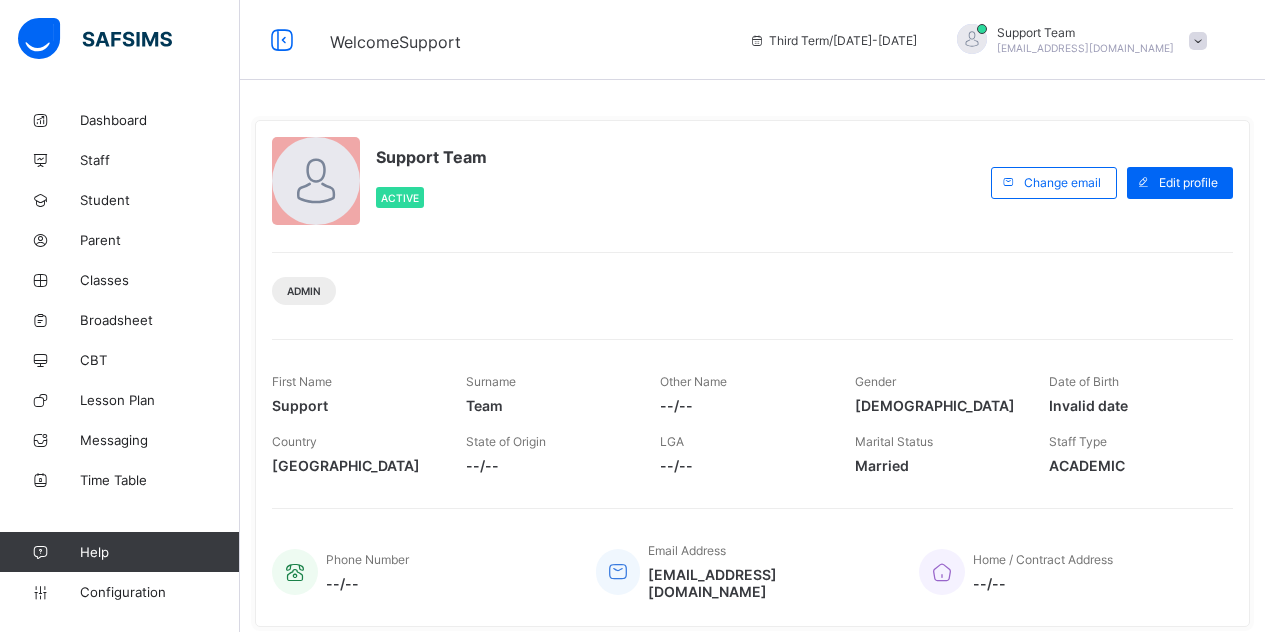 scroll, scrollTop: 0, scrollLeft: 0, axis: both 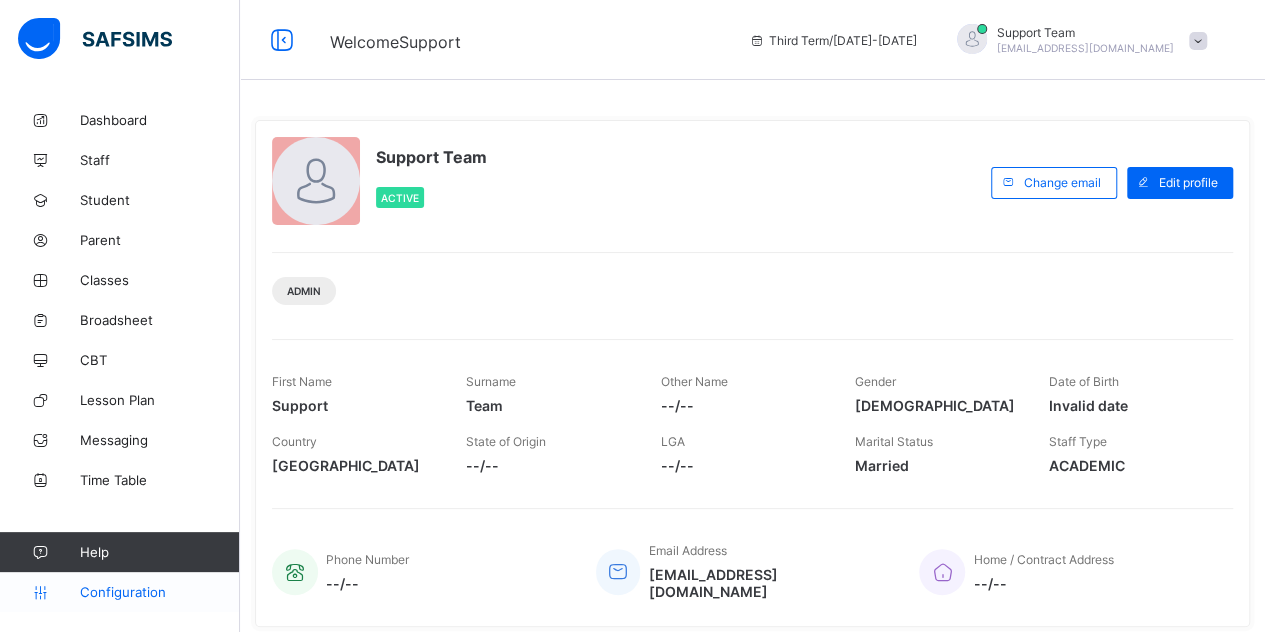 click on "Configuration" at bounding box center (159, 592) 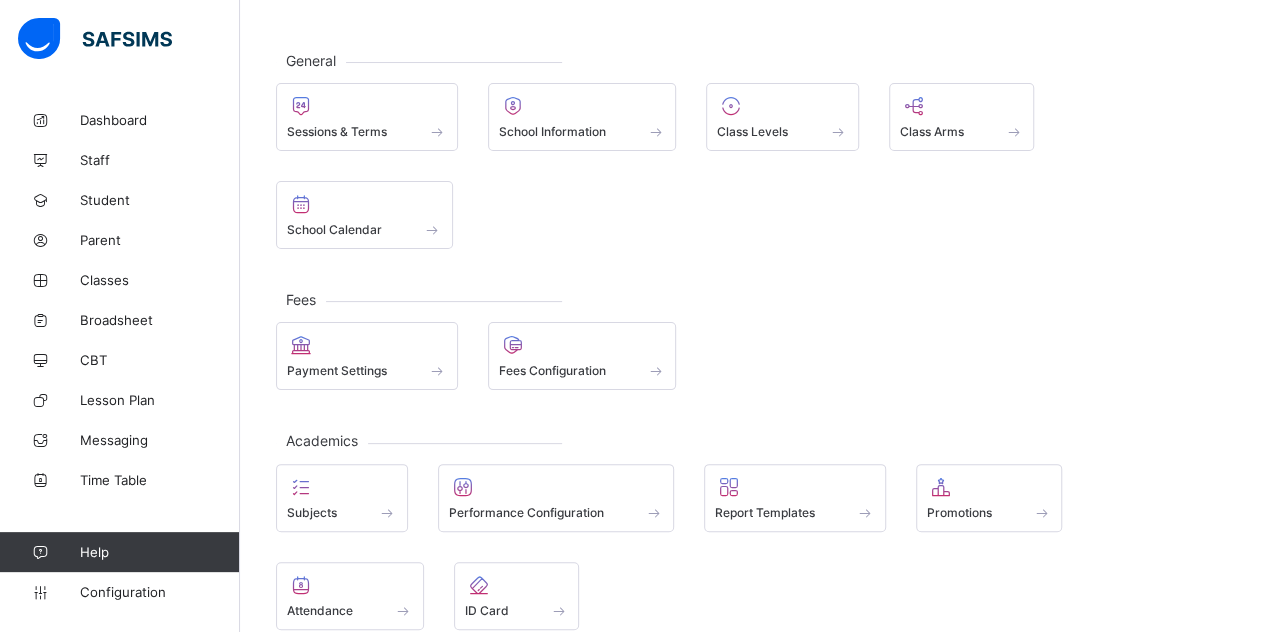 scroll, scrollTop: 143, scrollLeft: 0, axis: vertical 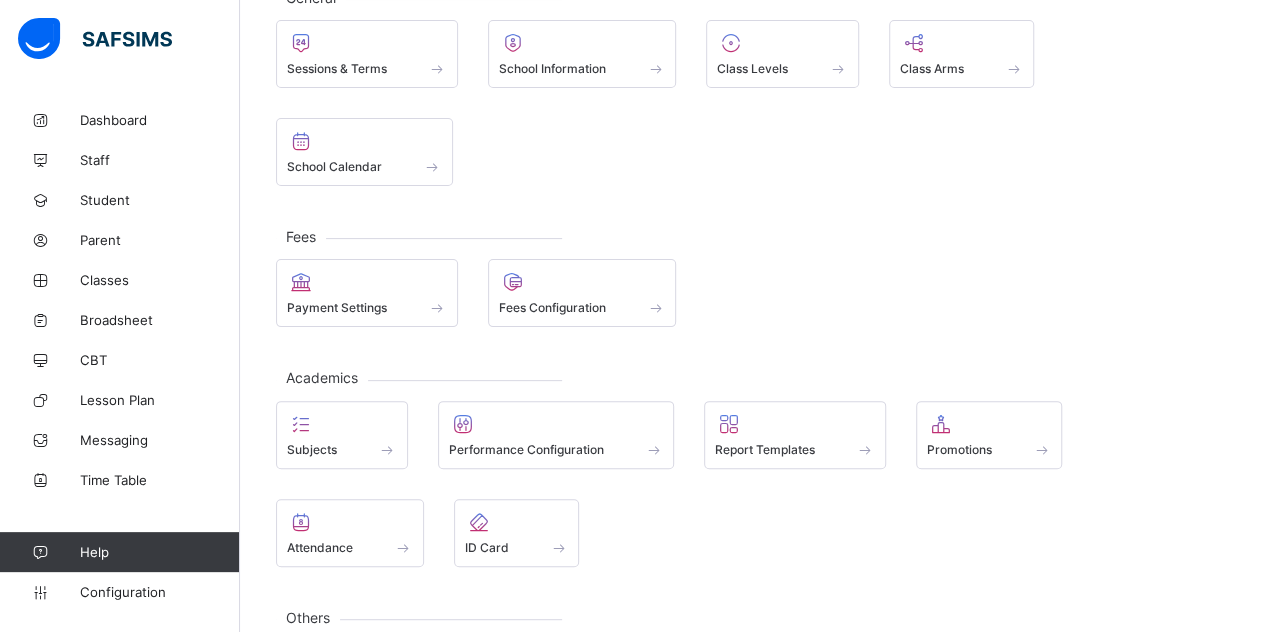 click at bounding box center (527, 677) 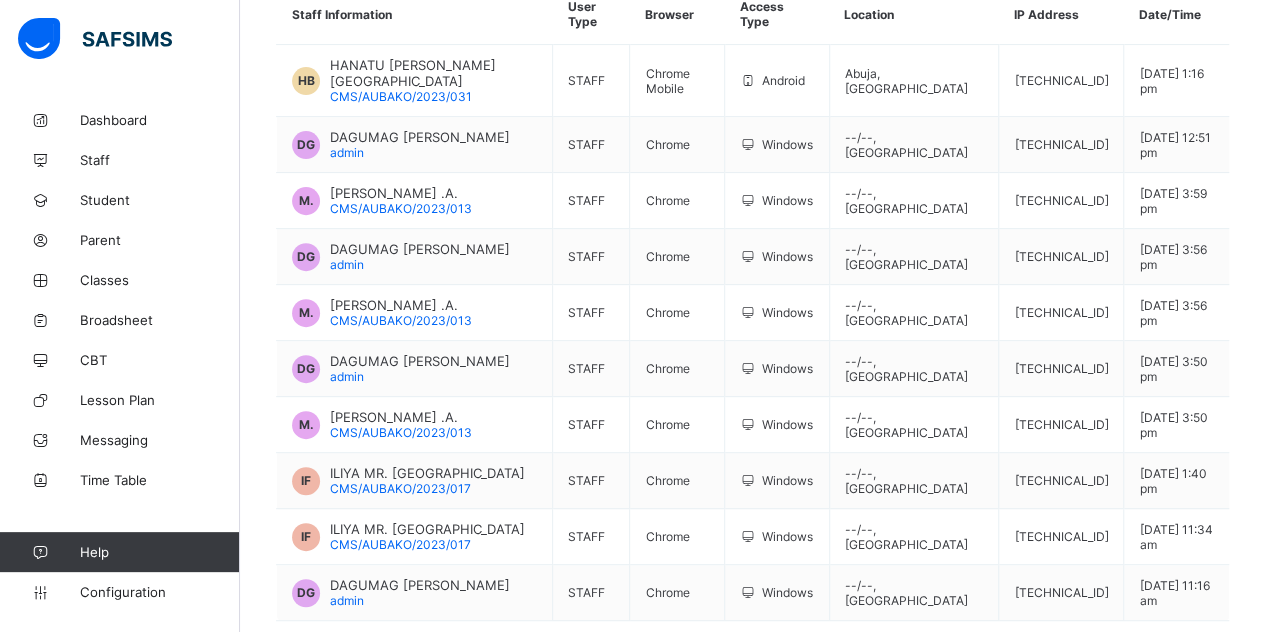 scroll, scrollTop: 302, scrollLeft: 0, axis: vertical 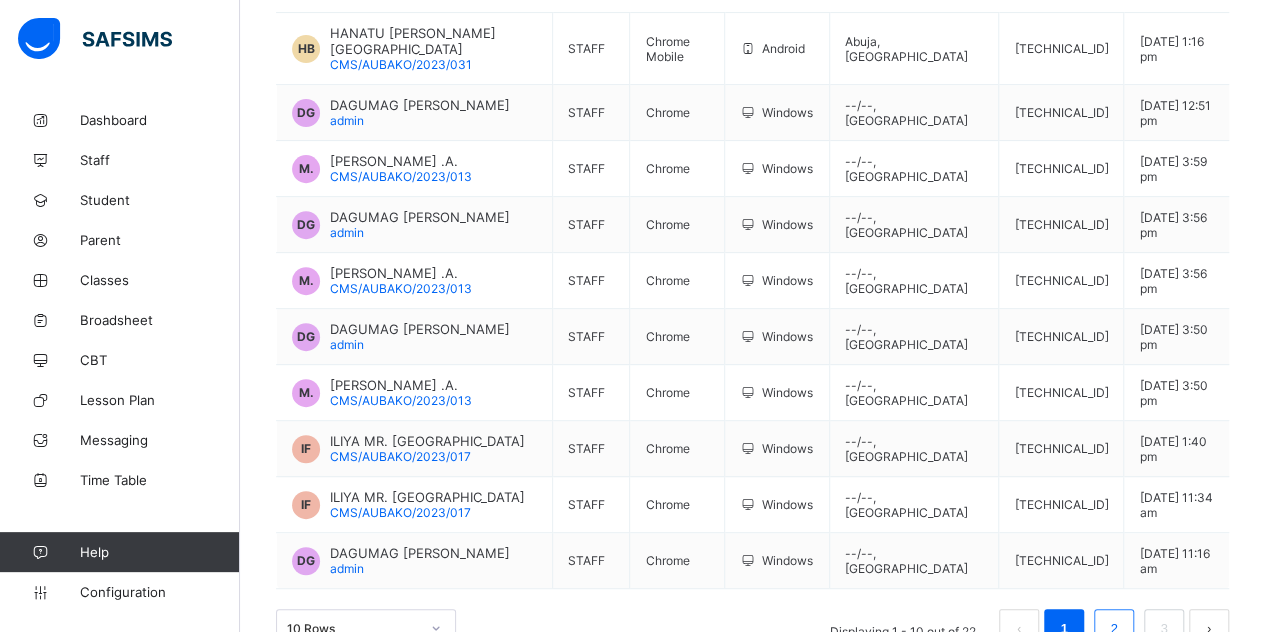 click on "2" at bounding box center (1113, 629) 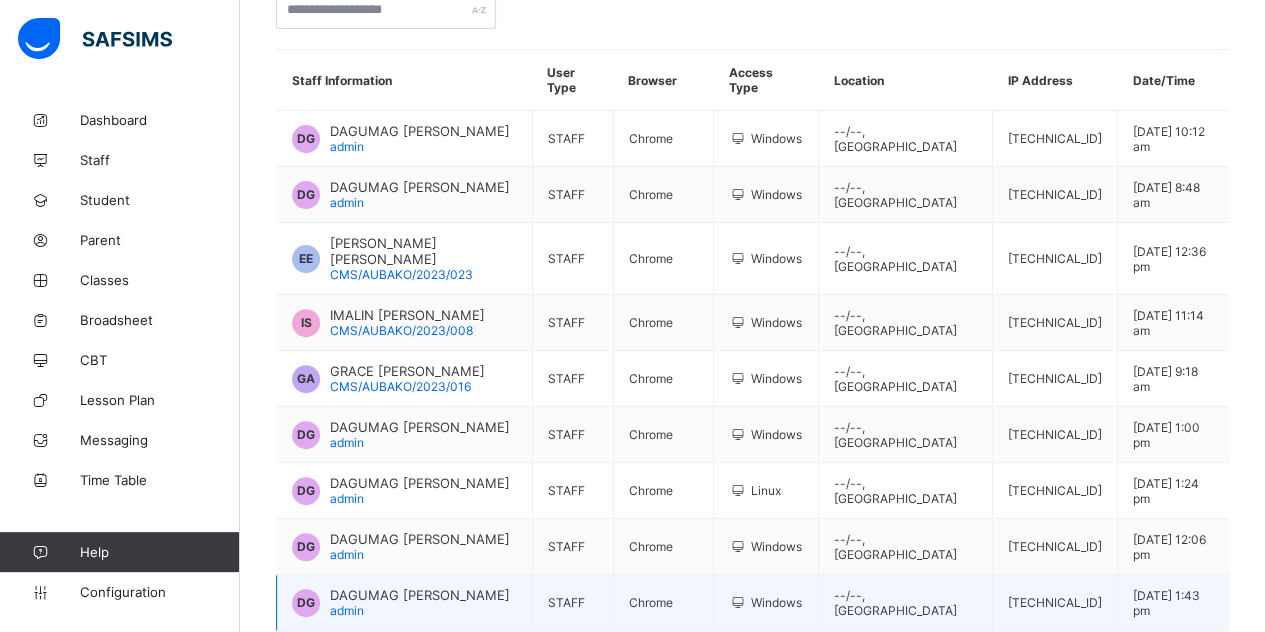 scroll, scrollTop: 332, scrollLeft: 0, axis: vertical 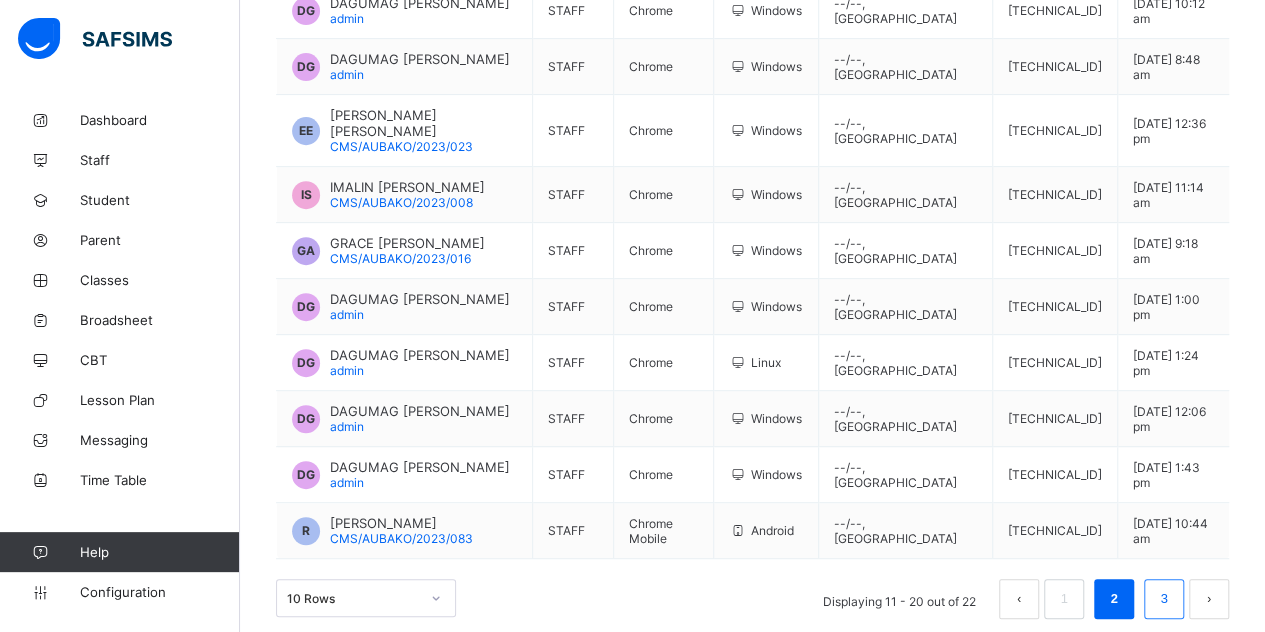 click on "3" at bounding box center (1163, 599) 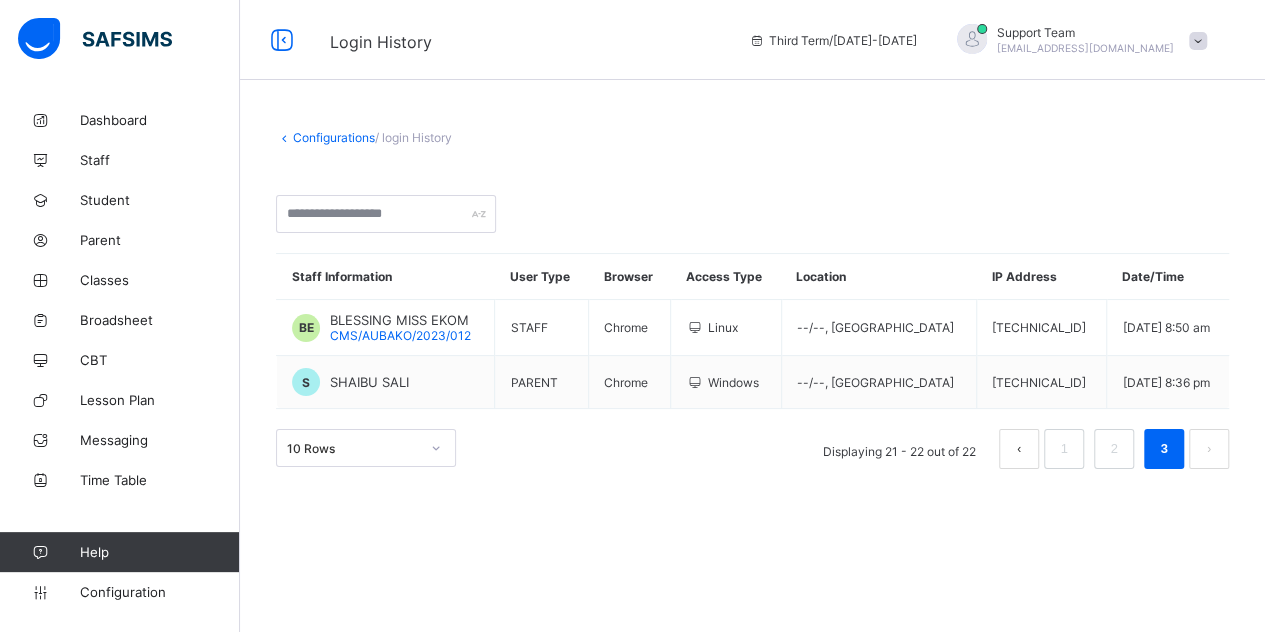 scroll, scrollTop: 0, scrollLeft: 0, axis: both 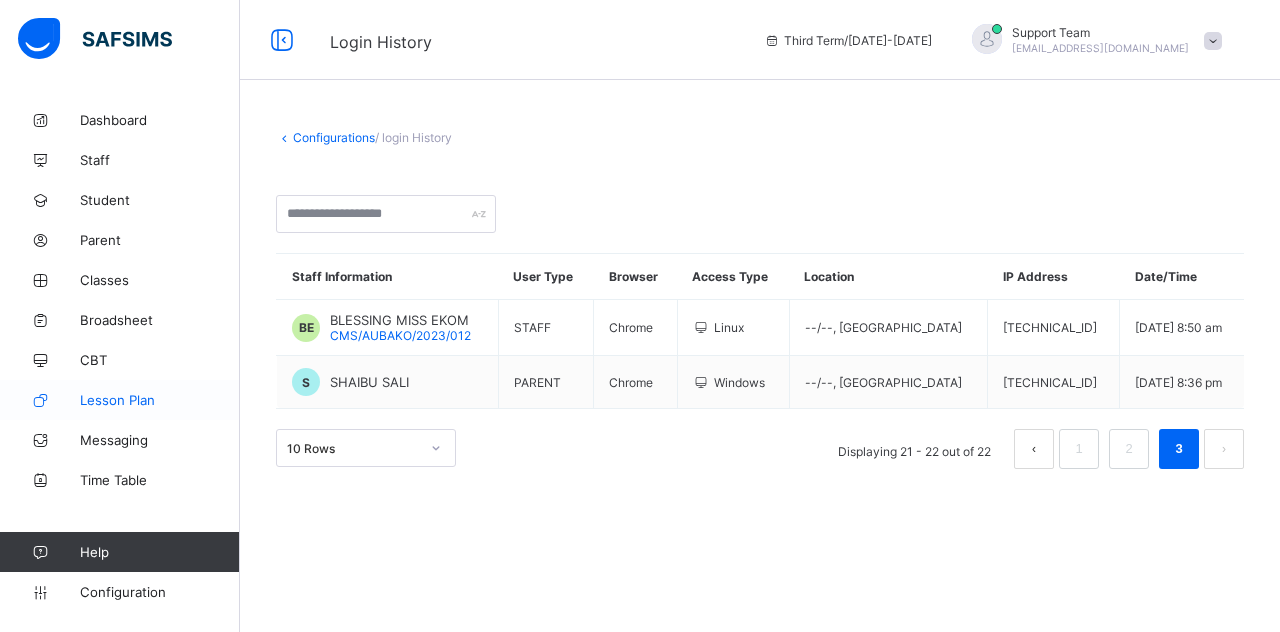 click on "Lesson Plan" at bounding box center [160, 400] 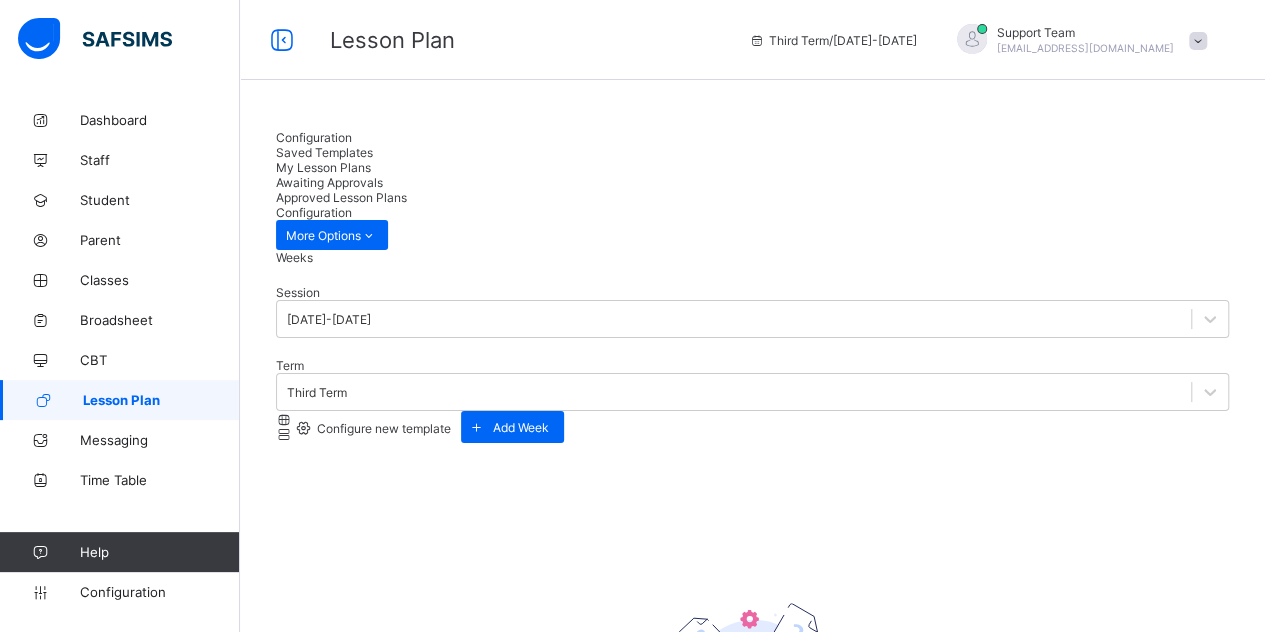 click on "Saved Templates" at bounding box center [752, 152] 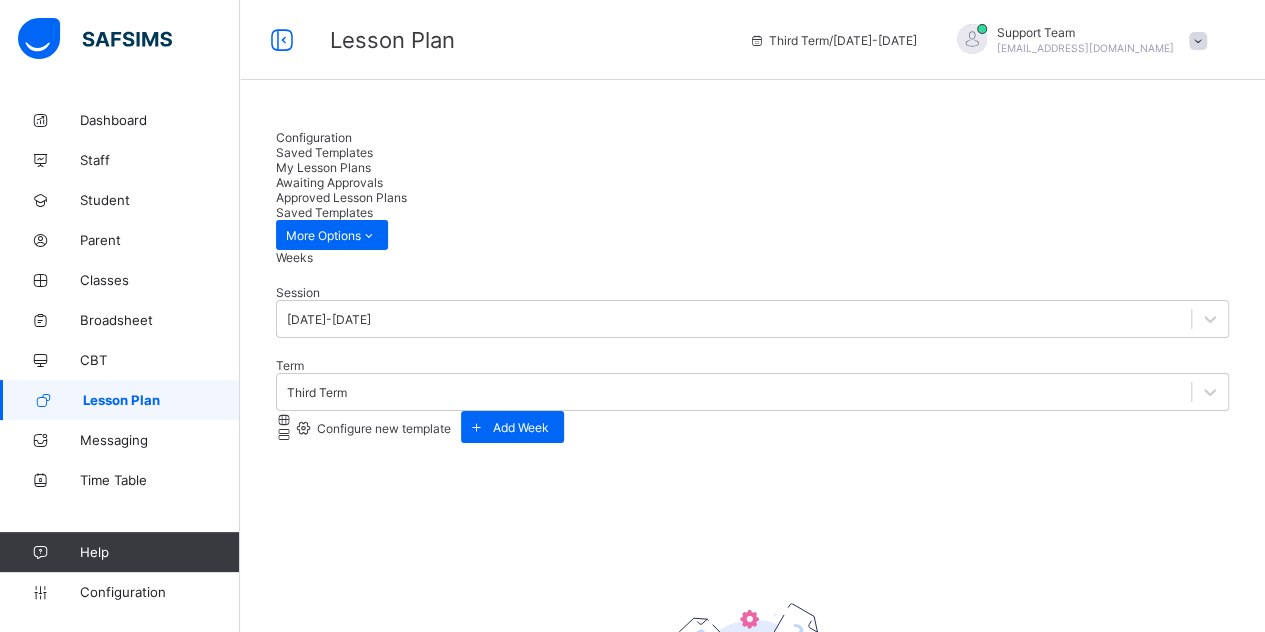 click on "My Lesson Plans" at bounding box center (323, 167) 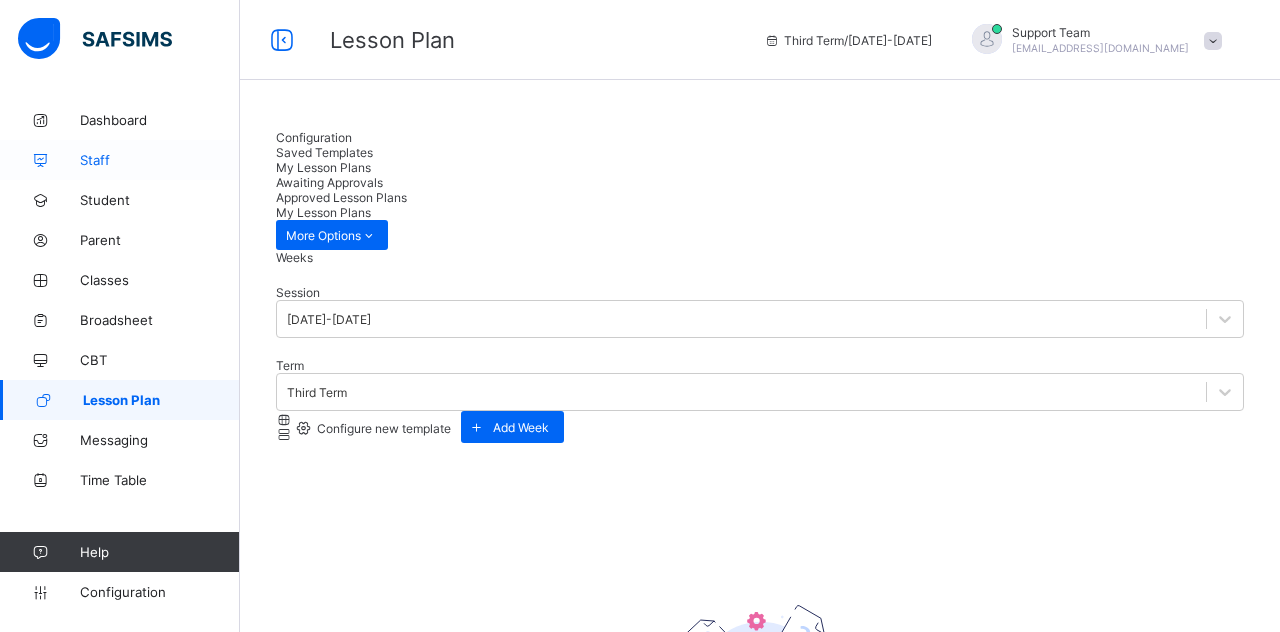 click on "Staff" at bounding box center [160, 160] 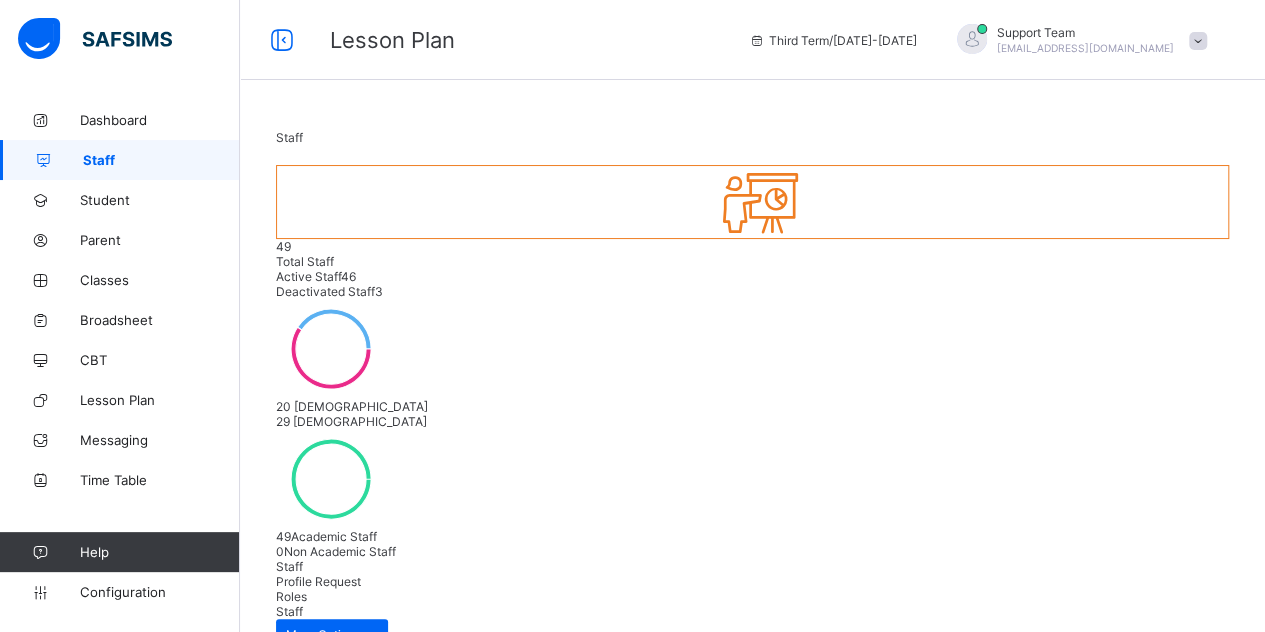 scroll, scrollTop: 200, scrollLeft: 0, axis: vertical 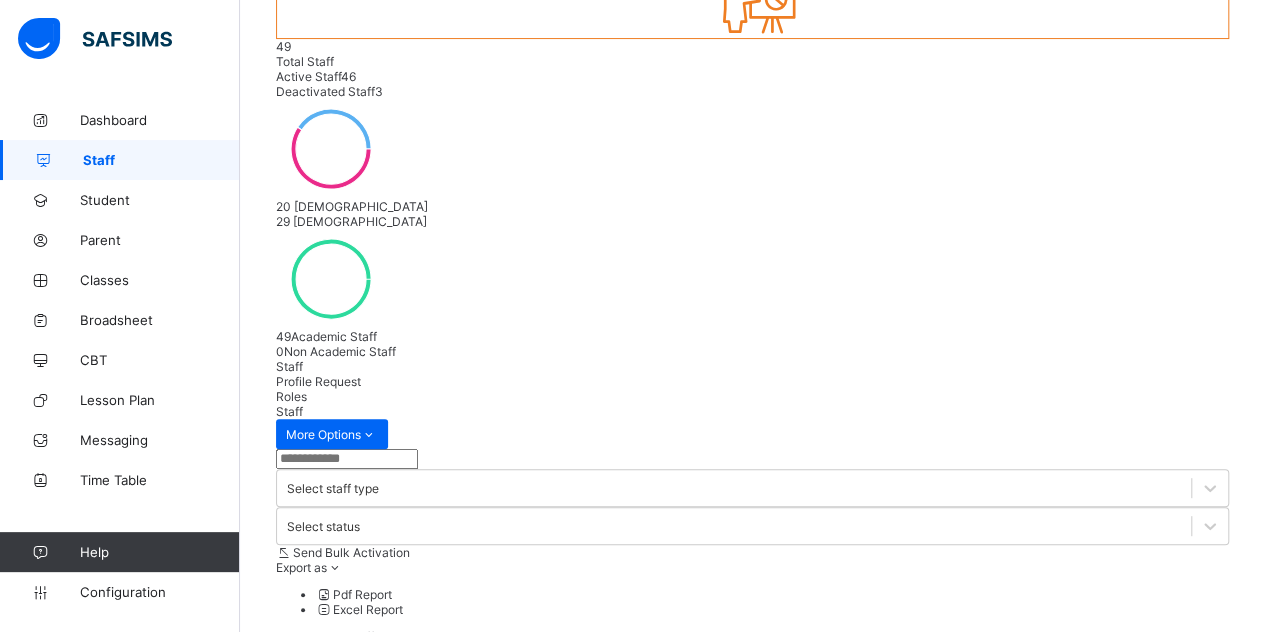 drag, startPoint x: 506, startPoint y: 379, endPoint x: 369, endPoint y: 375, distance: 137.05838 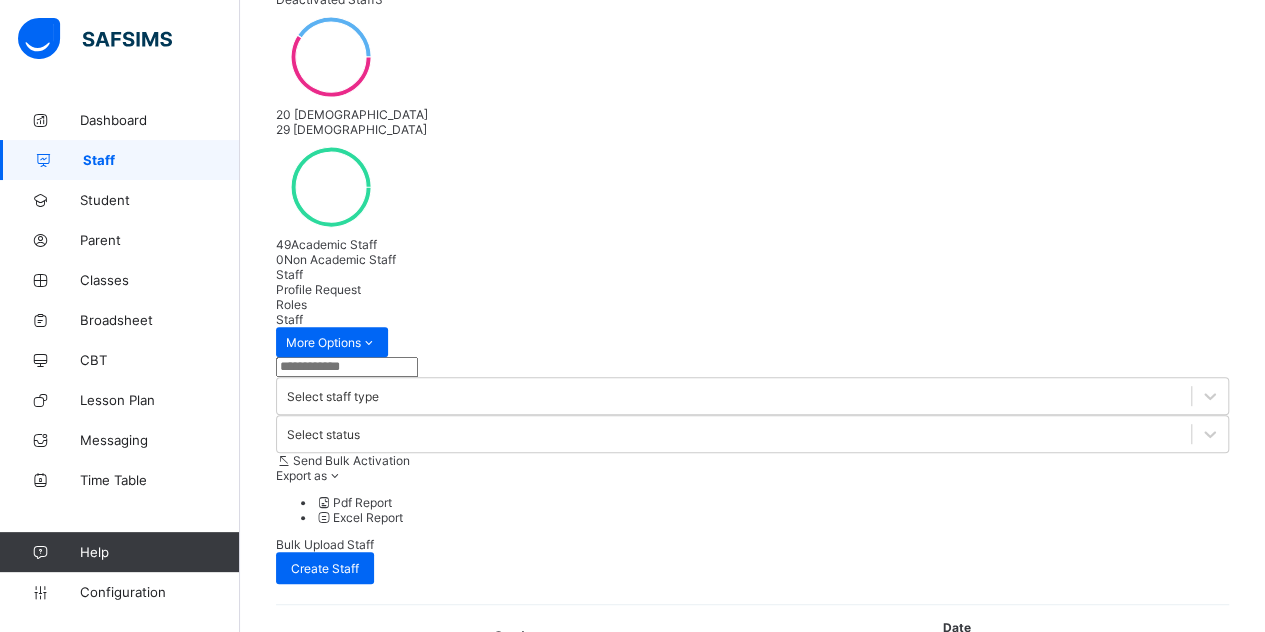 scroll, scrollTop: 192, scrollLeft: 0, axis: vertical 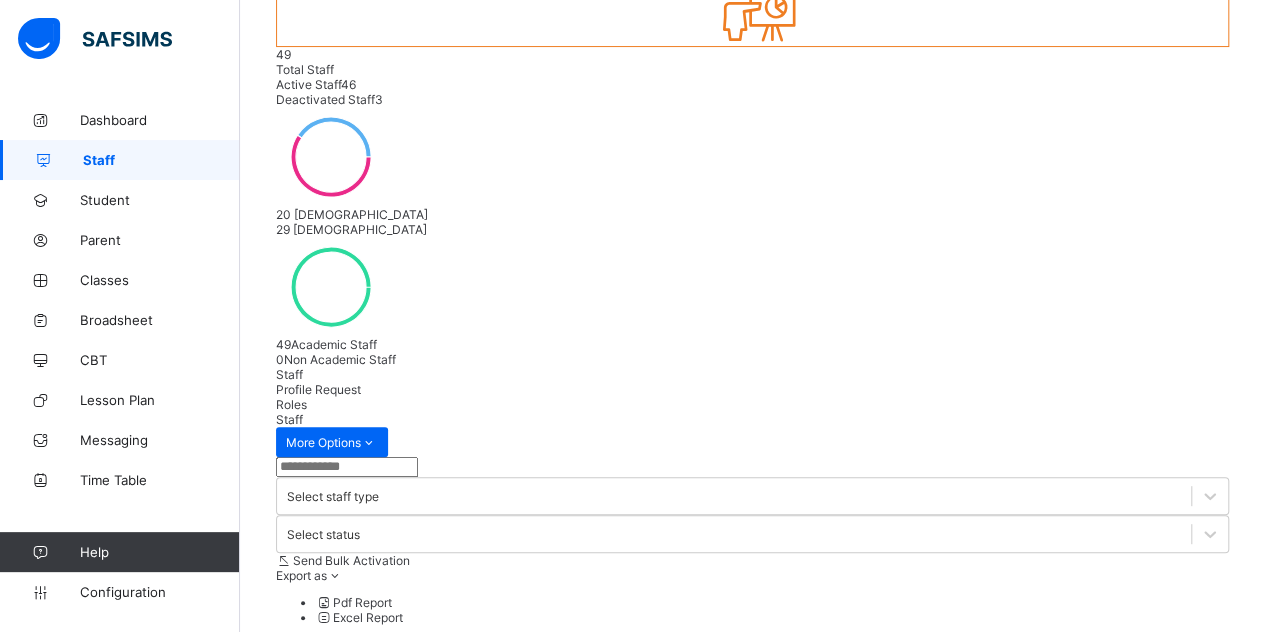 click at bounding box center [347, 467] 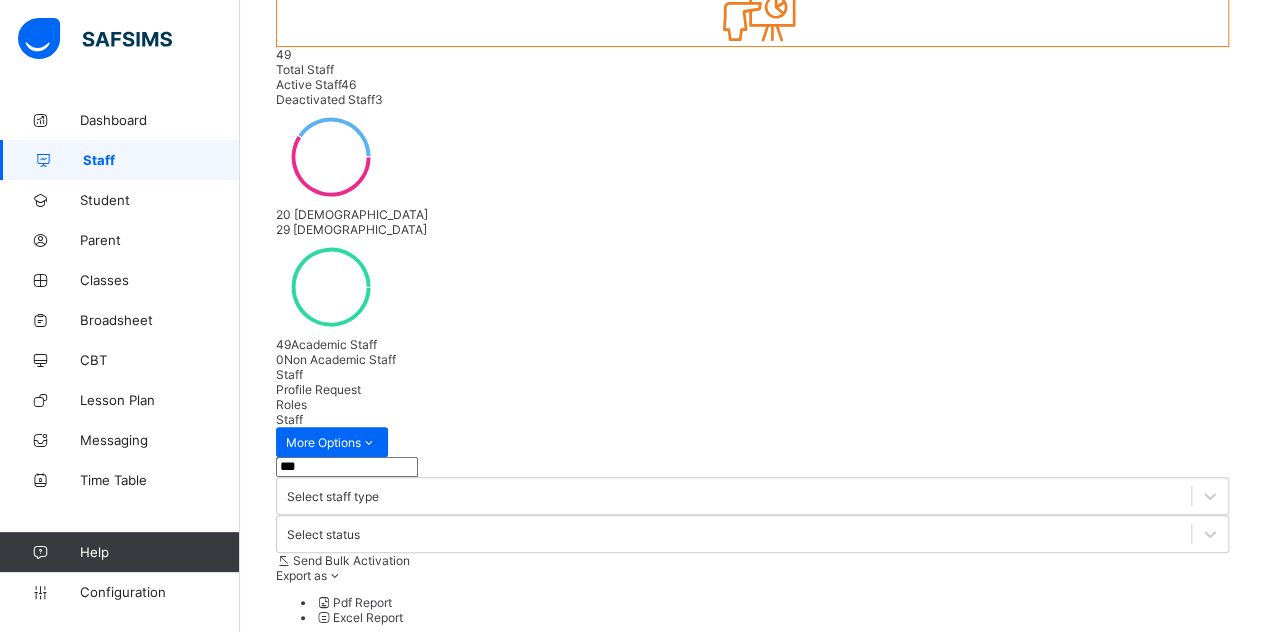 scroll, scrollTop: 84, scrollLeft: 0, axis: vertical 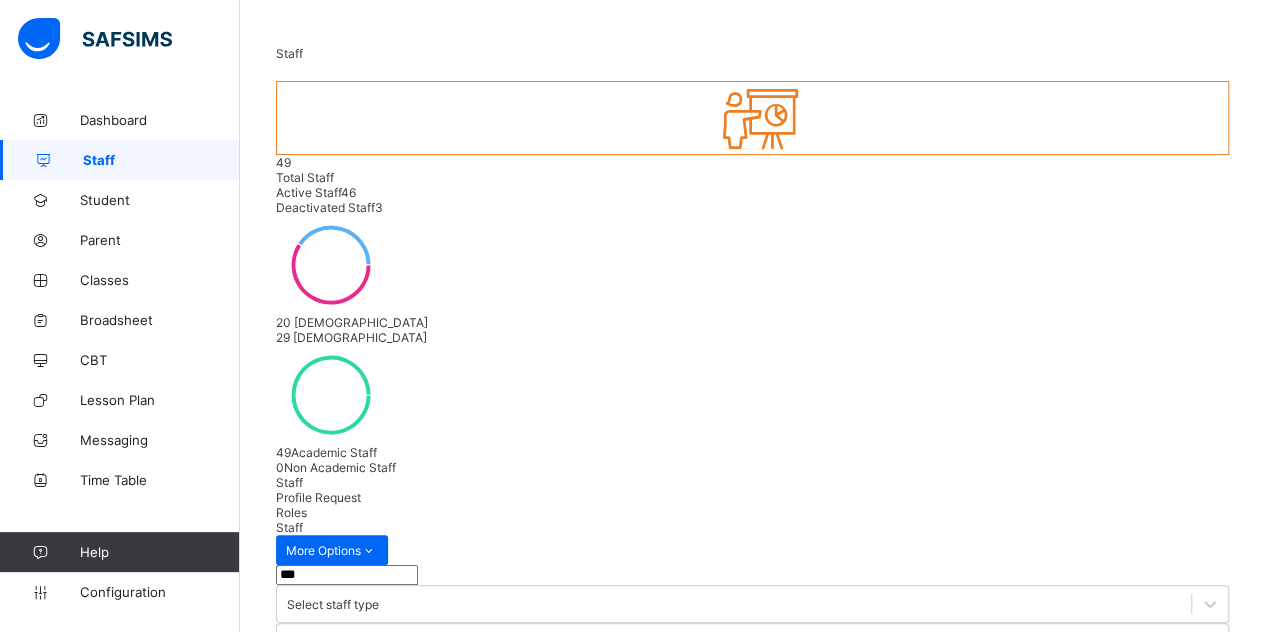 type on "***" 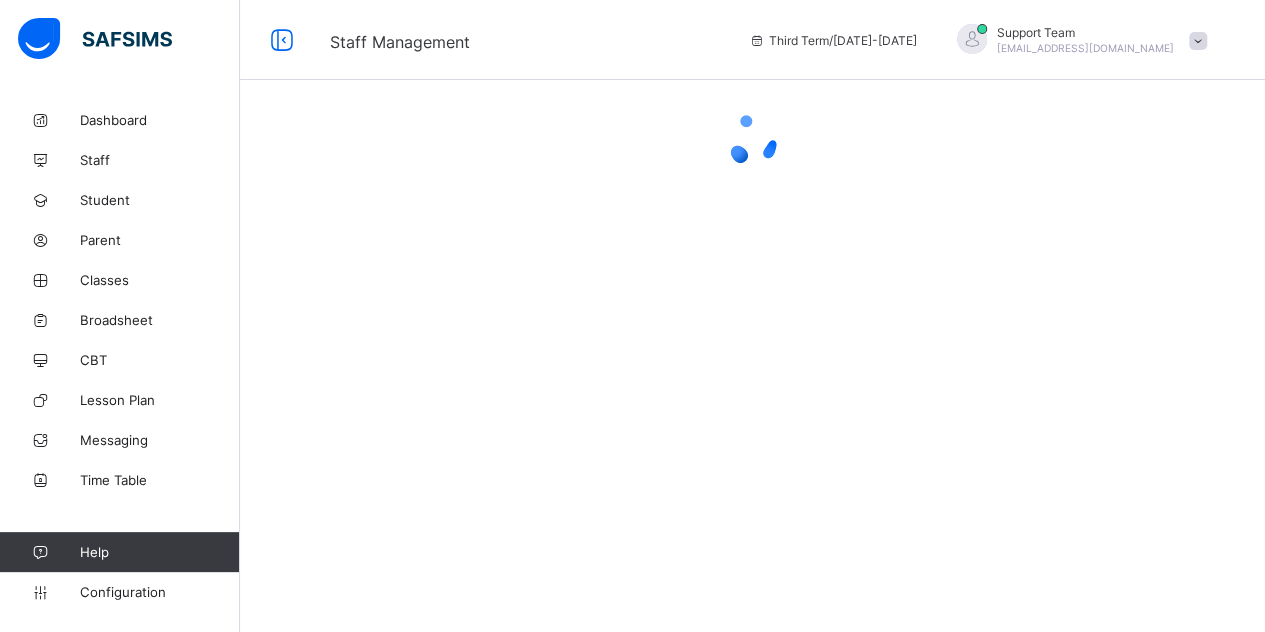 scroll, scrollTop: 0, scrollLeft: 0, axis: both 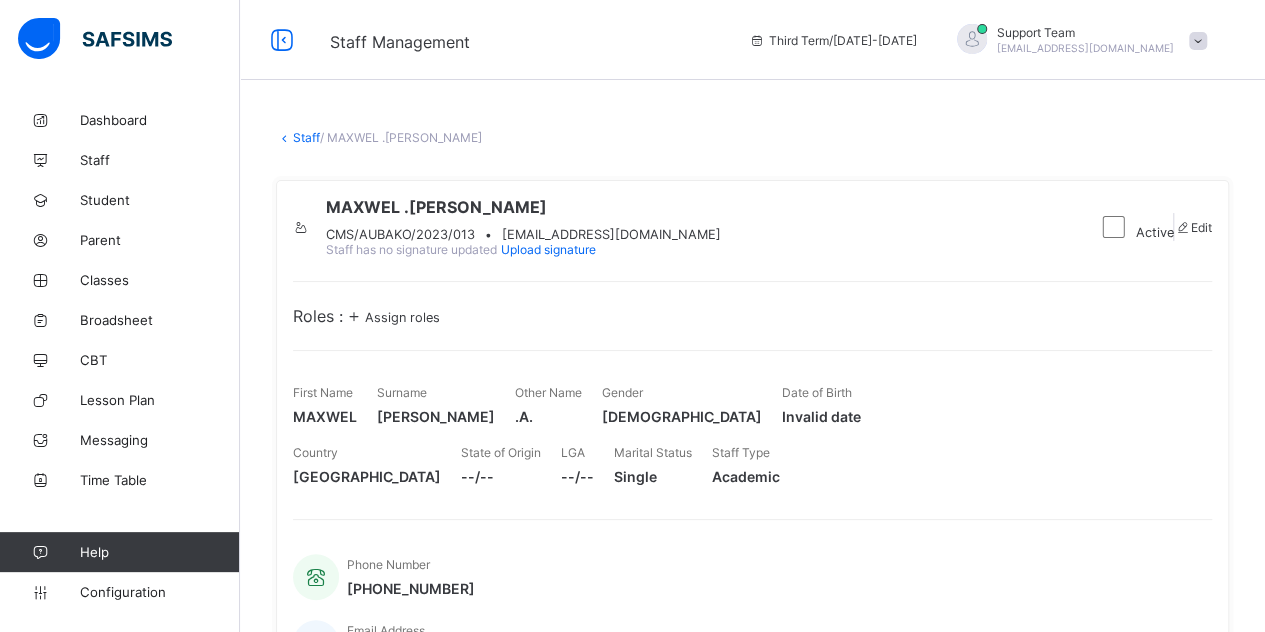 click on "Staff" at bounding box center [306, 137] 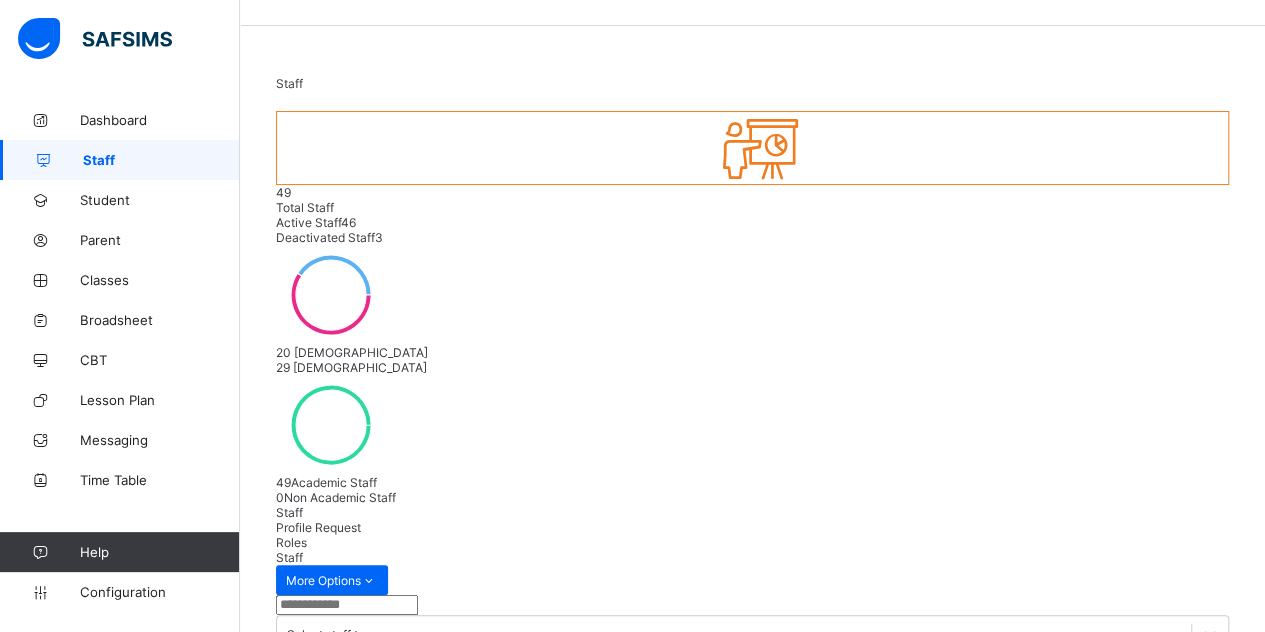 scroll, scrollTop: 100, scrollLeft: 0, axis: vertical 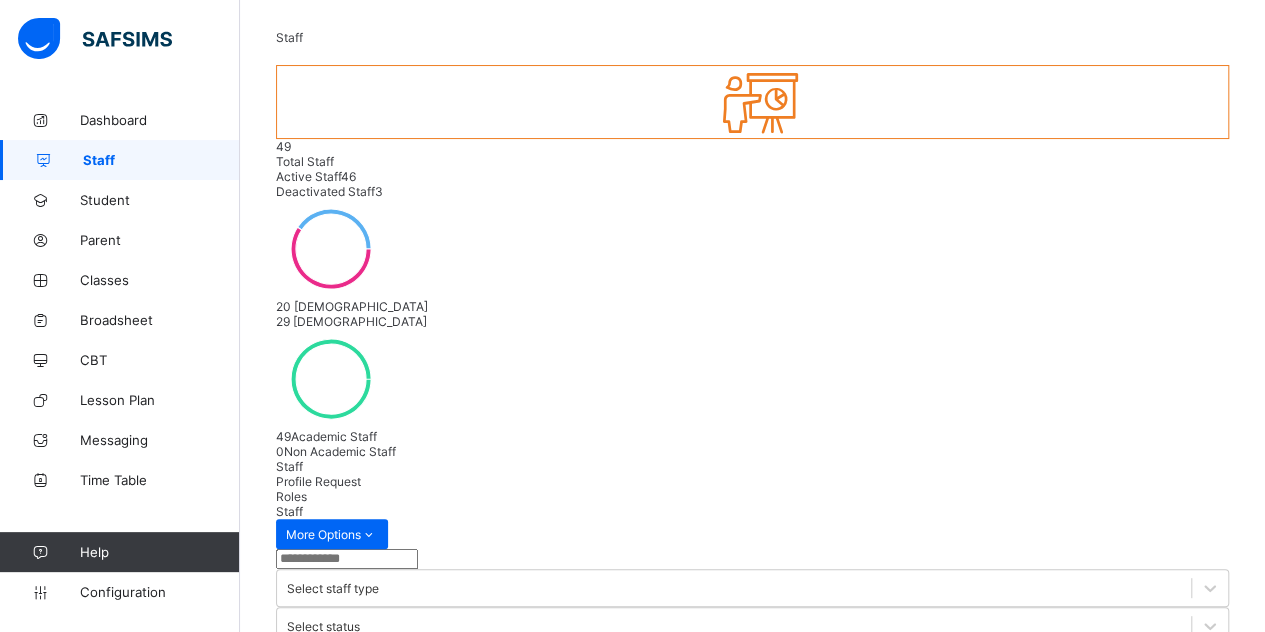 click on "DAGUMAG GYONGZY KYOM" at bounding box center [383, 1023] 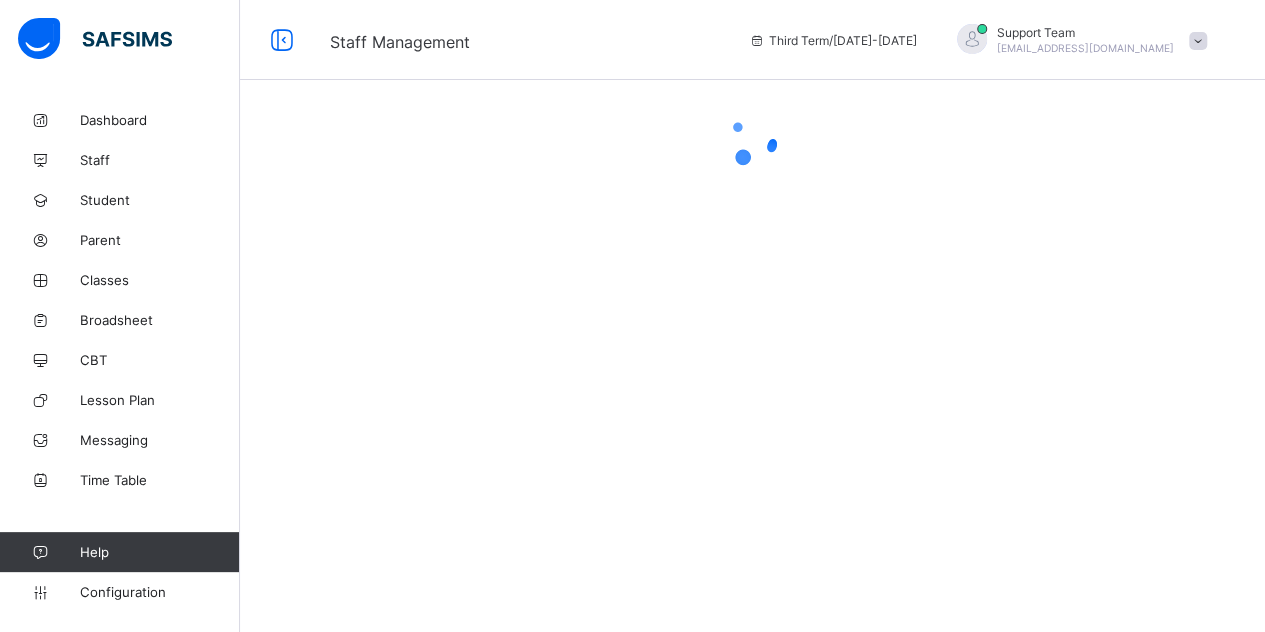 scroll, scrollTop: 0, scrollLeft: 0, axis: both 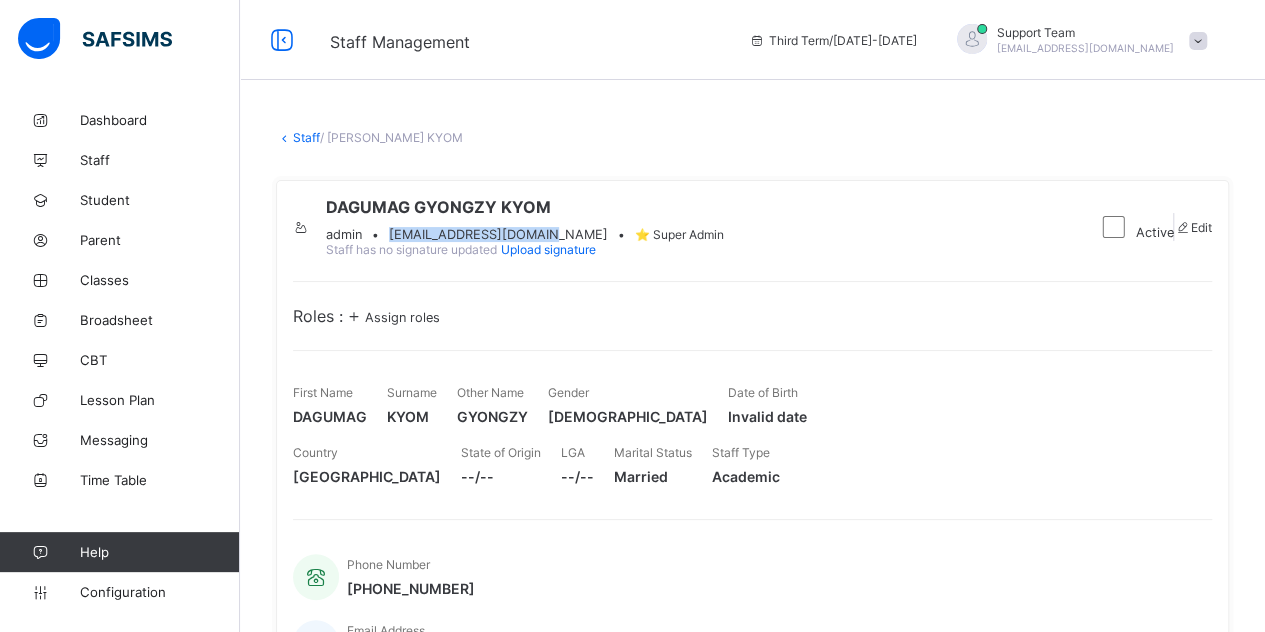 drag, startPoint x: 463, startPoint y: 238, endPoint x: 628, endPoint y: 238, distance: 165 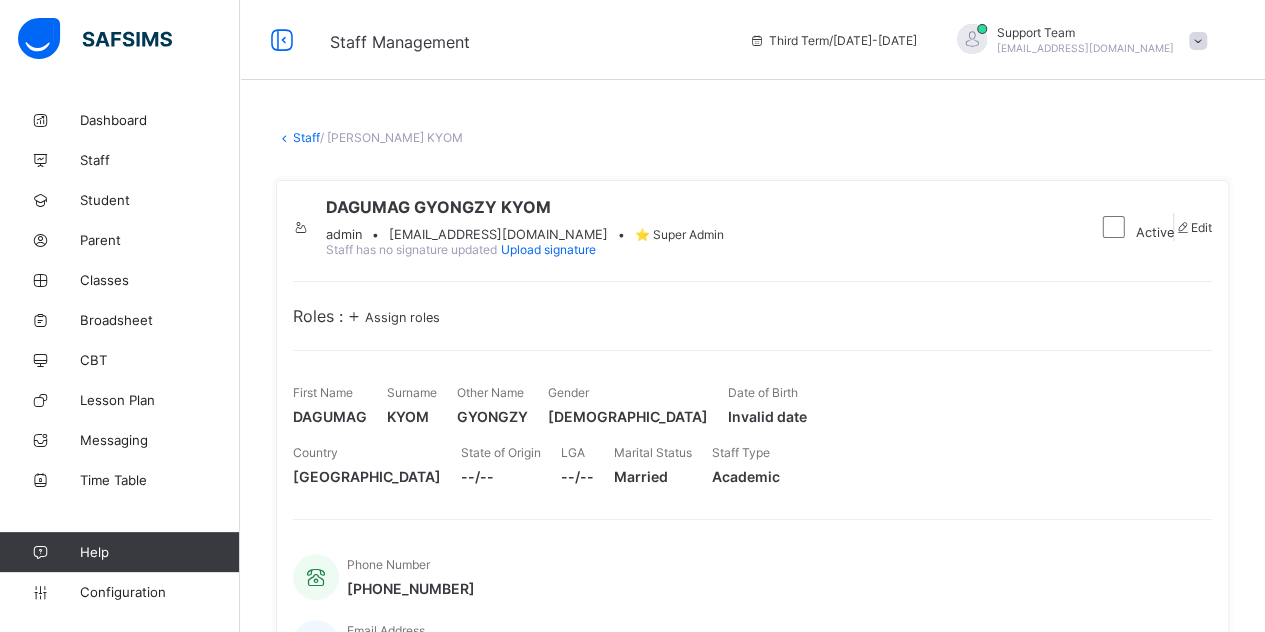 click on "DAGUMAG GYONGZY KYOM" at bounding box center [525, 207] 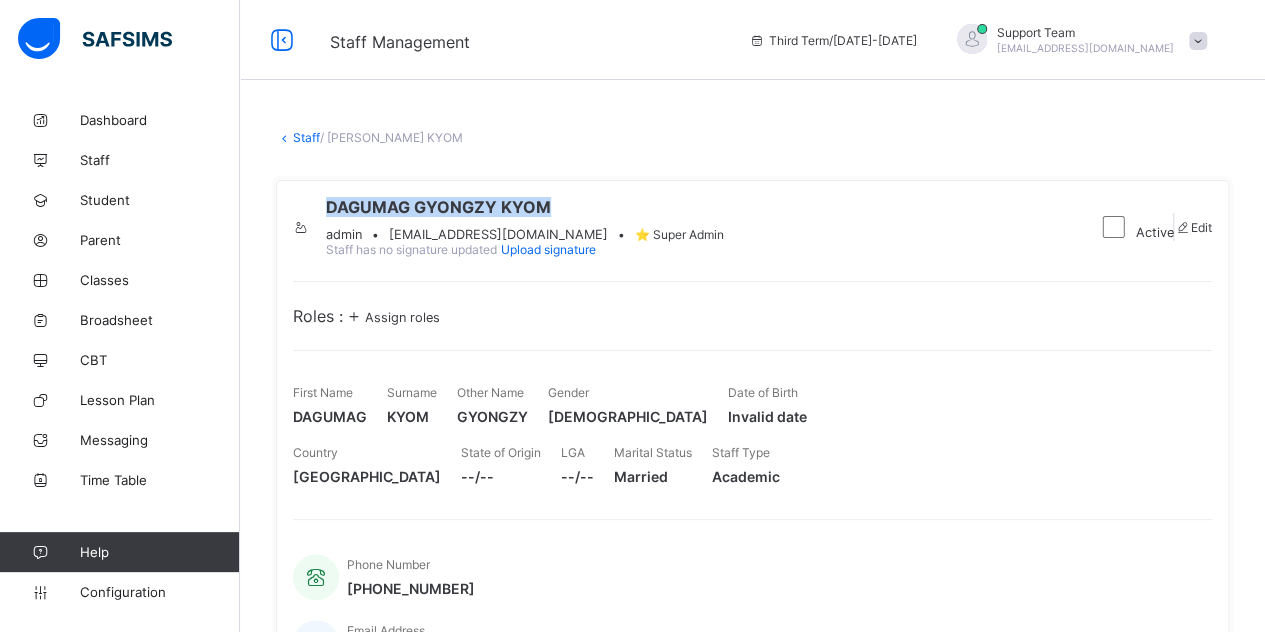 drag, startPoint x: 632, startPoint y: 206, endPoint x: 398, endPoint y: 201, distance: 234.0534 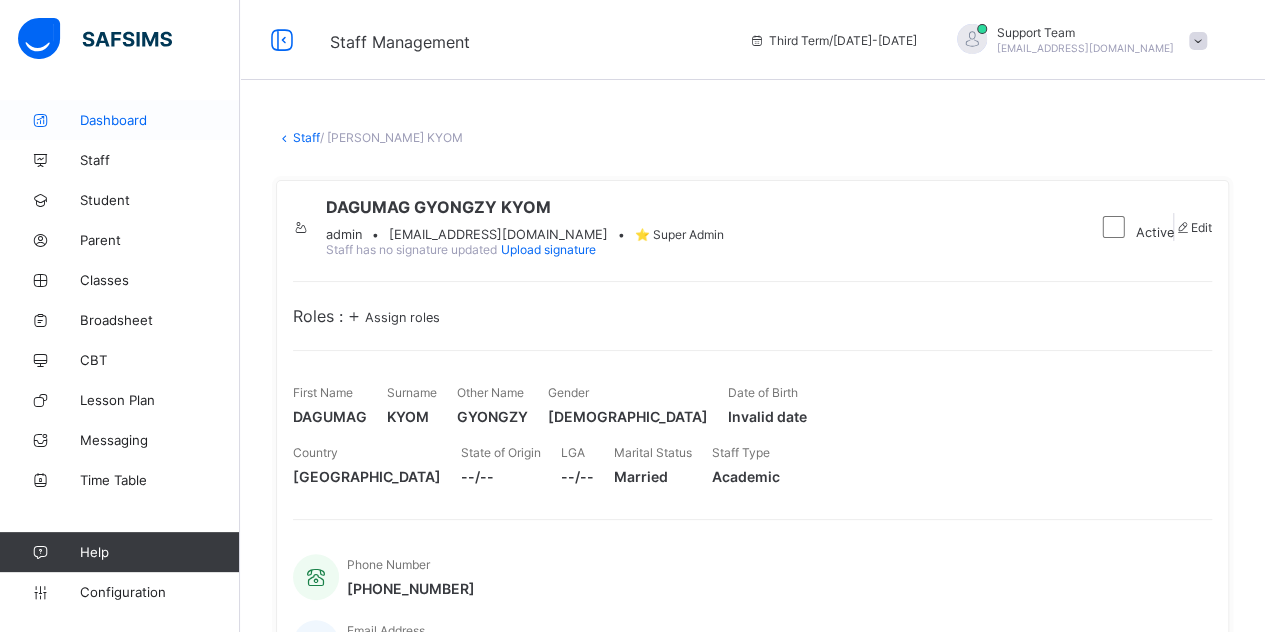 click on "Dashboard" at bounding box center [120, 120] 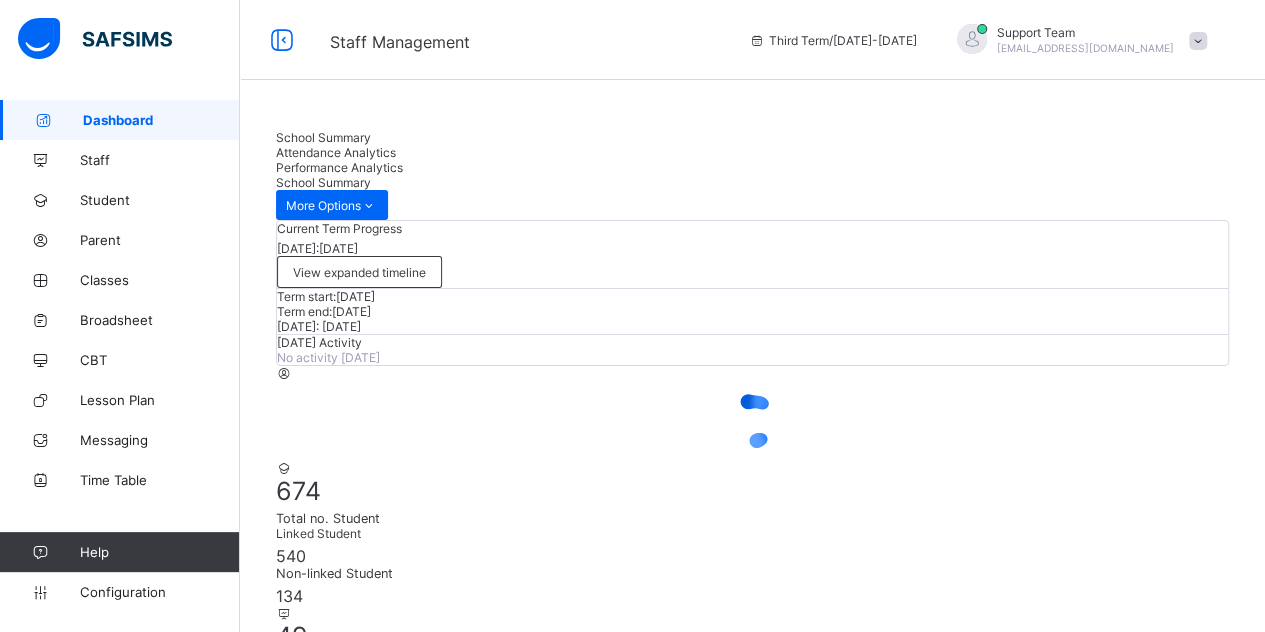click on "Performance Analytics" at bounding box center (339, 167) 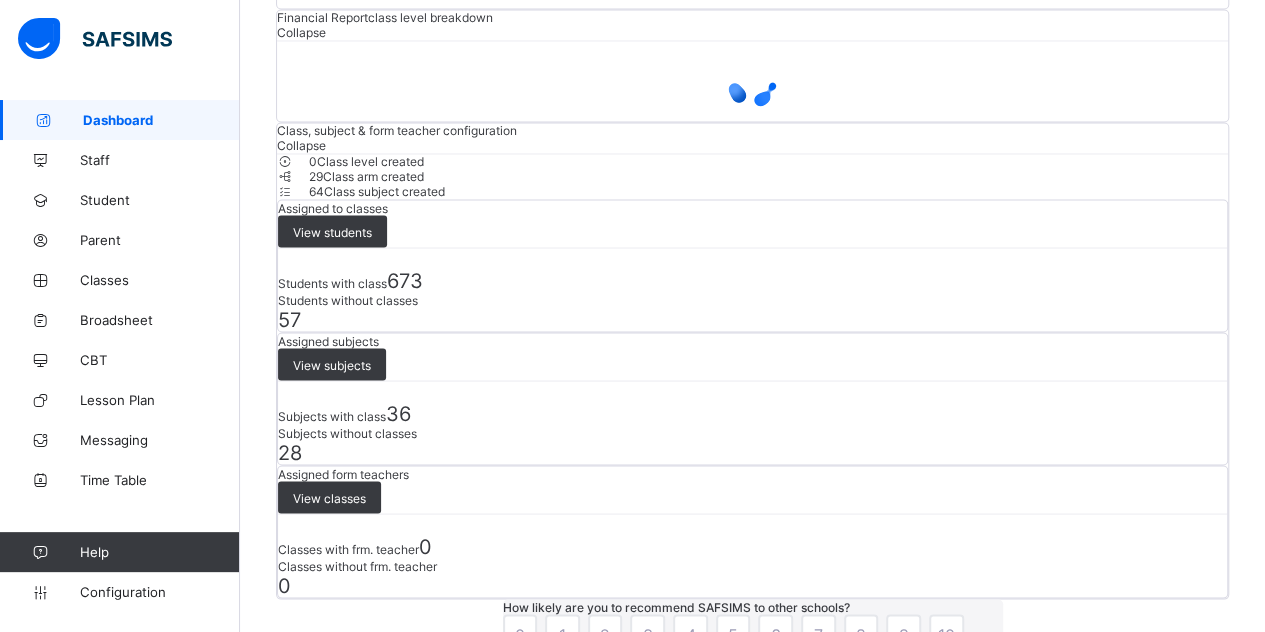 scroll, scrollTop: 1808, scrollLeft: 0, axis: vertical 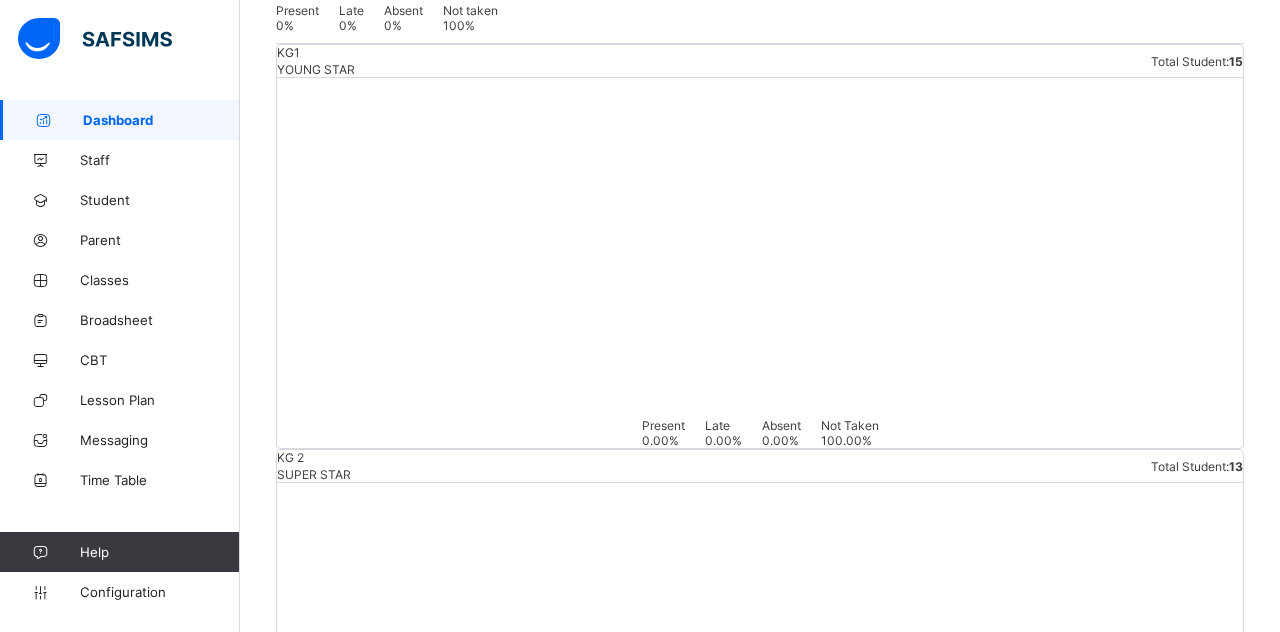 click on "School Summary Attendance Analytics Performance Analytics Performance Analytics More Options   Current Term Progress Today:  10th July, 2025 View expanded timeline     Term start:  6th May, 2025     Term end:  1st August, 2025   Today: 10 February, 2023 Today's Activity   No activity today   439 Total no. Parents / Guardian Linked Parent   374 Non-linked Parent   65   674 Total no. Student Linked Student   540 Non-linked Student   134   49 Total no. Staff Academic Staff   49 Non-Academic Staff   0 Fees Configuration   View list   0 / 15  class levels configured Configured Not Configured  ×  Fees Configuration Status Below are the list of class levels and their configuration status   KG1   YOUNG STAR Not Configured   KG 2   SUPER STAR Not Configured   NUR. 1   BRIGHT WINNERS Not Configured   NUR. 2   UNITY AND PEACE Not Configured   BASIC 1   EXCELLENT Not Configured   BASIC 2   TREASURE Not Configured   BASIC 3   HONOUR Not Configured   BASIC 4   WISDOM Not Configured   BASIC 5   DOMINION Not Configured" at bounding box center [760, 43481] 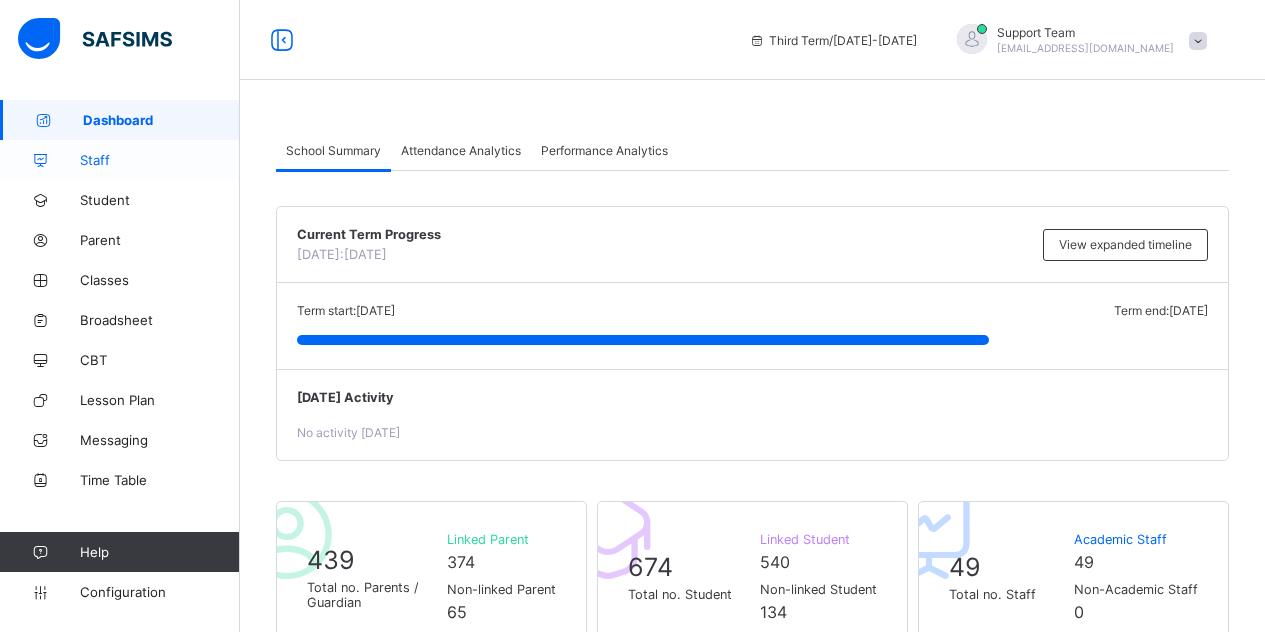 scroll, scrollTop: 0, scrollLeft: 0, axis: both 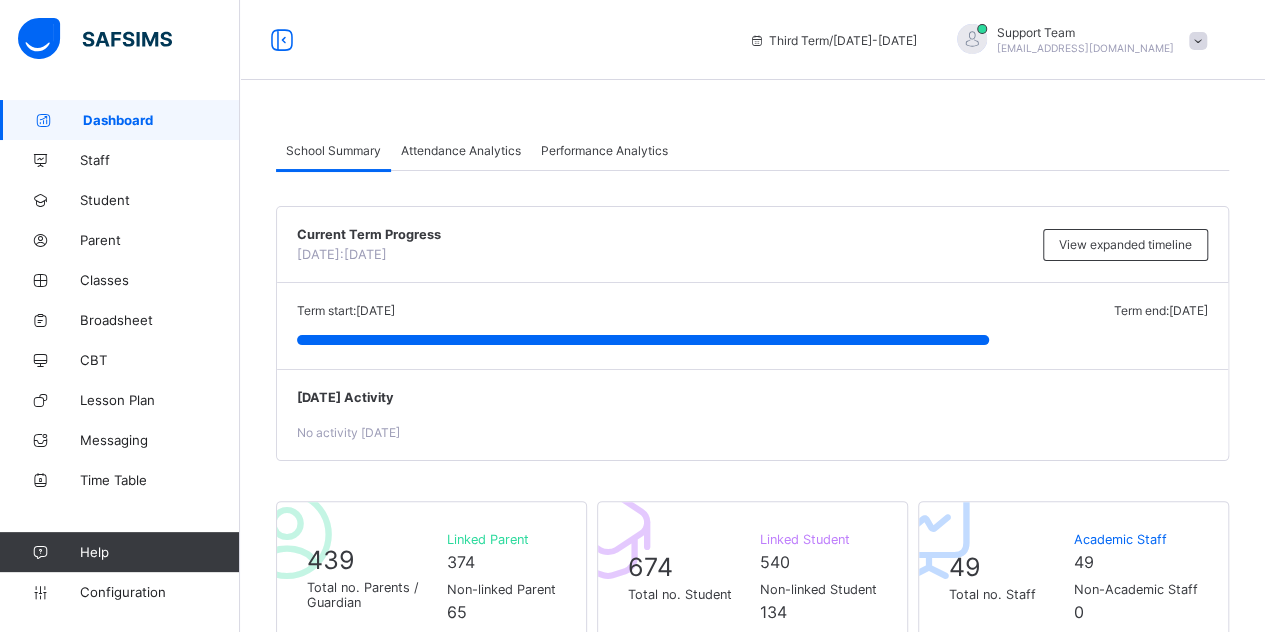 click on "Performance Analytics" at bounding box center [604, 150] 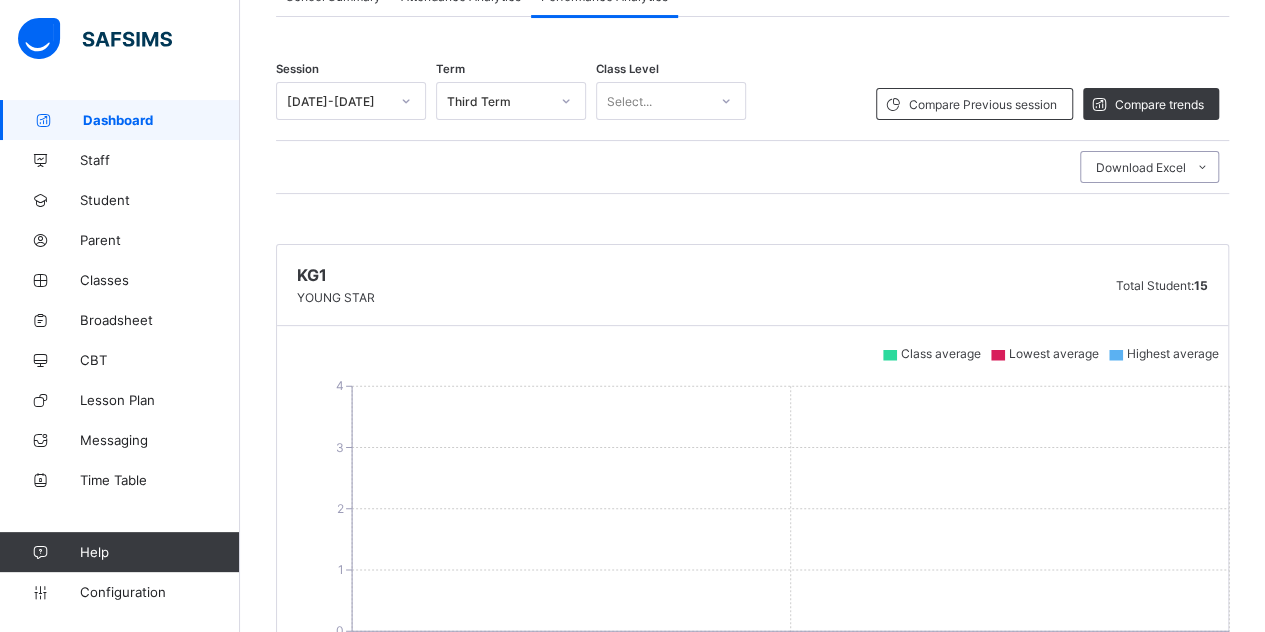 scroll, scrollTop: 0, scrollLeft: 0, axis: both 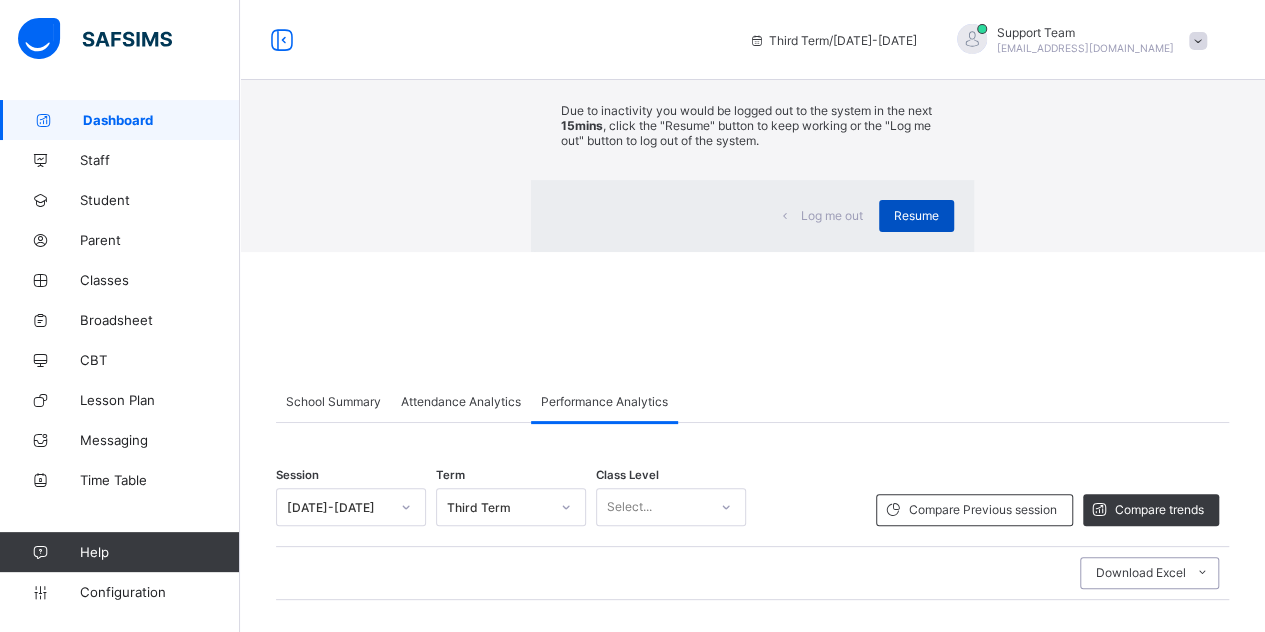click on "Resume" at bounding box center (916, 215) 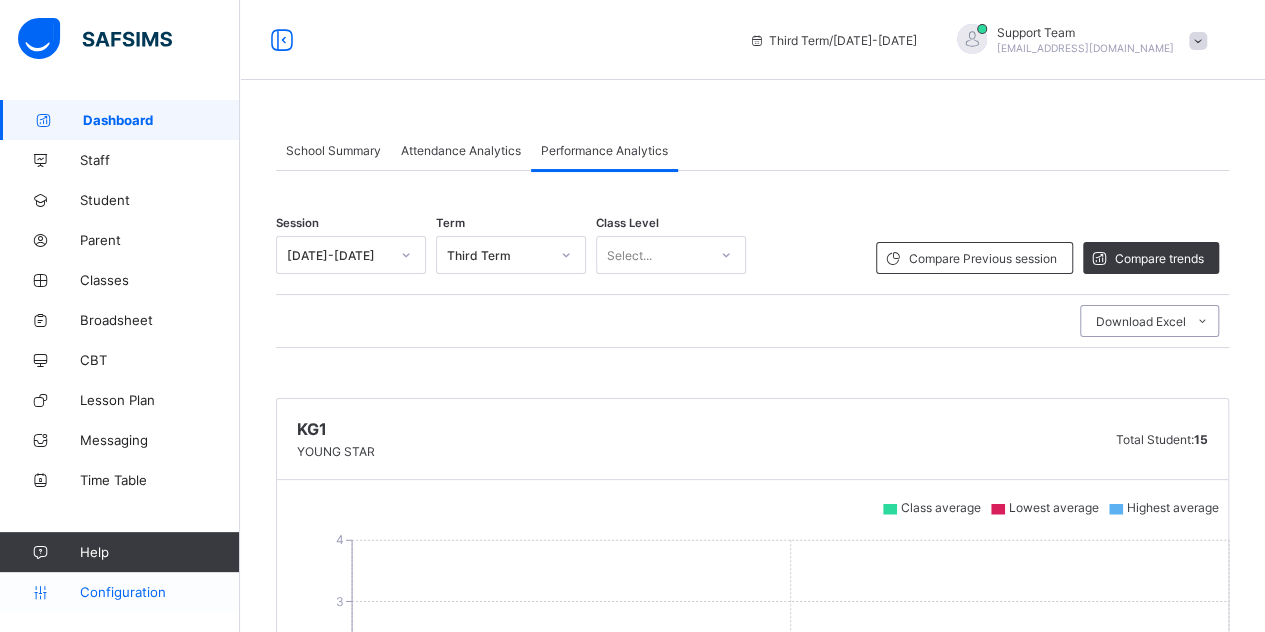 click on "Configuration" at bounding box center (159, 592) 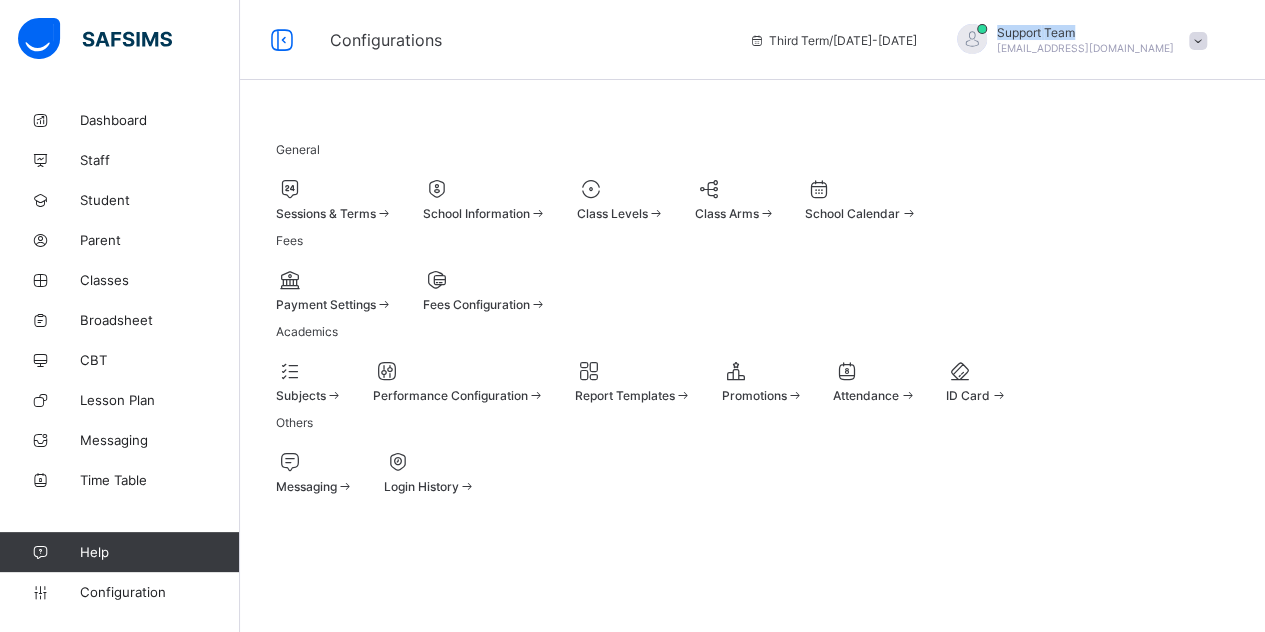 drag, startPoint x: 1156, startPoint y: 31, endPoint x: 1070, endPoint y: 36, distance: 86.145226 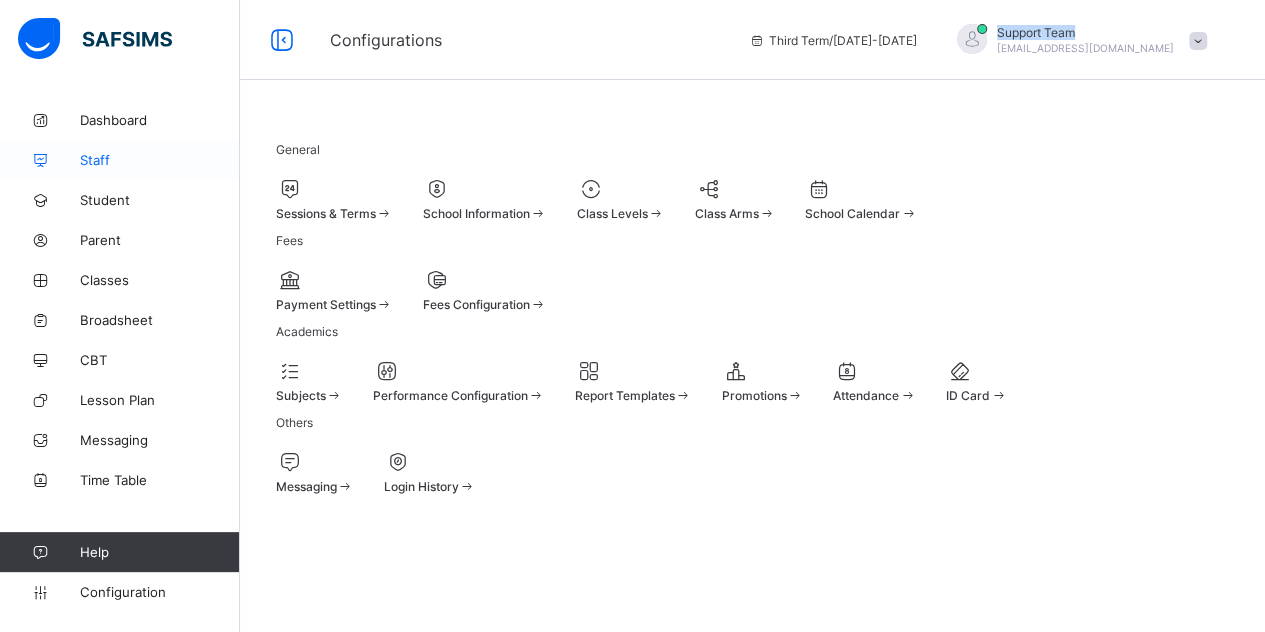 click on "Staff" at bounding box center (160, 160) 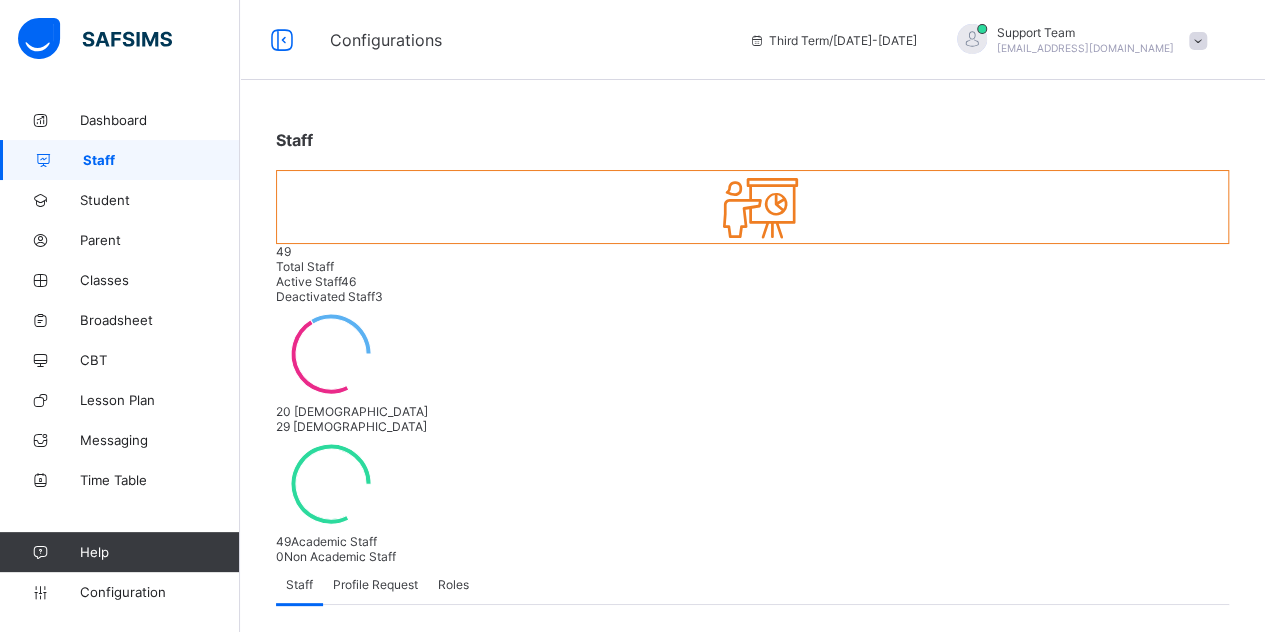 click on "Roles" at bounding box center [453, 584] 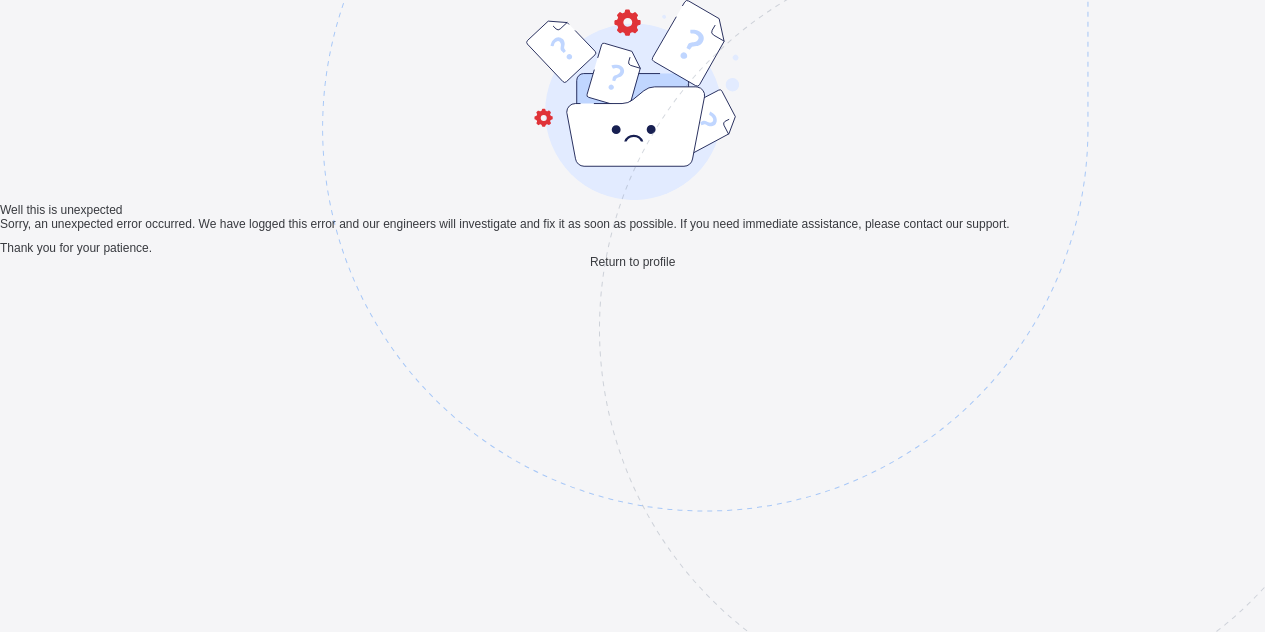 scroll, scrollTop: 60, scrollLeft: 0, axis: vertical 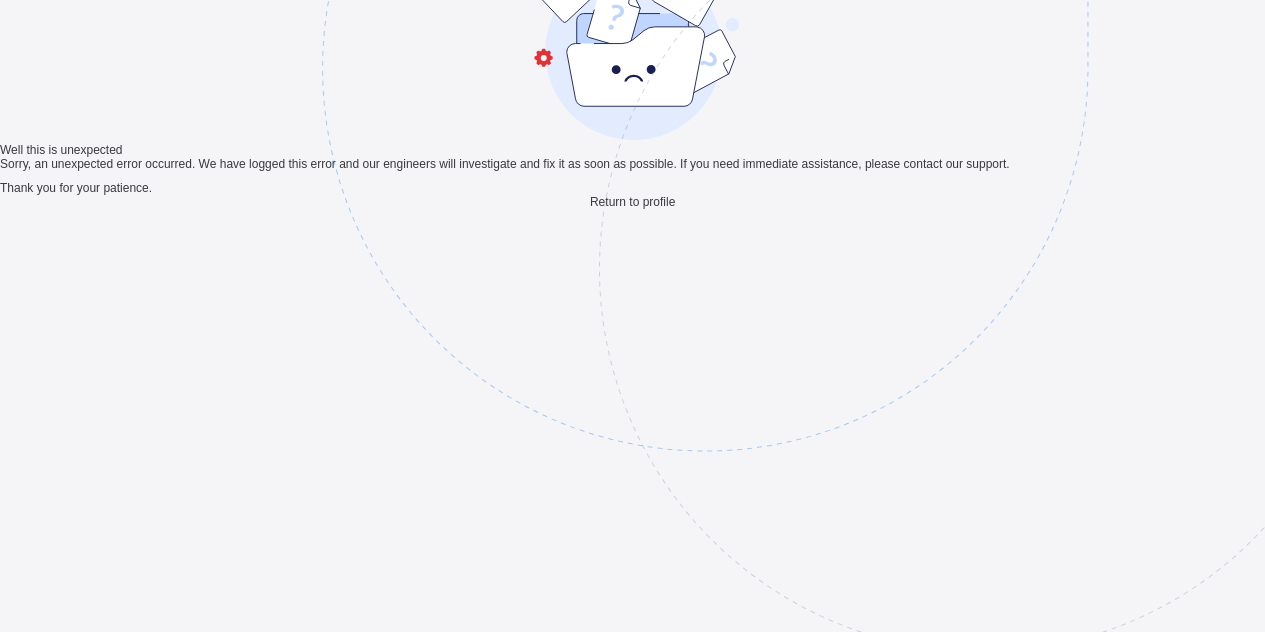click on "Return to profile" at bounding box center [632, 202] 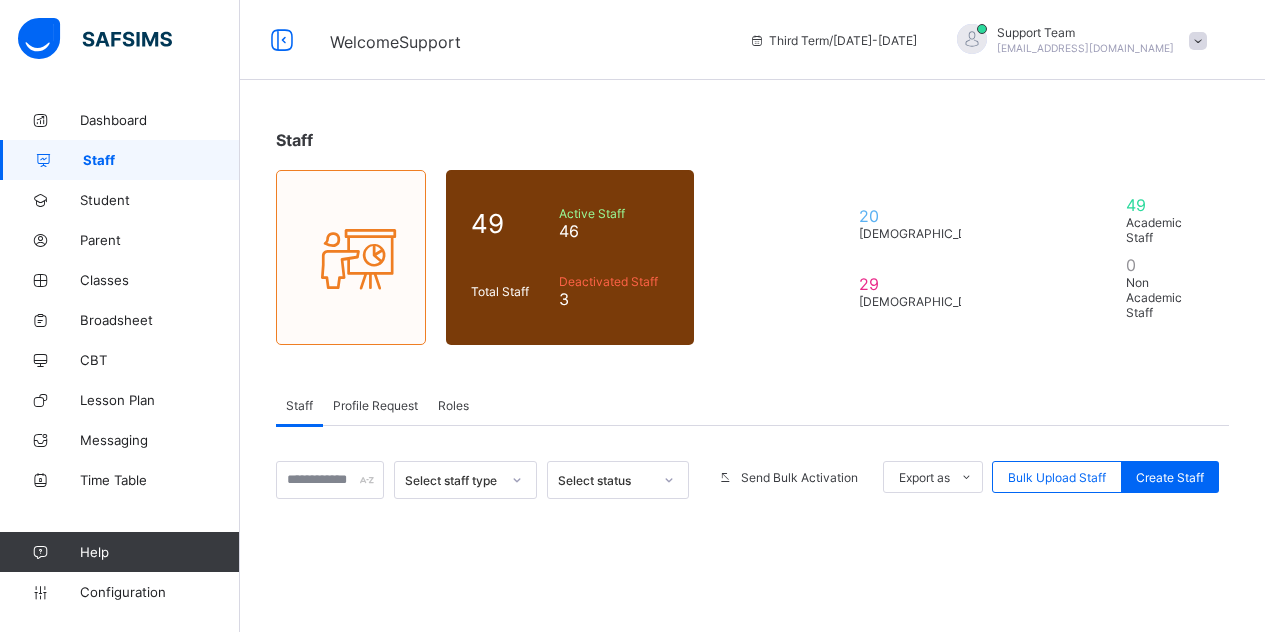 scroll, scrollTop: 0, scrollLeft: 0, axis: both 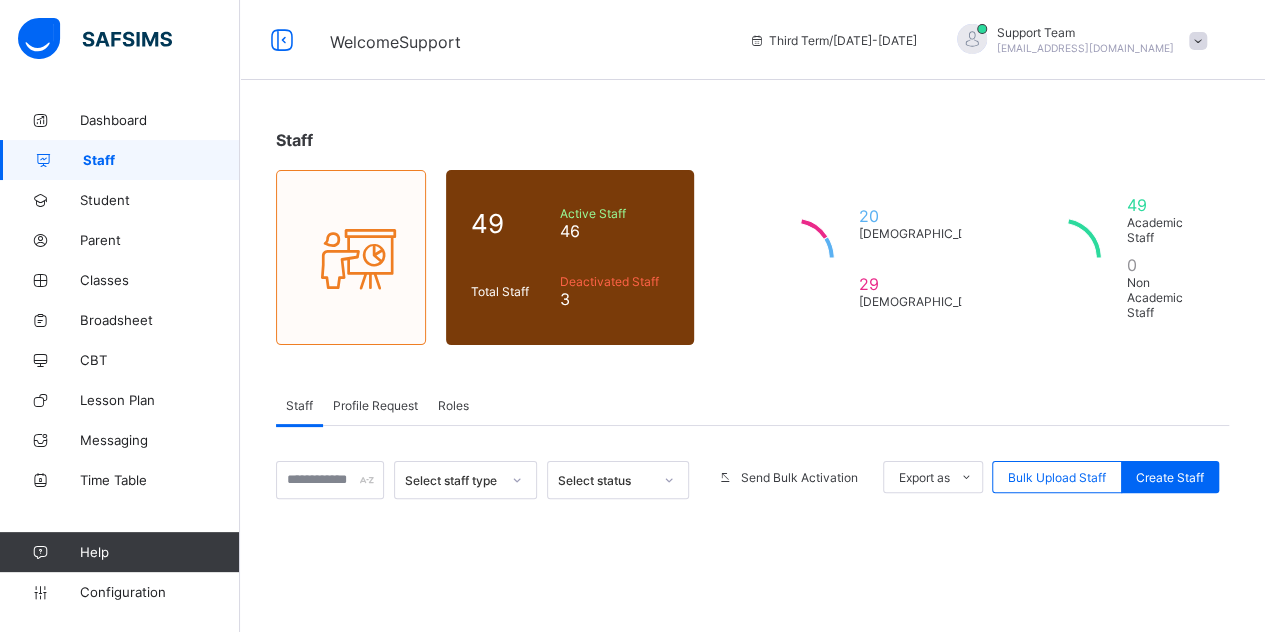 click on "Roles" at bounding box center [453, 405] 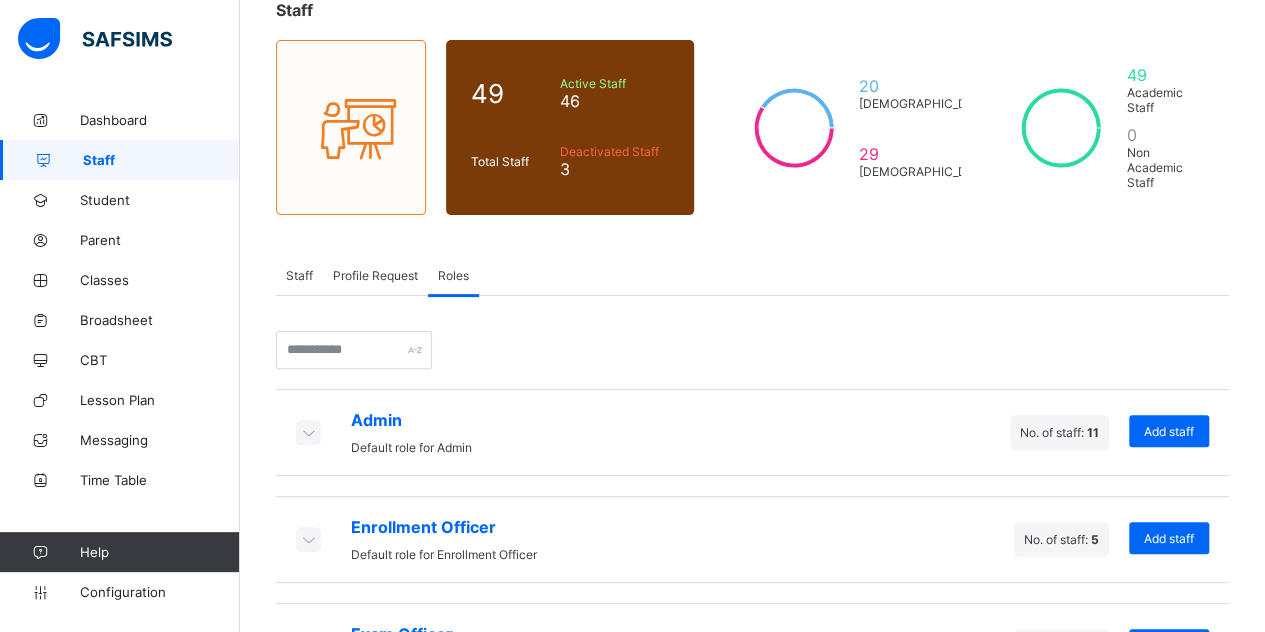 scroll, scrollTop: 200, scrollLeft: 0, axis: vertical 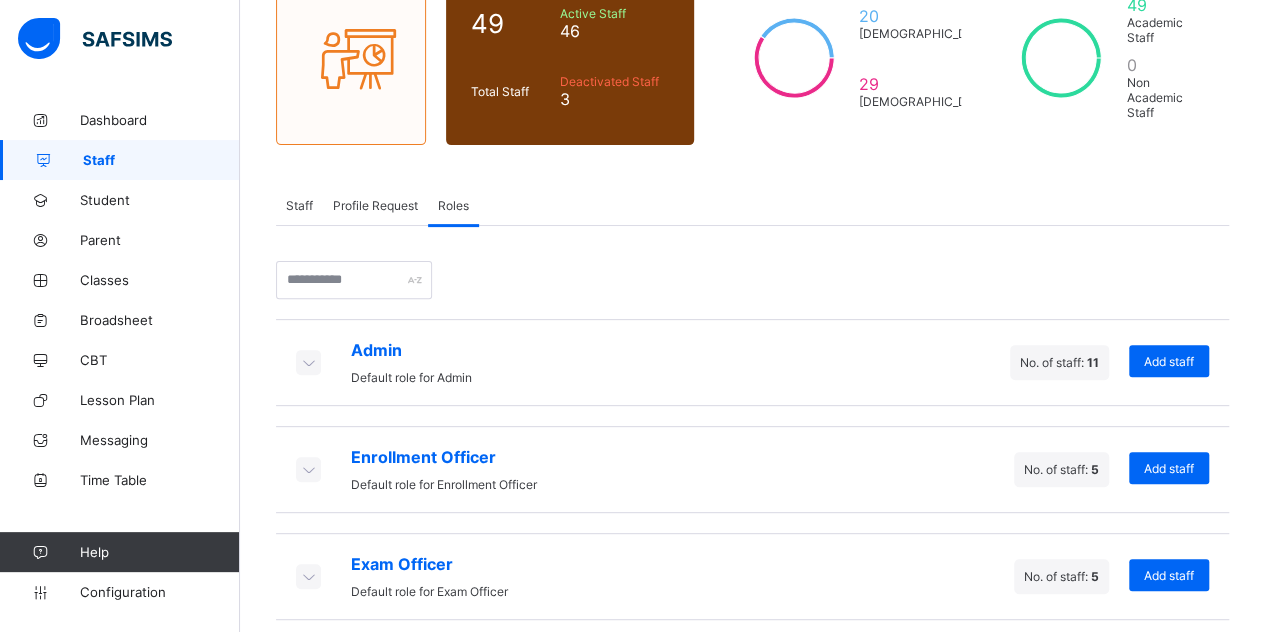 click at bounding box center [308, 362] 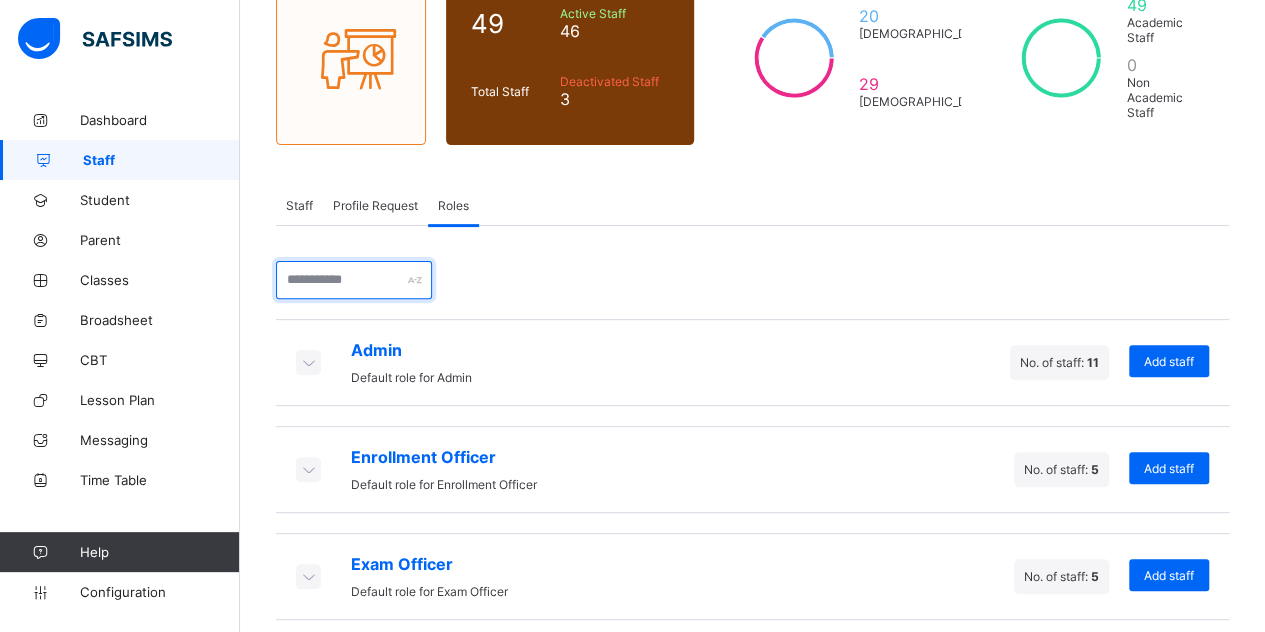 click at bounding box center [354, 280] 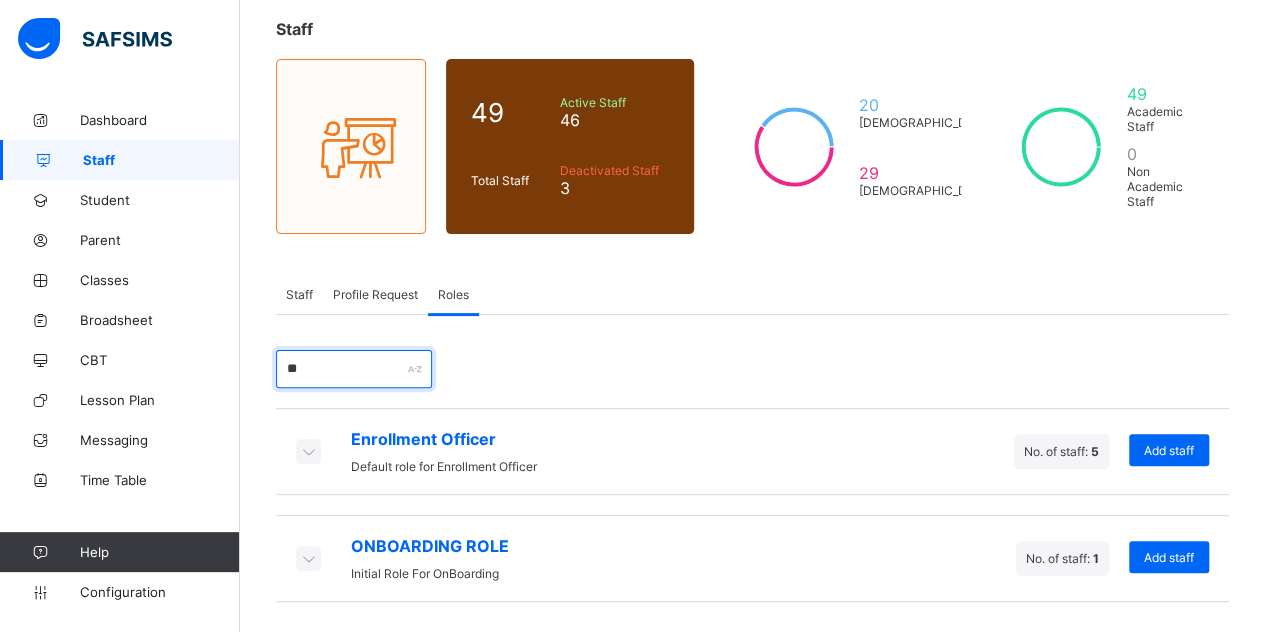 scroll, scrollTop: 85, scrollLeft: 0, axis: vertical 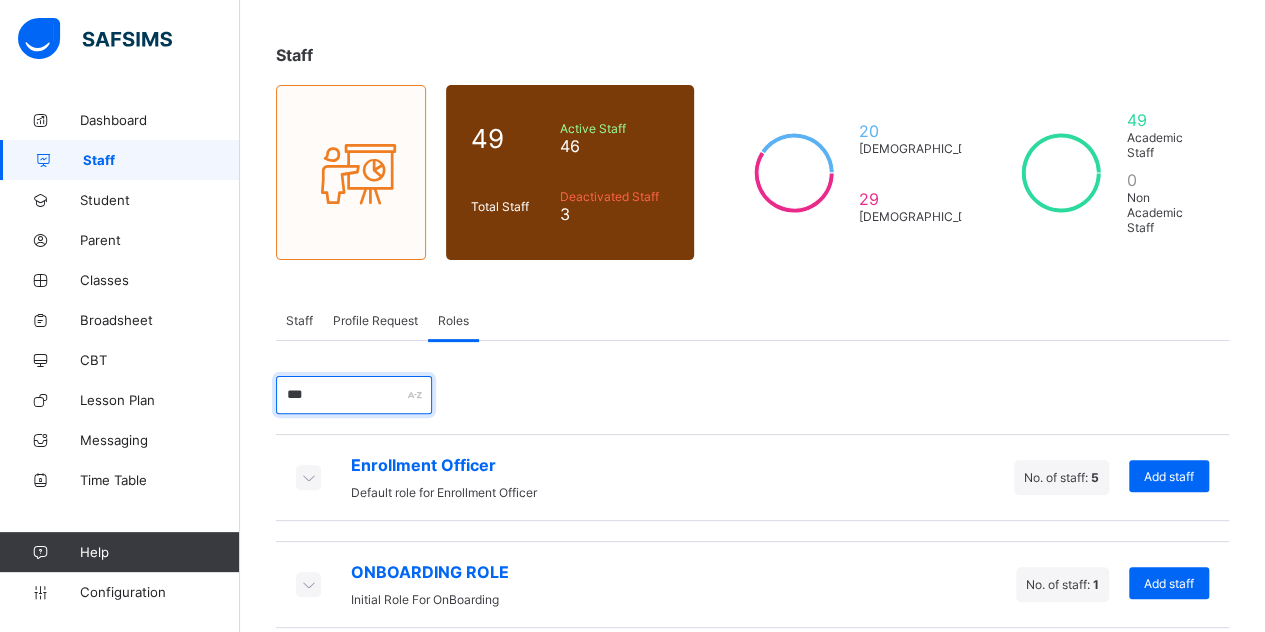type on "****" 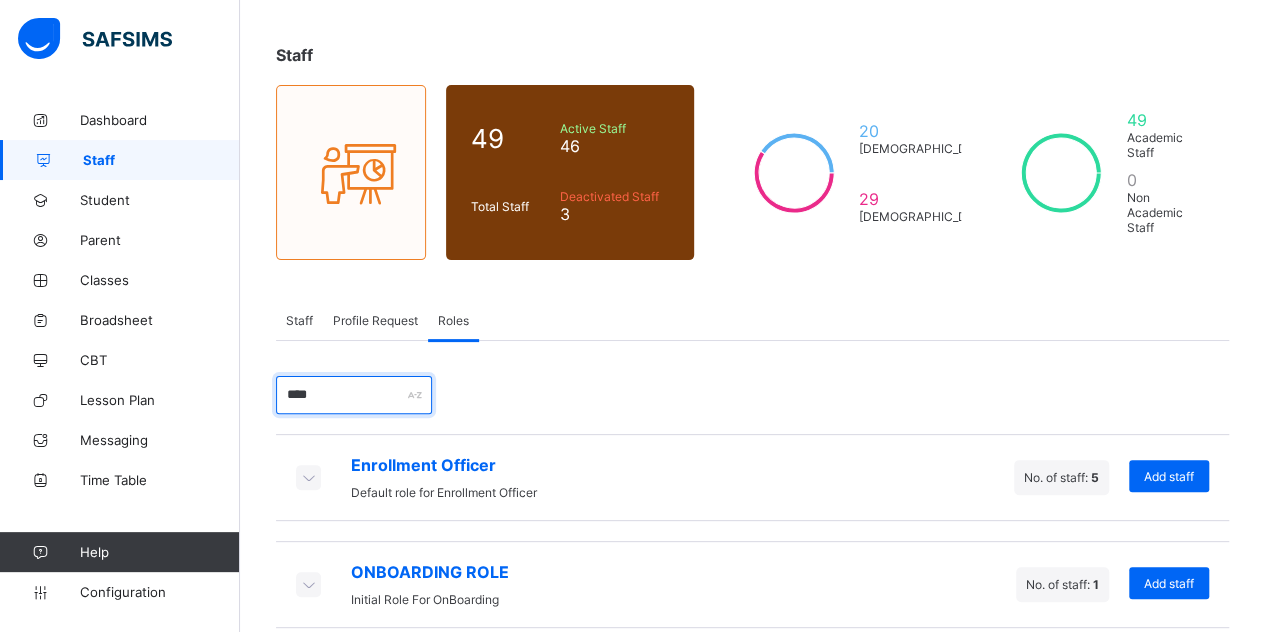scroll, scrollTop: 0, scrollLeft: 0, axis: both 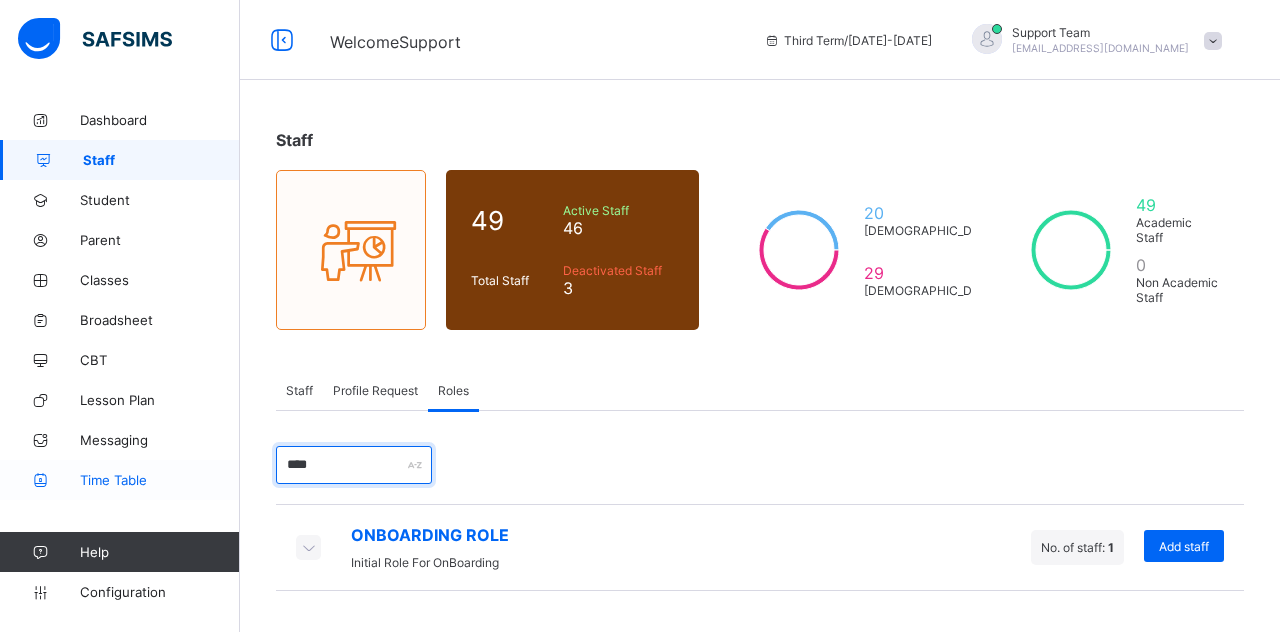 drag, startPoint x: 363, startPoint y: 467, endPoint x: 232, endPoint y: 463, distance: 131.06105 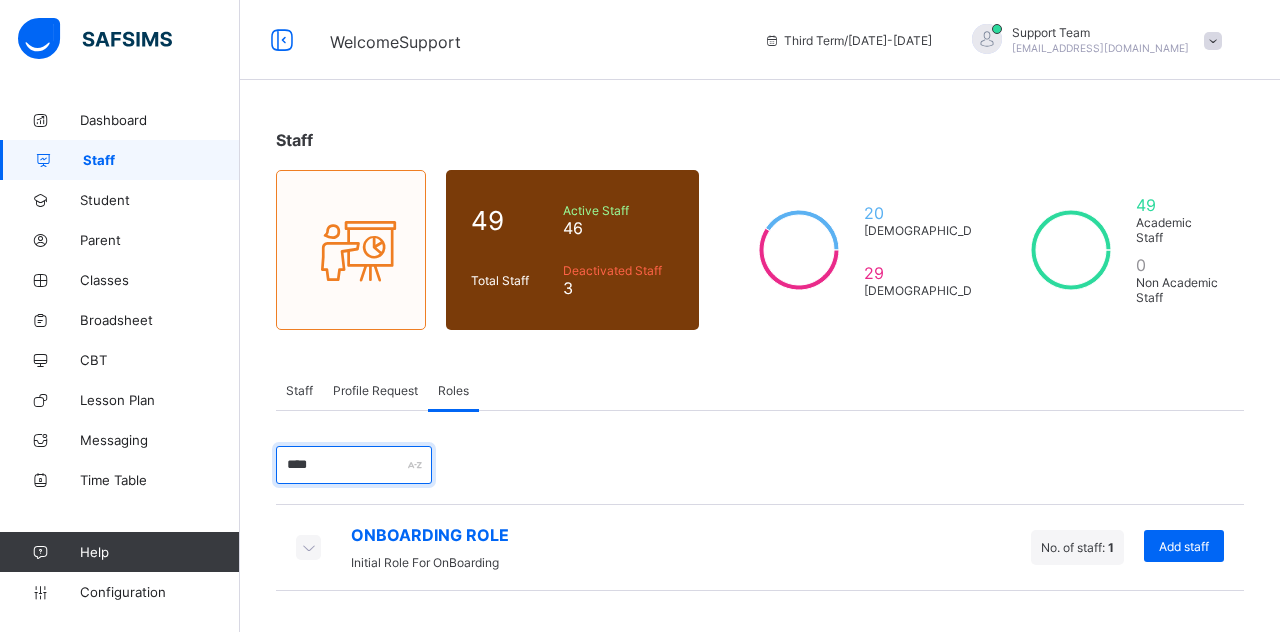 type 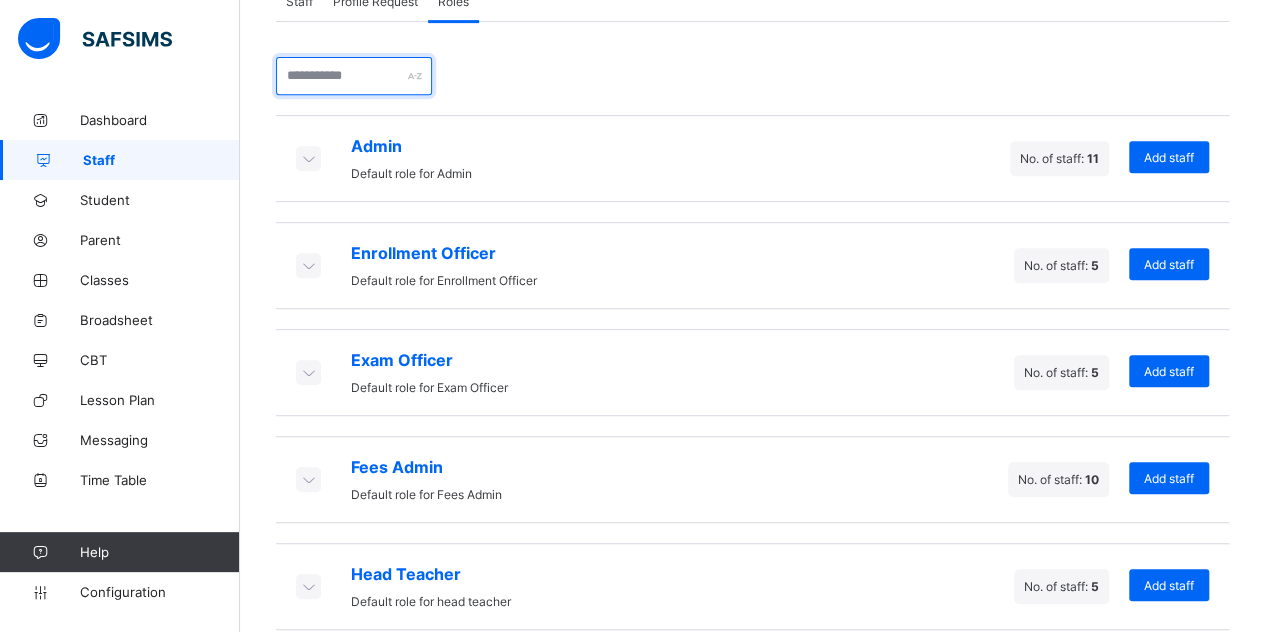 scroll, scrollTop: 500, scrollLeft: 0, axis: vertical 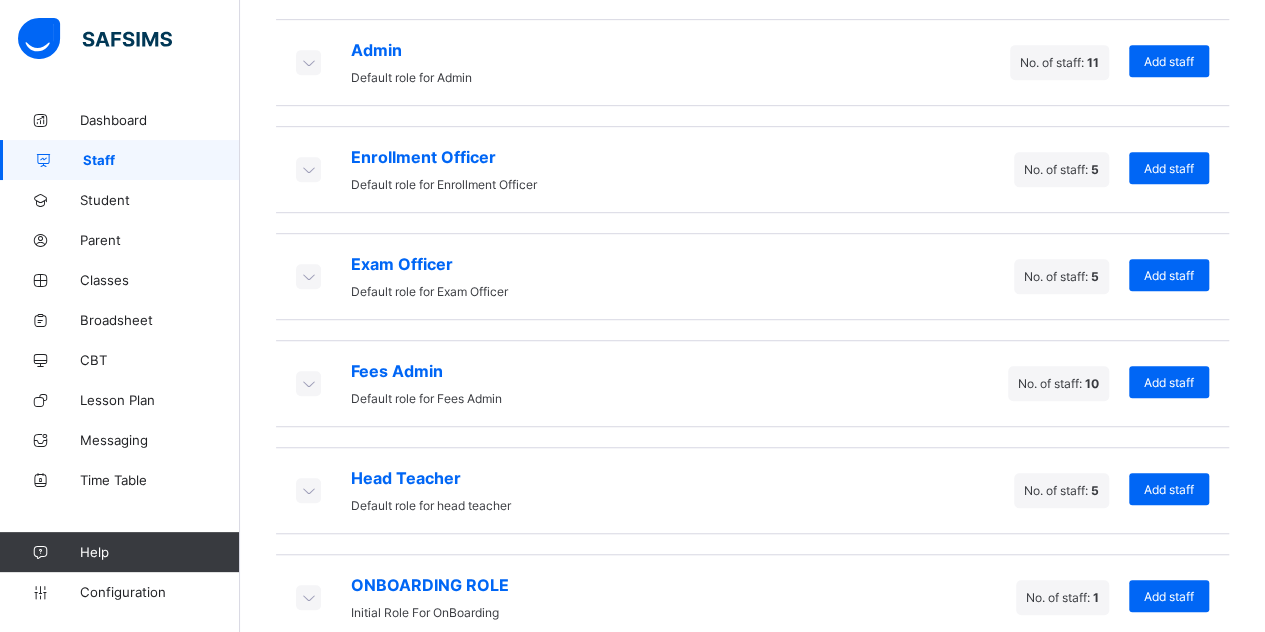 click at bounding box center [308, 383] 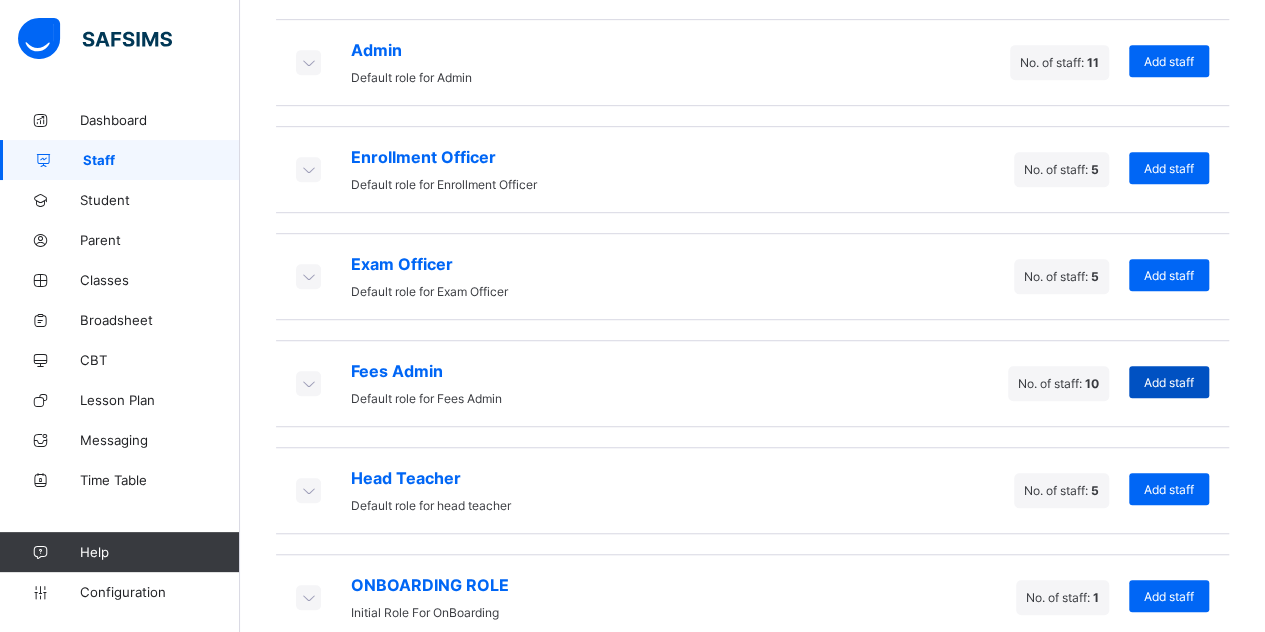 click on "Add staff" at bounding box center (1169, 382) 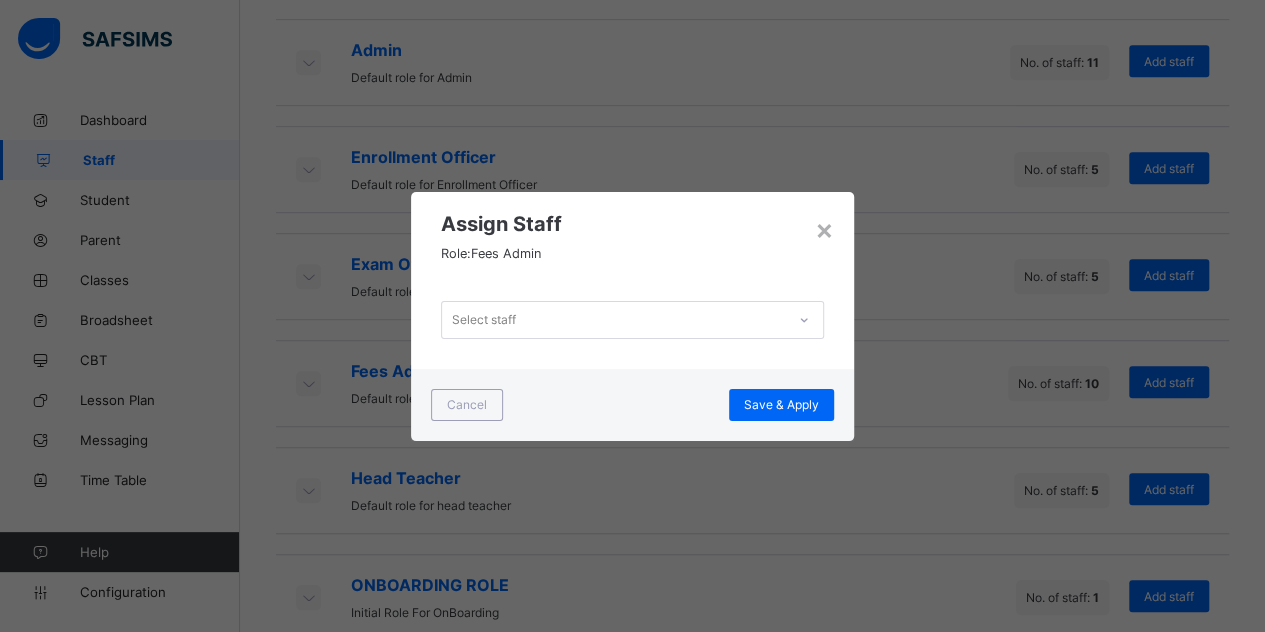 click on "Select staff" at bounding box center [613, 320] 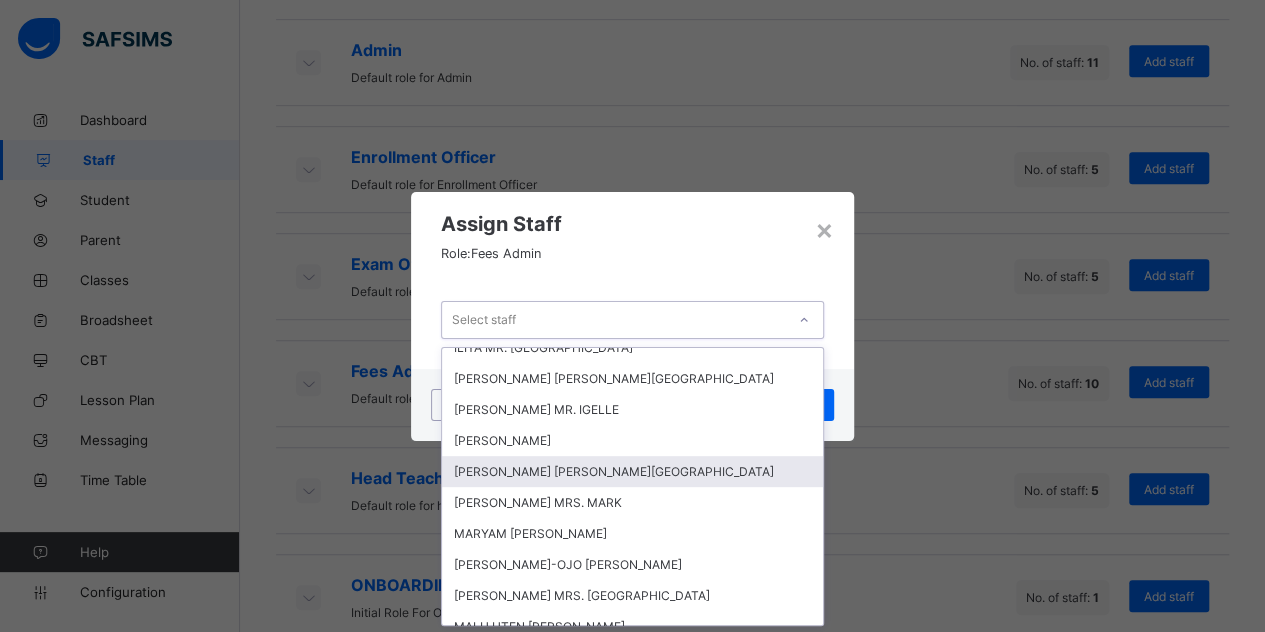 scroll, scrollTop: 200, scrollLeft: 0, axis: vertical 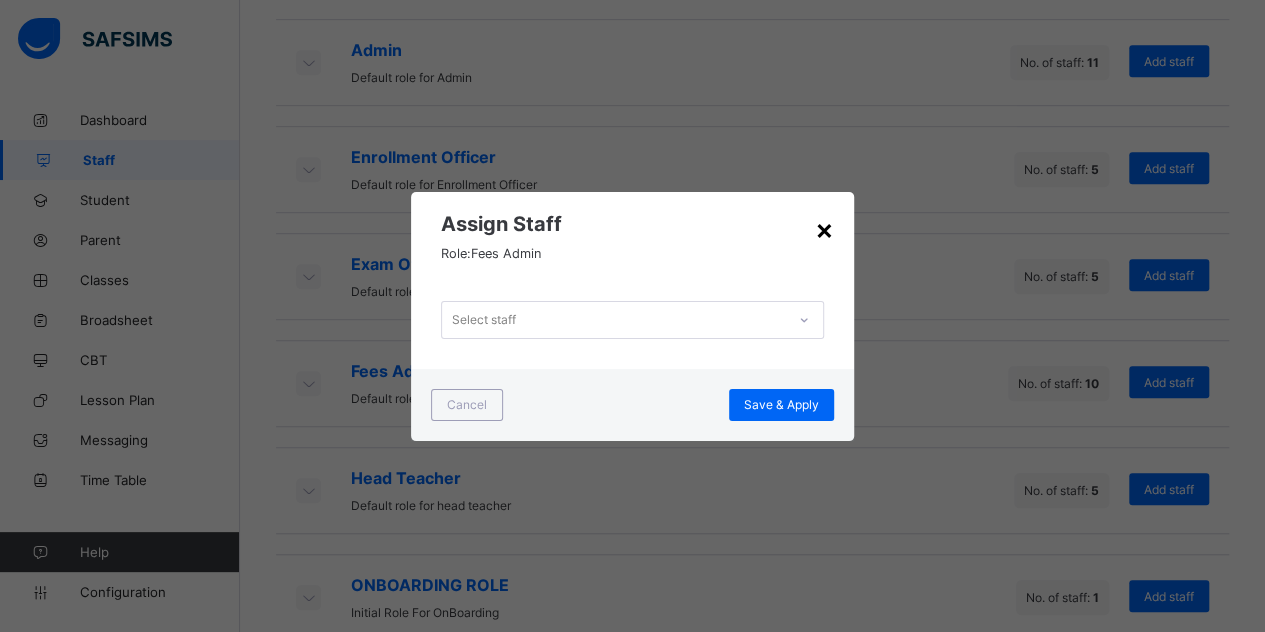 click on "×" at bounding box center [824, 229] 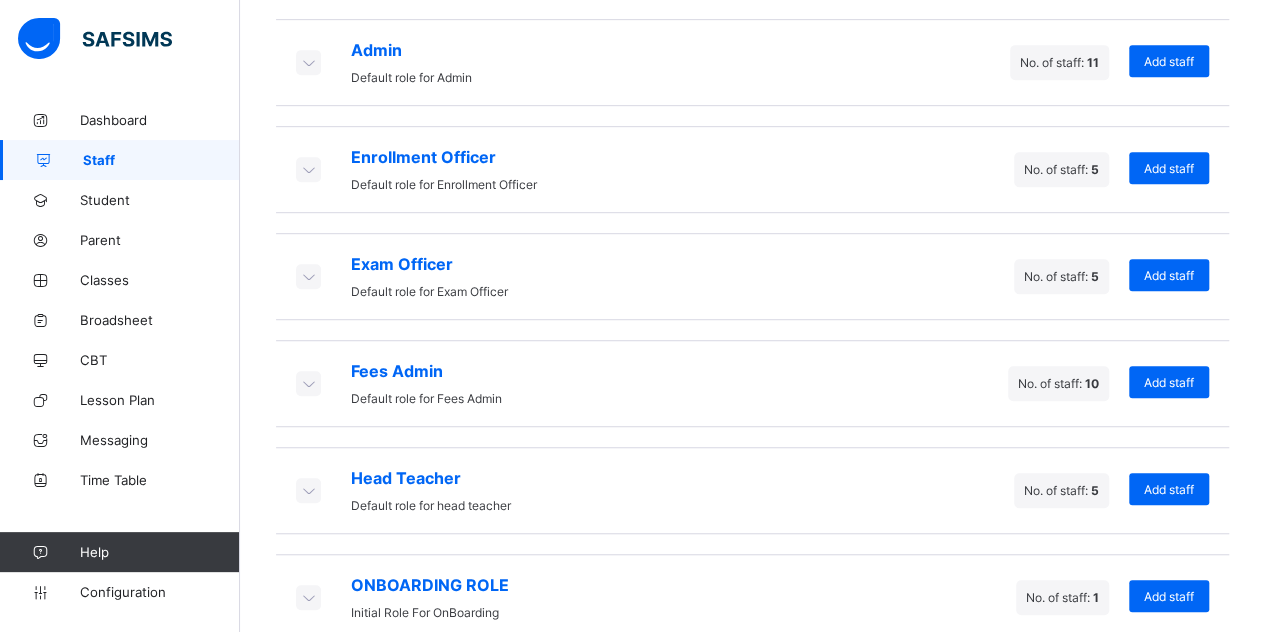 click at bounding box center [308, 276] 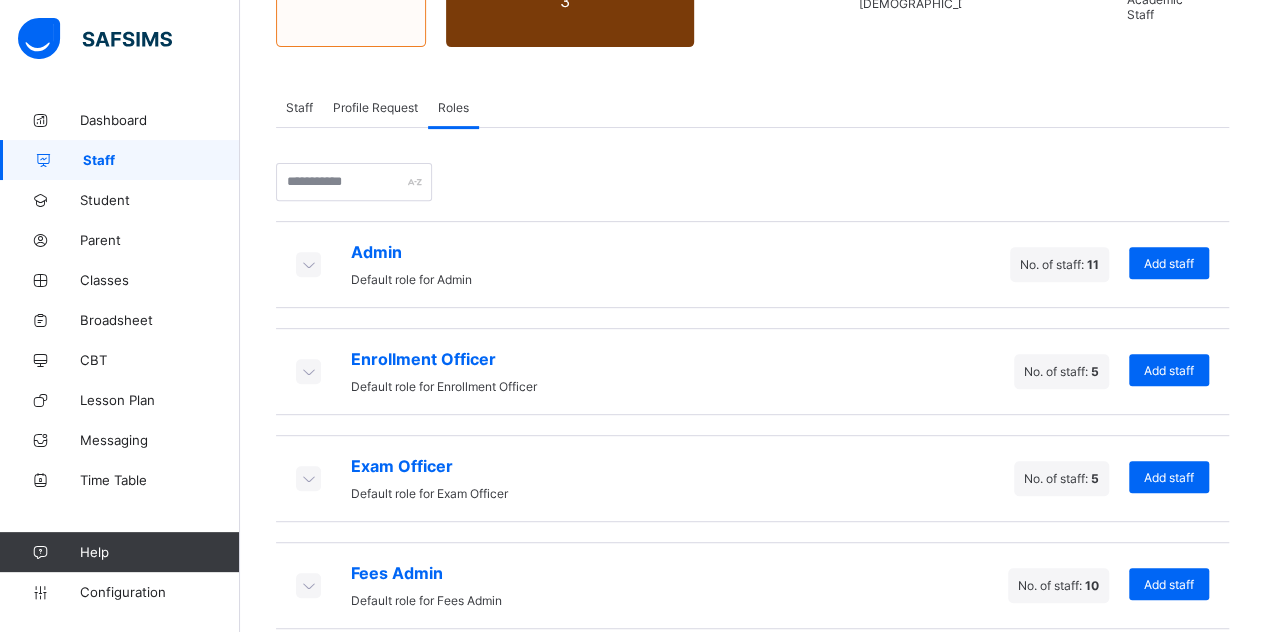 scroll, scrollTop: 100, scrollLeft: 0, axis: vertical 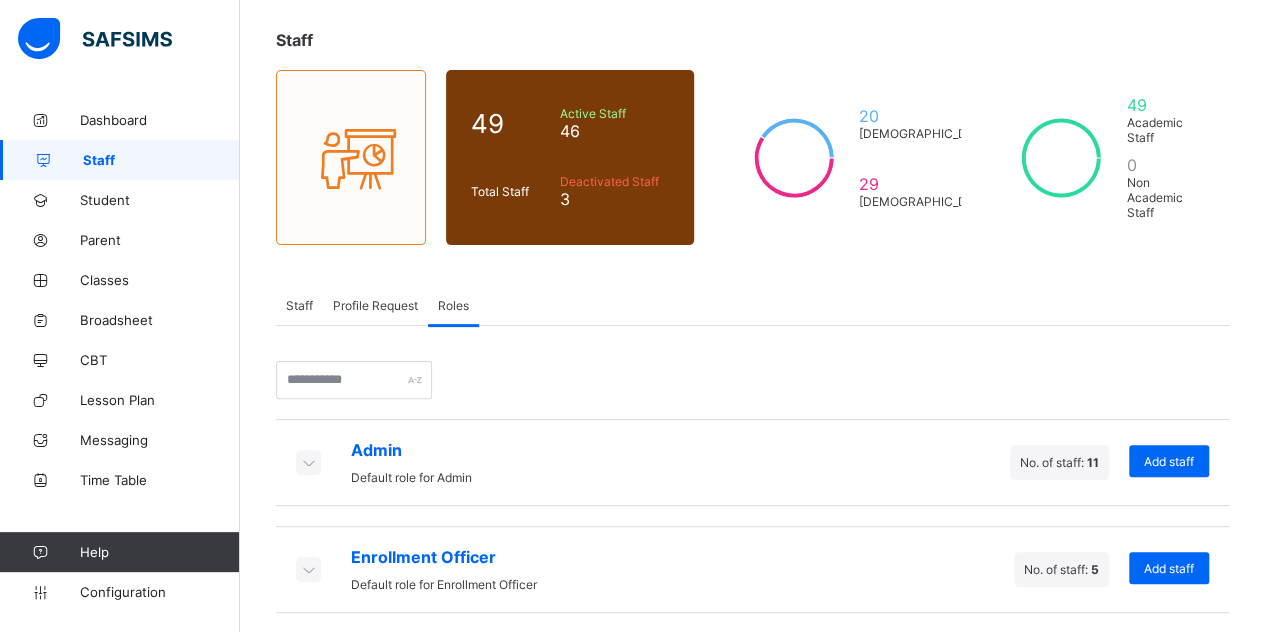 click at bounding box center [308, 462] 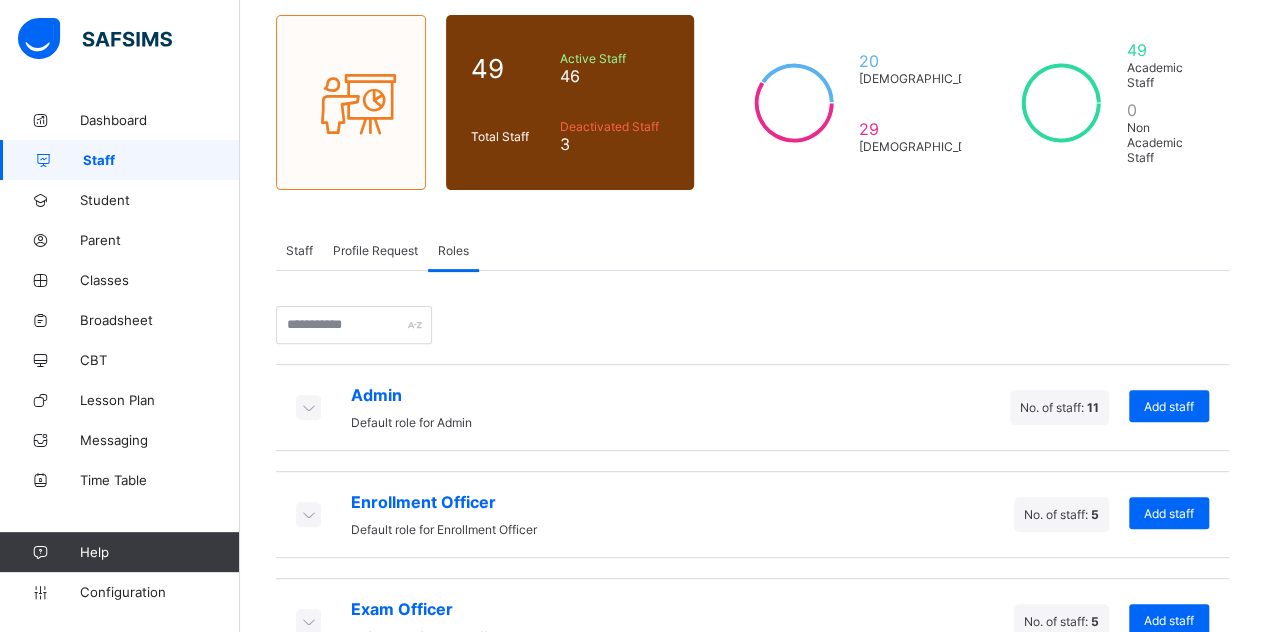 scroll, scrollTop: 300, scrollLeft: 0, axis: vertical 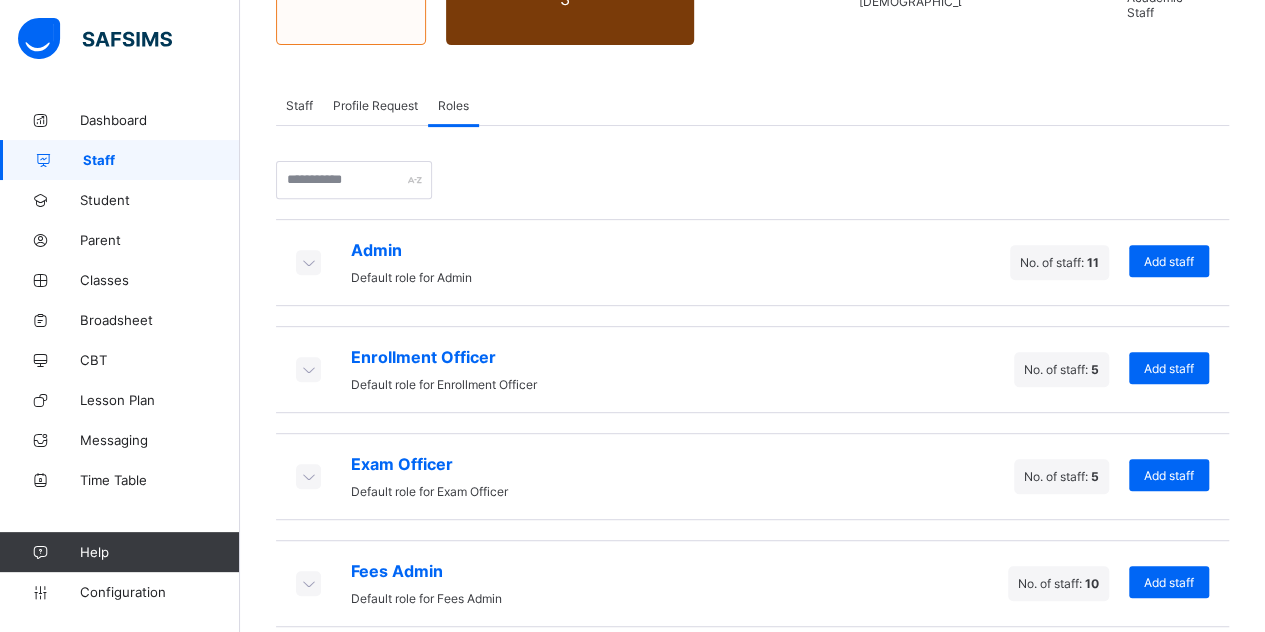 click at bounding box center [308, 369] 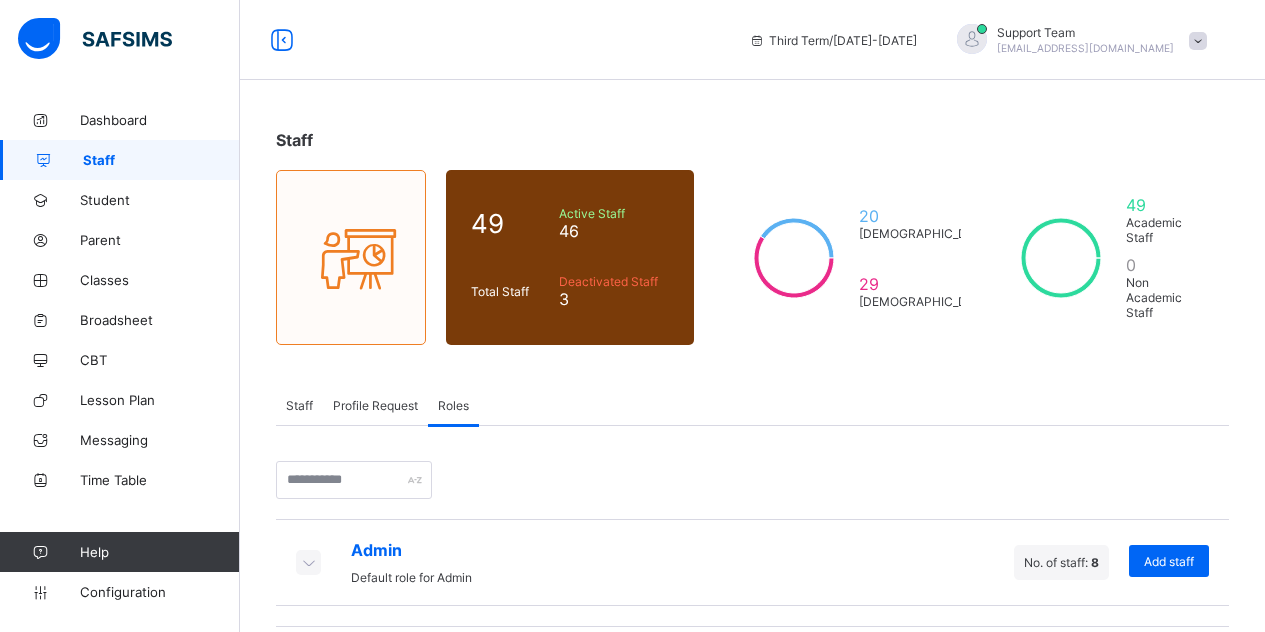 scroll, scrollTop: 190, scrollLeft: 0, axis: vertical 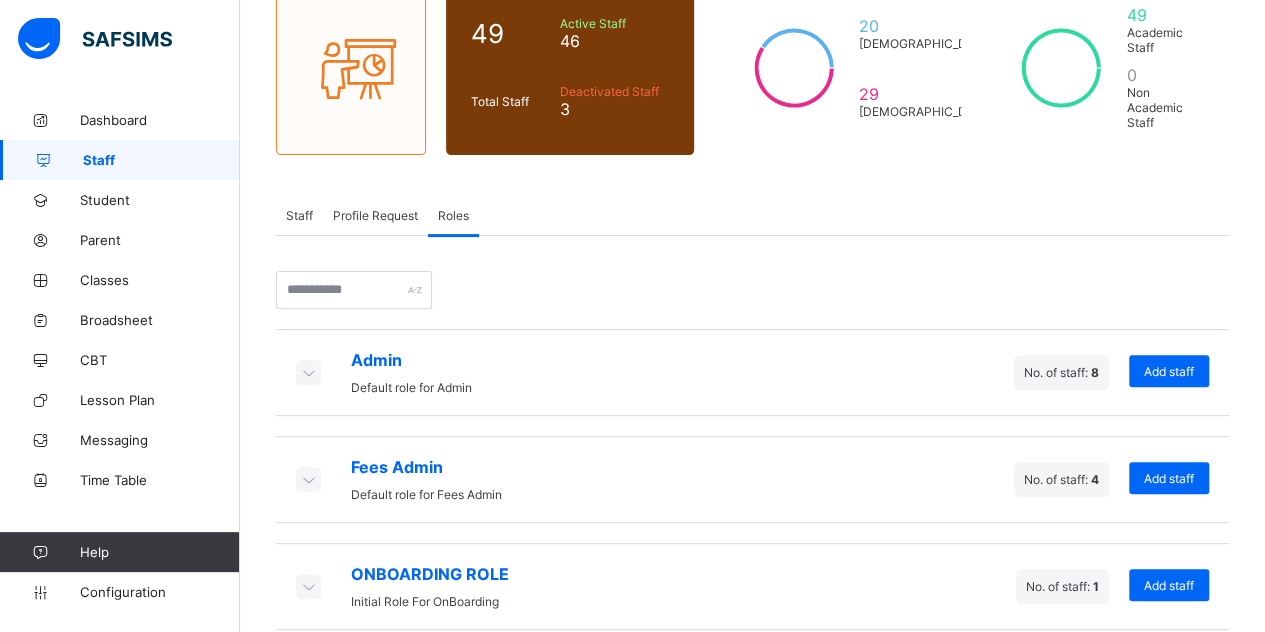 click at bounding box center (308, 479) 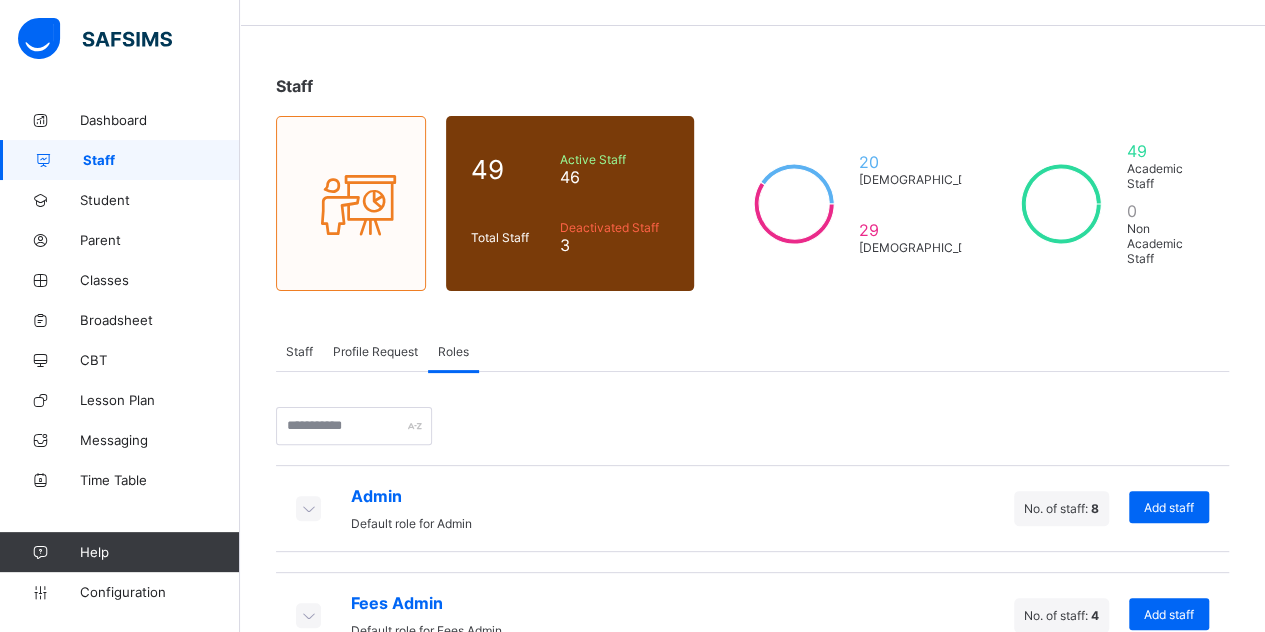 scroll, scrollTop: 190, scrollLeft: 0, axis: vertical 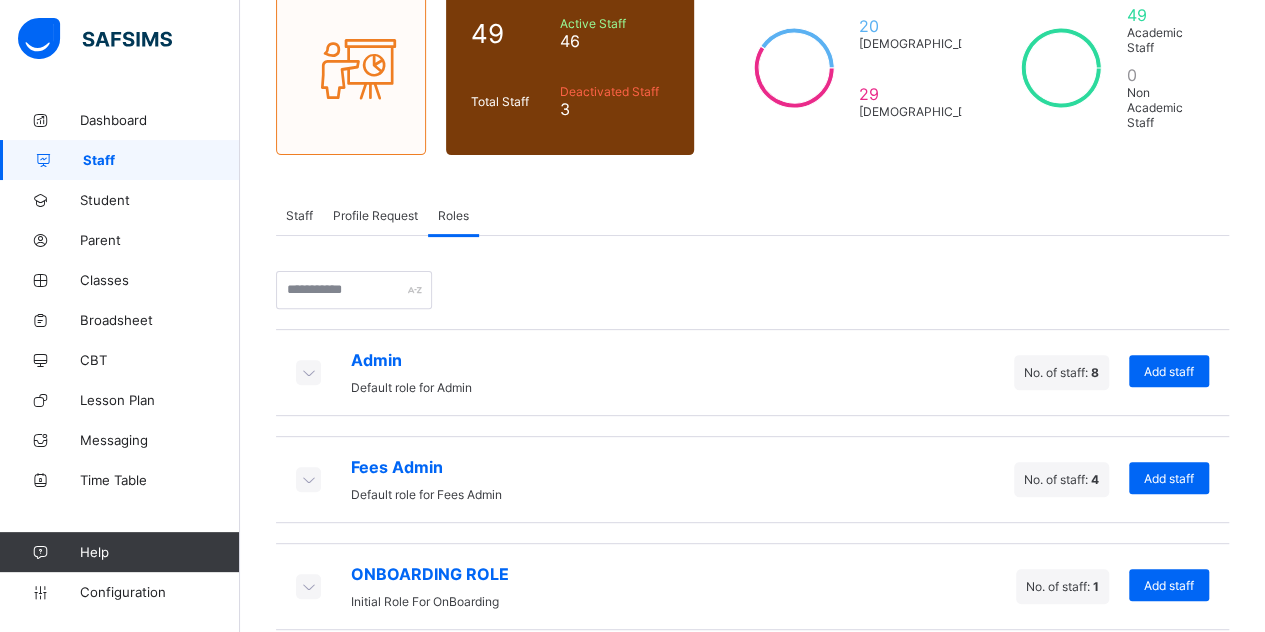 click at bounding box center [308, 586] 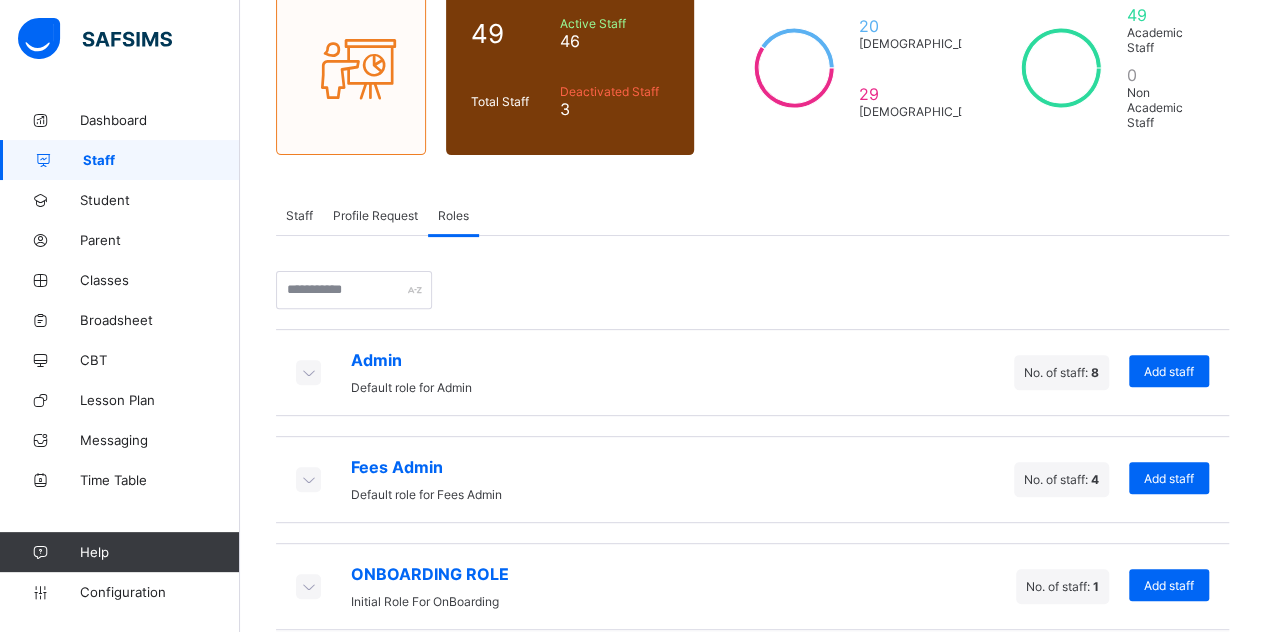 click at bounding box center [308, 586] 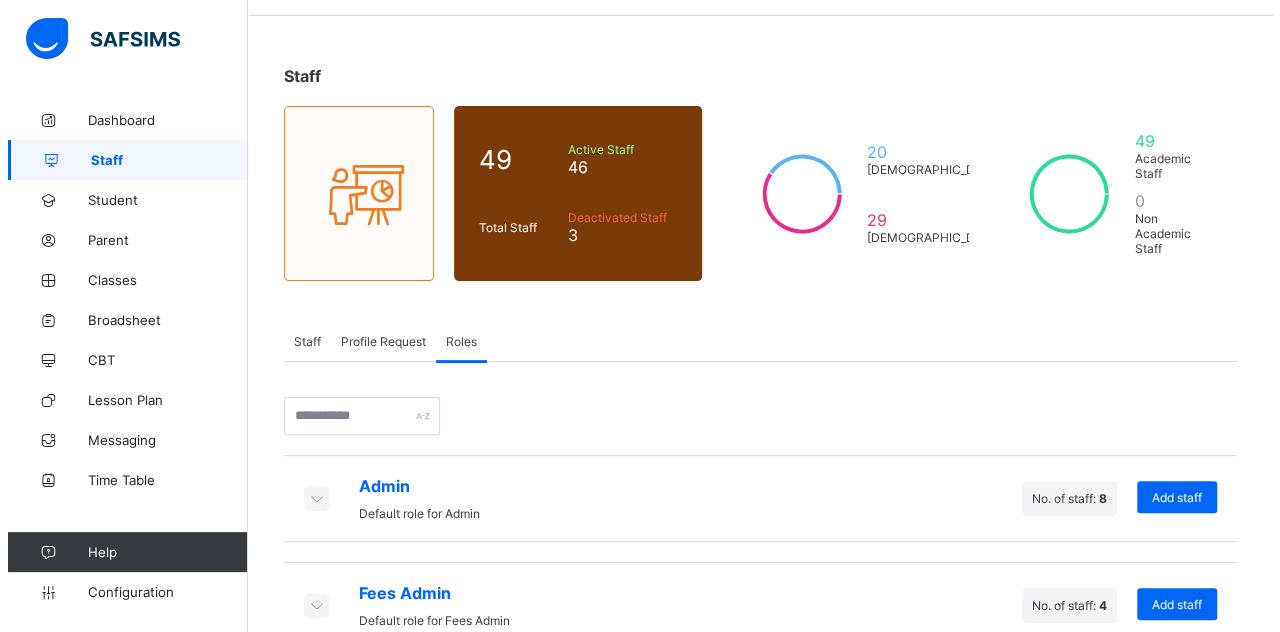 scroll, scrollTop: 0, scrollLeft: 0, axis: both 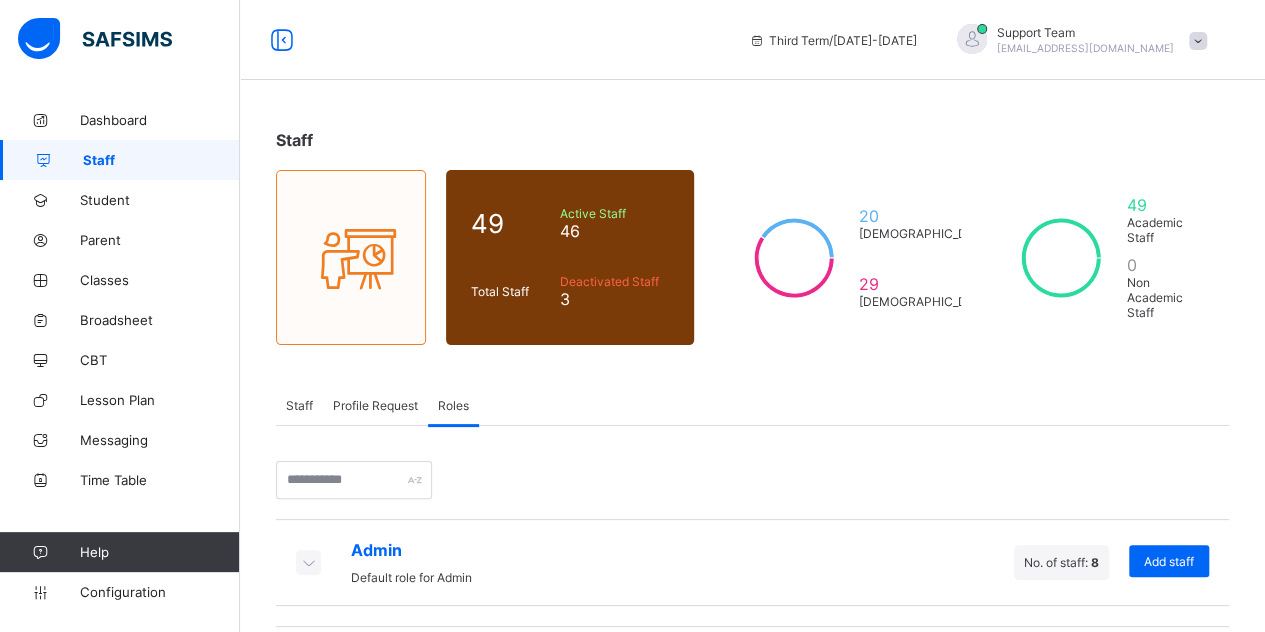 click on "Support   Team oluwatooni@flexisaf.com" at bounding box center [1077, 40] 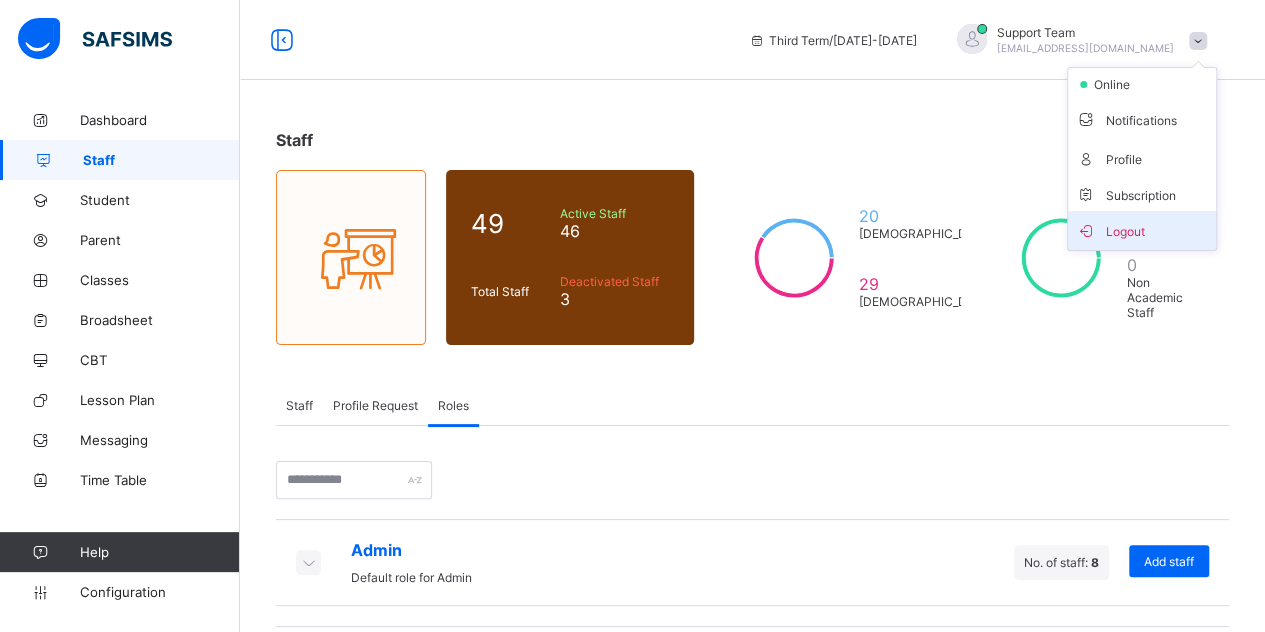 click on "Logout" at bounding box center [1142, 230] 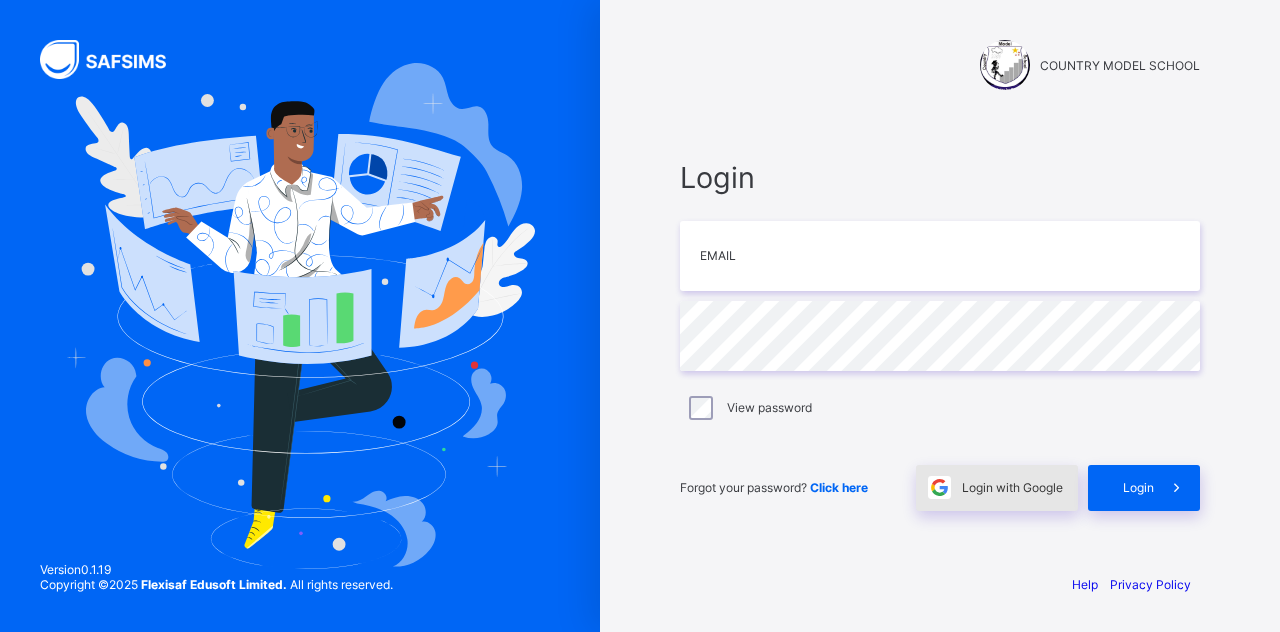 click on "Login with Google" at bounding box center [1012, 487] 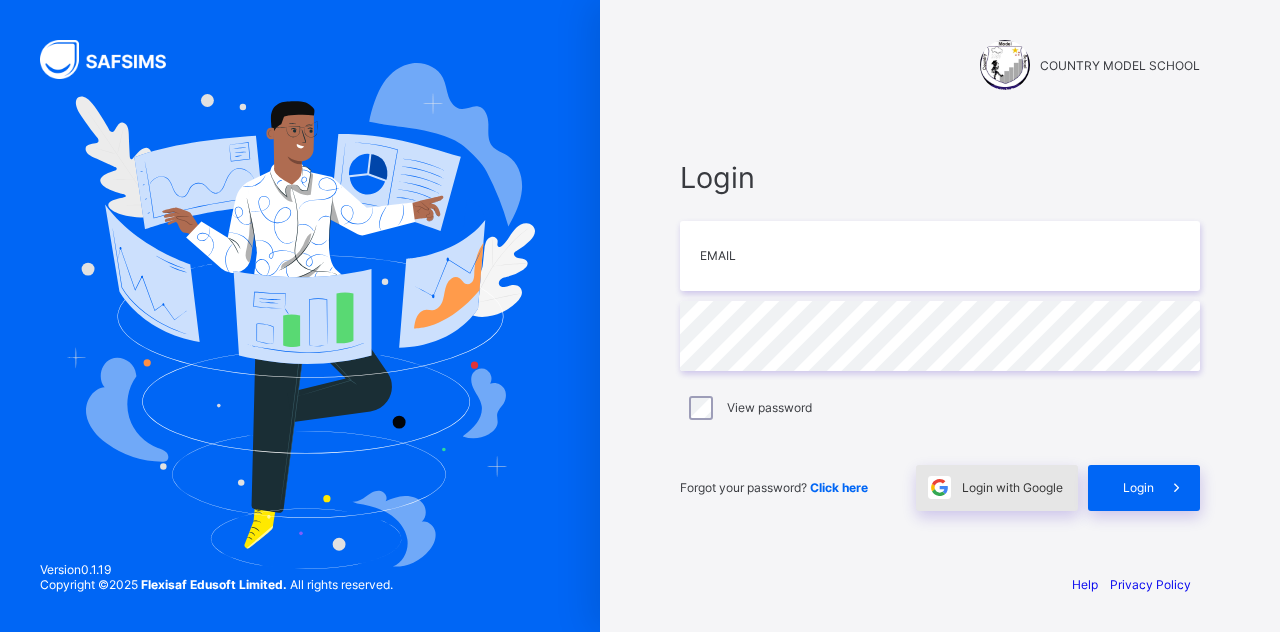 click on "Login with Google" at bounding box center [997, 488] 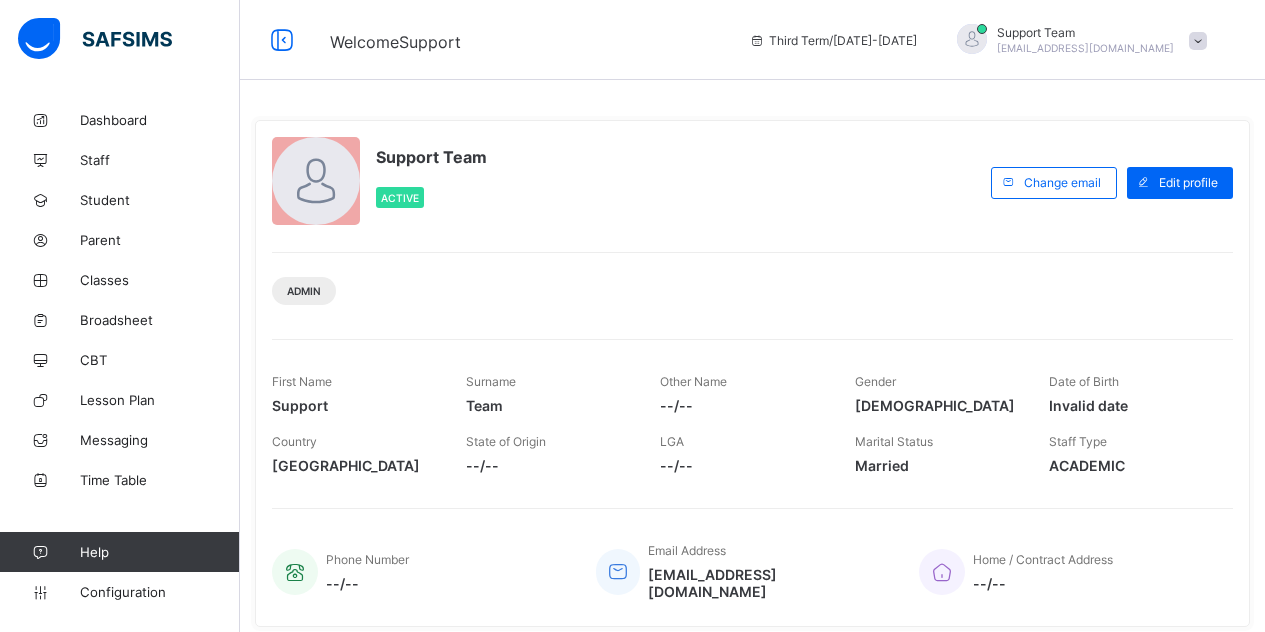 scroll, scrollTop: 0, scrollLeft: 0, axis: both 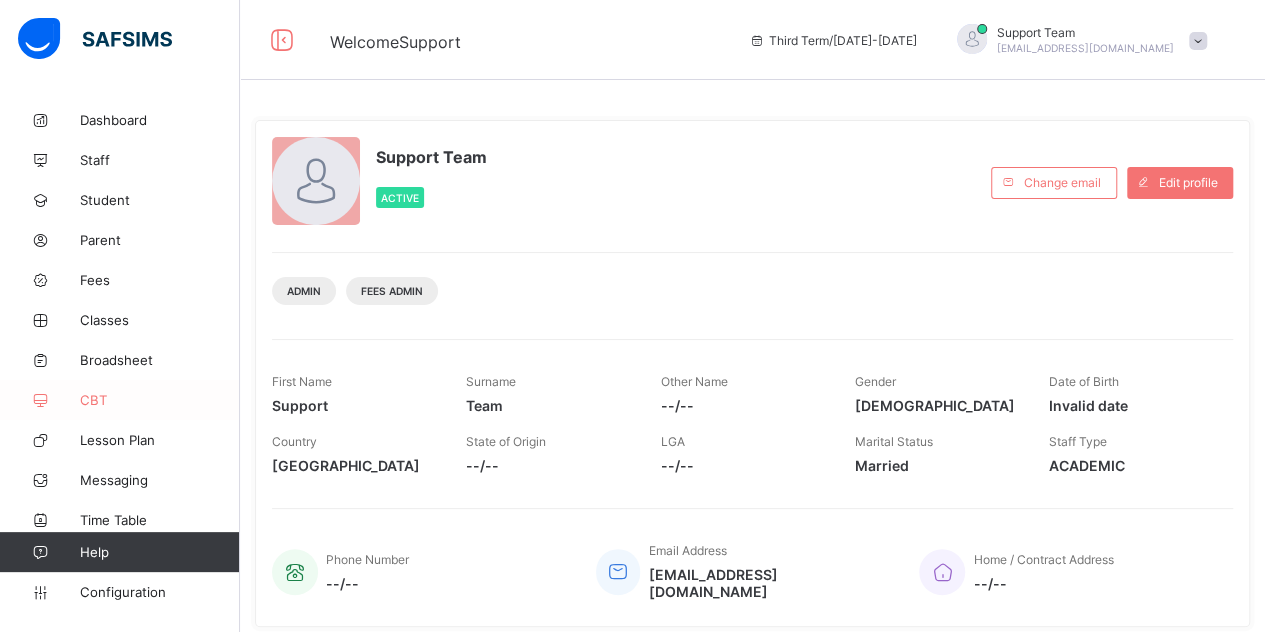 click on "CBT" at bounding box center (160, 400) 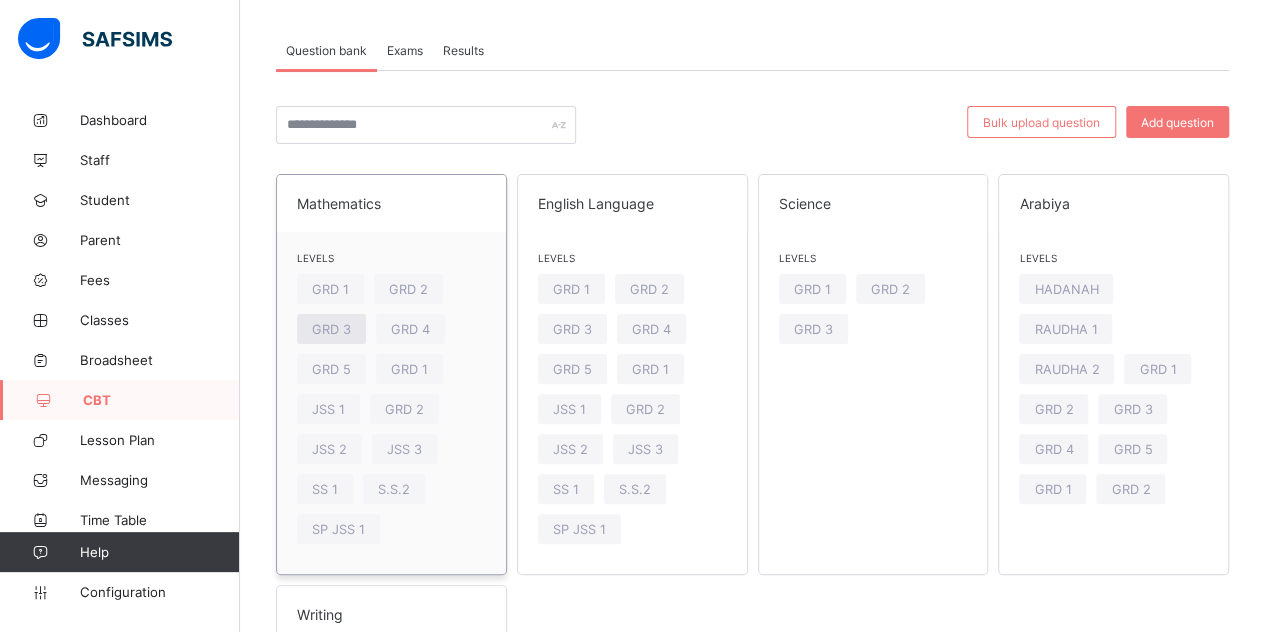 scroll, scrollTop: 93, scrollLeft: 0, axis: vertical 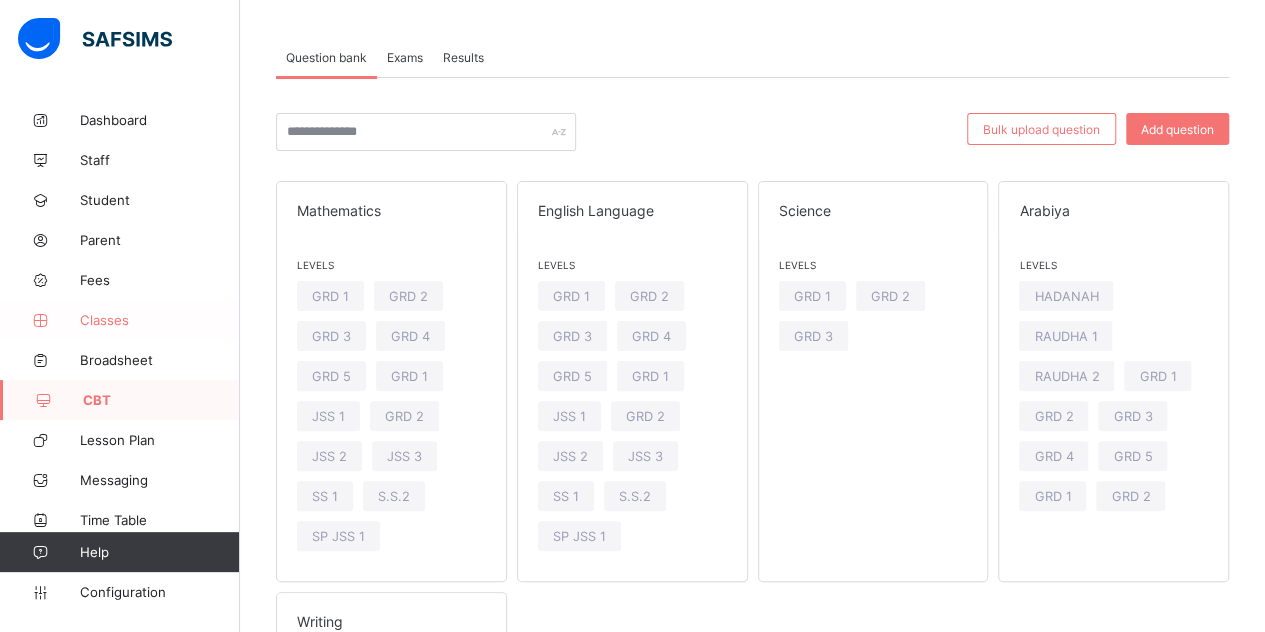 click on "Classes" at bounding box center (160, 320) 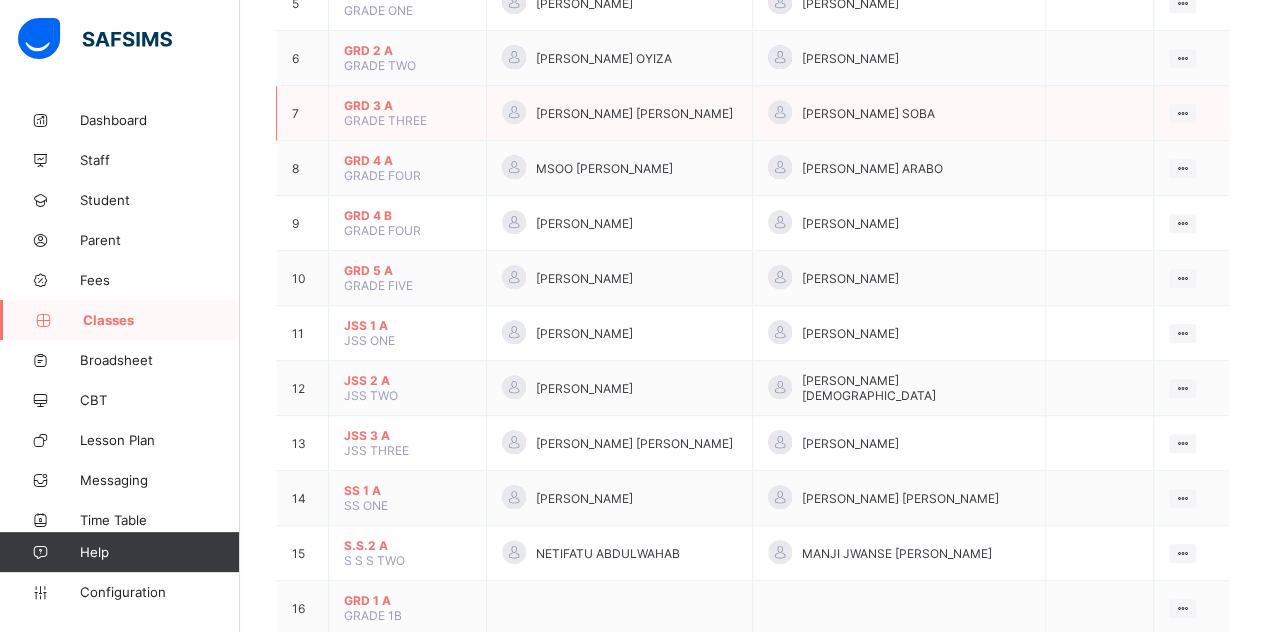 scroll, scrollTop: 600, scrollLeft: 0, axis: vertical 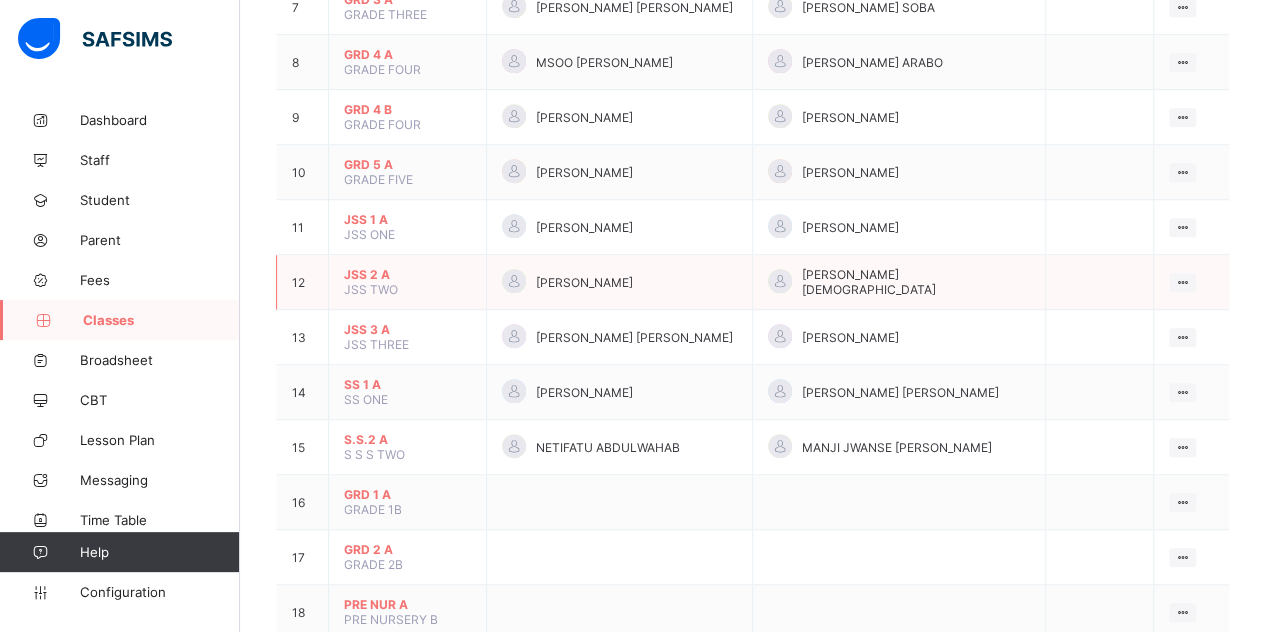 click on "JSS 2   A" at bounding box center (407, 274) 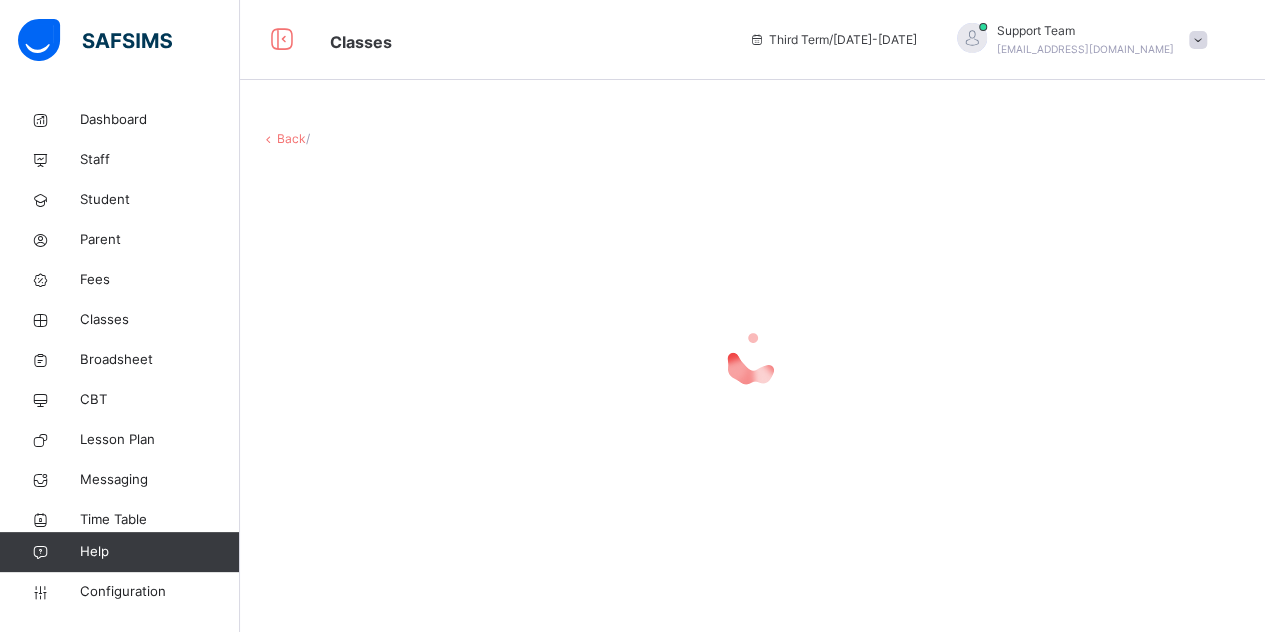 scroll, scrollTop: 0, scrollLeft: 0, axis: both 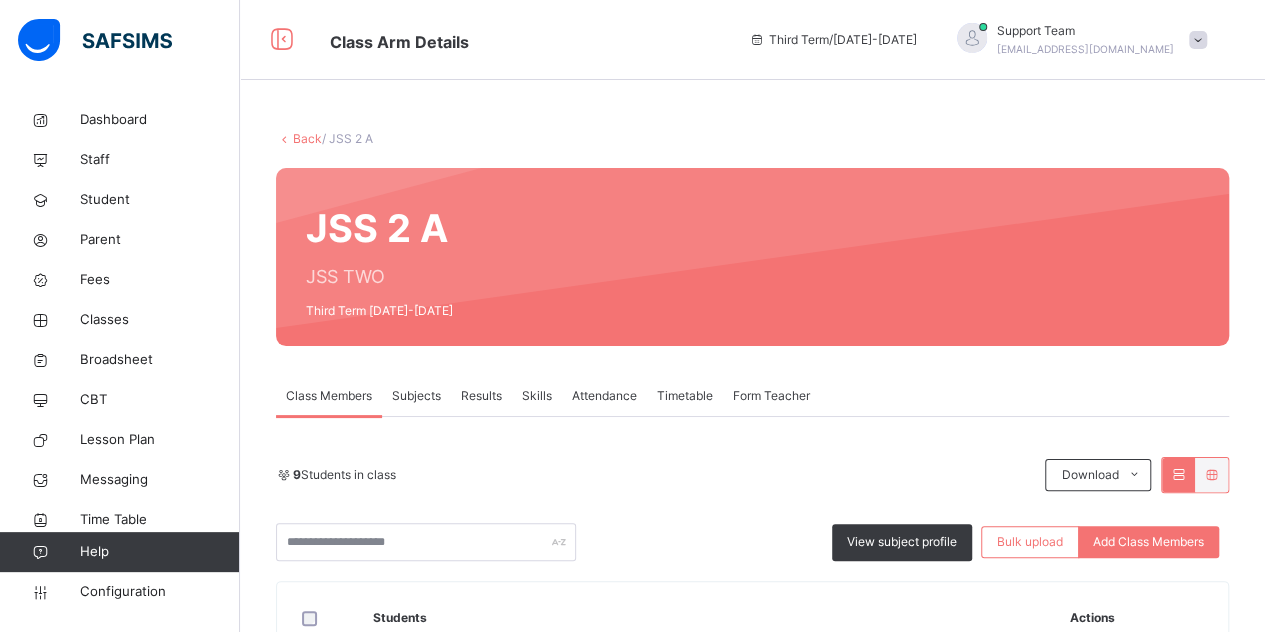 click on "Subjects" at bounding box center [416, 396] 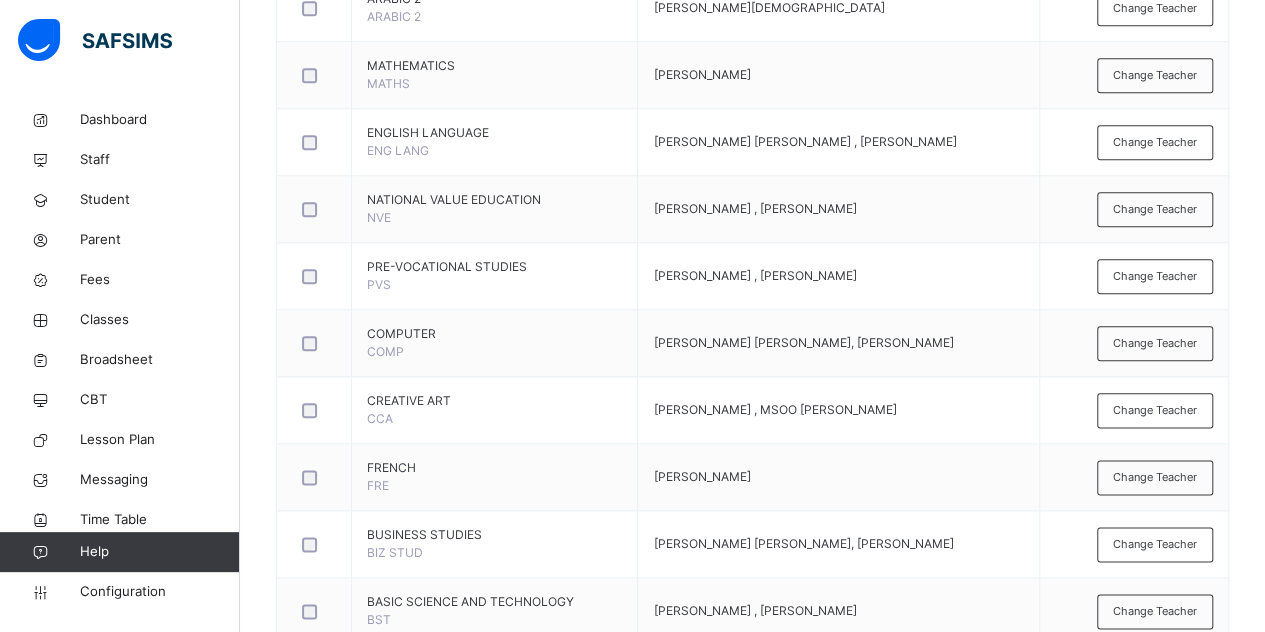 scroll, scrollTop: 1100, scrollLeft: 0, axis: vertical 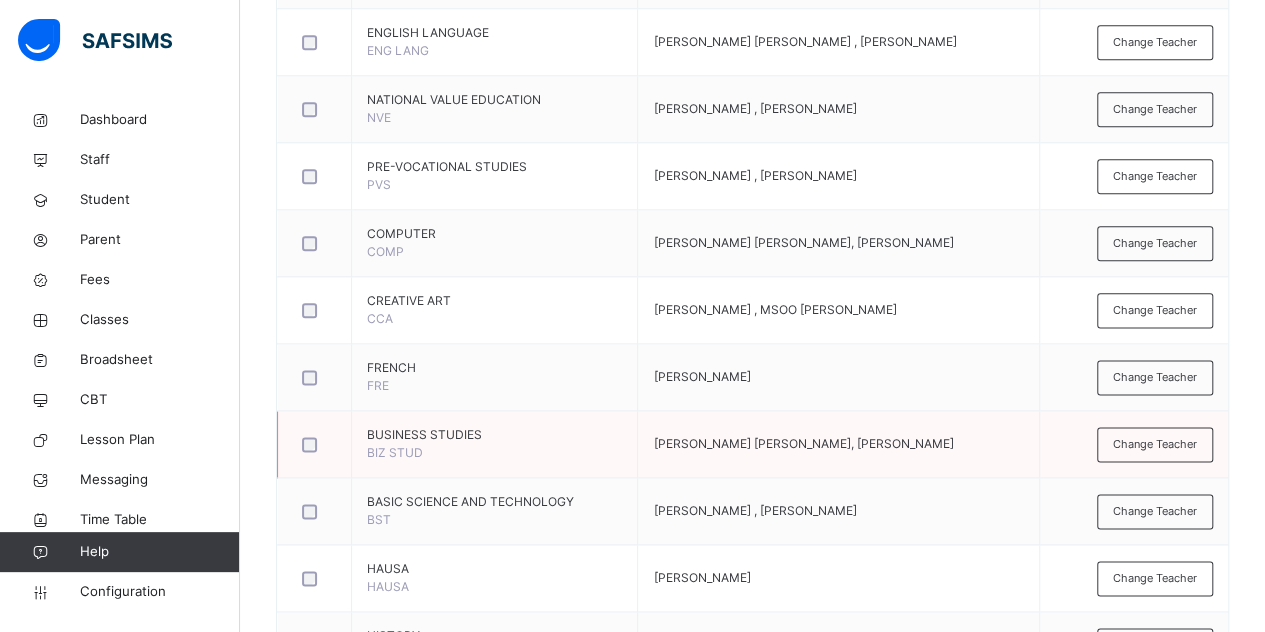 drag, startPoint x: 1000, startPoint y: 443, endPoint x: 844, endPoint y: 447, distance: 156.05127 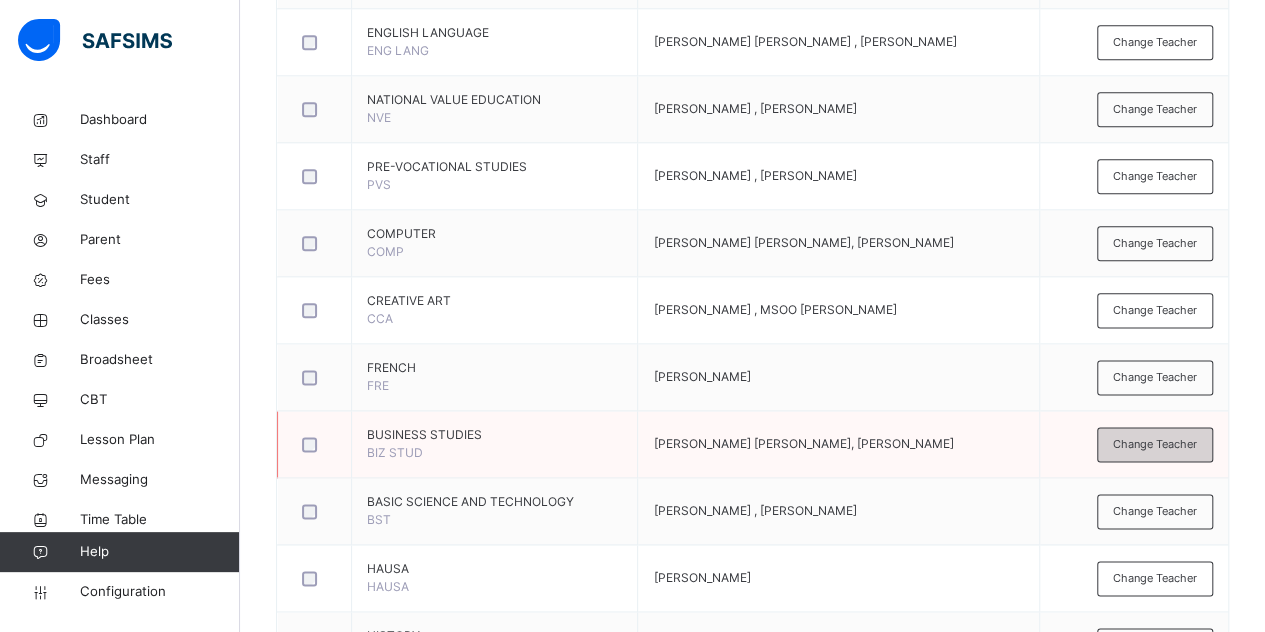 click on "Change Teacher" at bounding box center (1155, 444) 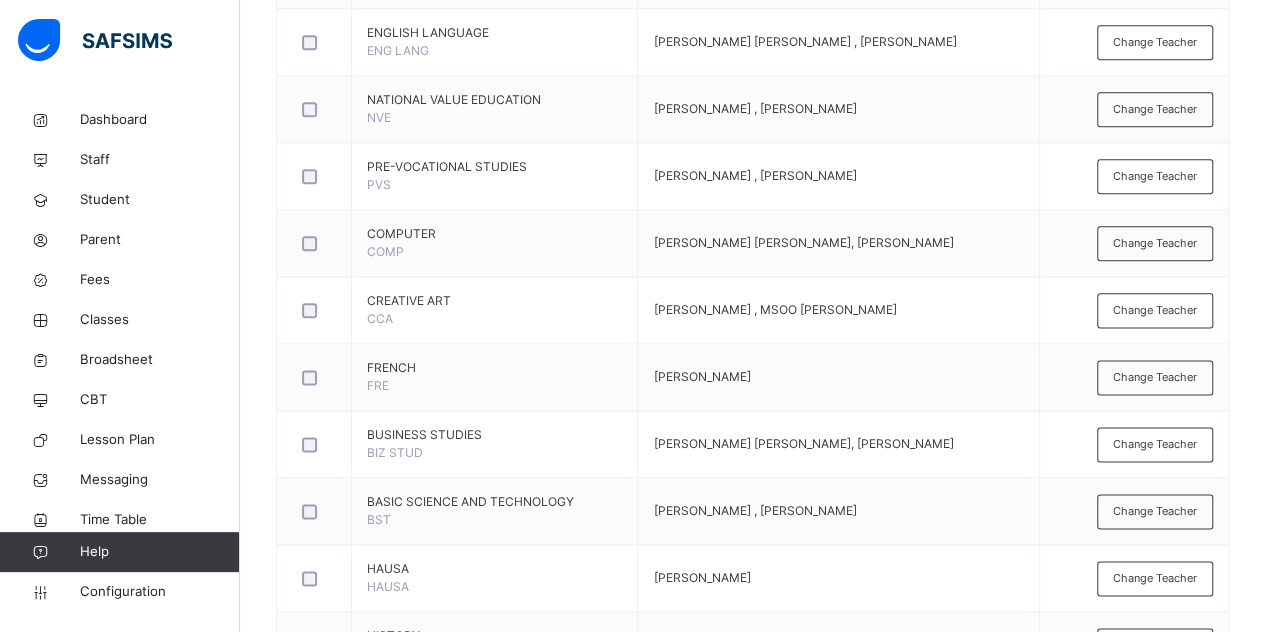 click on "ABDULRAHIM  ABDULAZEEZ  SALAWU ABDULRAHMAN  SALIFU" at bounding box center [734, 802] 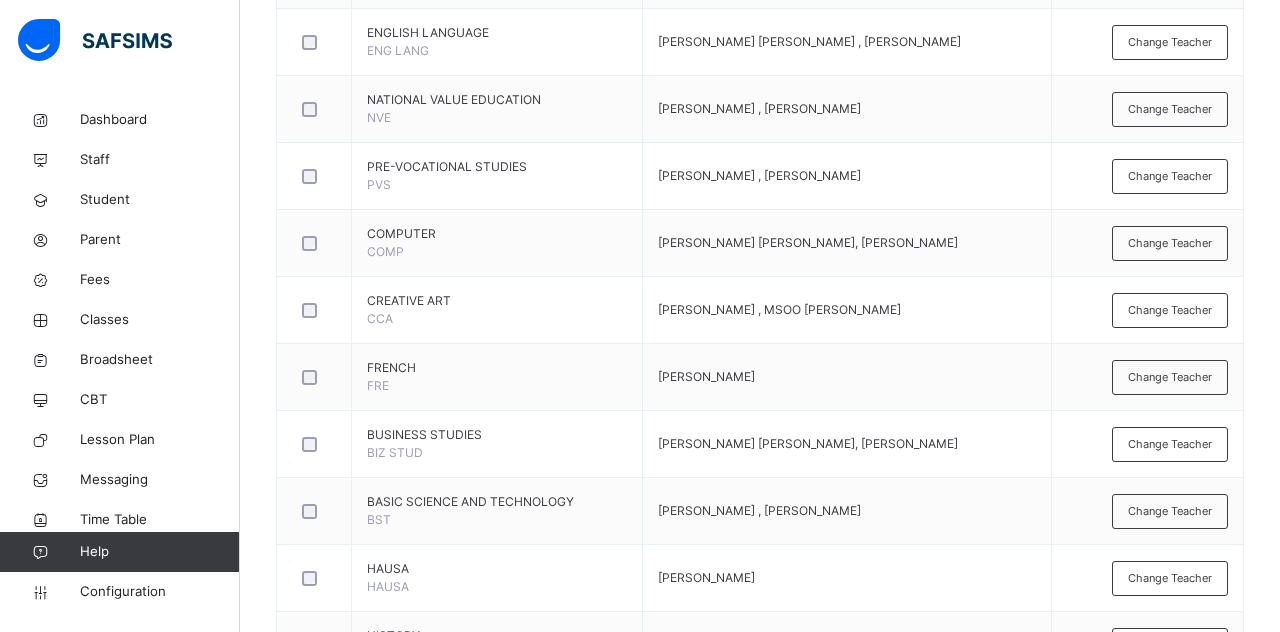 click on "Add Subject Teacher" at bounding box center [760, 718] 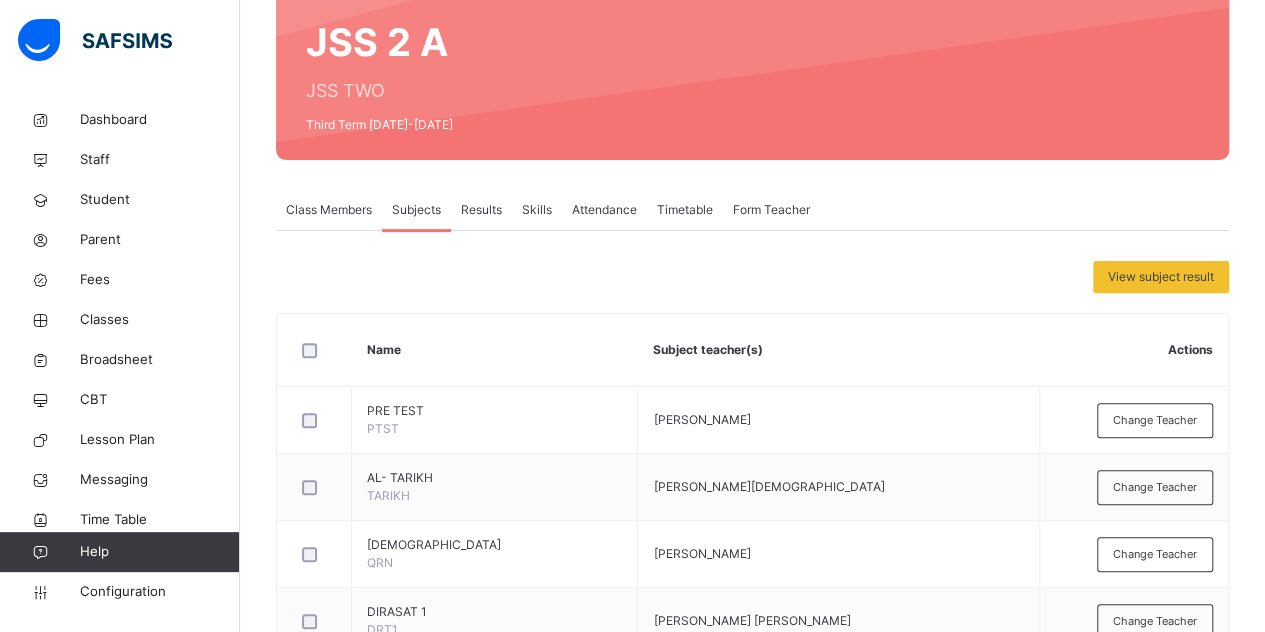 scroll, scrollTop: 0, scrollLeft: 0, axis: both 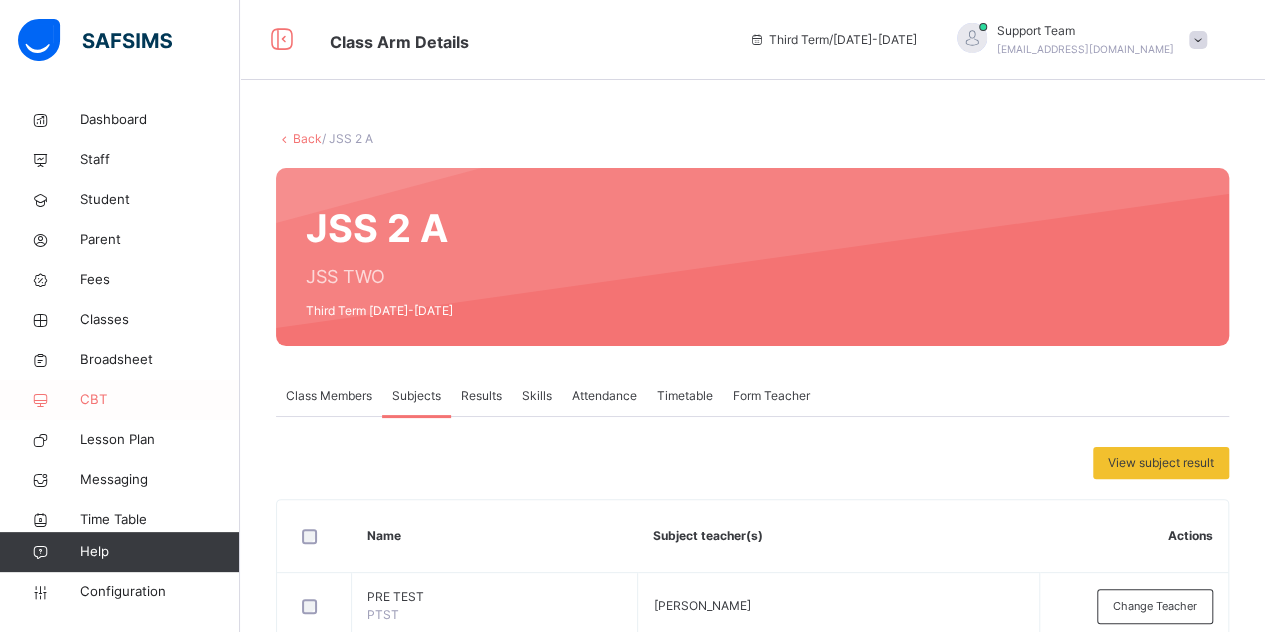 click on "CBT" at bounding box center [160, 400] 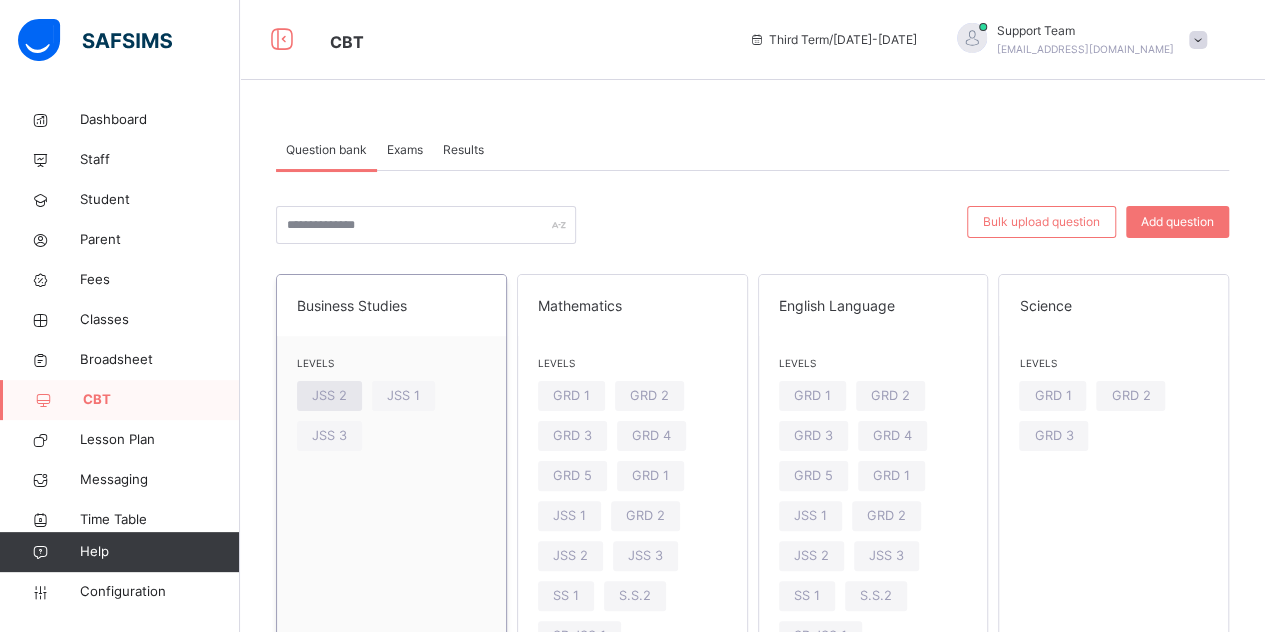 click on "JSS 2" at bounding box center (329, 395) 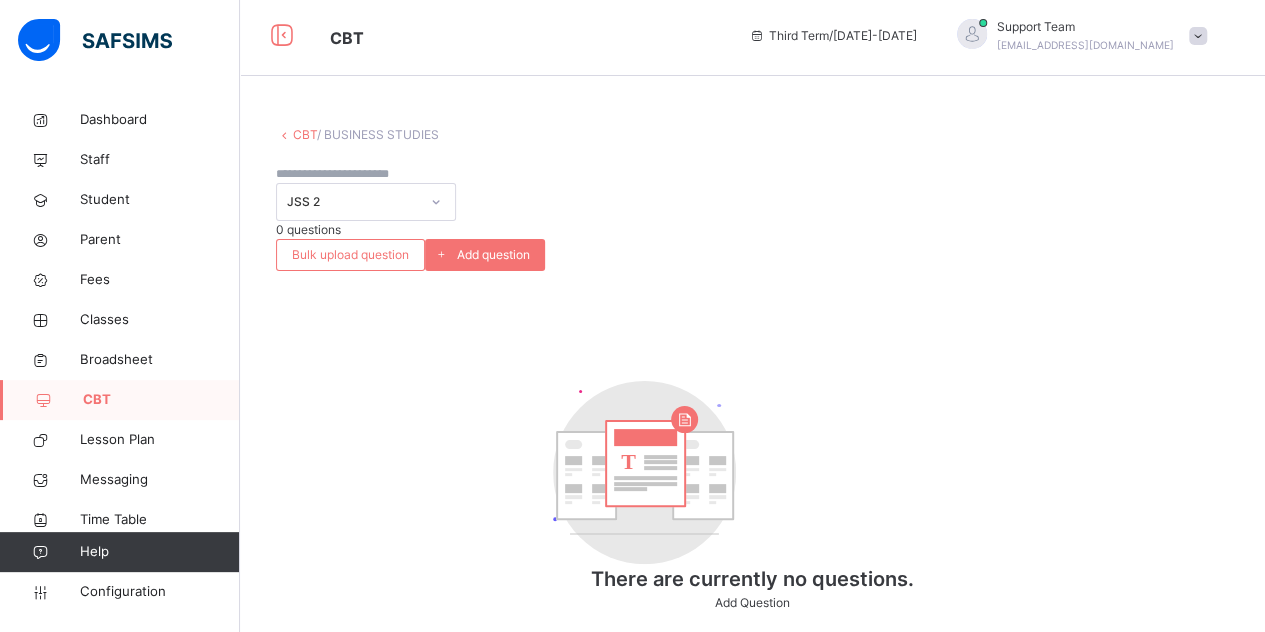 scroll, scrollTop: 0, scrollLeft: 0, axis: both 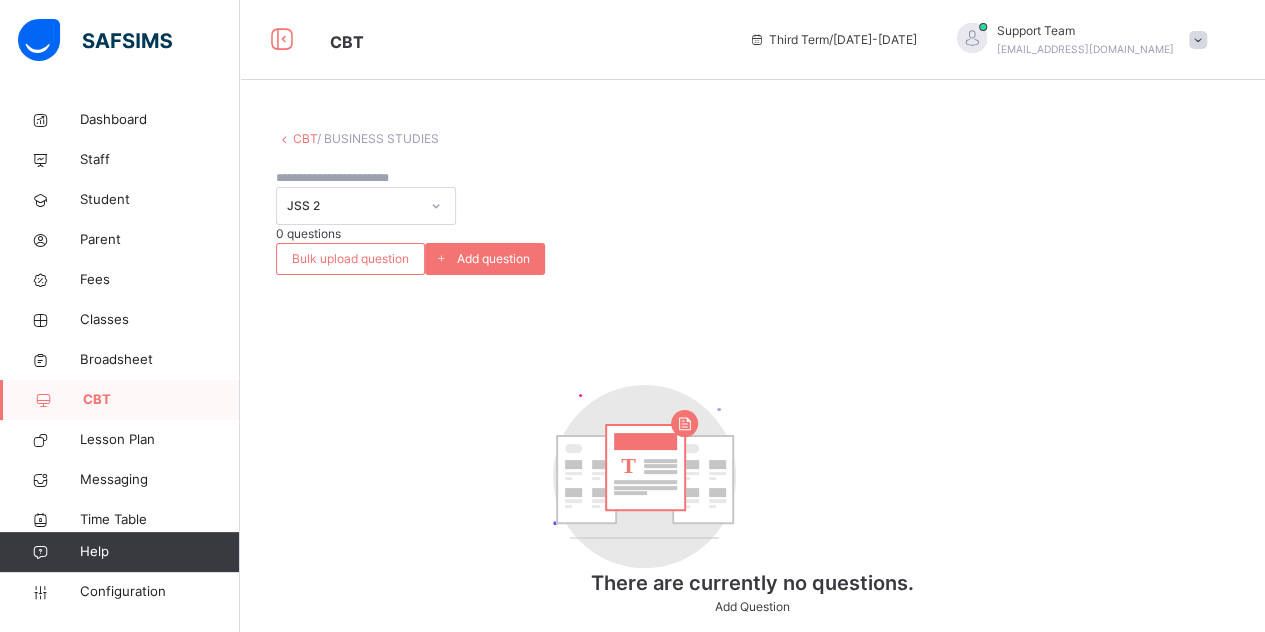 click on "JSS 2" at bounding box center [347, 206] 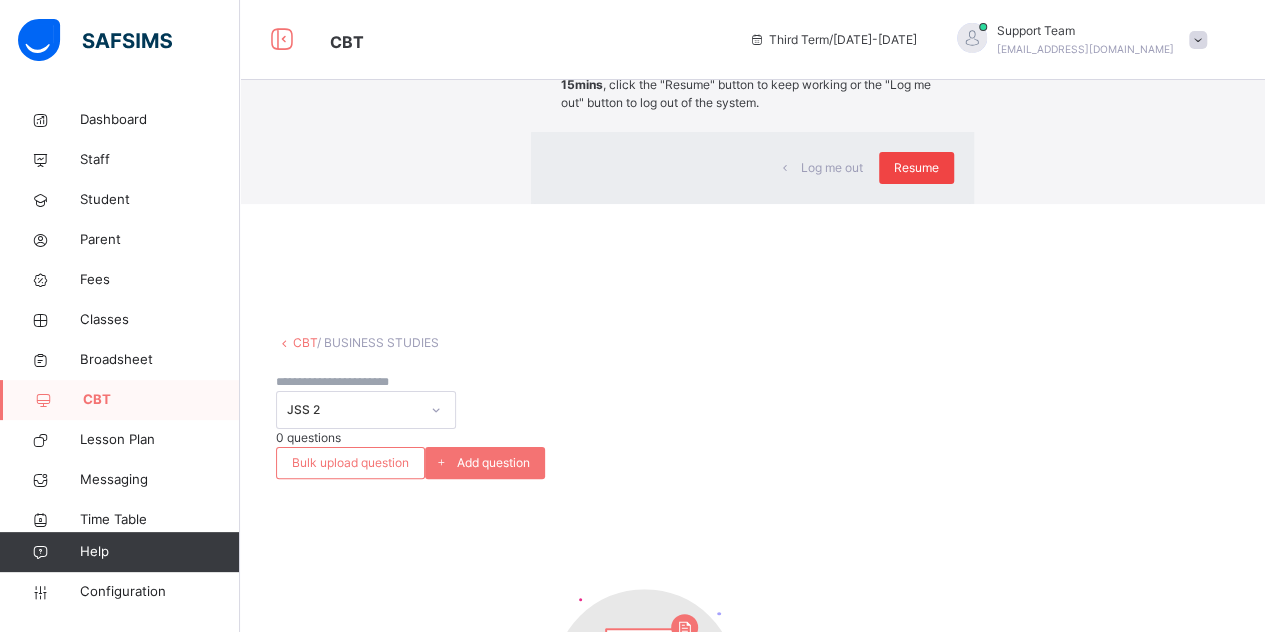 click on "Resume" at bounding box center [916, 168] 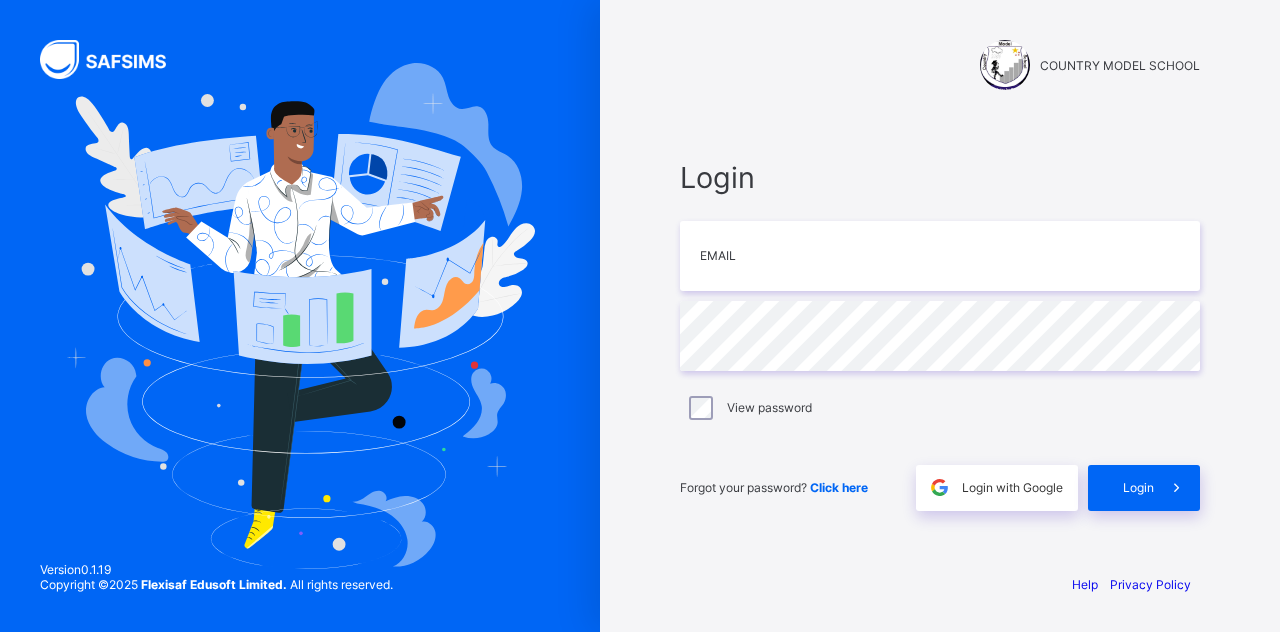 scroll, scrollTop: 0, scrollLeft: 0, axis: both 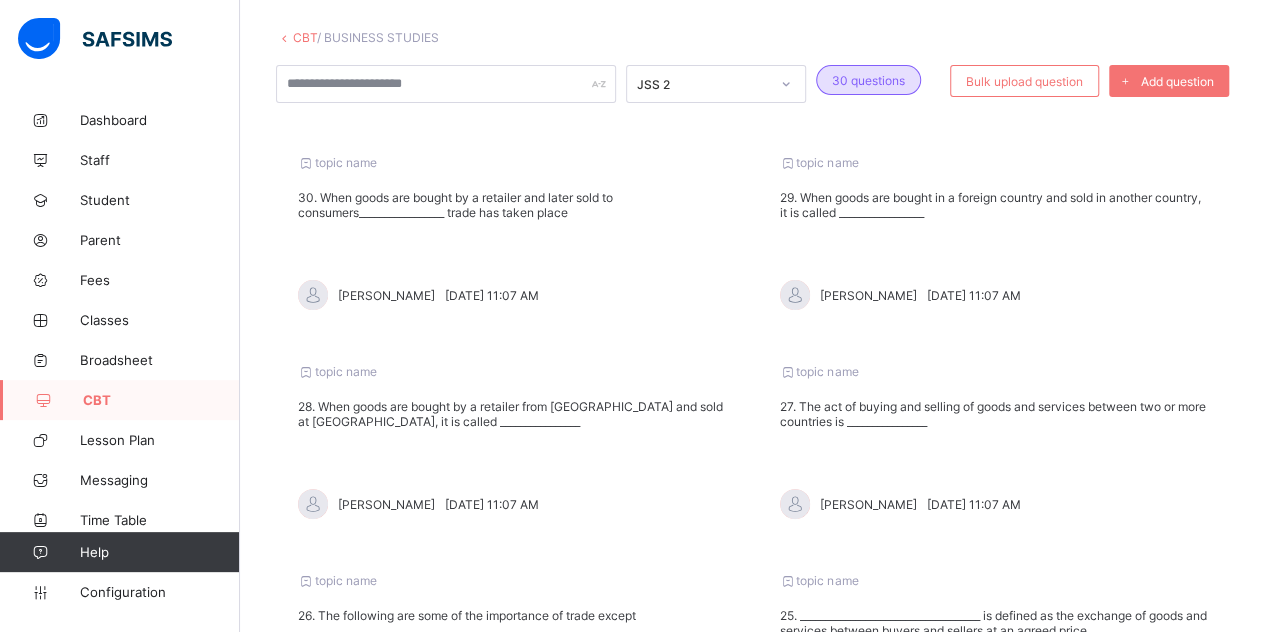 click on "30. When goods are bought by a retailer and later sold to consumers_________________ trade has taken place" at bounding box center [512, 205] 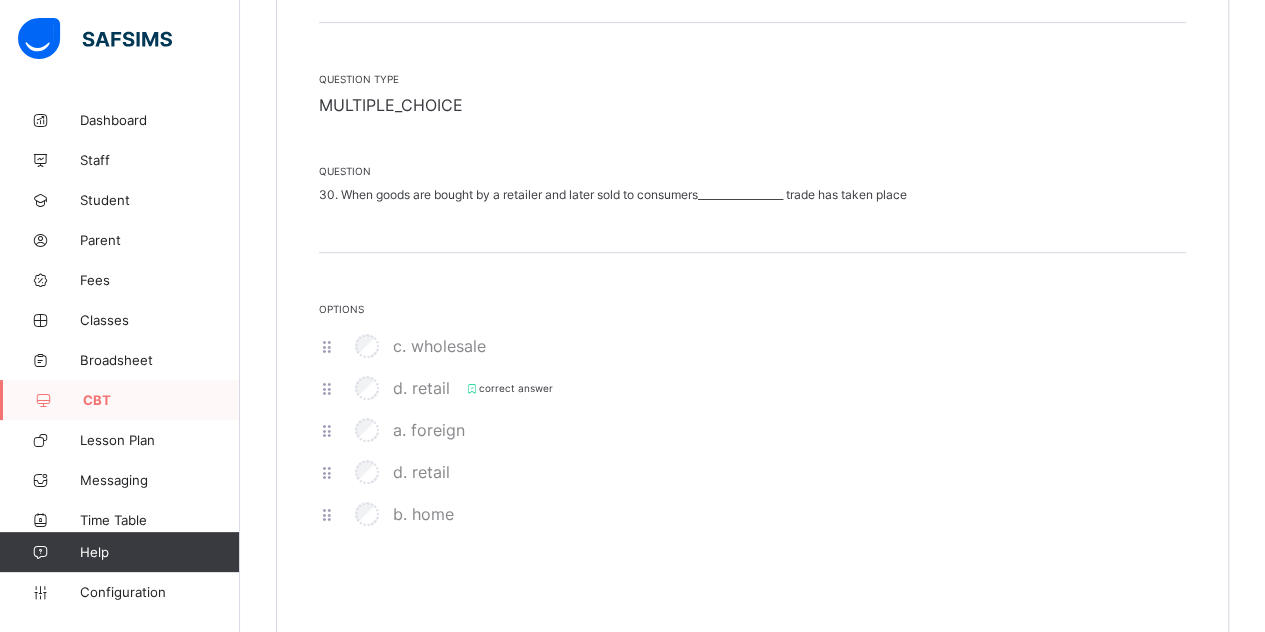 scroll, scrollTop: 400, scrollLeft: 0, axis: vertical 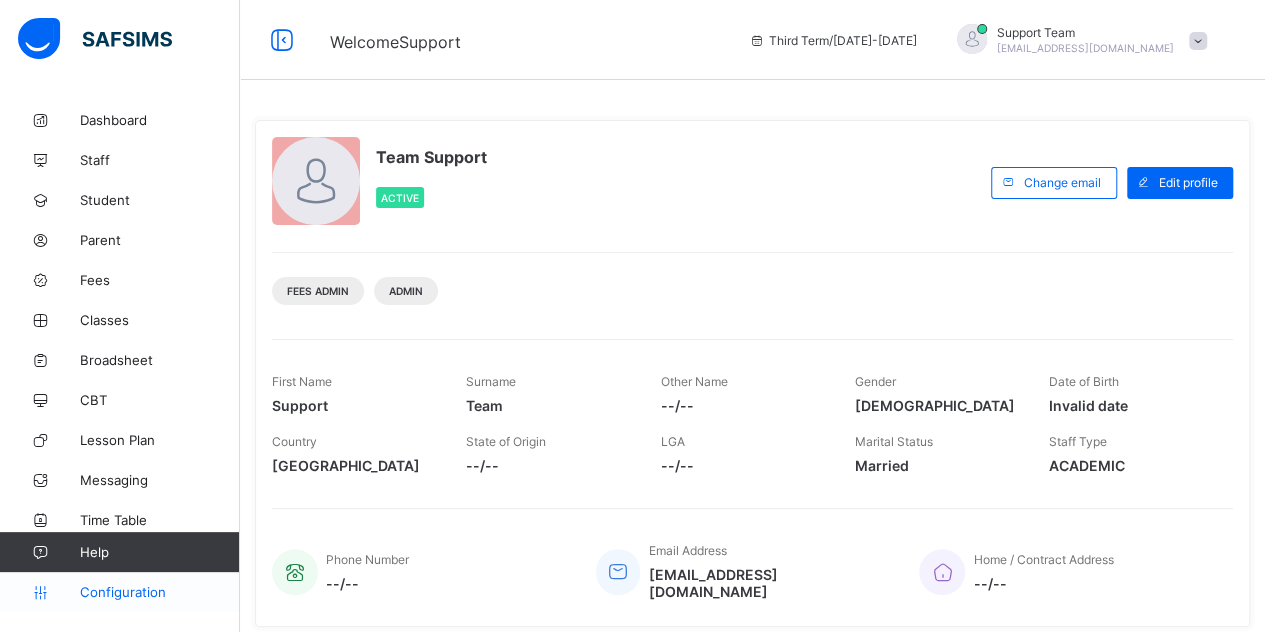 click on "Configuration" at bounding box center [159, 592] 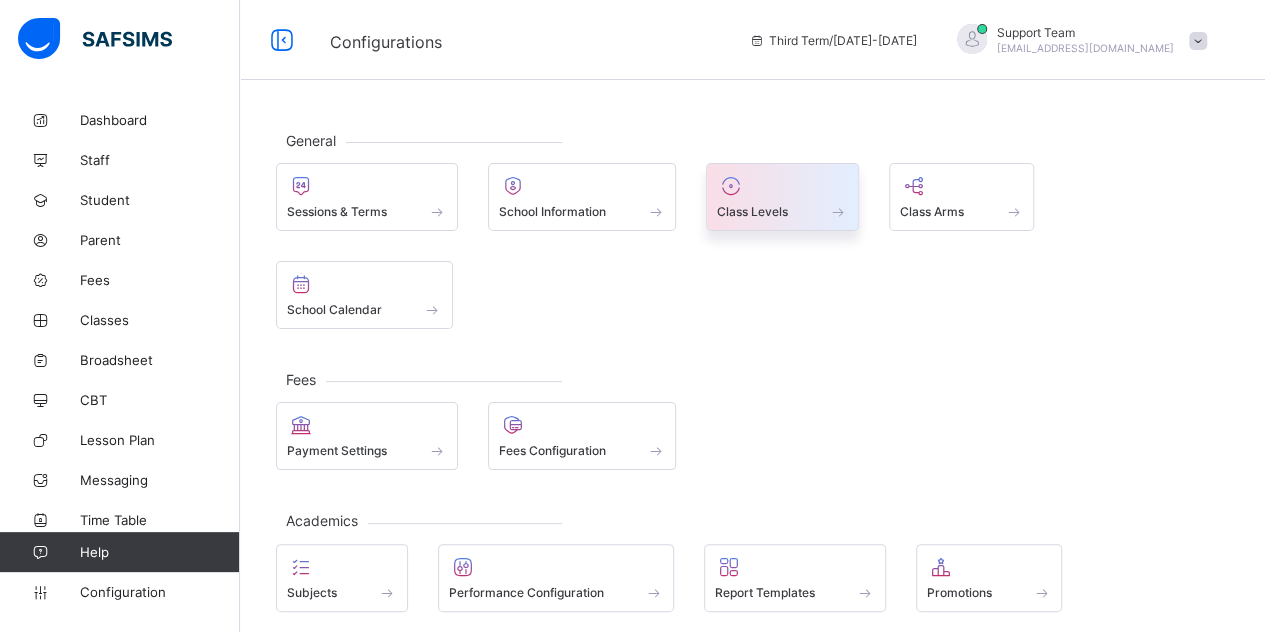 click on "Class Levels" at bounding box center (752, 211) 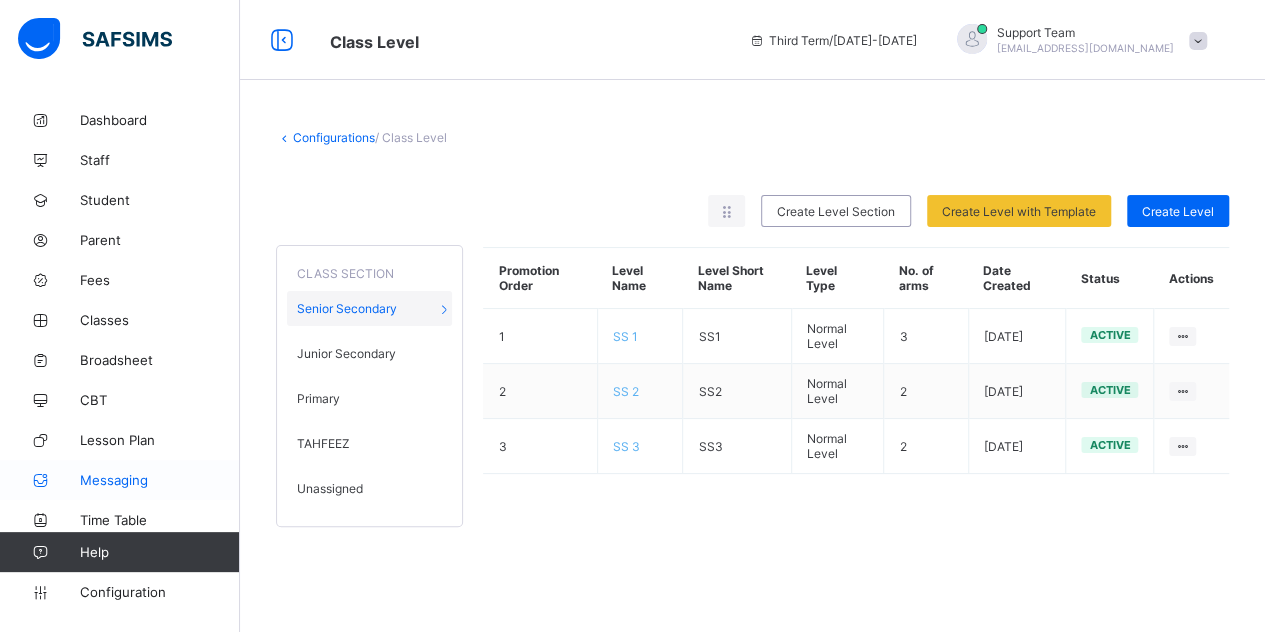 scroll, scrollTop: 0, scrollLeft: 0, axis: both 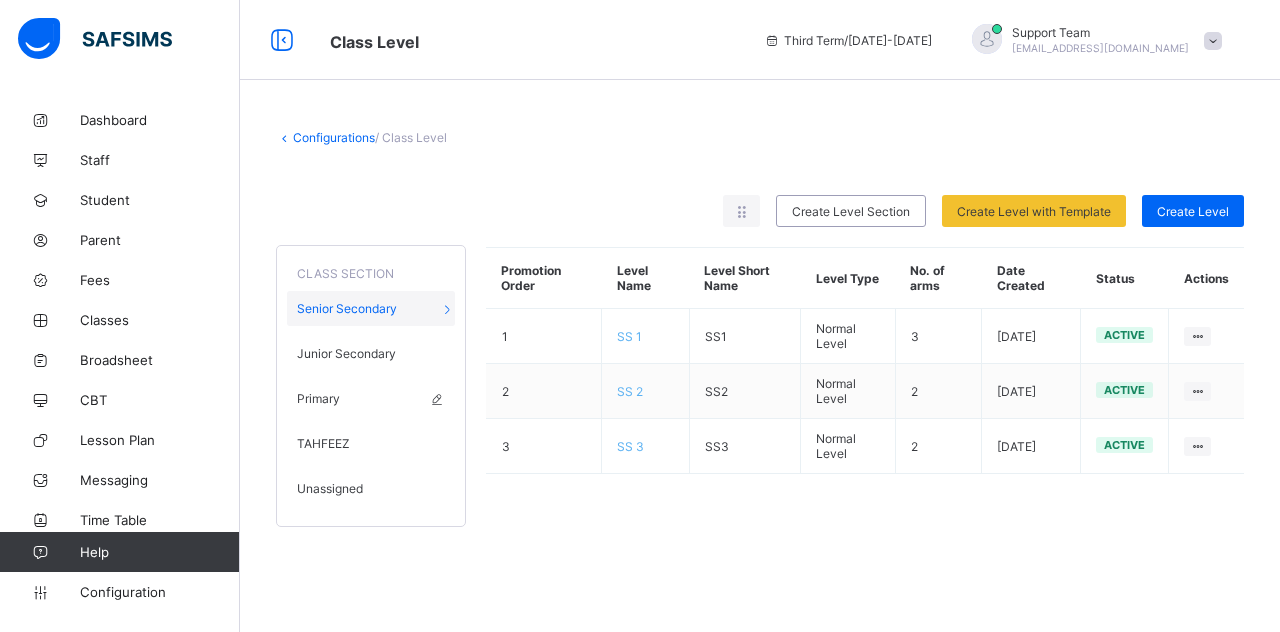 click on "Primary" at bounding box center [318, 398] 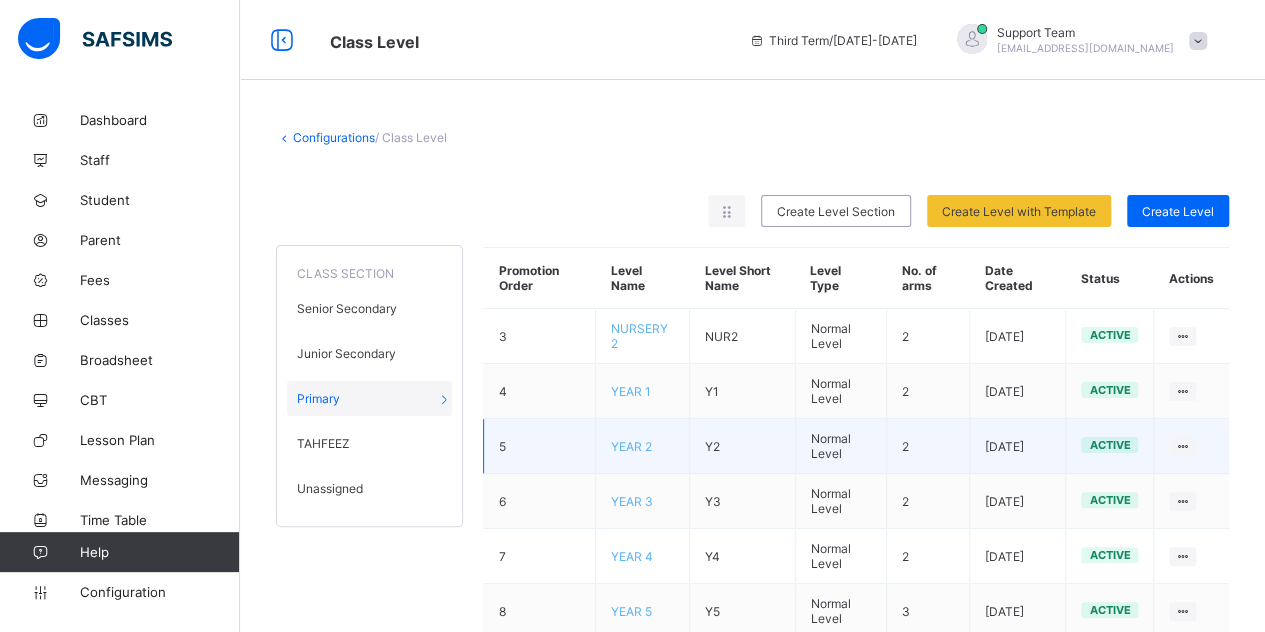 scroll, scrollTop: 39, scrollLeft: 0, axis: vertical 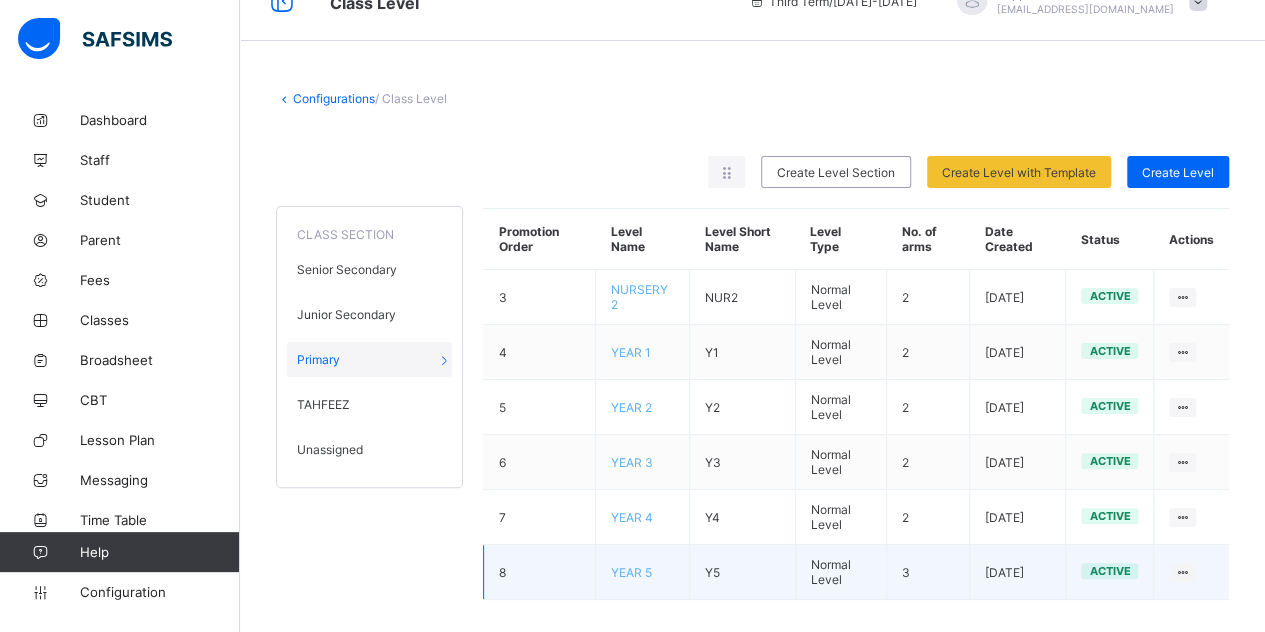 click on "YEAR 5" at bounding box center [631, 572] 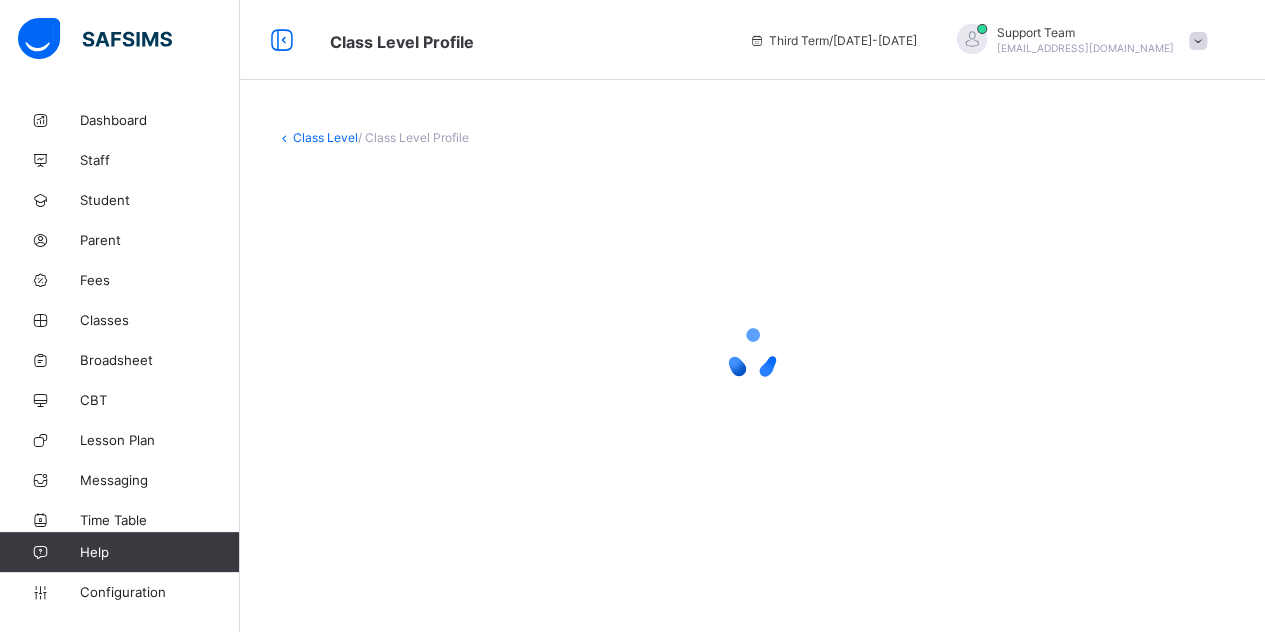 scroll, scrollTop: 0, scrollLeft: 0, axis: both 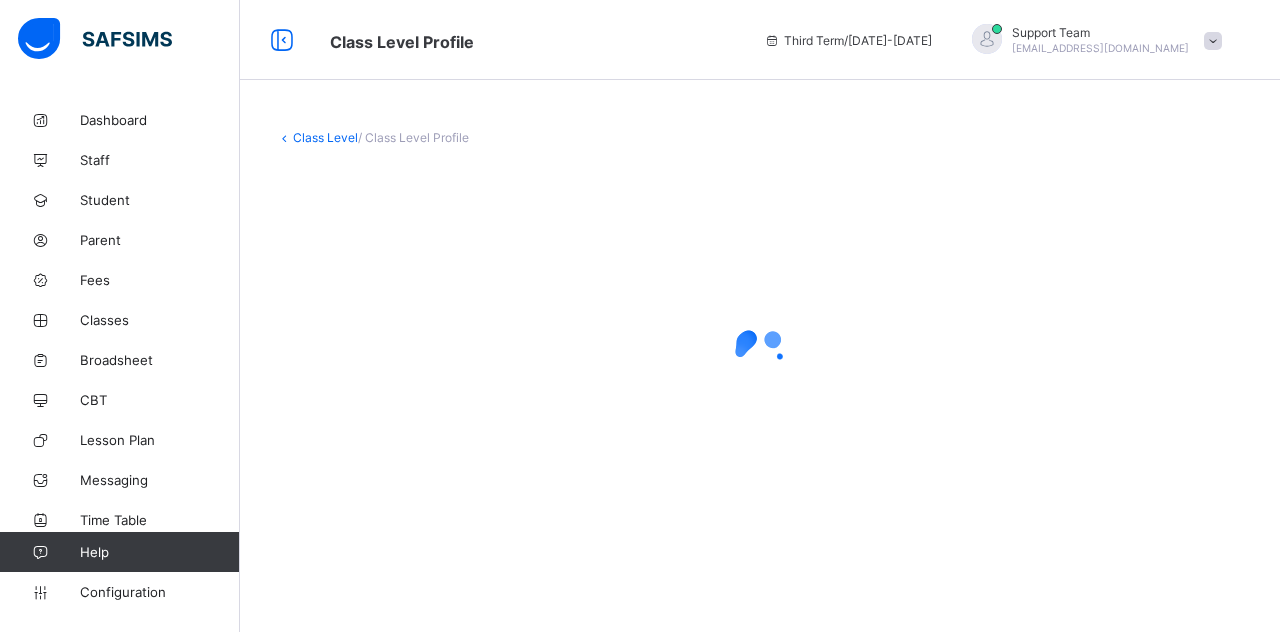 click on "Class Level" at bounding box center [325, 137] 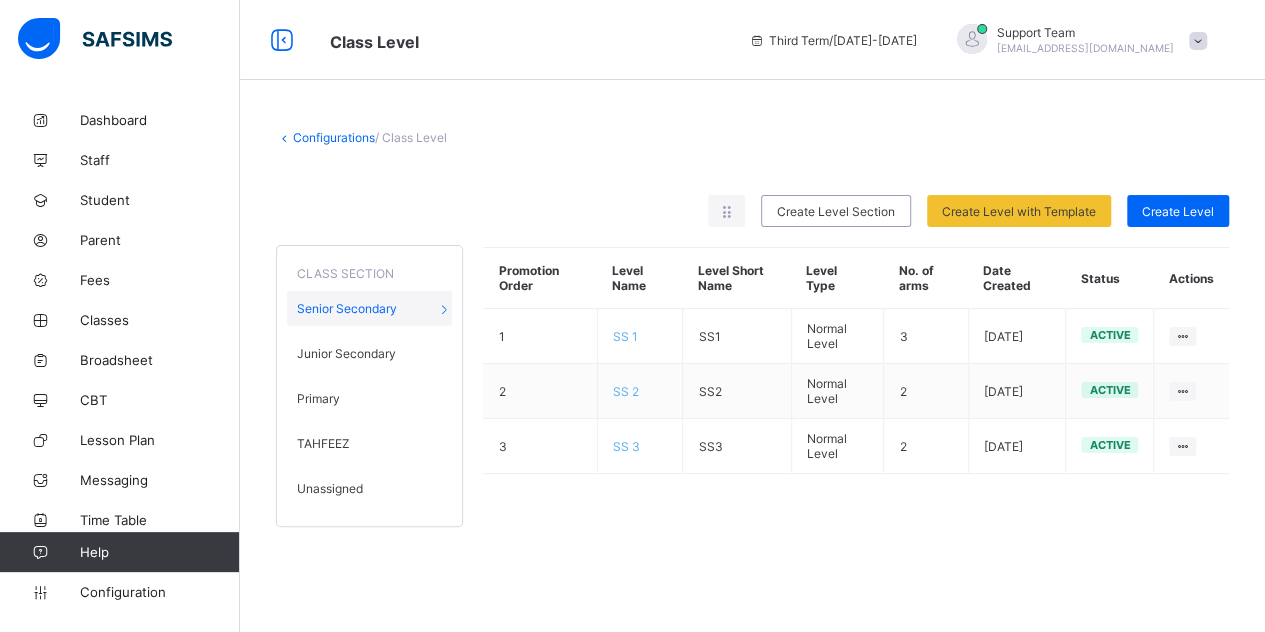 scroll, scrollTop: 0, scrollLeft: 0, axis: both 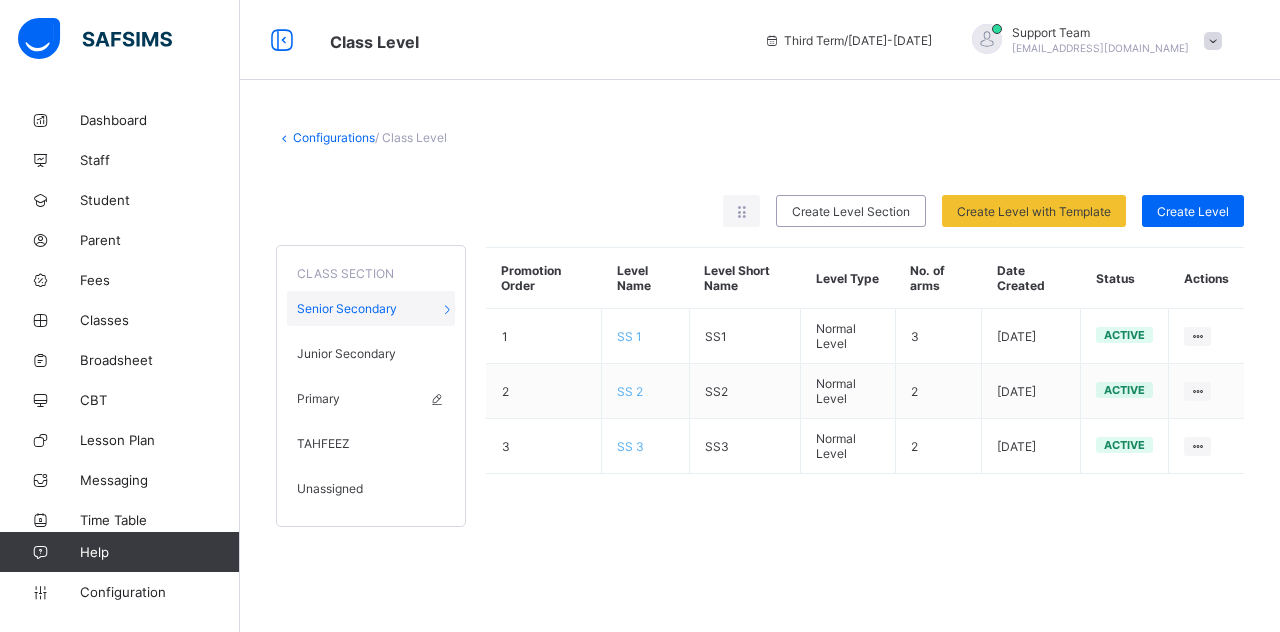 click on "Primary" at bounding box center [371, 398] 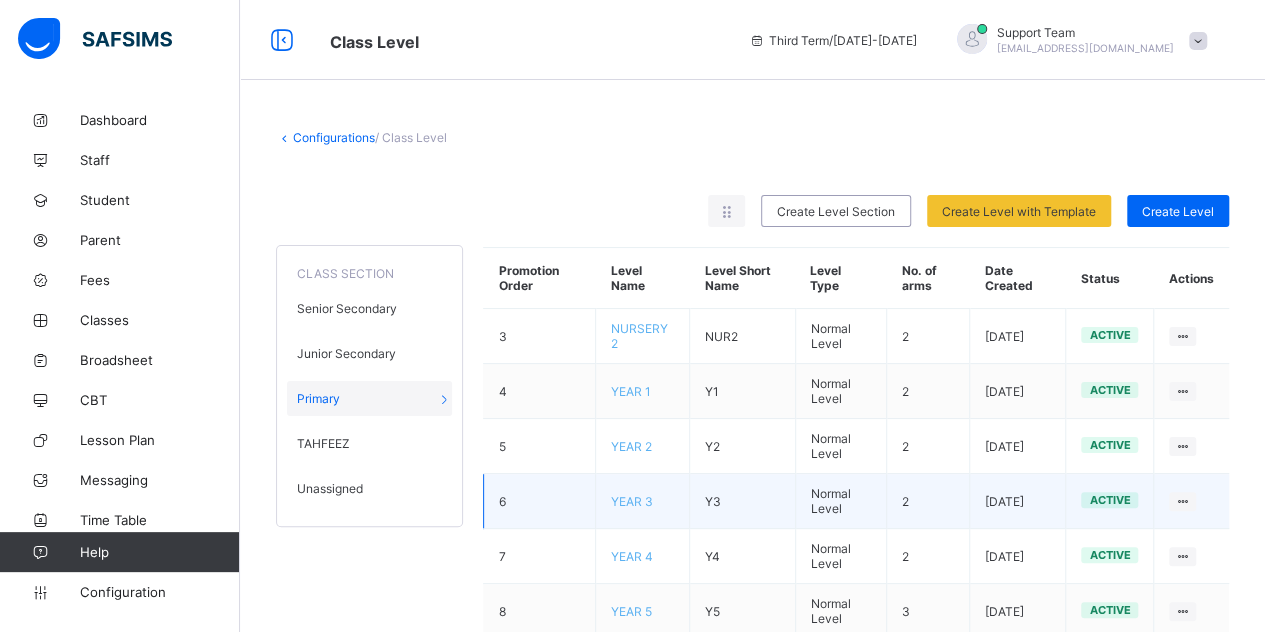 scroll, scrollTop: 39, scrollLeft: 0, axis: vertical 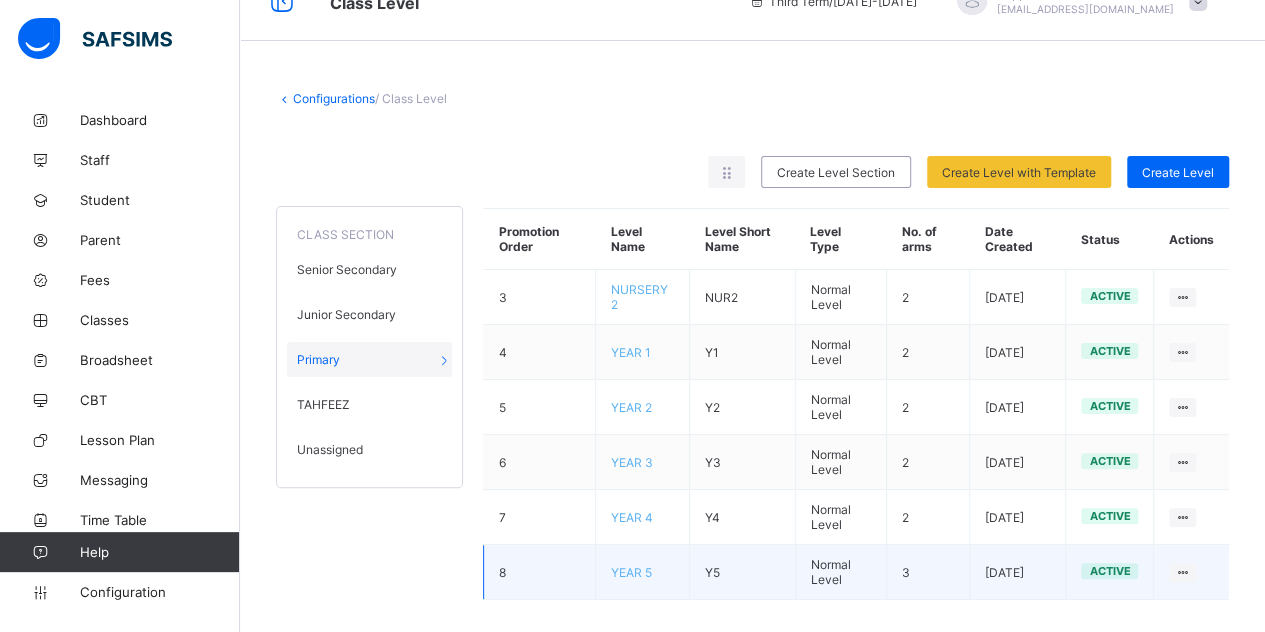 click on "YEAR 5" at bounding box center (631, 572) 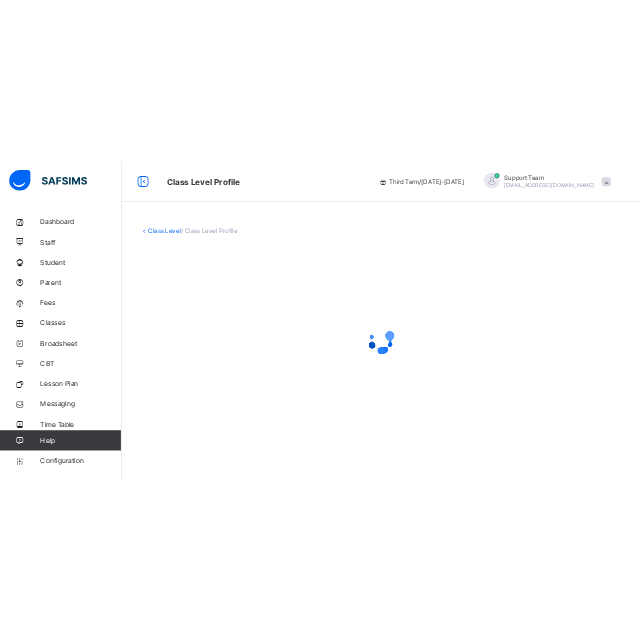scroll, scrollTop: 0, scrollLeft: 0, axis: both 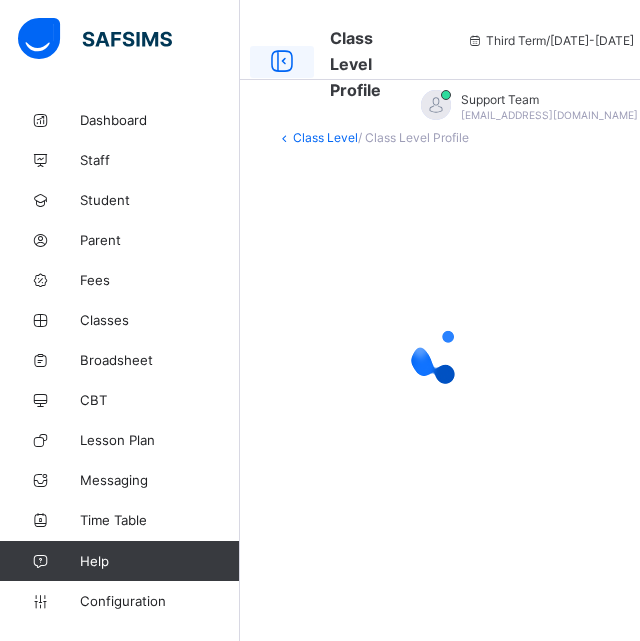 click at bounding box center (282, 61) 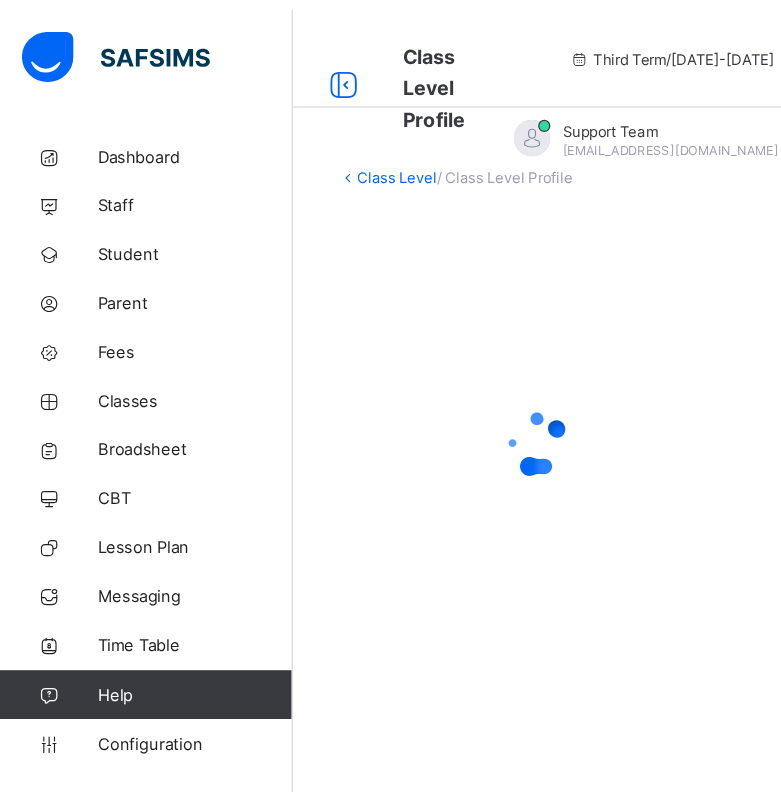 scroll, scrollTop: 0, scrollLeft: 0, axis: both 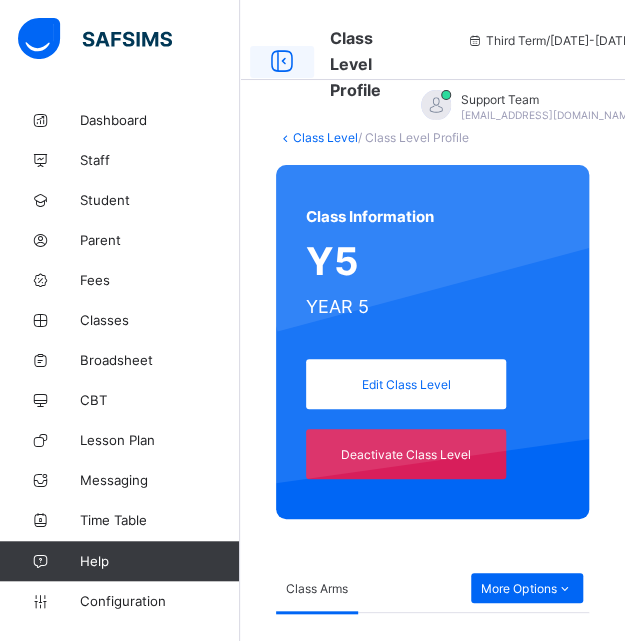 click at bounding box center [282, 61] 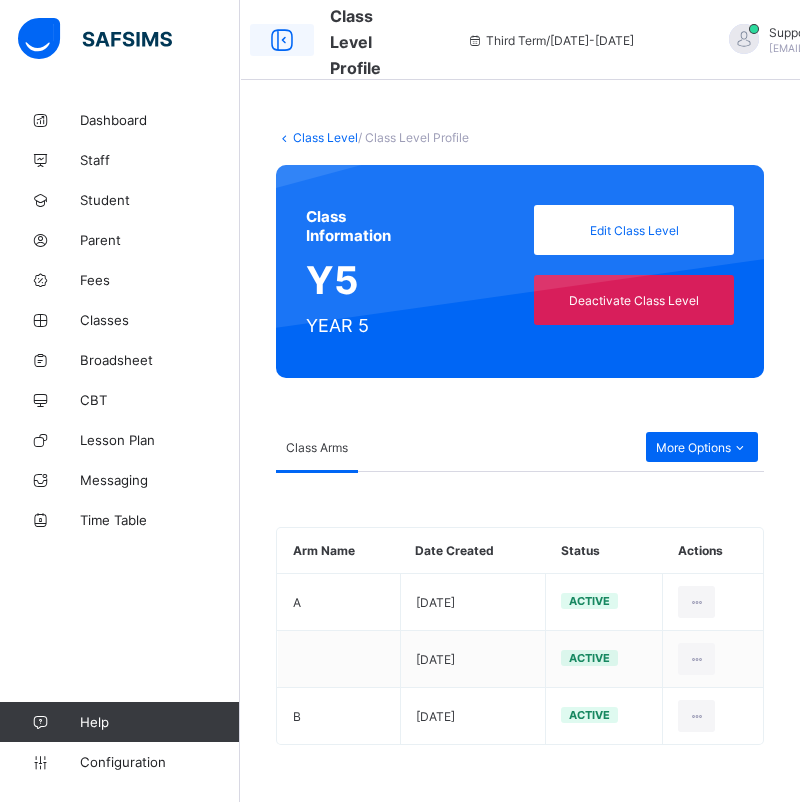 drag, startPoint x: 627, startPoint y: 25, endPoint x: 279, endPoint y: 41, distance: 348.3676 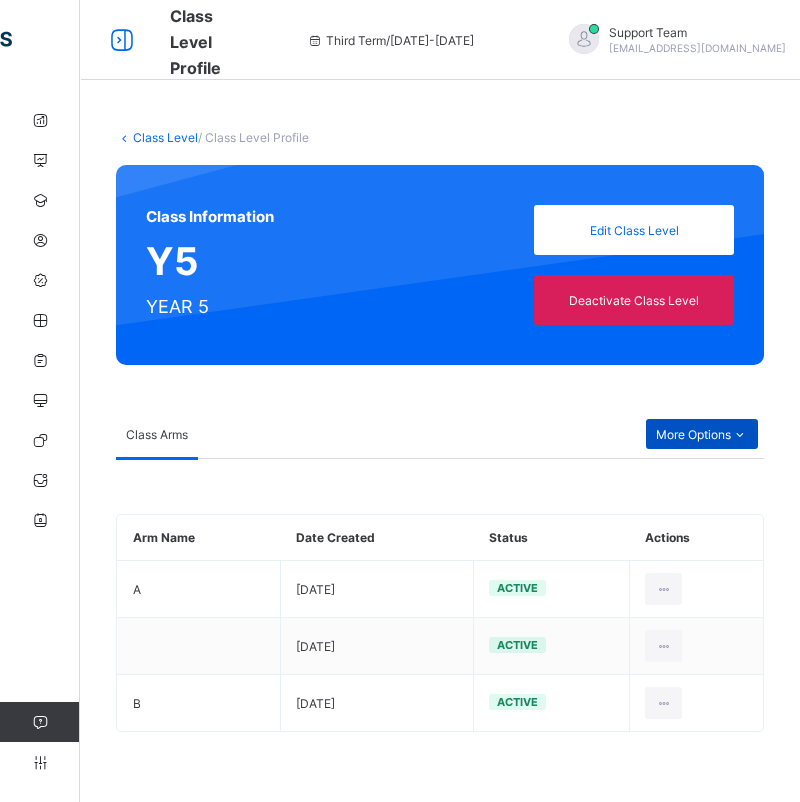 click on "More Options" at bounding box center (702, 434) 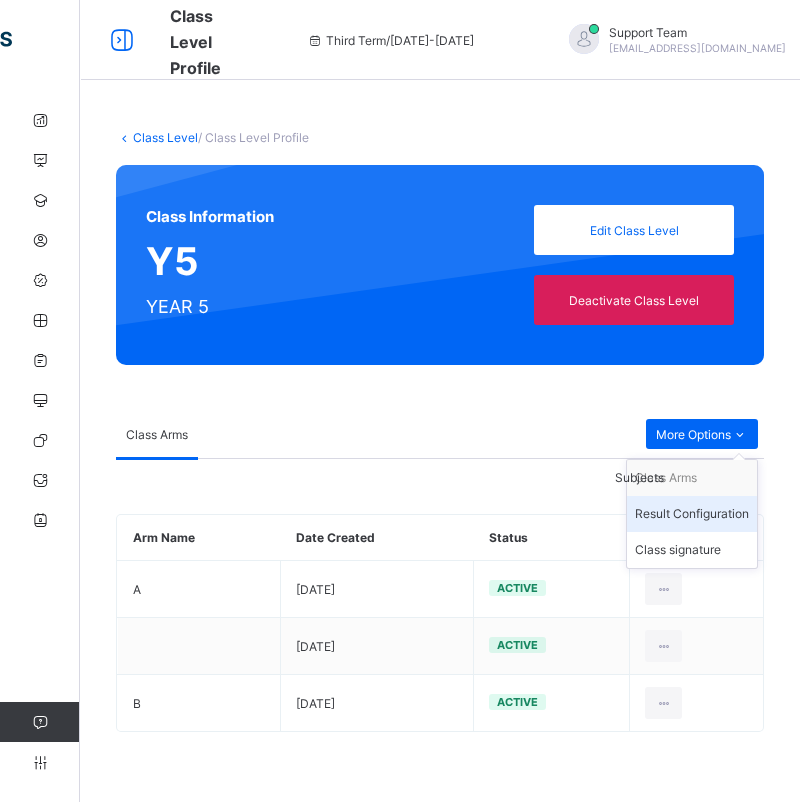 click on "Result Configuration" at bounding box center [692, 514] 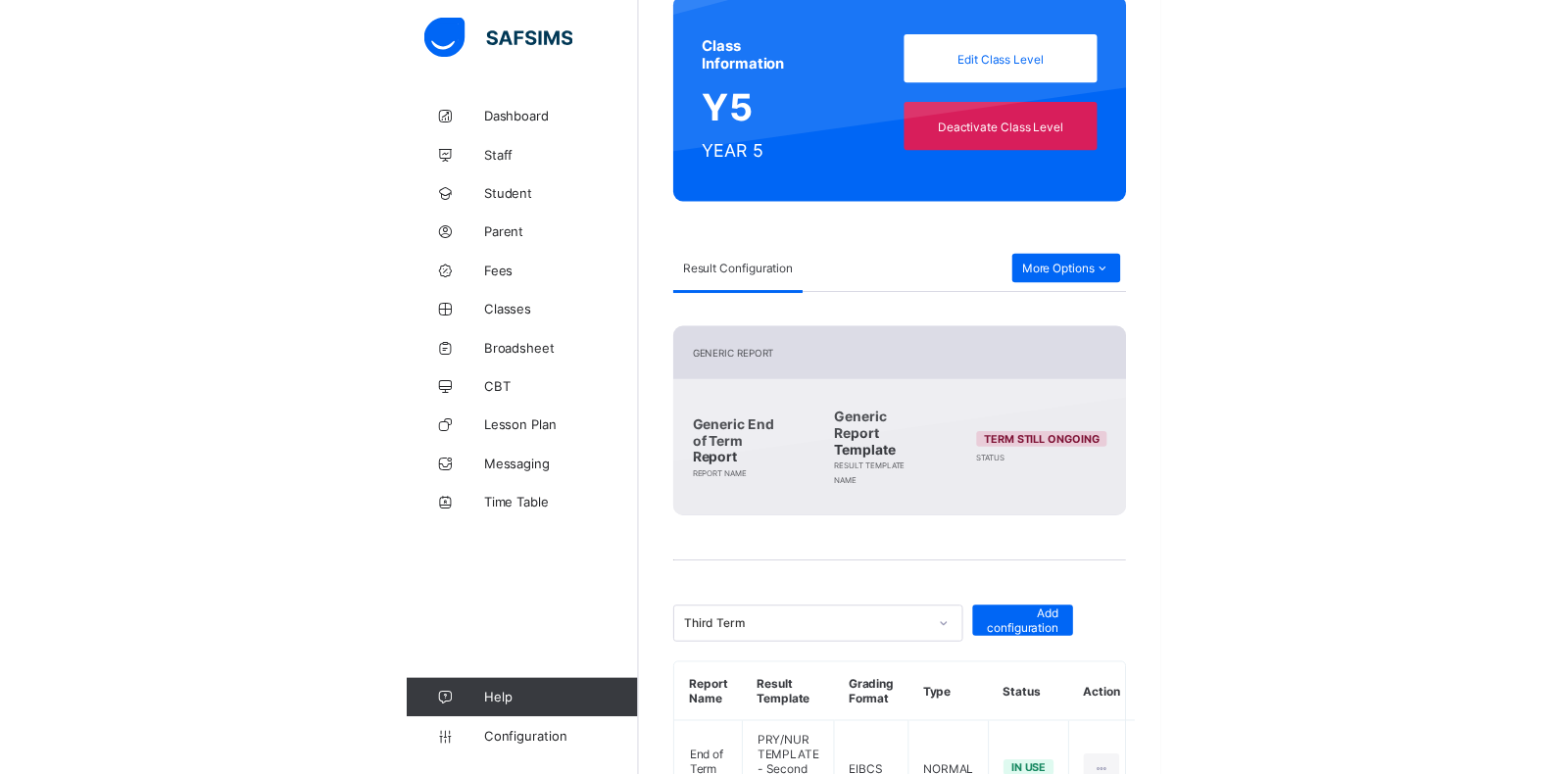 scroll, scrollTop: 142, scrollLeft: 0, axis: vertical 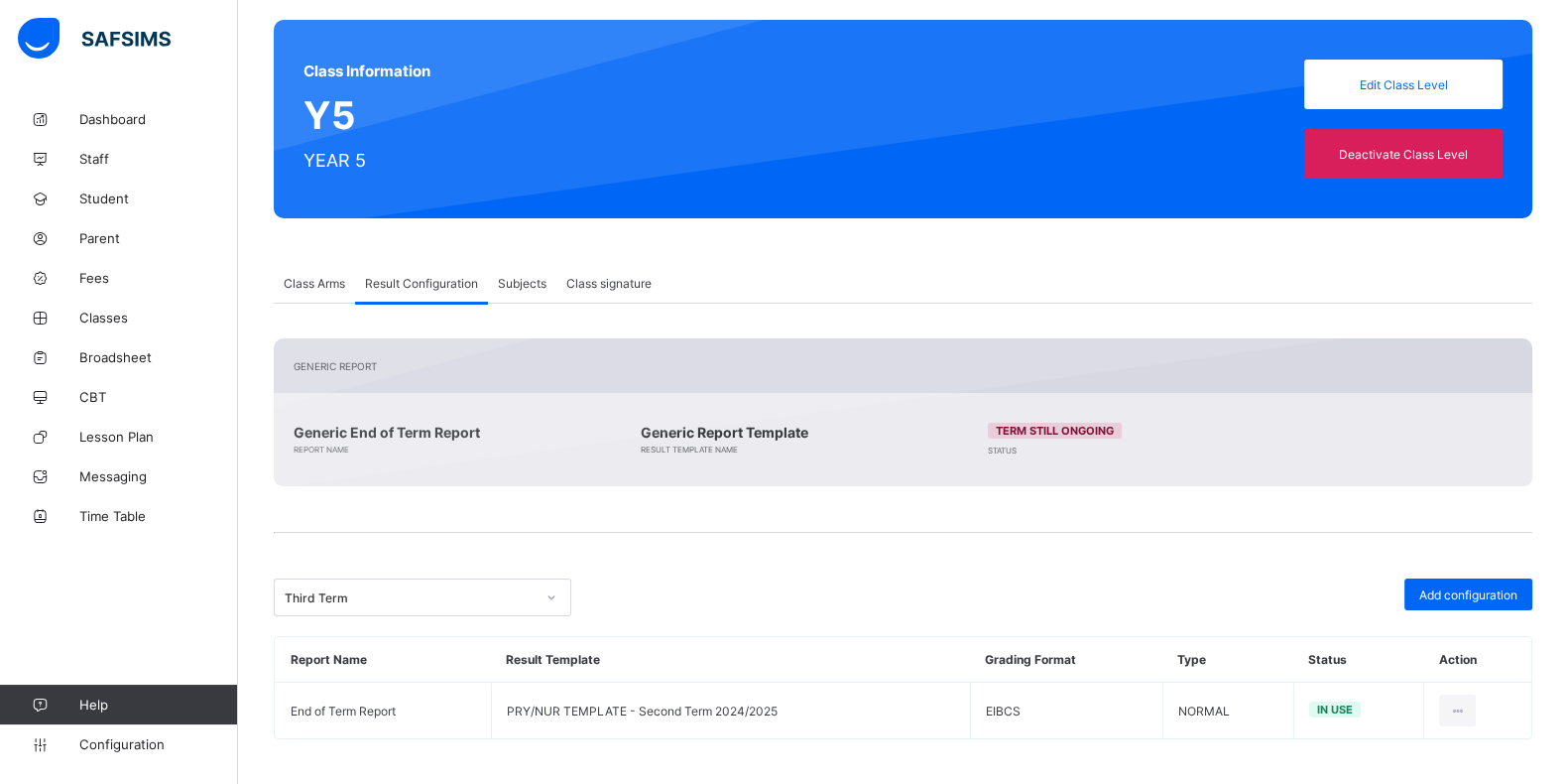 click on "Add configuration" at bounding box center (1468, 594) 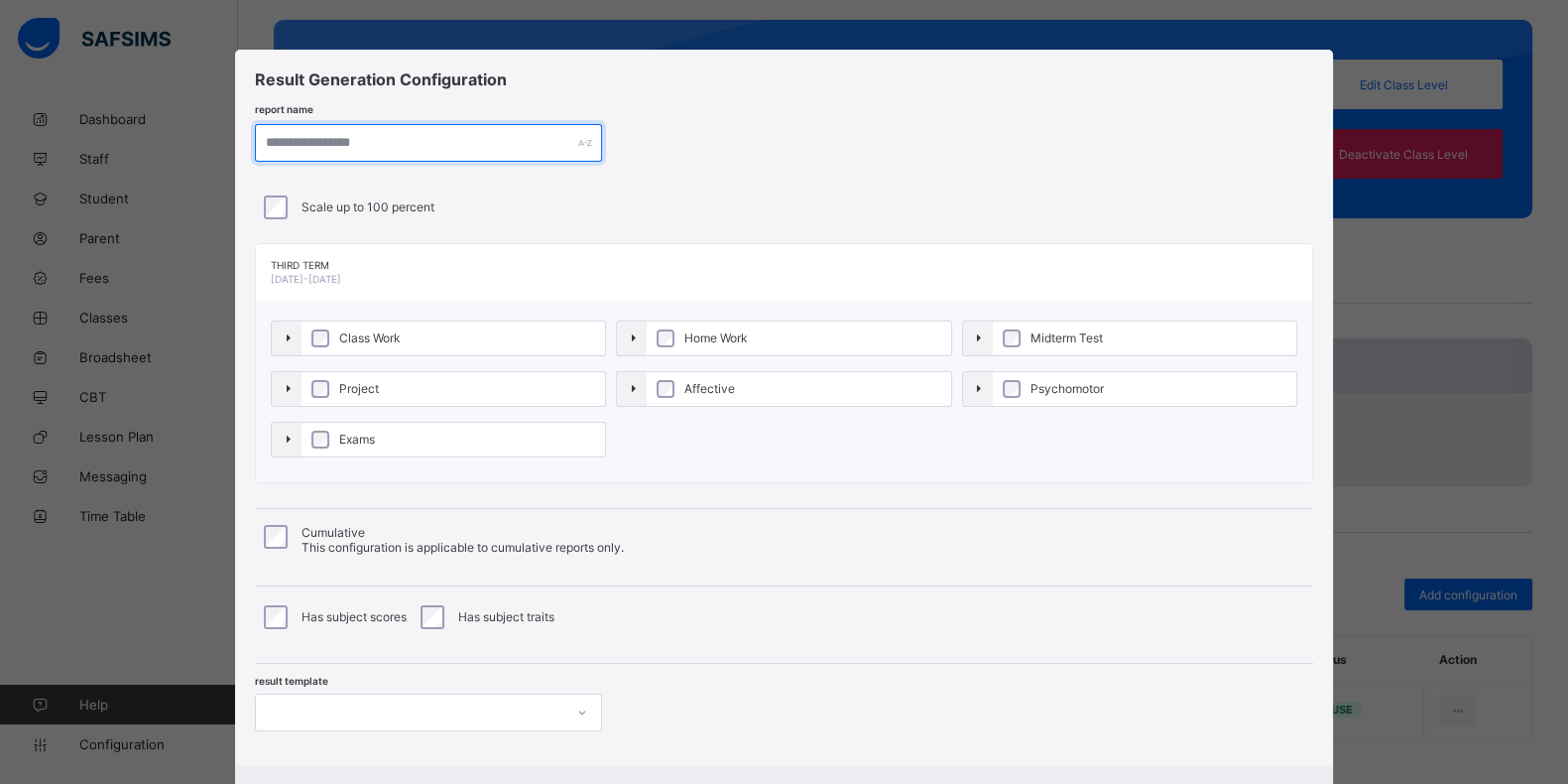 click at bounding box center [428, 143] 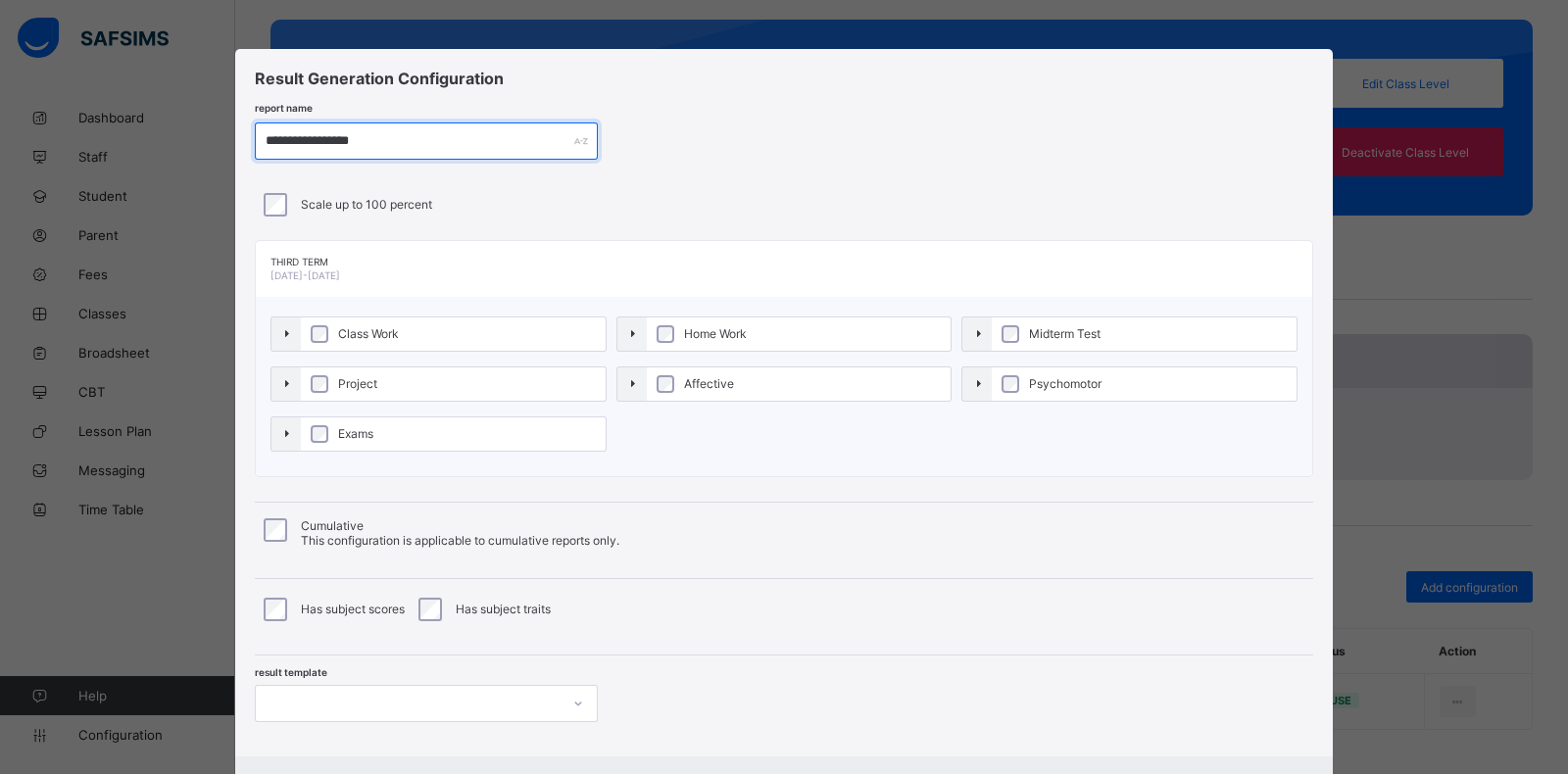 drag, startPoint x: 425, startPoint y: 138, endPoint x: 33, endPoint y: 148, distance: 392.12753 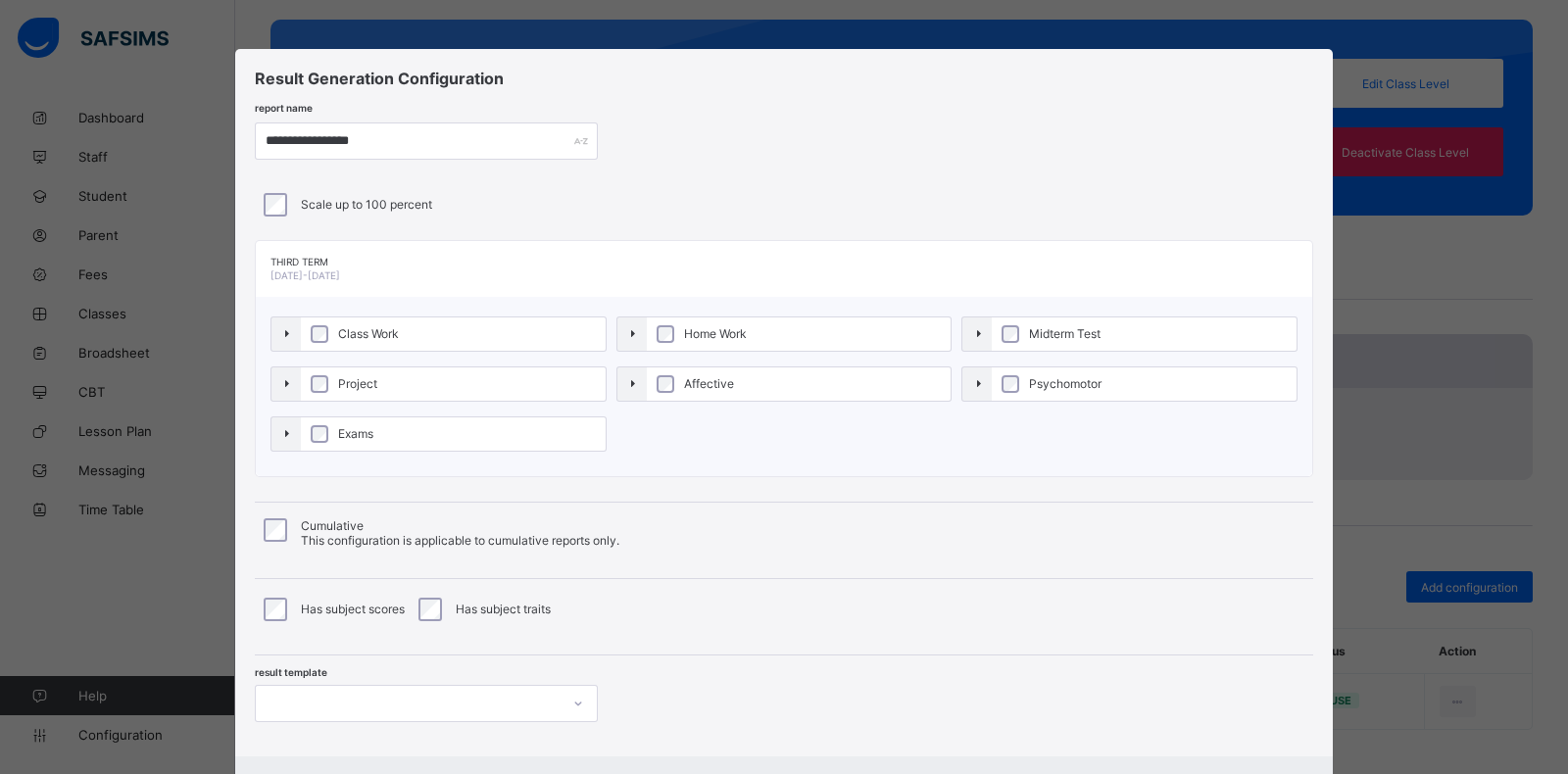 click on "Class Work" at bounding box center [368, 333] 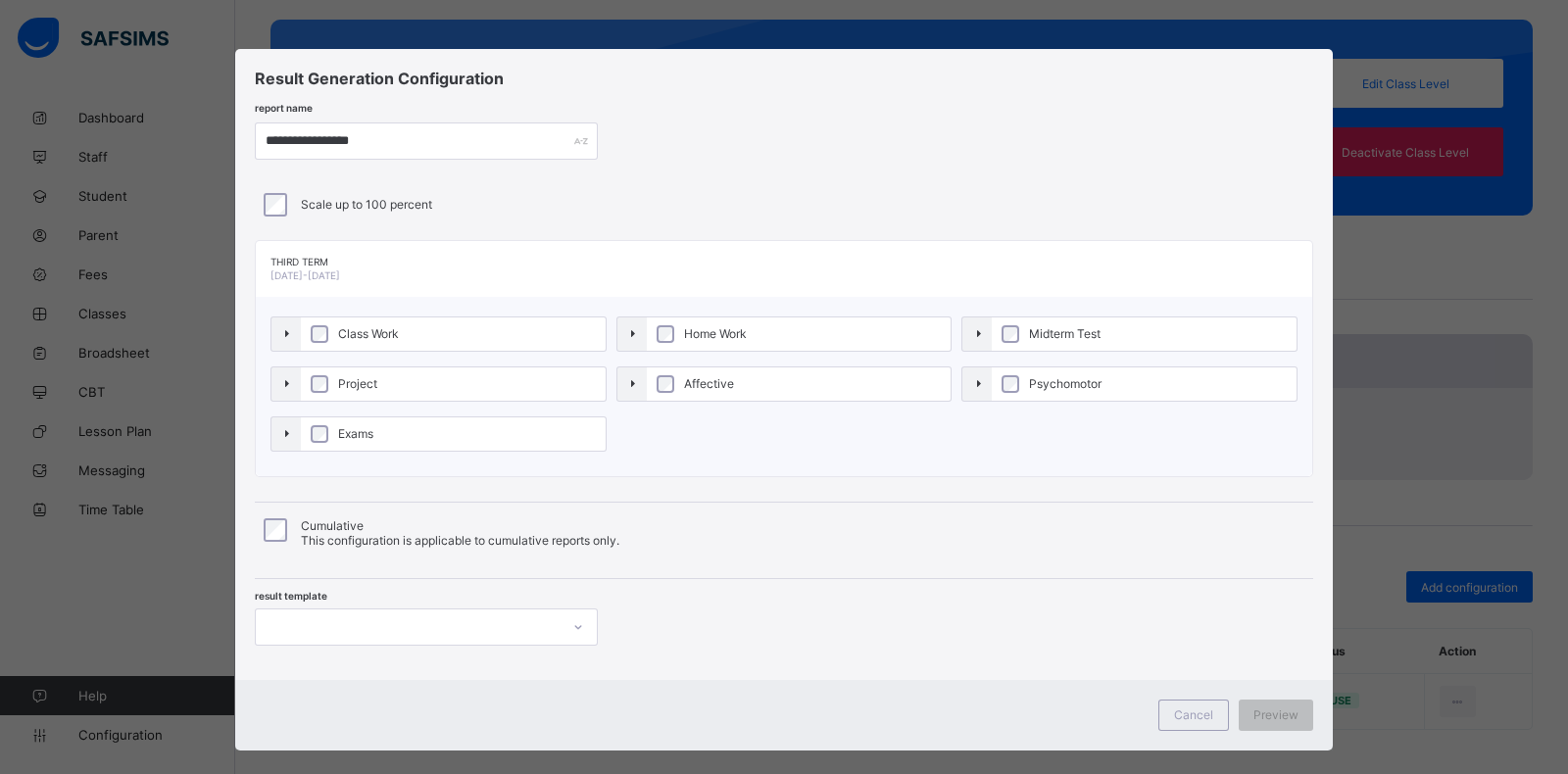 scroll, scrollTop: 145, scrollLeft: 0, axis: vertical 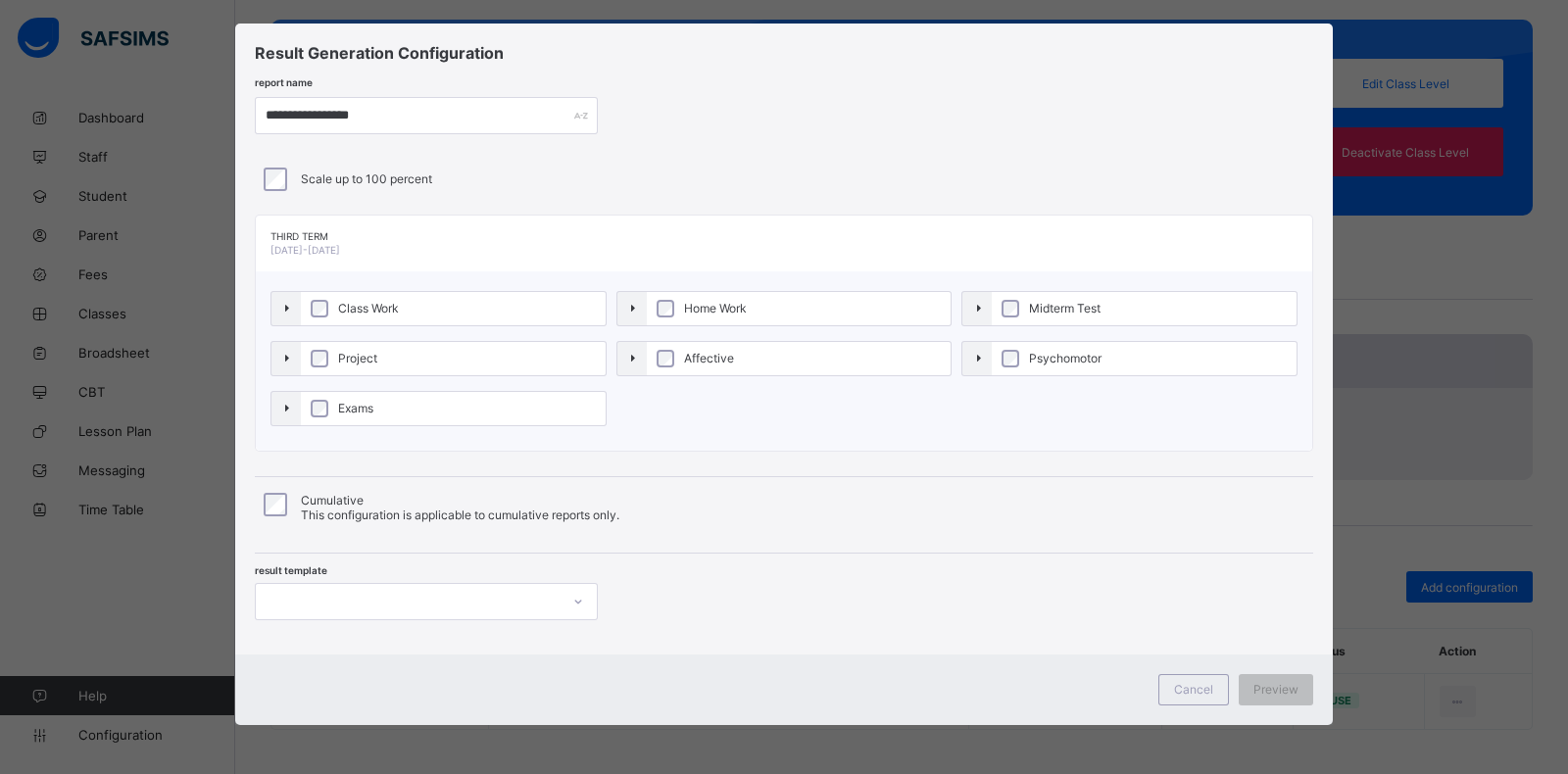 click at bounding box center (426, 602) 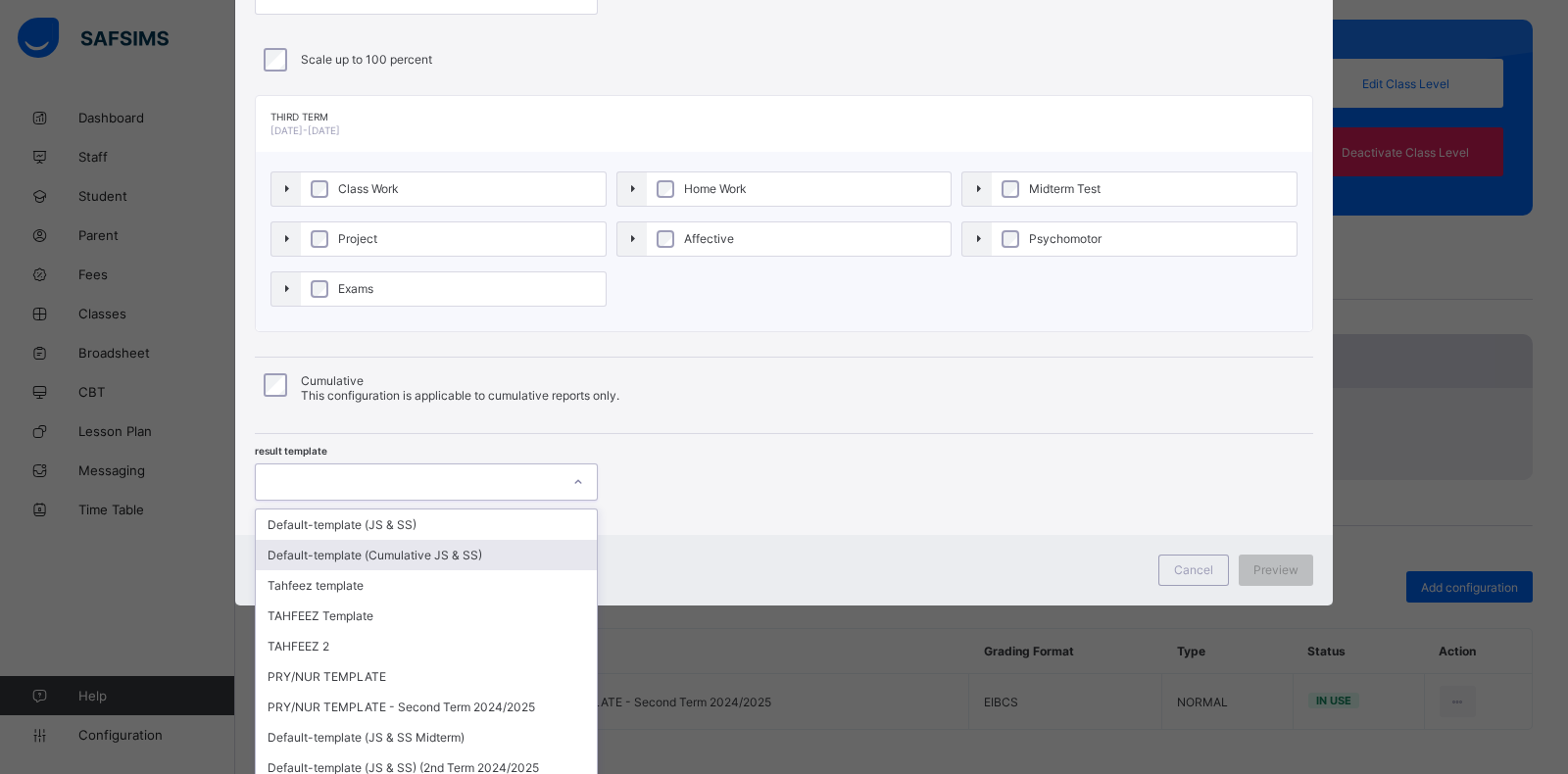 click on "Default-template (Cumulative JS & SS)" at bounding box center (426, 555) 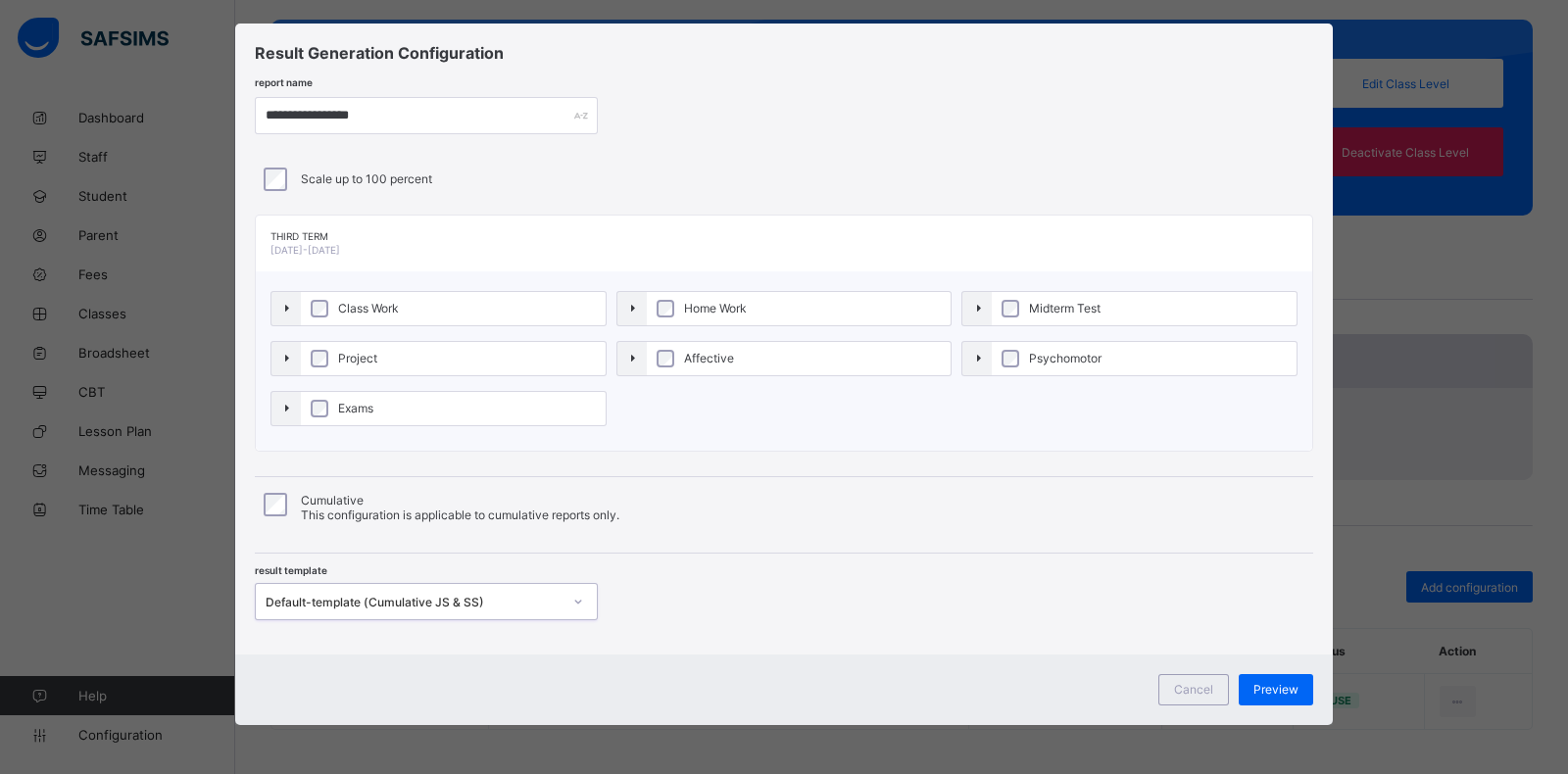 scroll, scrollTop: 24, scrollLeft: 0, axis: vertical 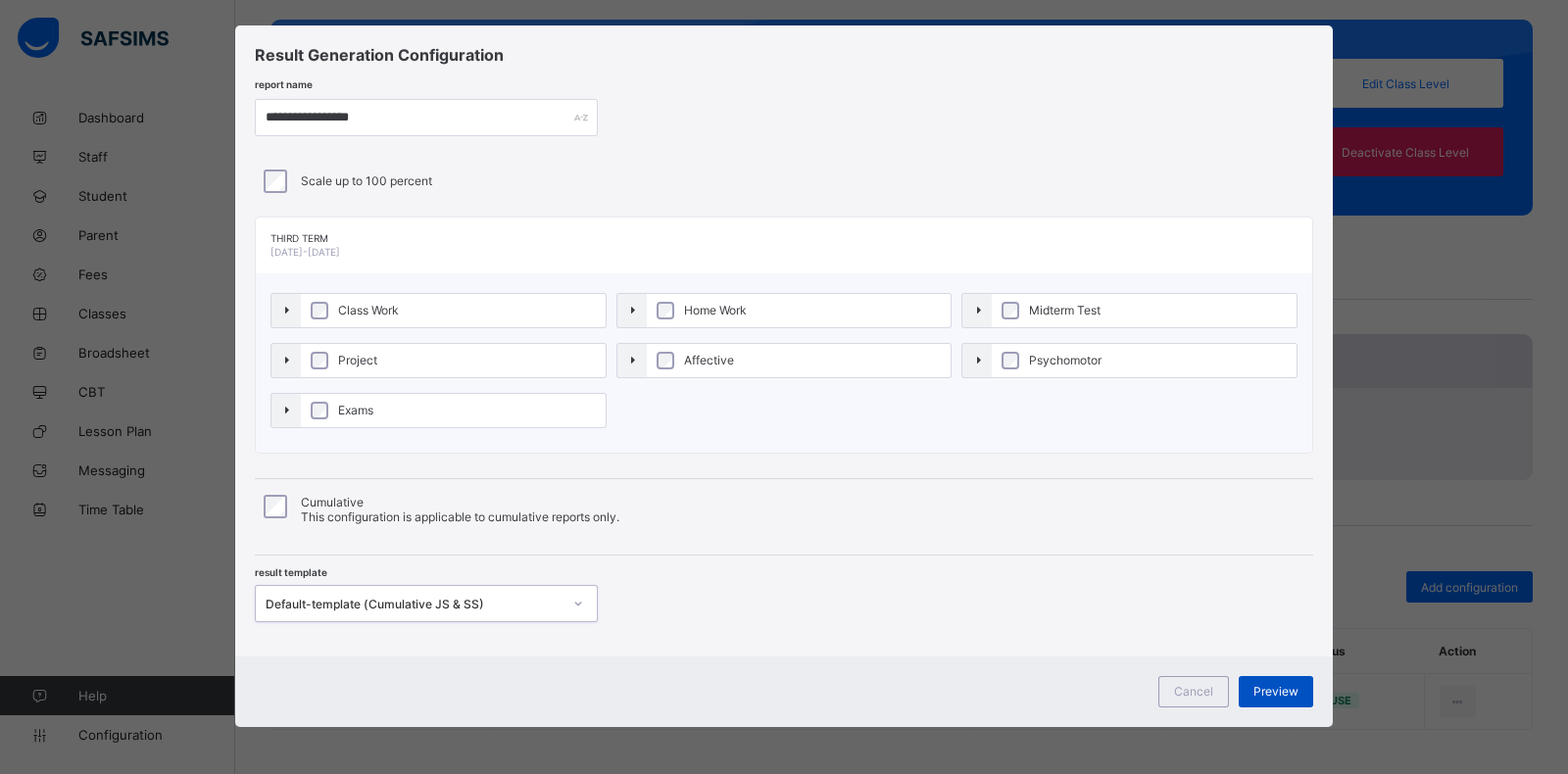 click on "Preview" at bounding box center [1276, 691] 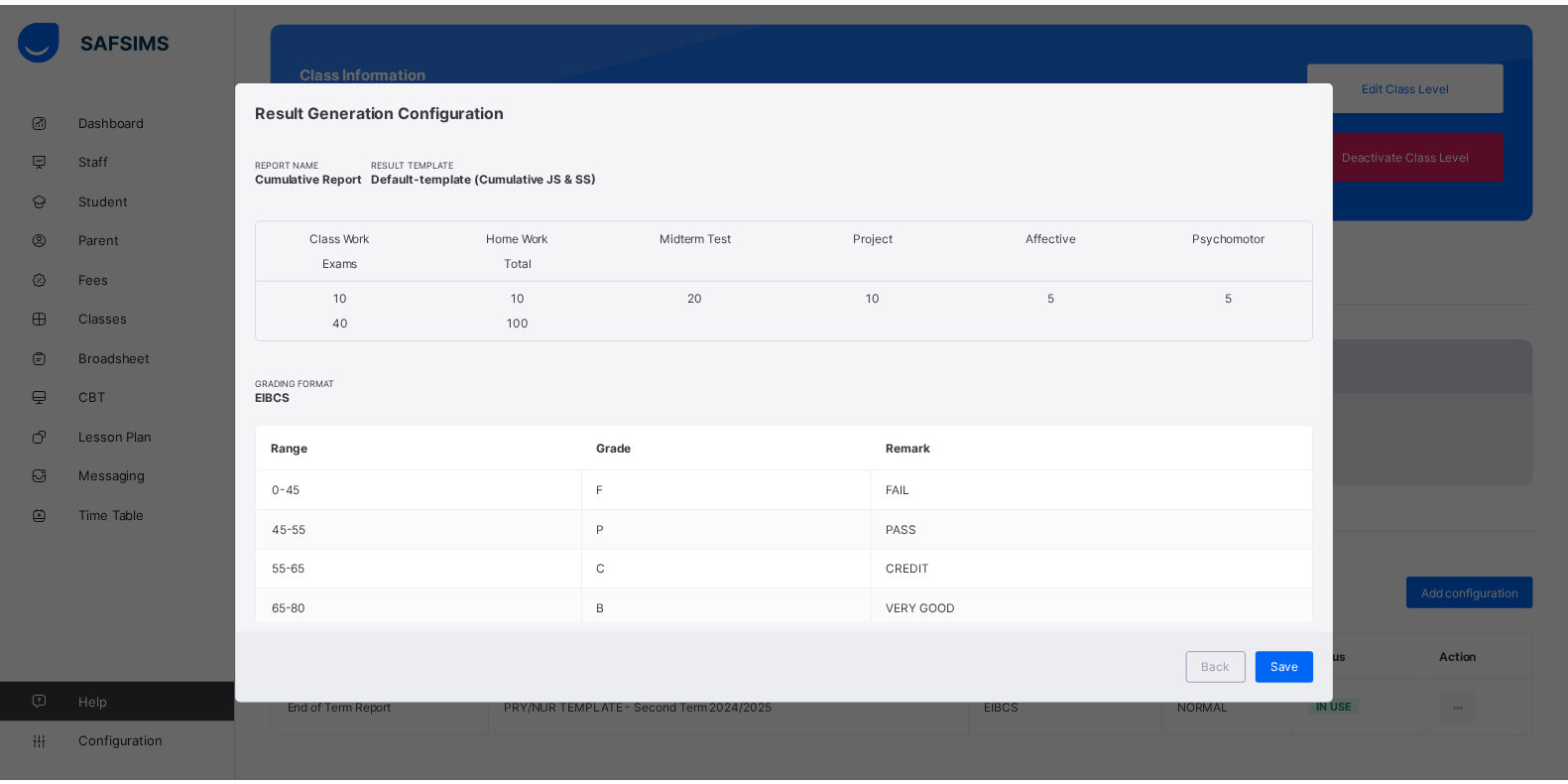 scroll, scrollTop: 0, scrollLeft: 0, axis: both 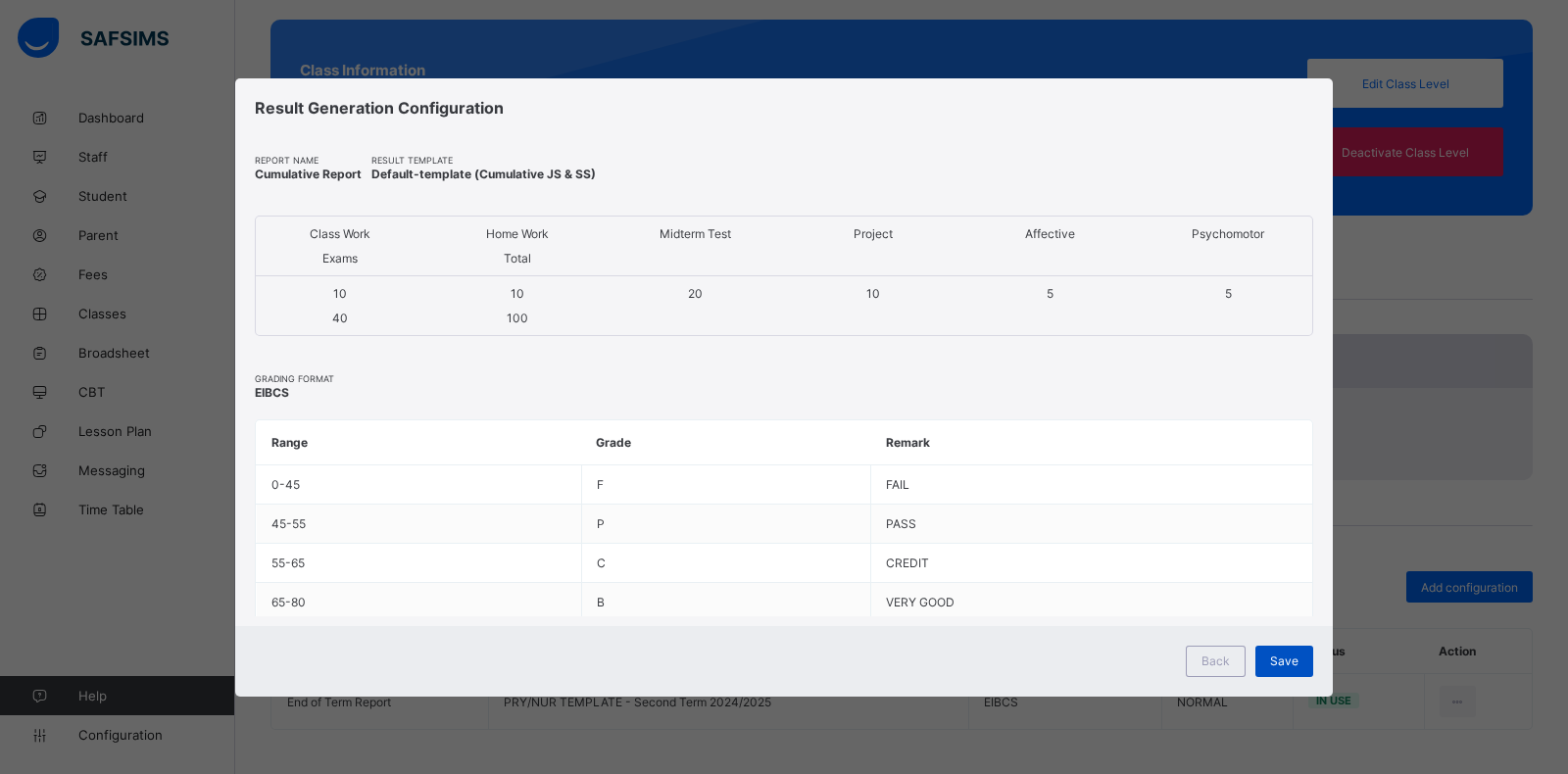 click on "Save" at bounding box center [1284, 660] 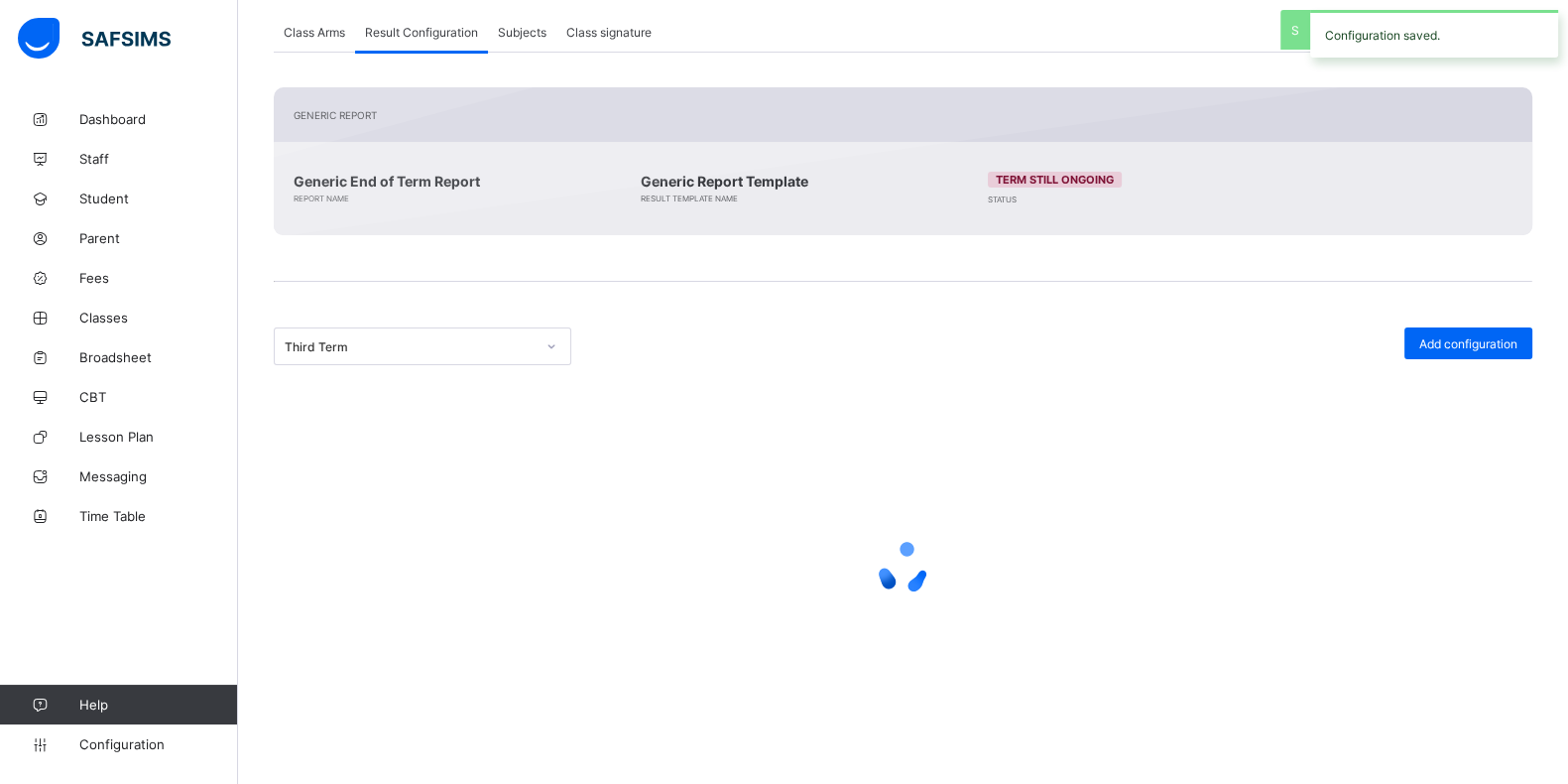 scroll, scrollTop: 201, scrollLeft: 0, axis: vertical 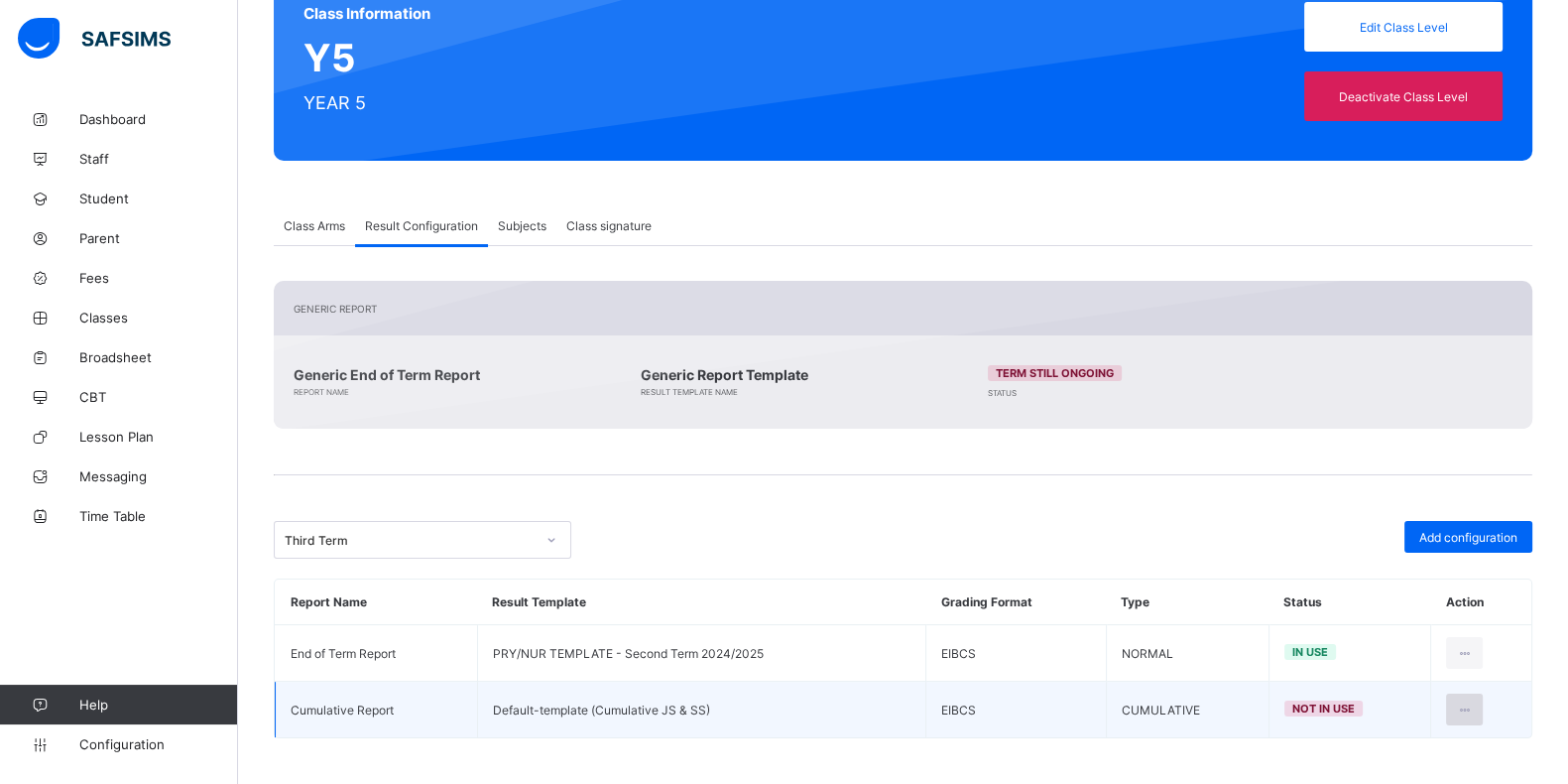 click at bounding box center (1464, 710) 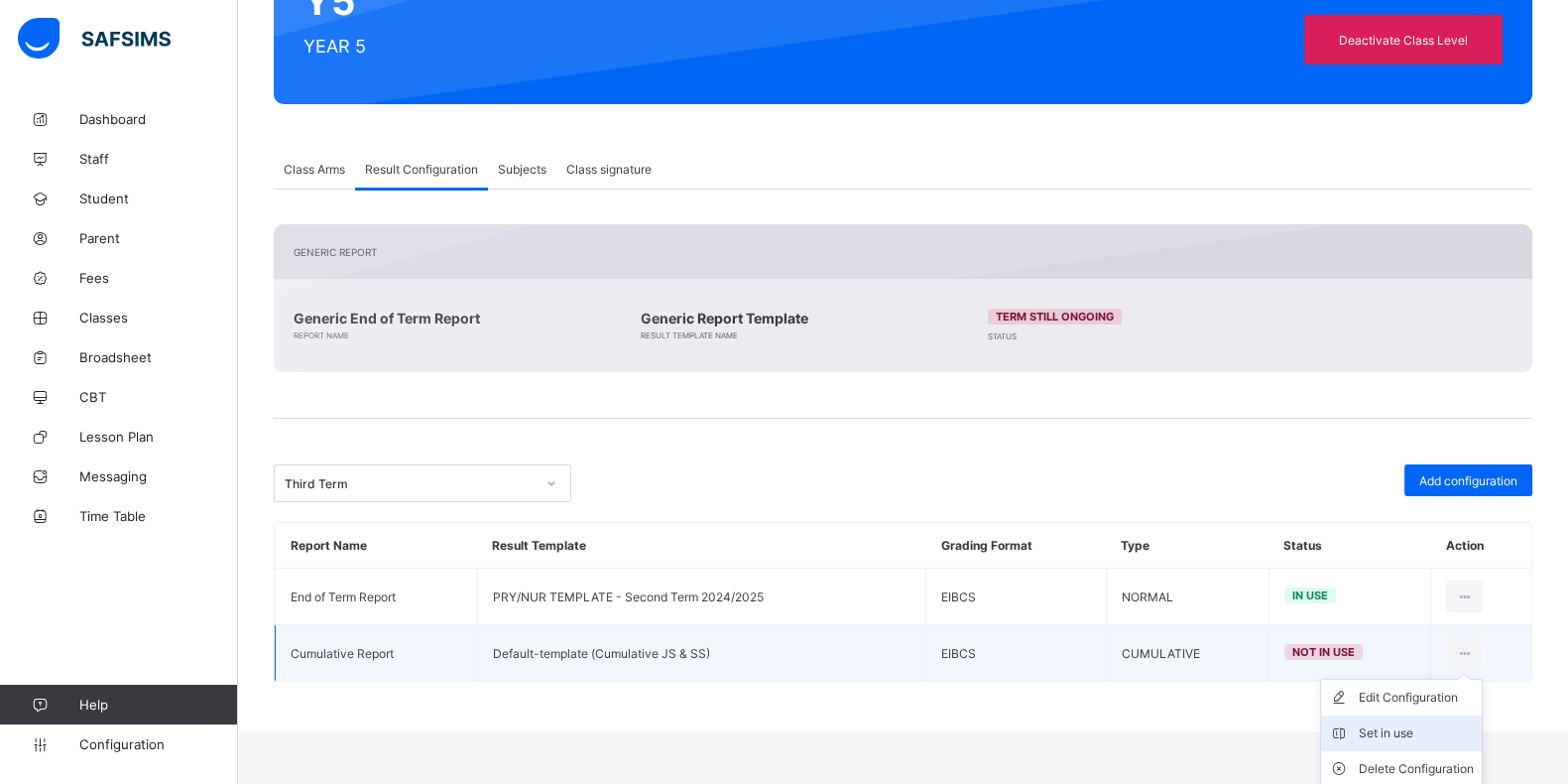 click on "Set in use" at bounding box center (1416, 733) 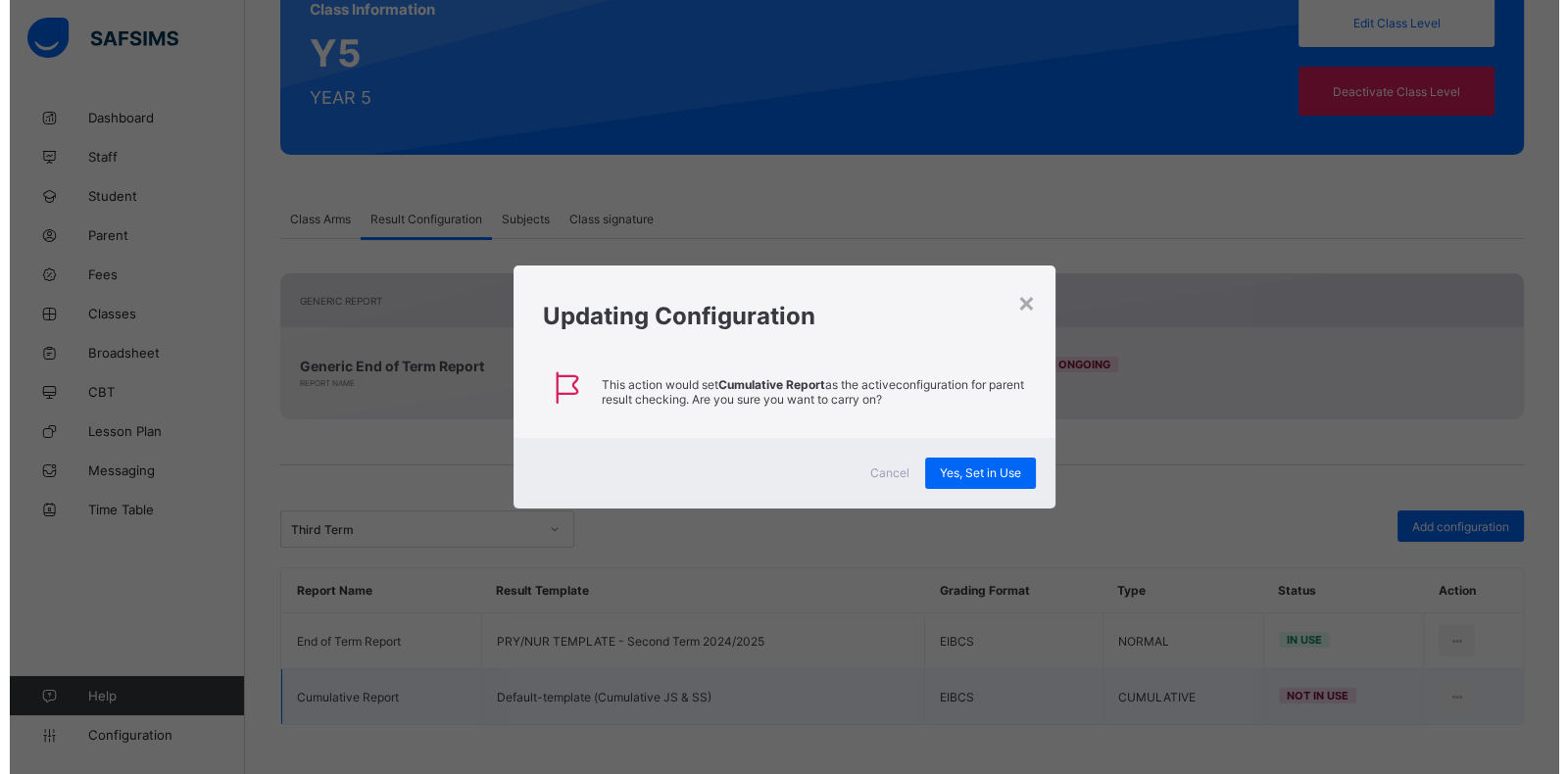 scroll, scrollTop: 199, scrollLeft: 0, axis: vertical 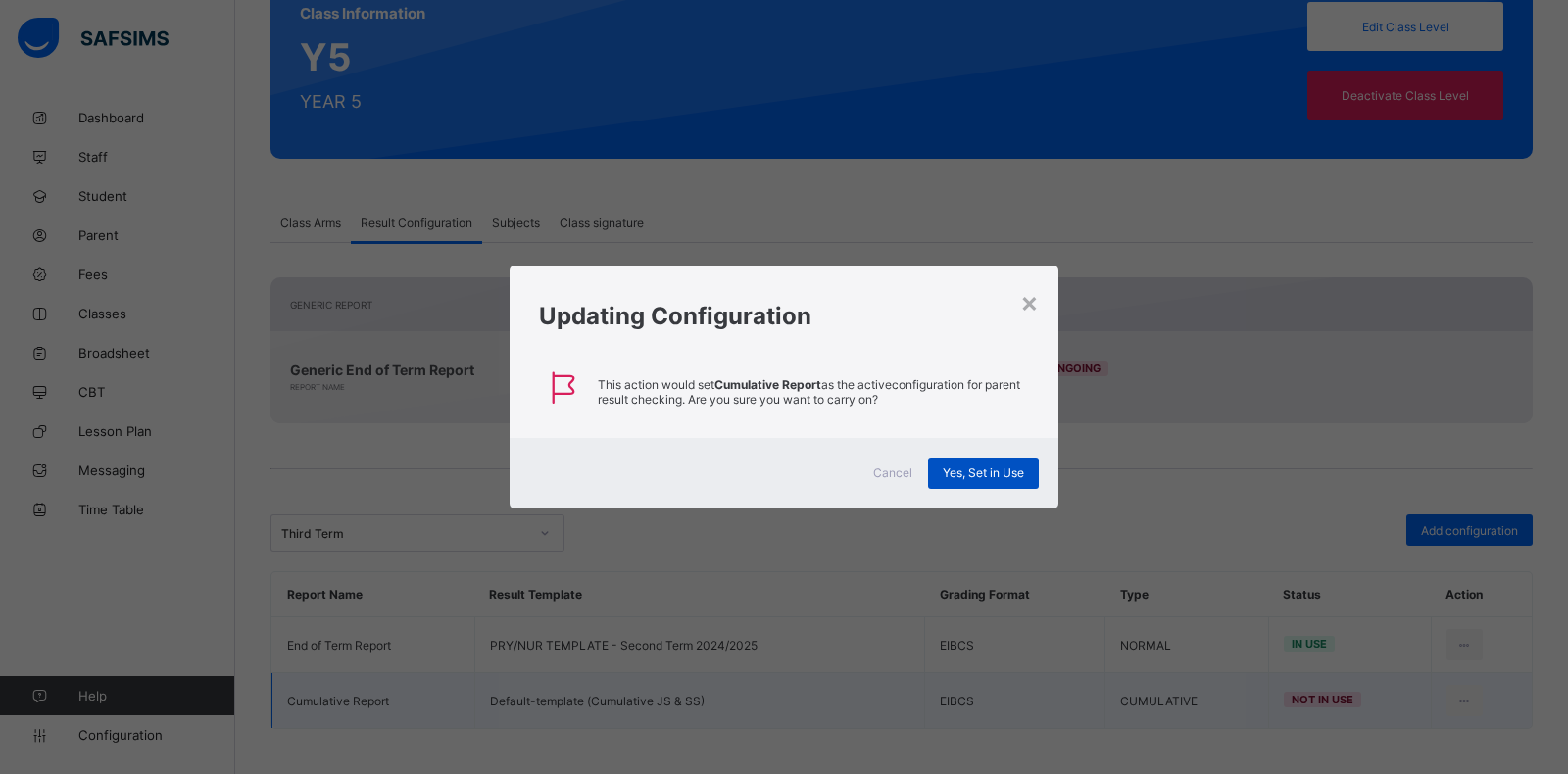 click on "Yes, Set in Use" at bounding box center [983, 472] 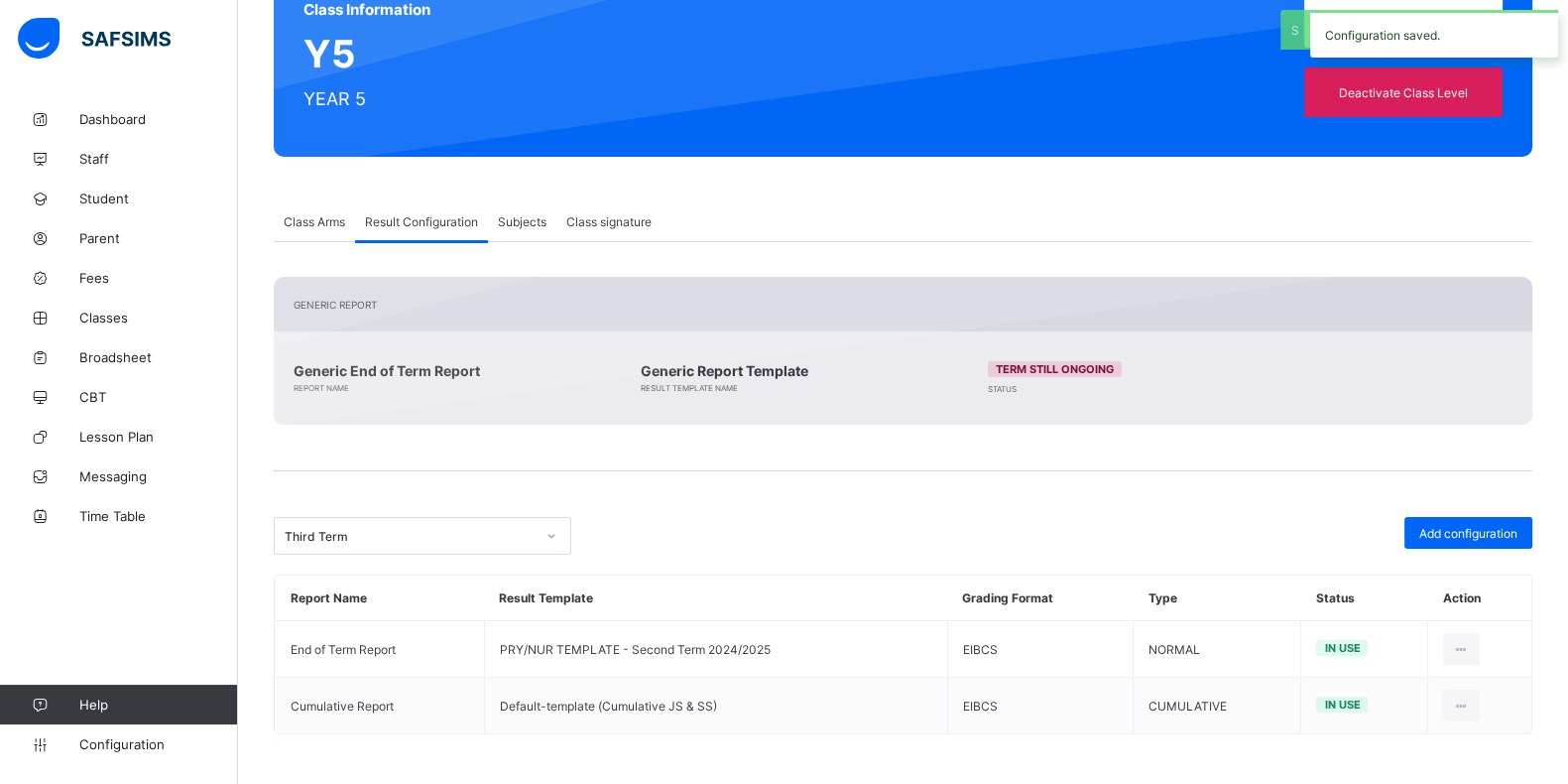 scroll, scrollTop: 201, scrollLeft: 0, axis: vertical 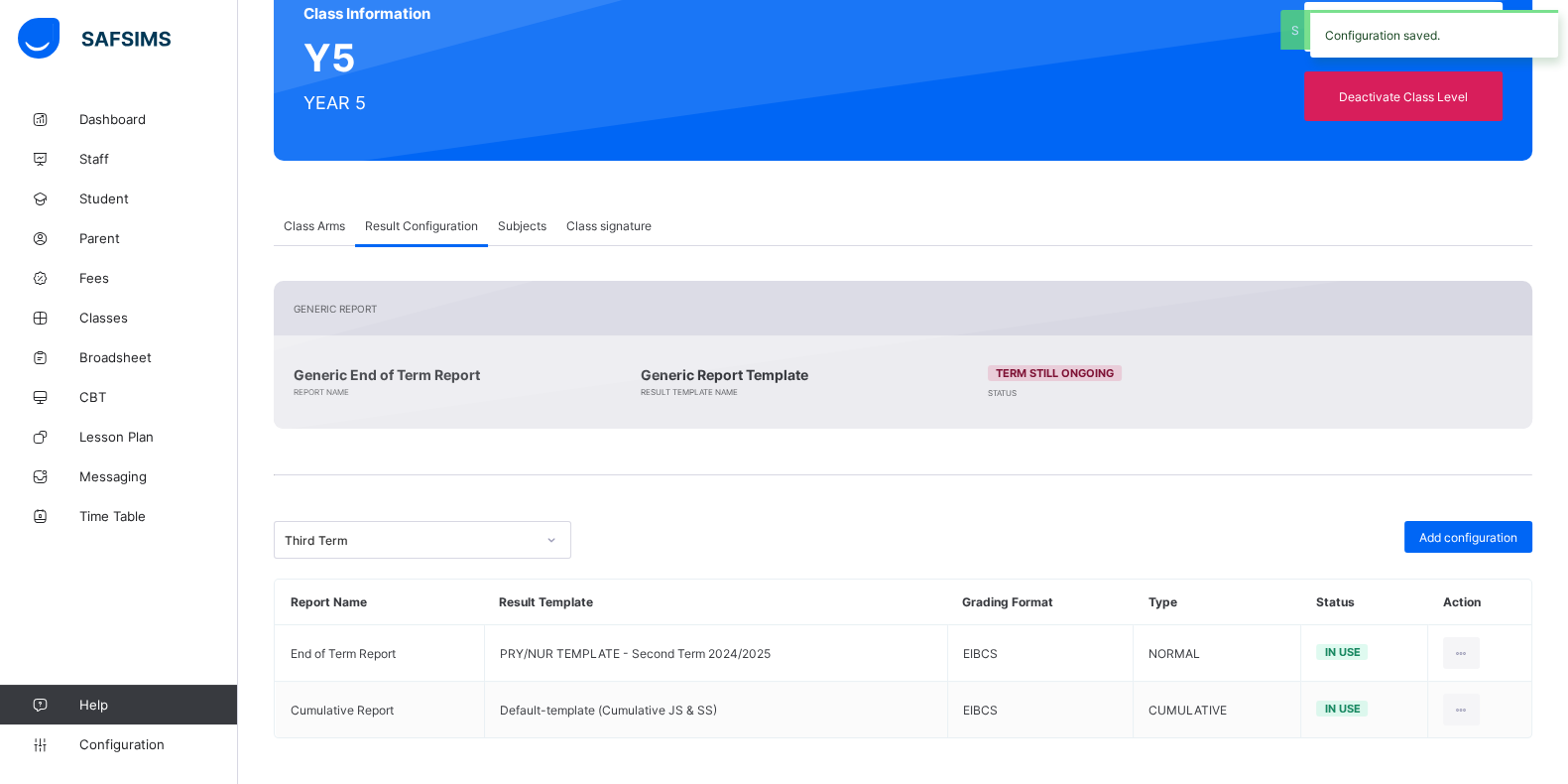 click on "Third Term" at bounding box center [404, 540] 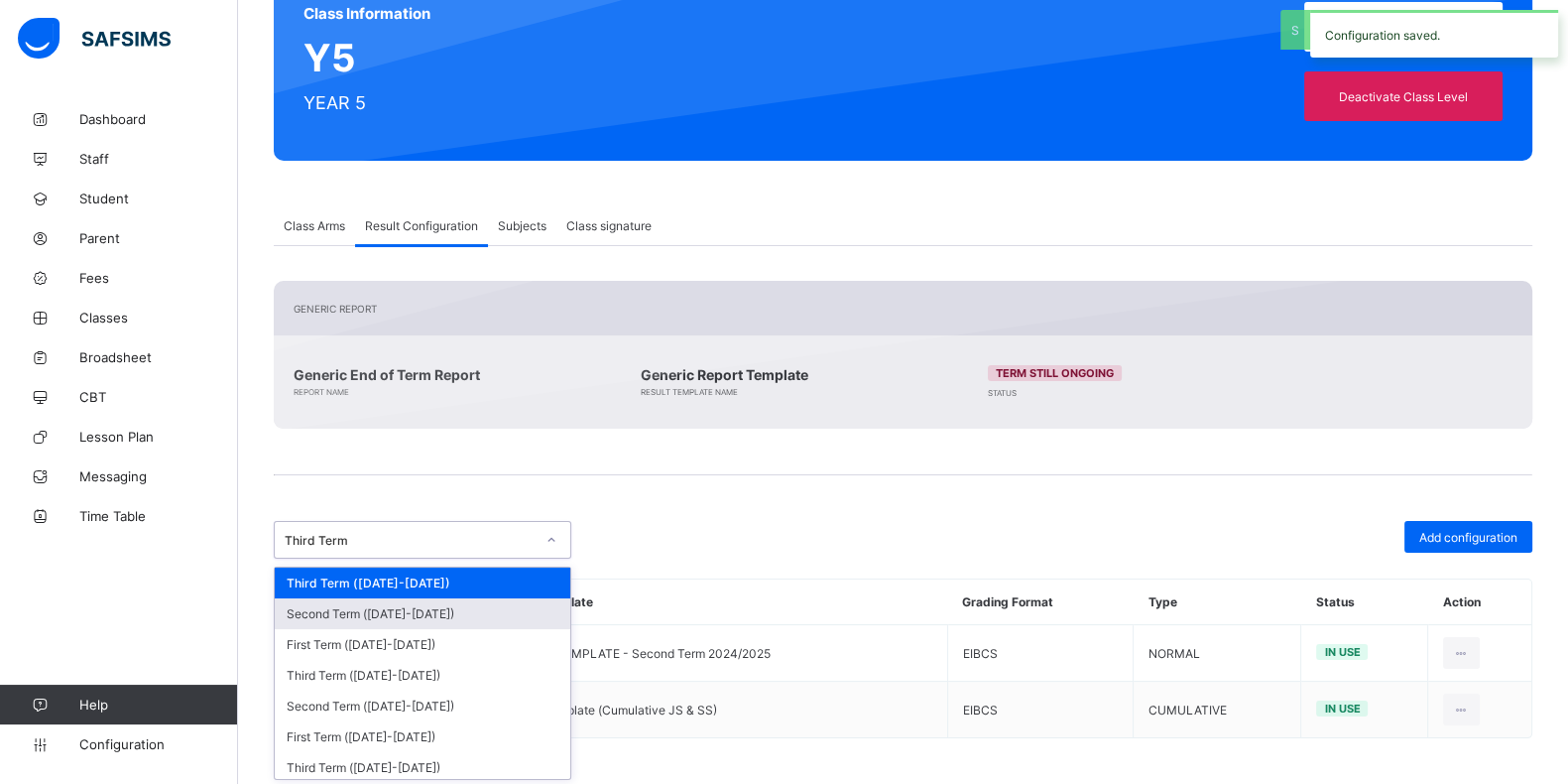 click on "Second Term (2024-2025)" at bounding box center [422, 613] 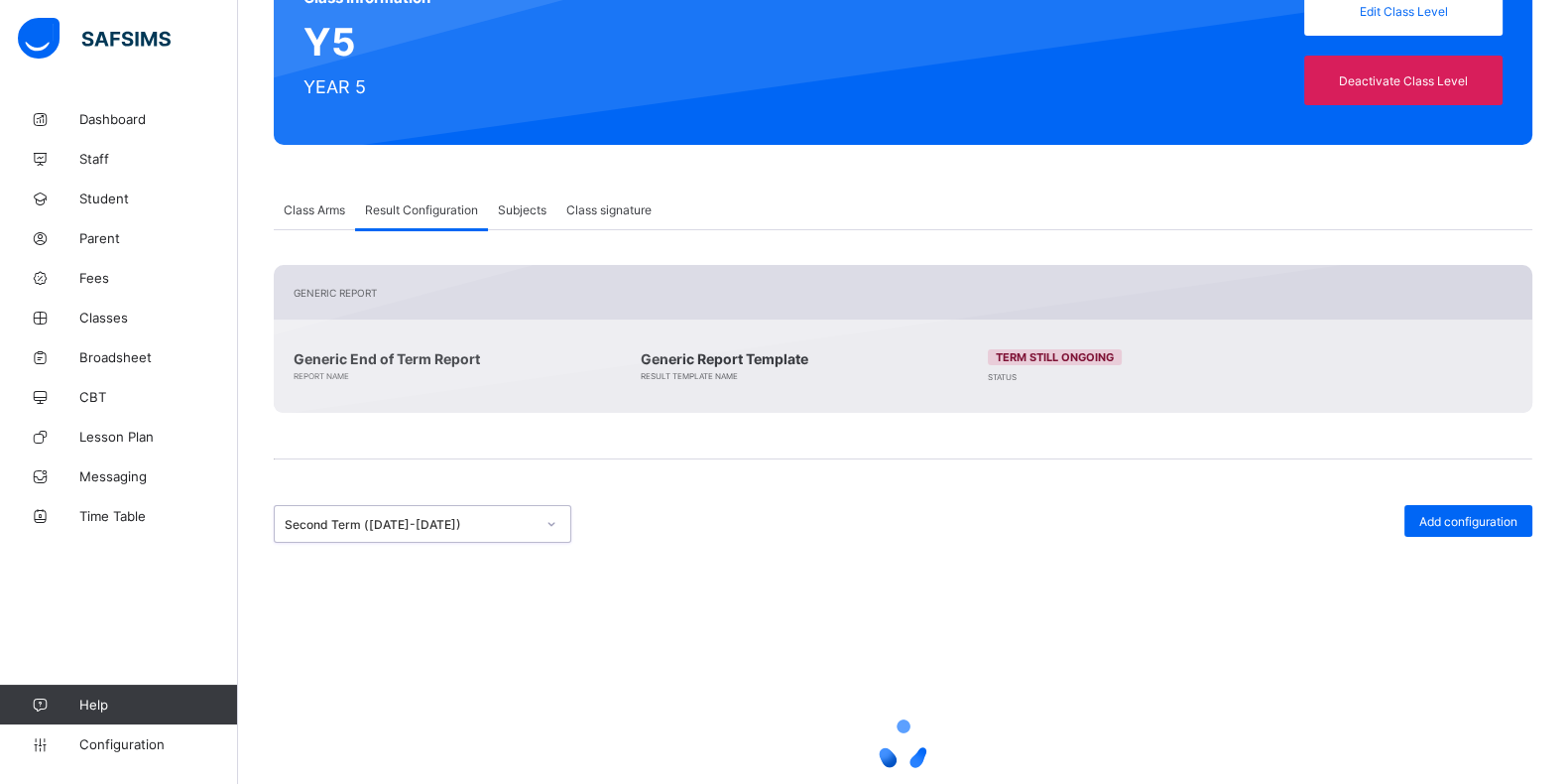 scroll, scrollTop: 144, scrollLeft: 0, axis: vertical 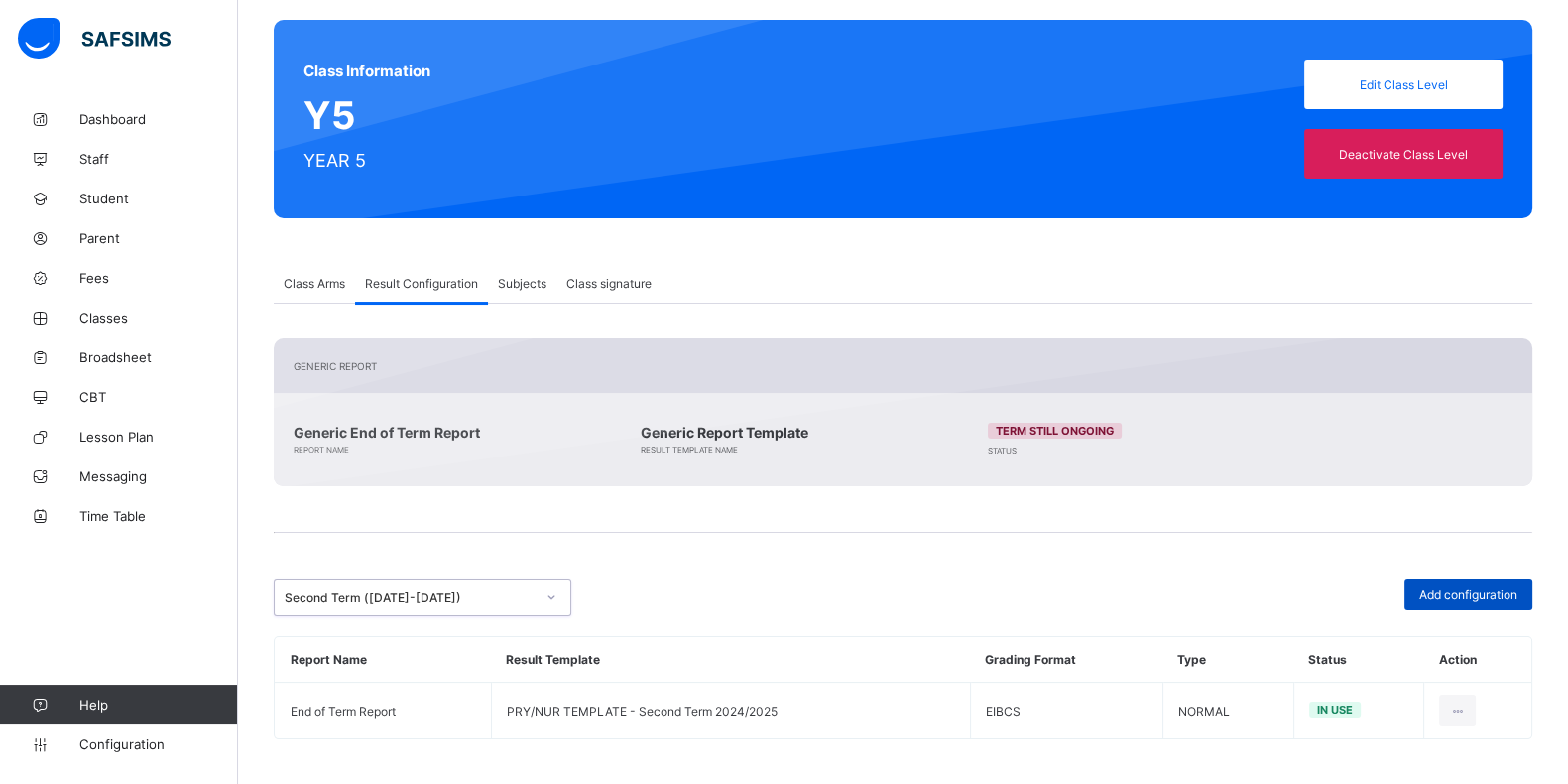 click on "Add configuration" at bounding box center [1468, 594] 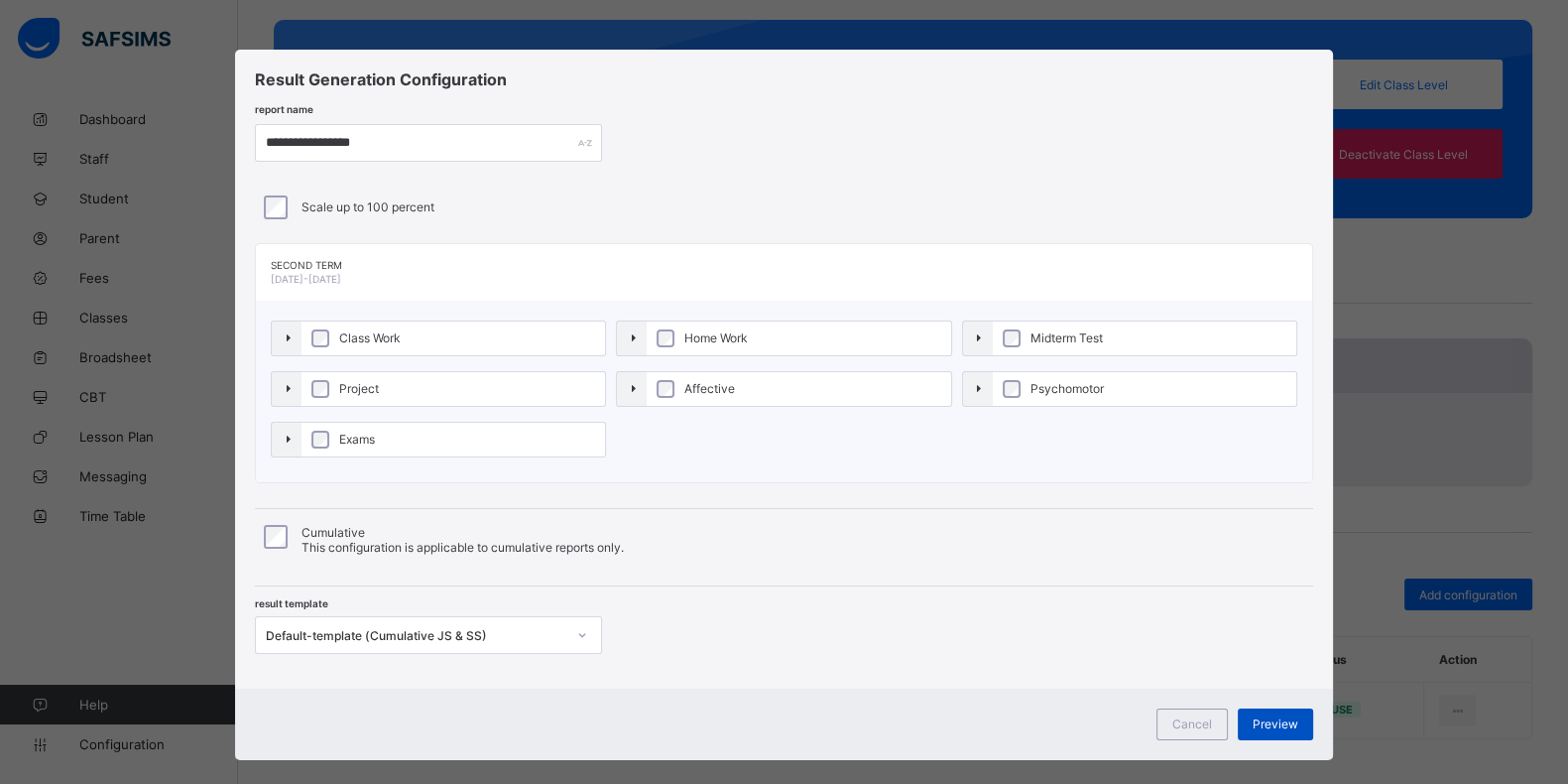 click on "Preview" at bounding box center [1275, 723] 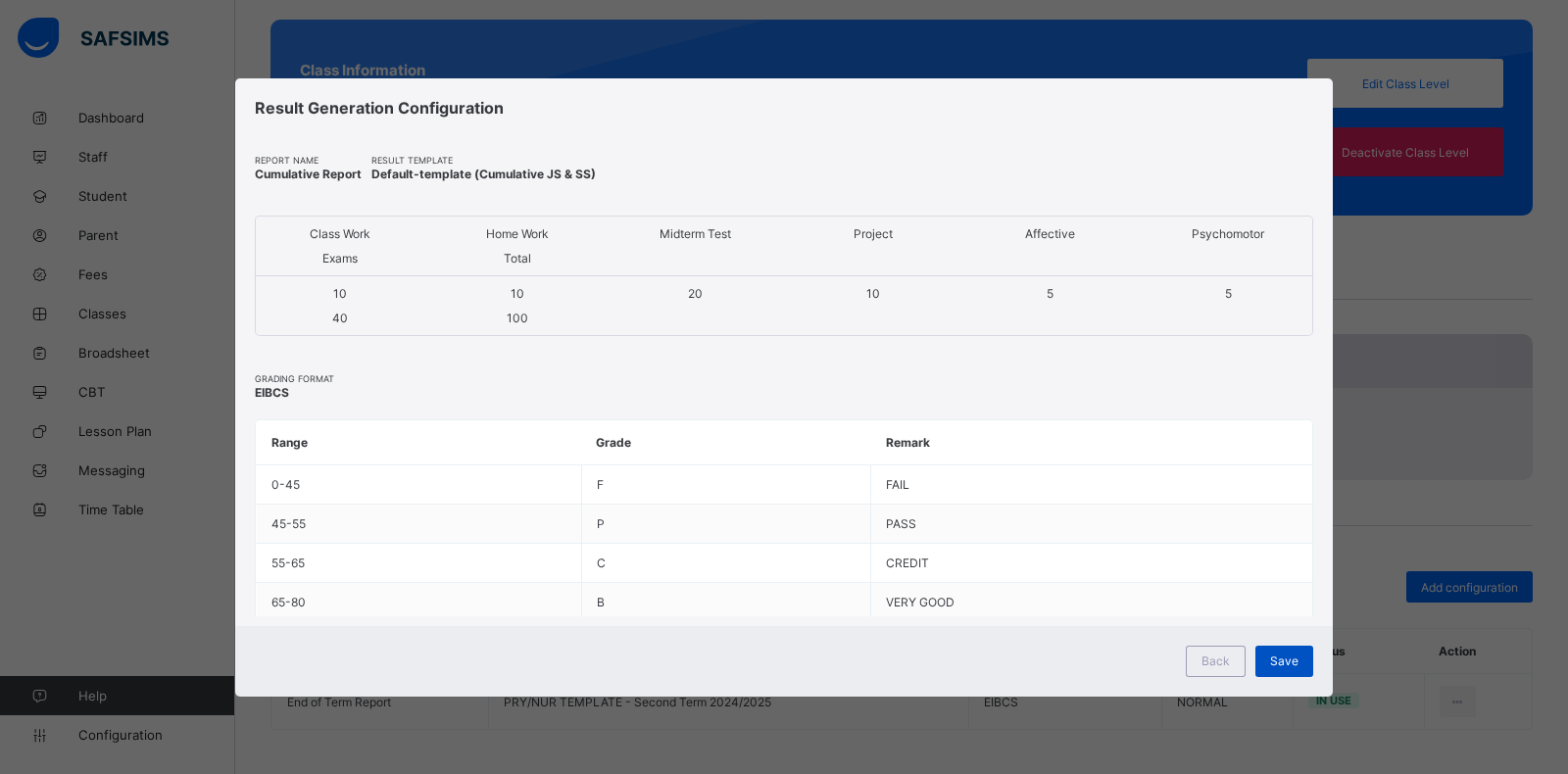 click on "Save" at bounding box center [1284, 660] 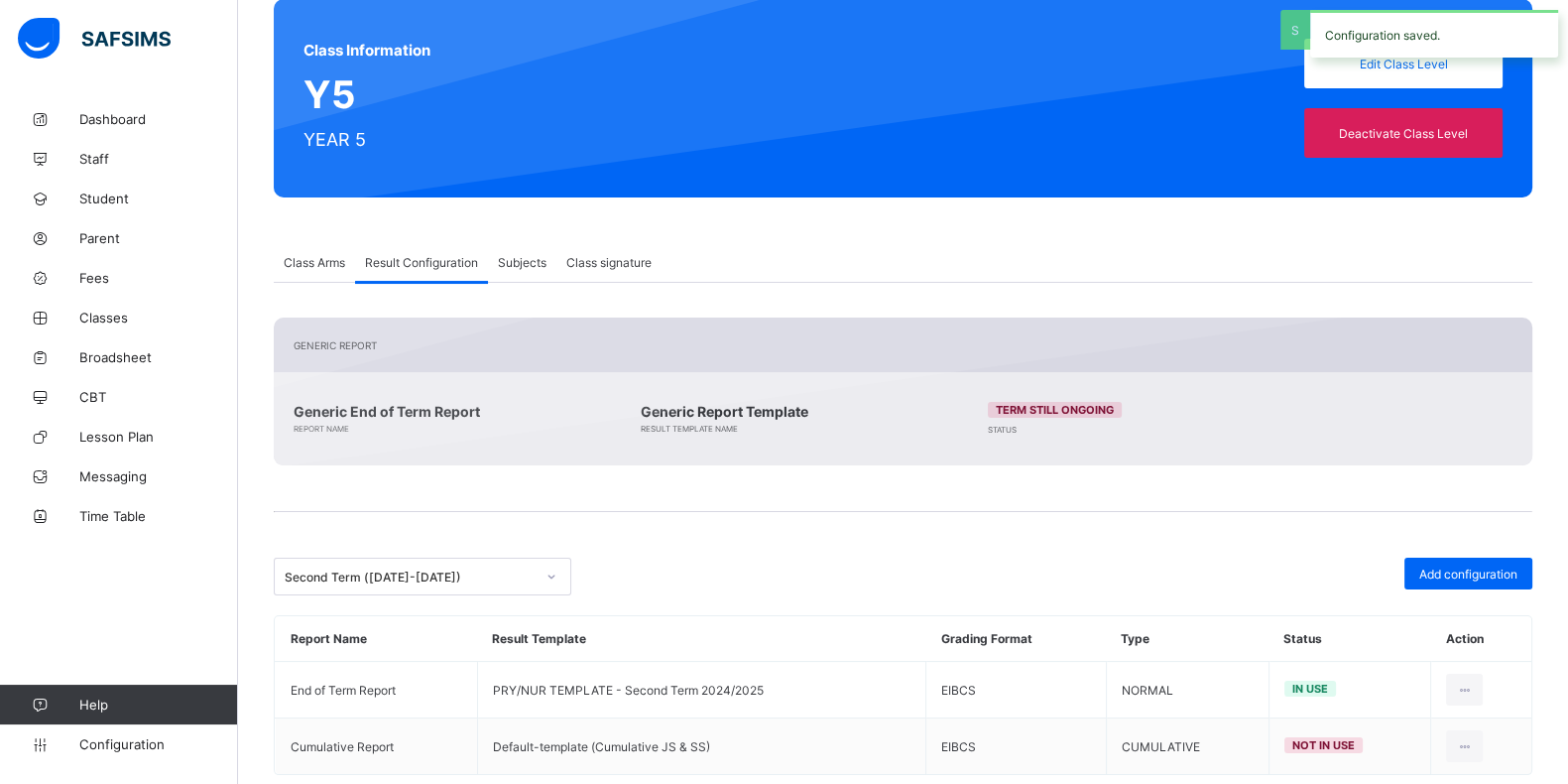 scroll, scrollTop: 201, scrollLeft: 0, axis: vertical 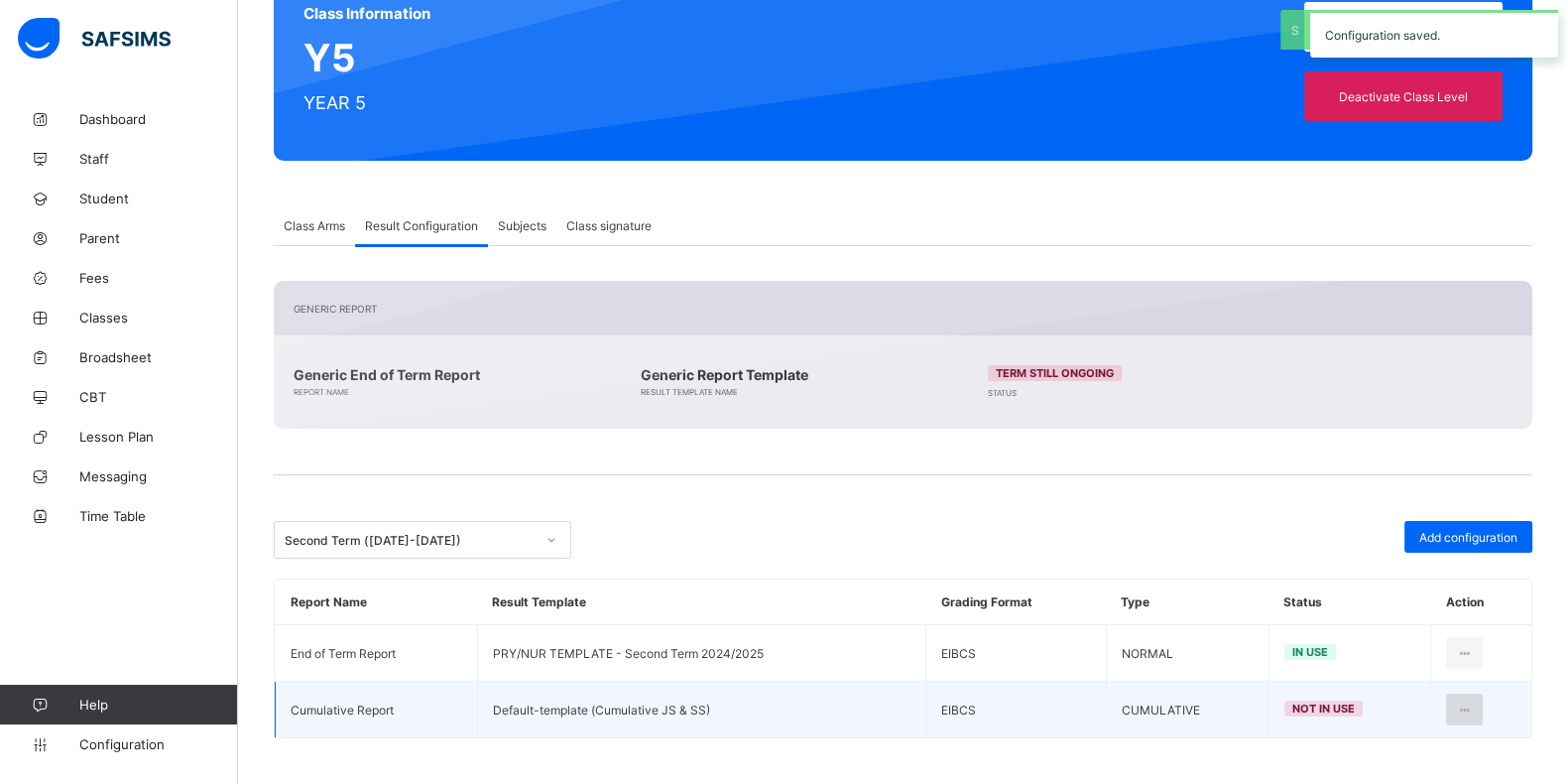 click at bounding box center (1464, 710) 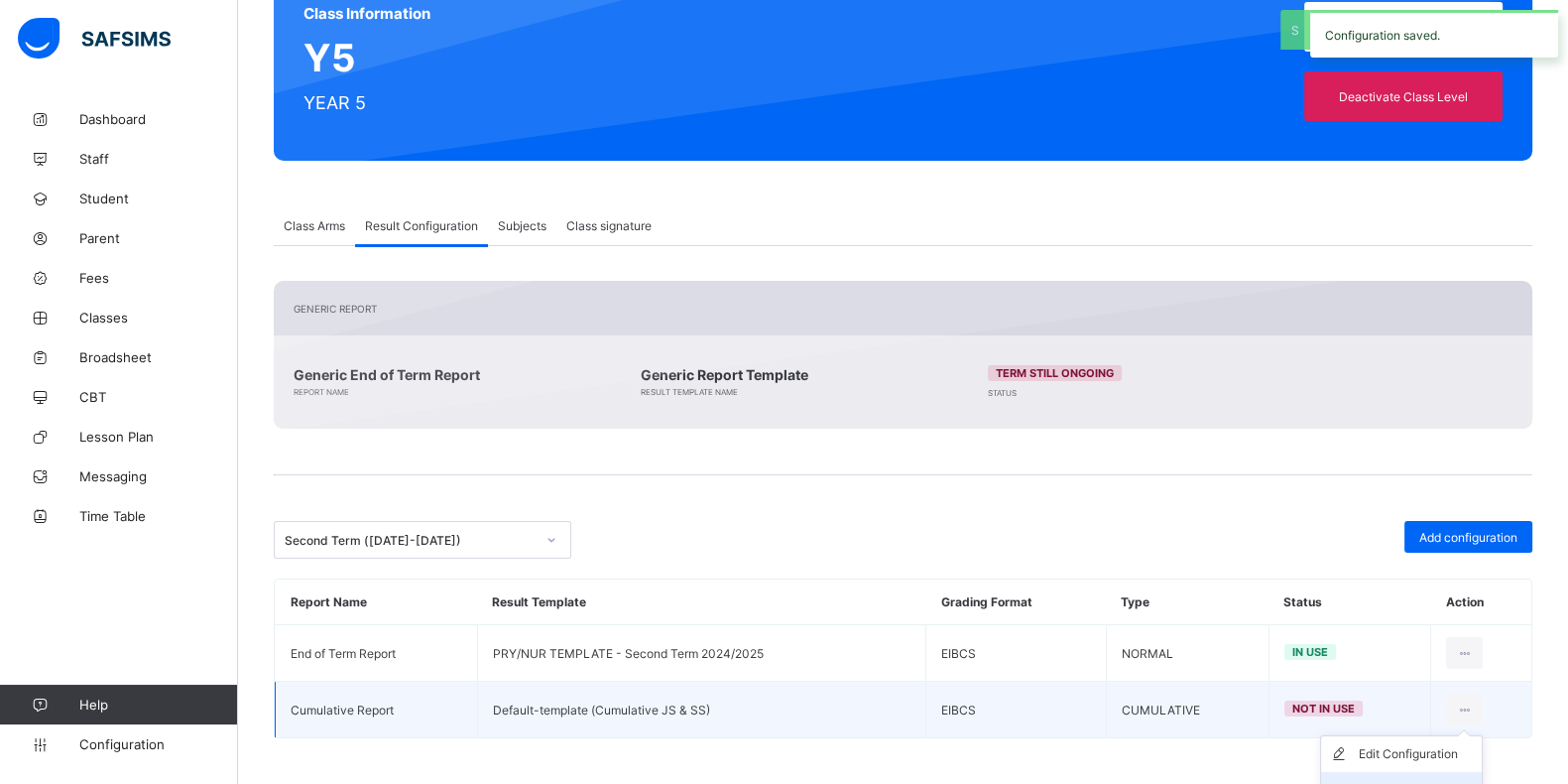 click on "Set in use" at bounding box center (1401, 790) 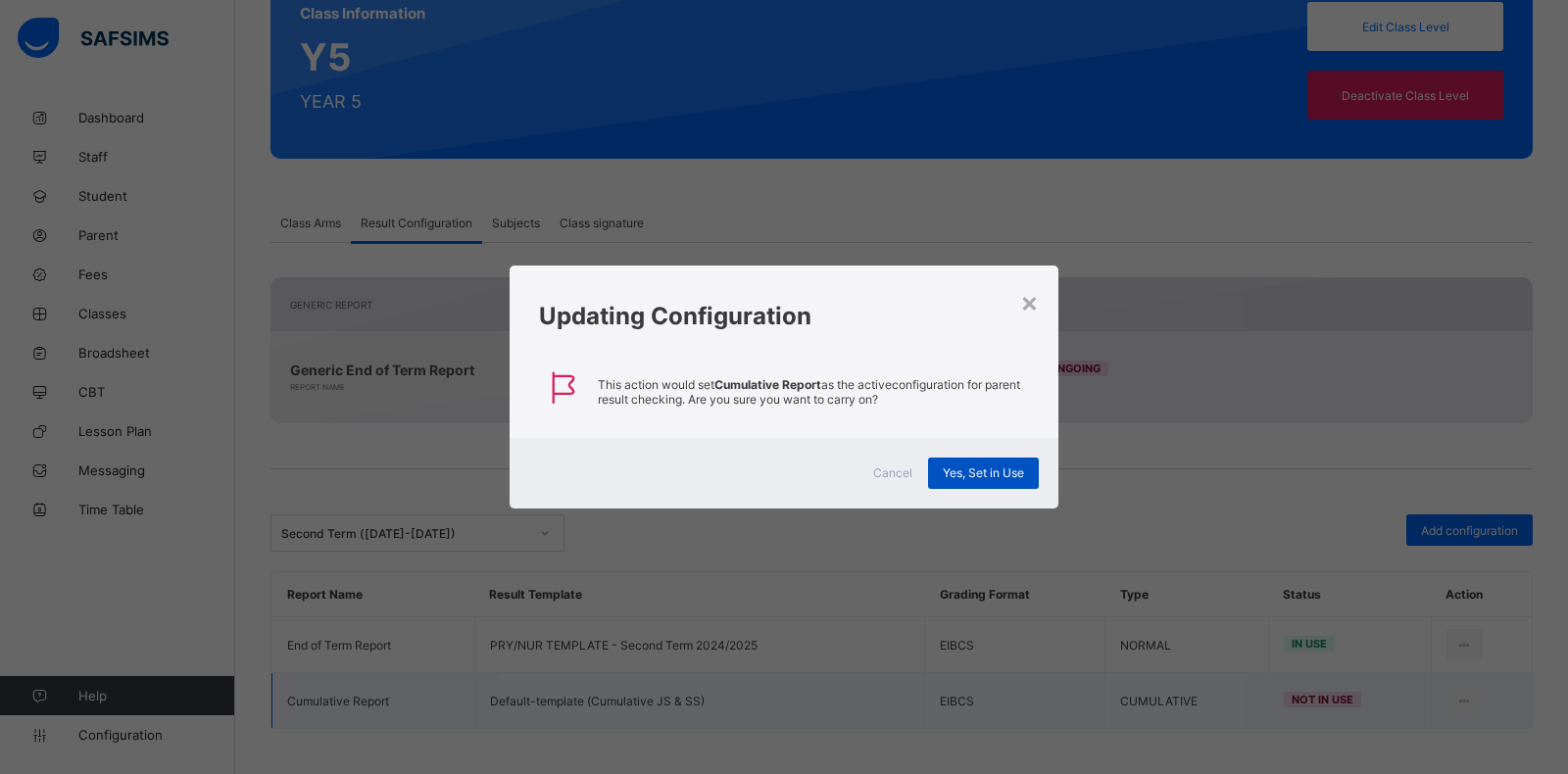 click on "Yes, Set in Use" at bounding box center [983, 472] 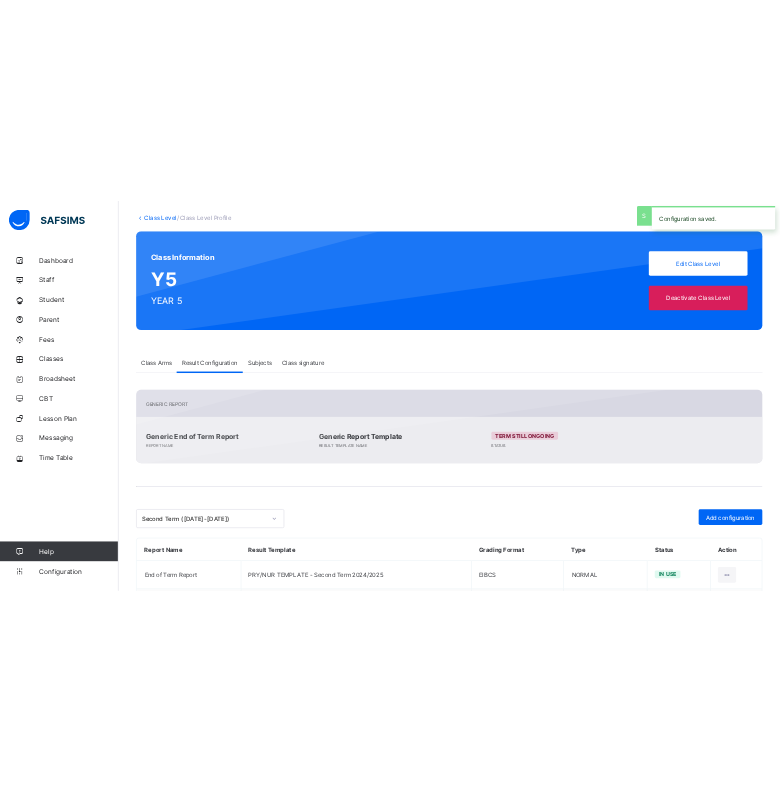scroll, scrollTop: 0, scrollLeft: 0, axis: both 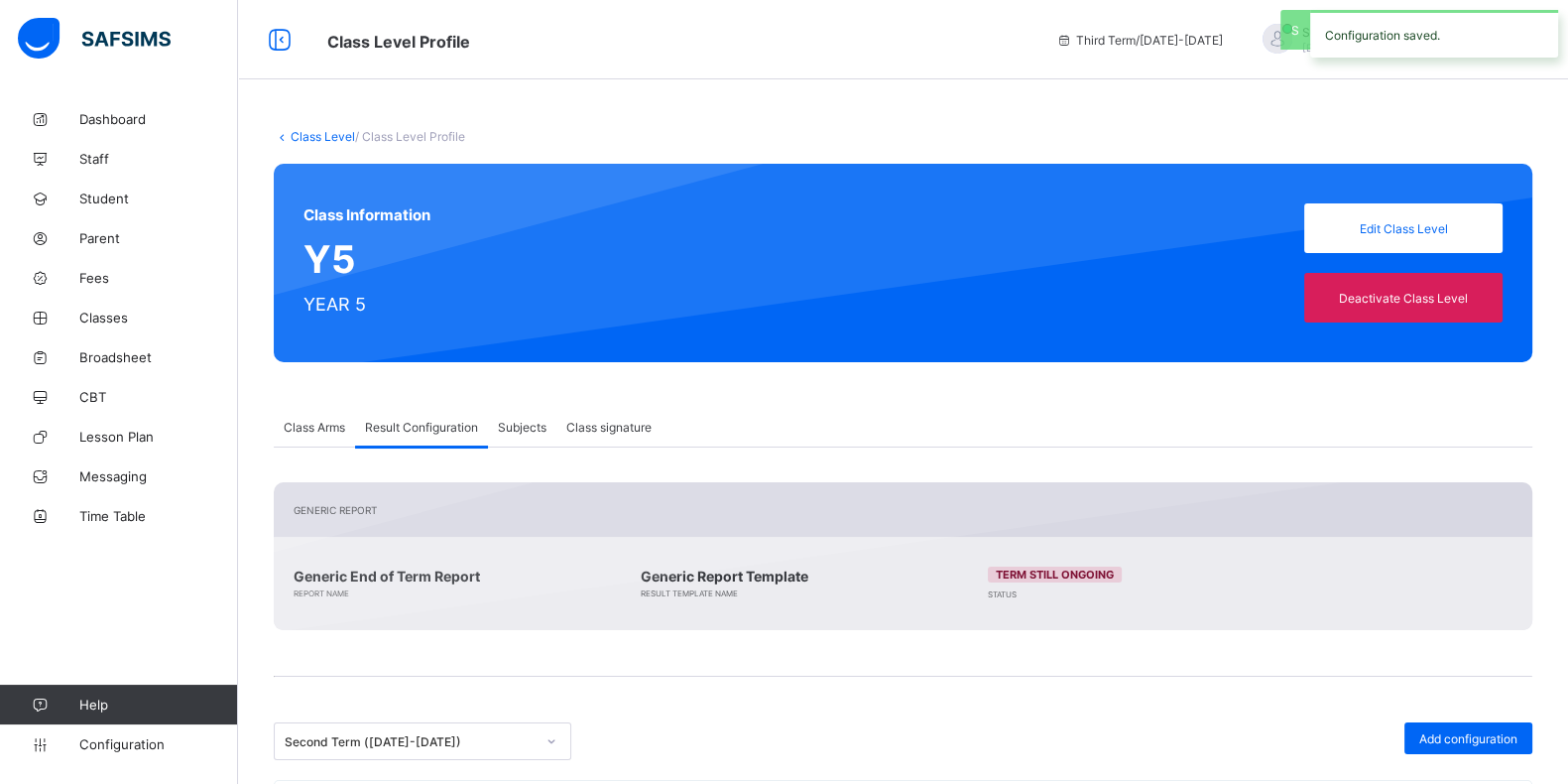 click on "Class Level" at bounding box center [322, 136] 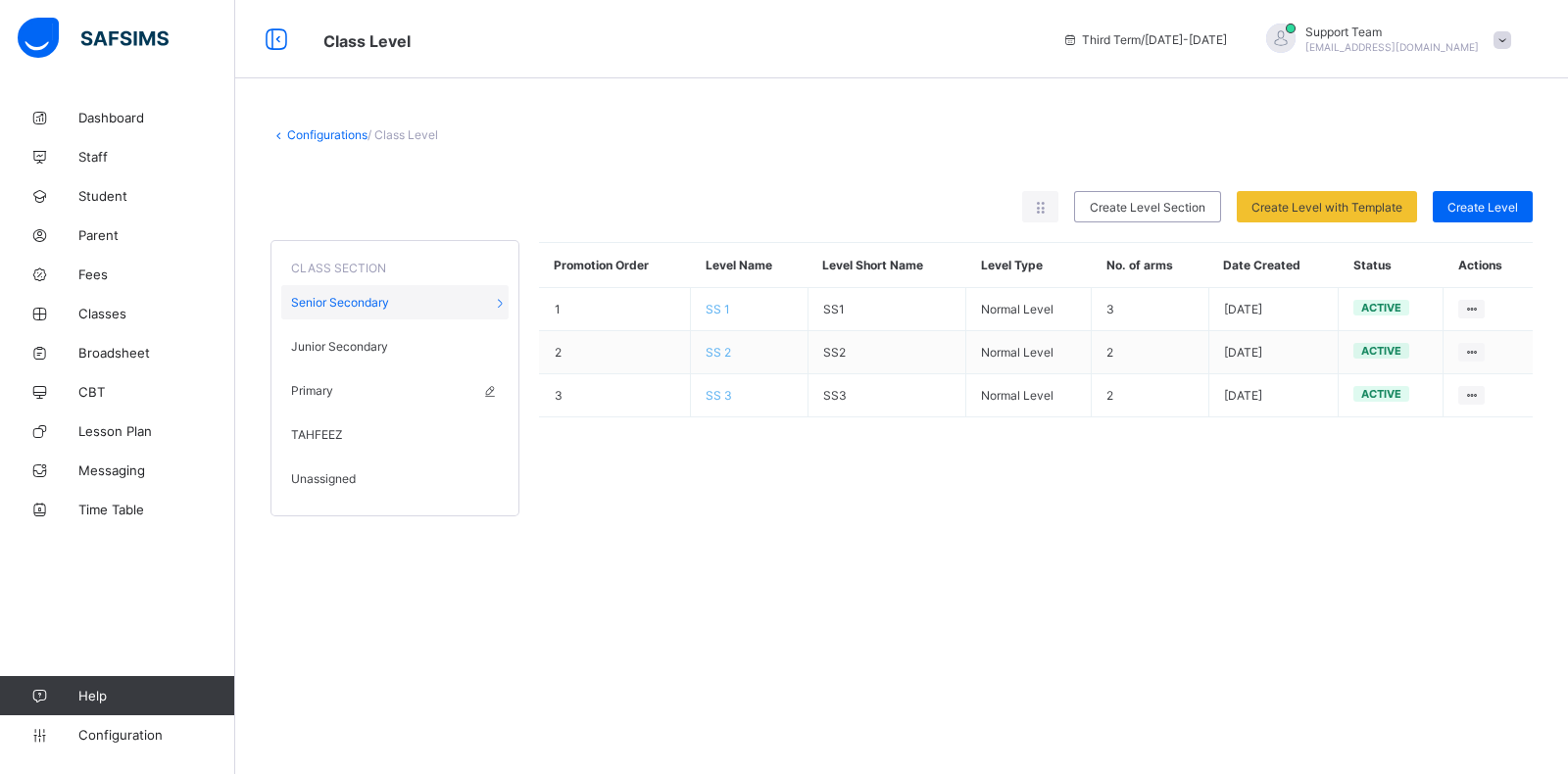 click on "Primary" at bounding box center [395, 390] 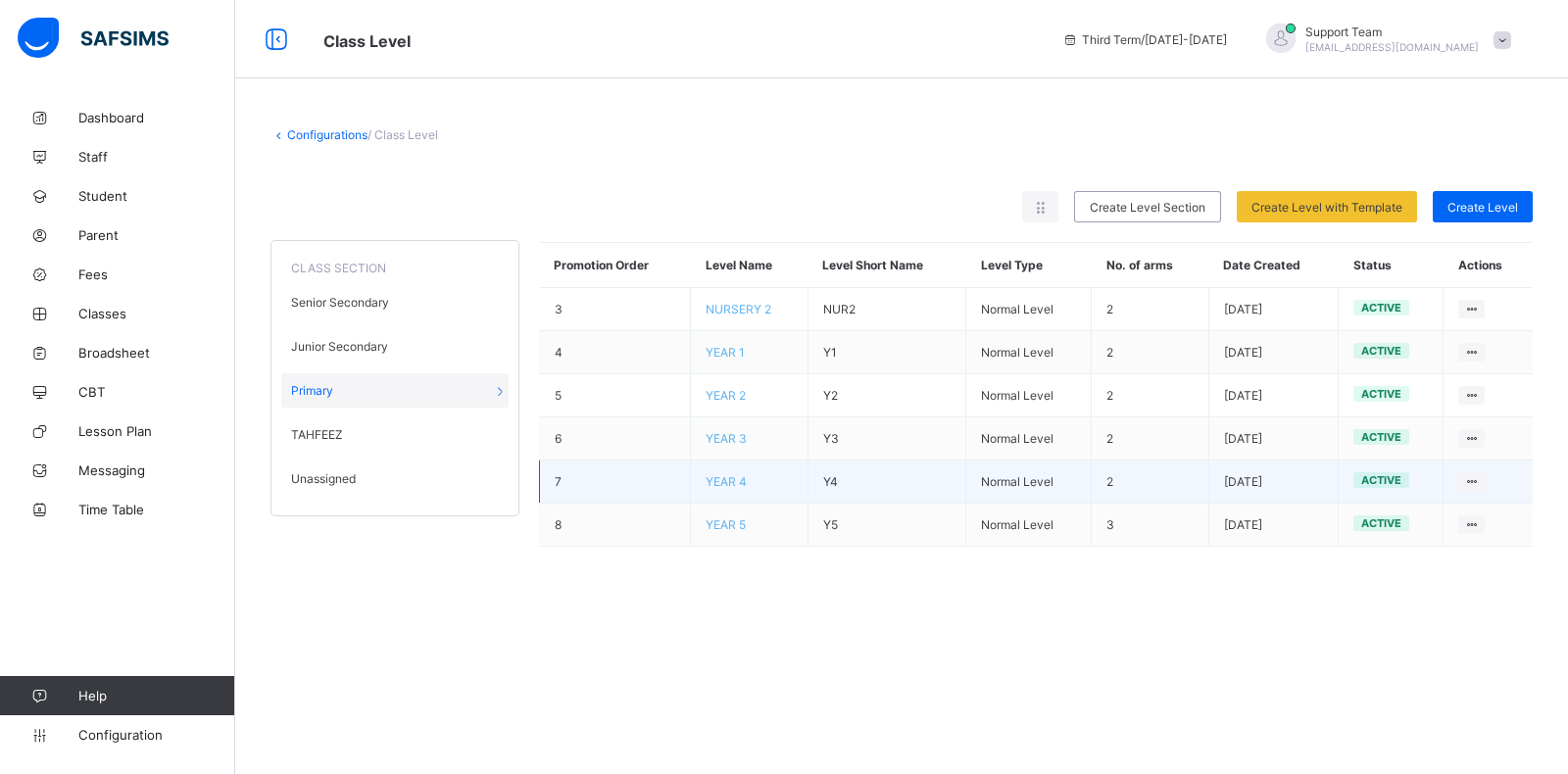 click on "YEAR 4" at bounding box center (726, 481) 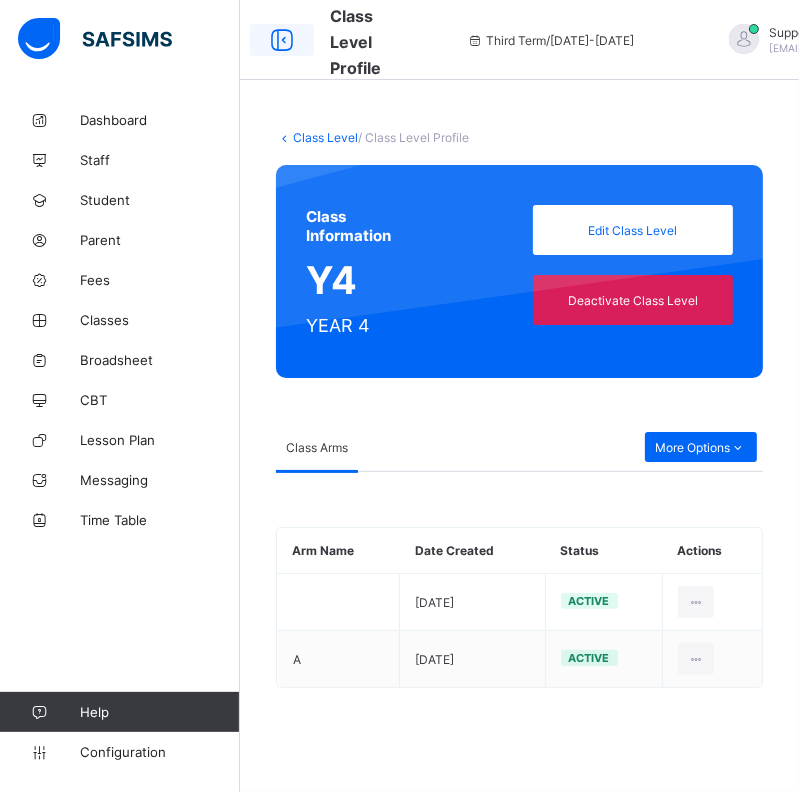 click at bounding box center (282, 40) 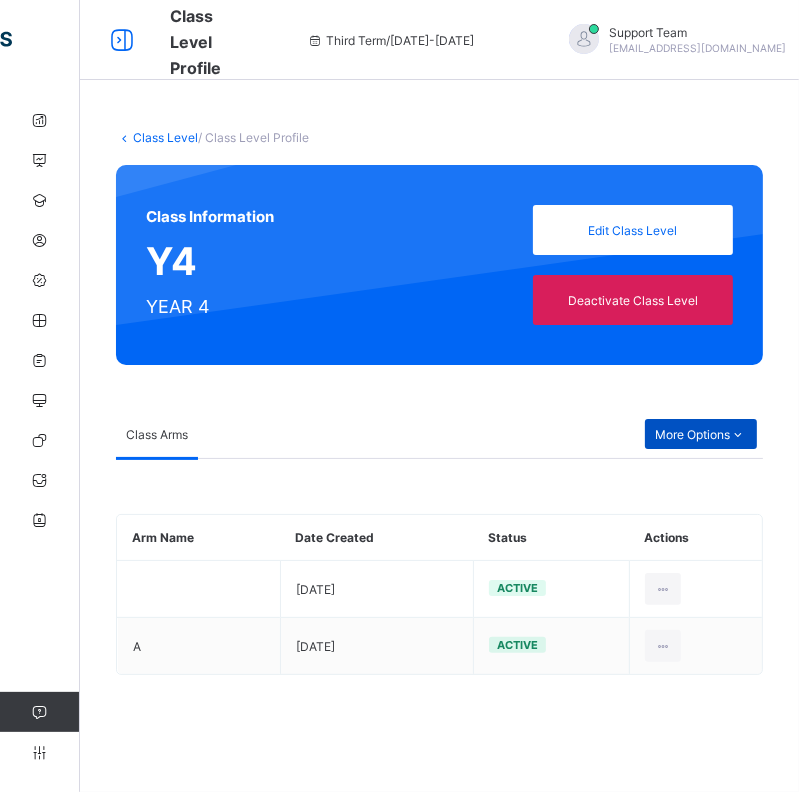 click on "More Options" at bounding box center (701, 434) 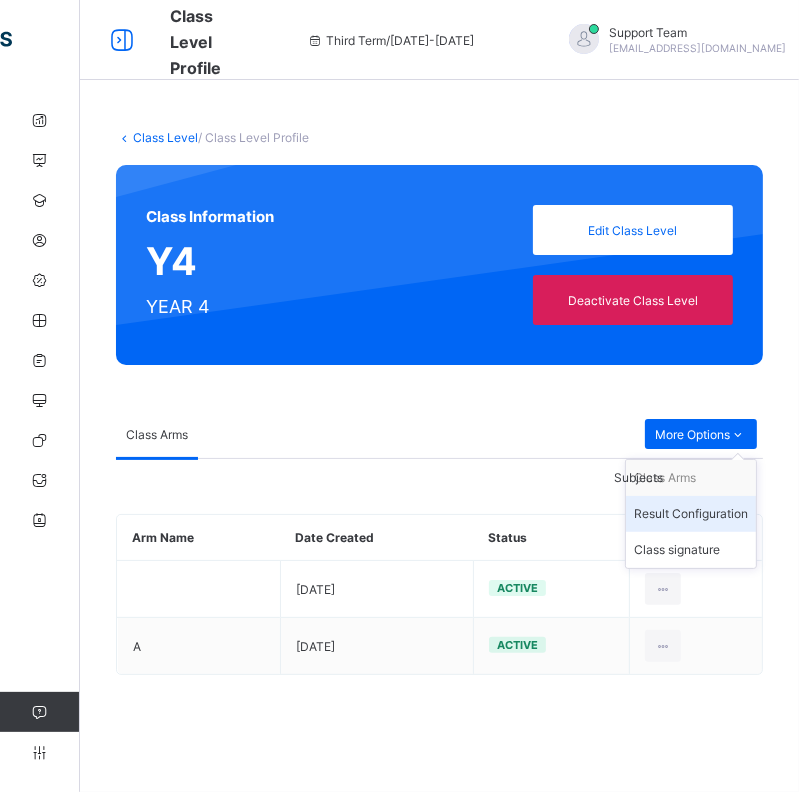 click on "Result Configuration" at bounding box center (691, 514) 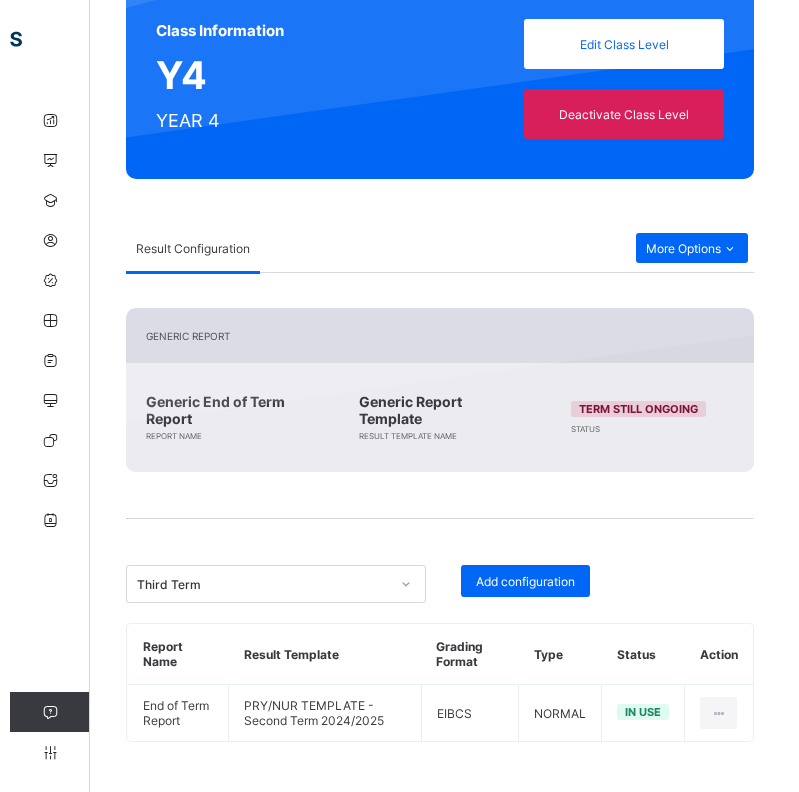 scroll, scrollTop: 180, scrollLeft: 0, axis: vertical 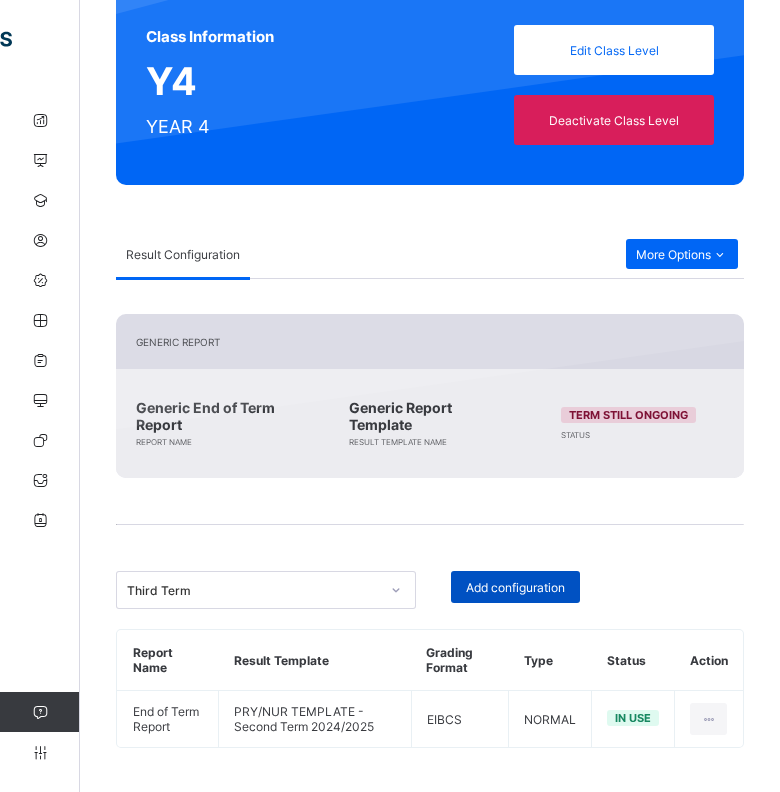 drag, startPoint x: 507, startPoint y: 561, endPoint x: 508, endPoint y: 579, distance: 18.027756 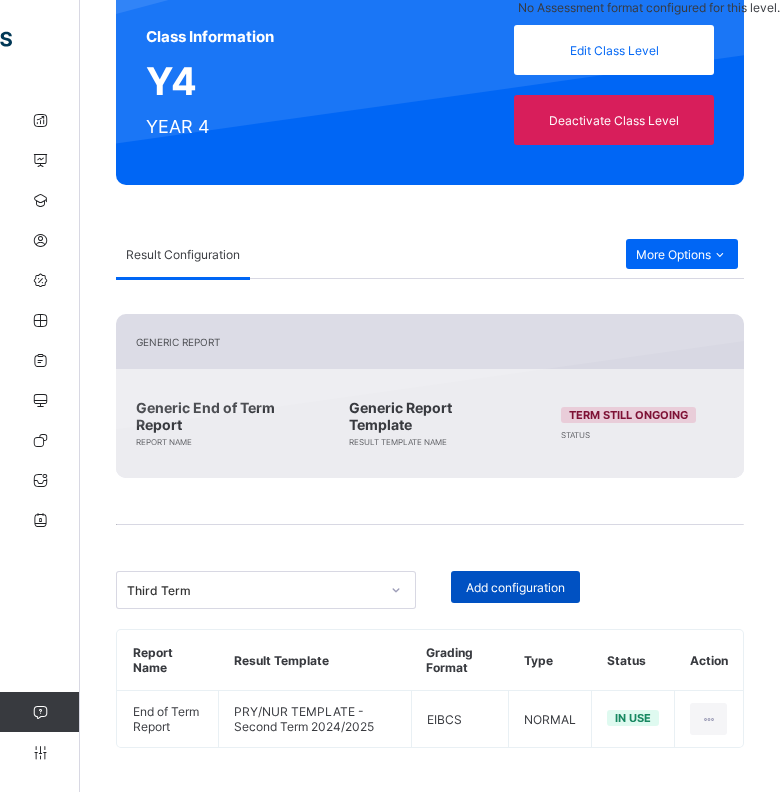 click on "Add configuration" at bounding box center (515, 587) 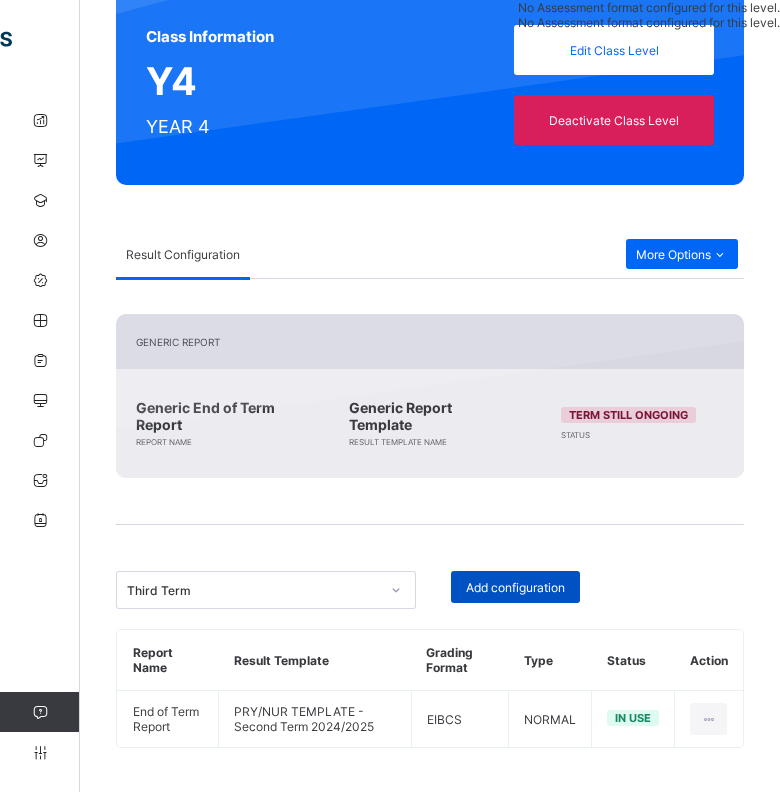 click on "Add configuration" at bounding box center [515, 587] 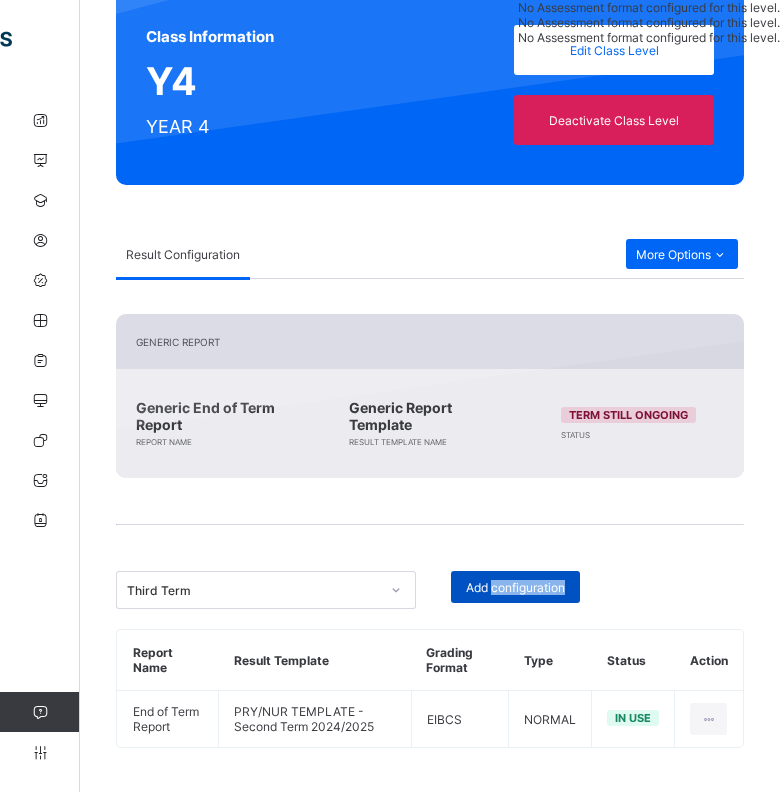 click on "Add configuration" at bounding box center (515, 587) 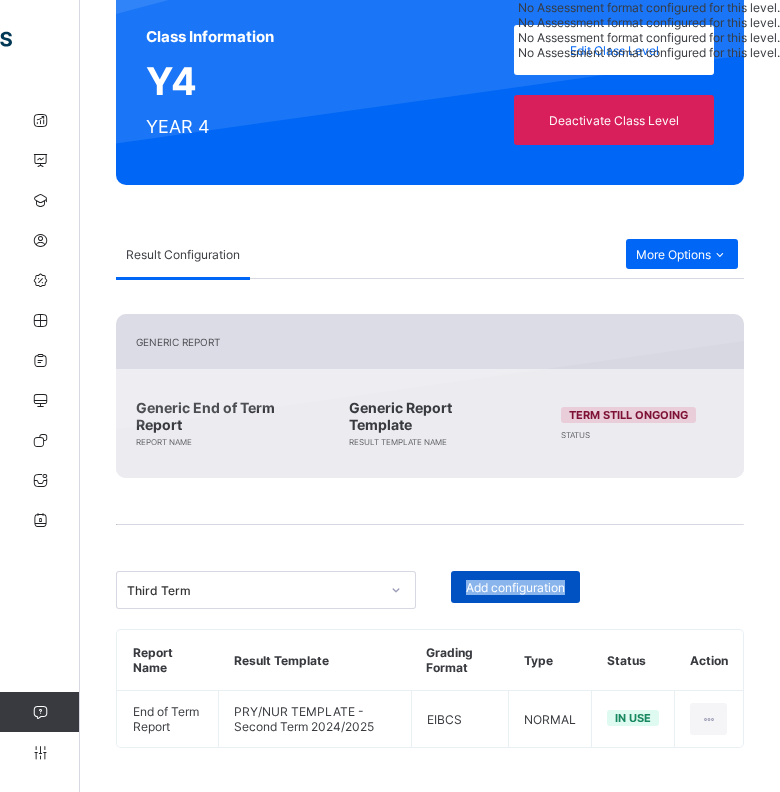 click on "Add configuration" at bounding box center [515, 587] 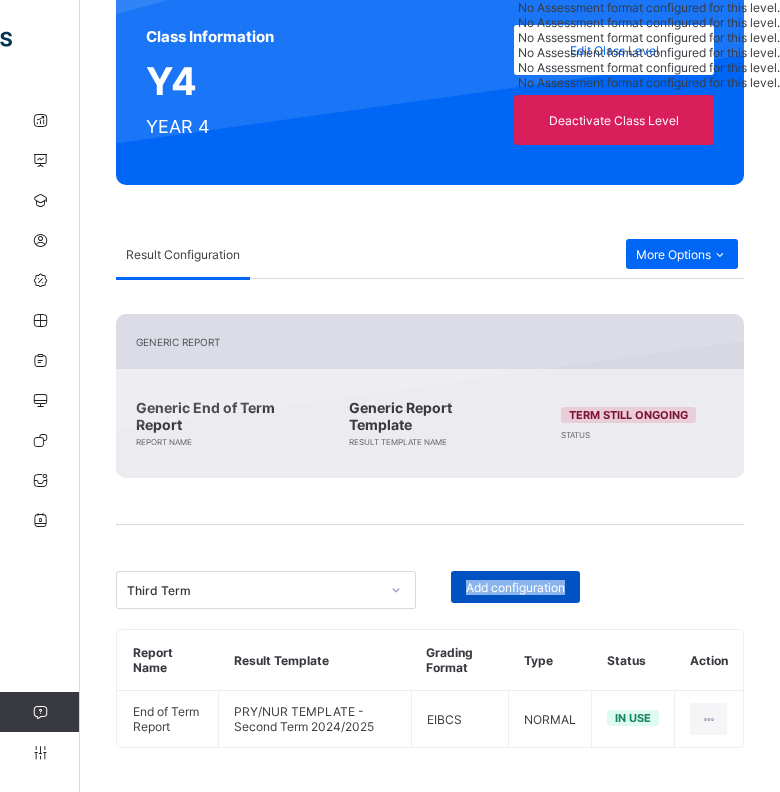 click on "Add configuration" at bounding box center (515, 587) 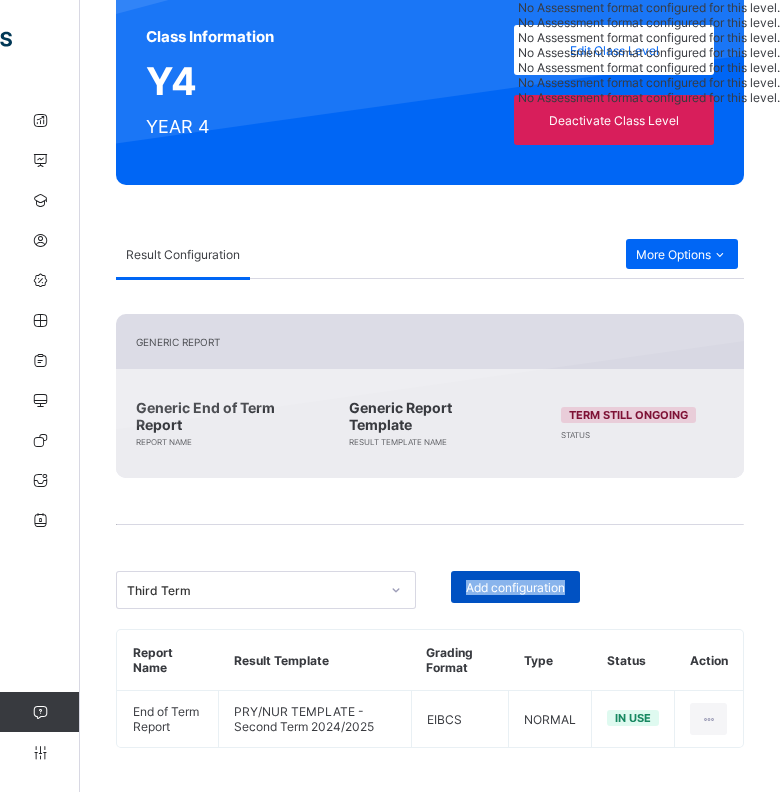 click on "Add configuration" at bounding box center [515, 587] 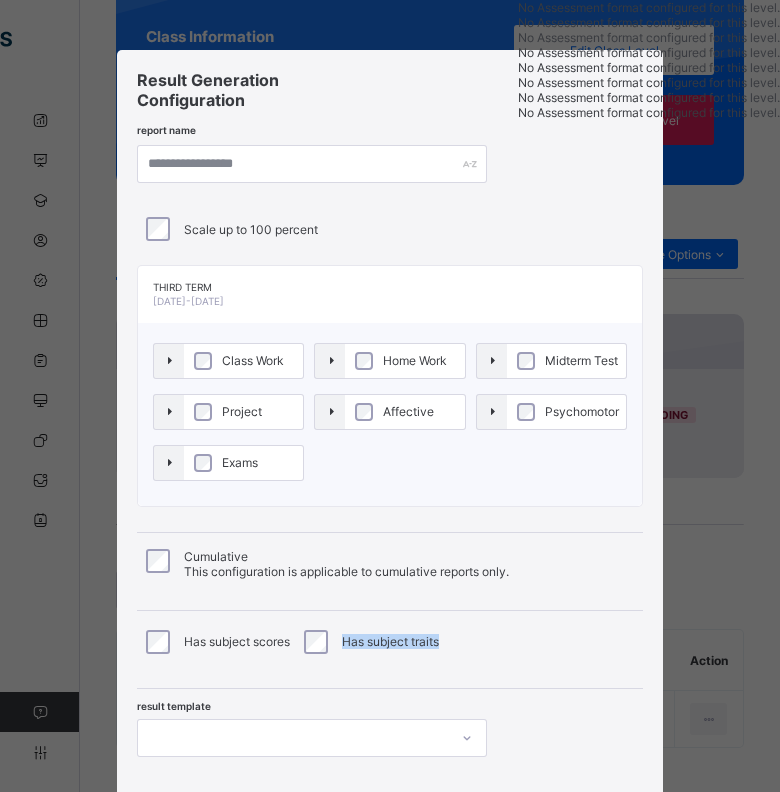 click on "Result Generation Configuration report name Scale up to 100 percent Third Term 2024-2025 Class Work Home Work Midterm Test Project Affective Psychomotor Exams Cumulative This configuration is applicable to cumulative reports only.  Has subject scores Has subject traits result template" at bounding box center [390, 421] 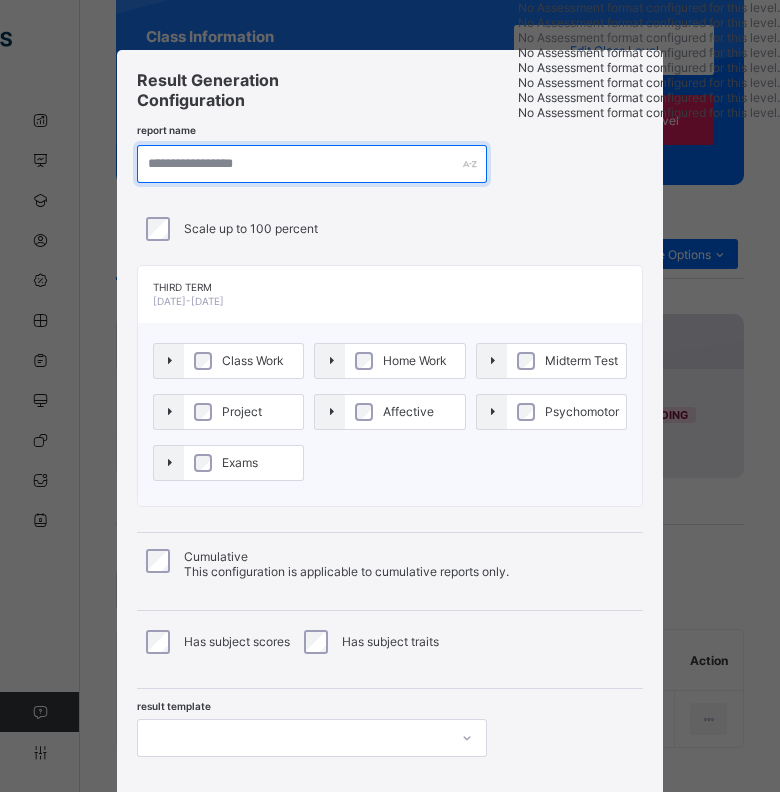 click at bounding box center [312, 164] 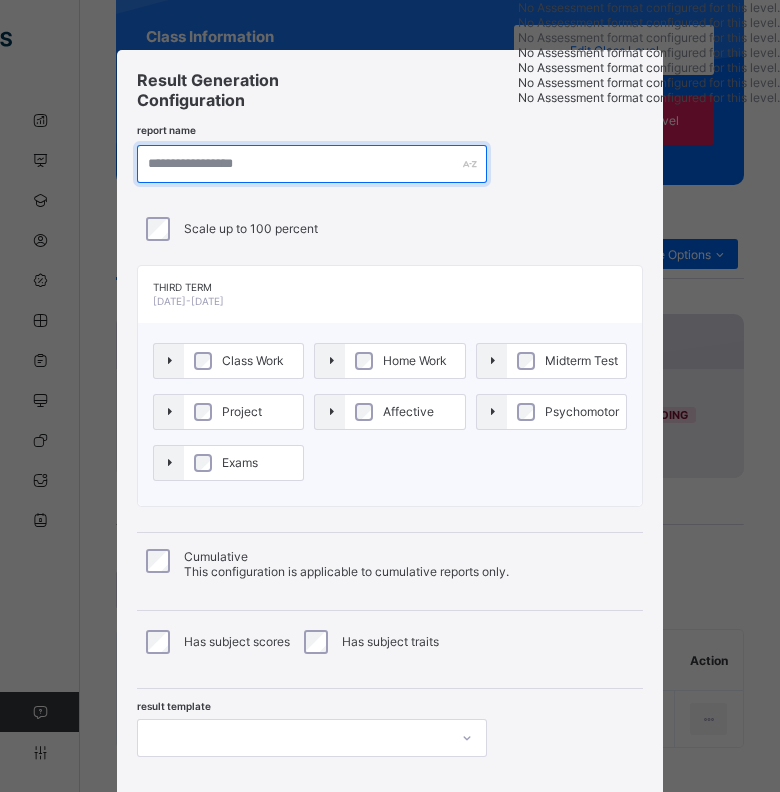 paste on "**********" 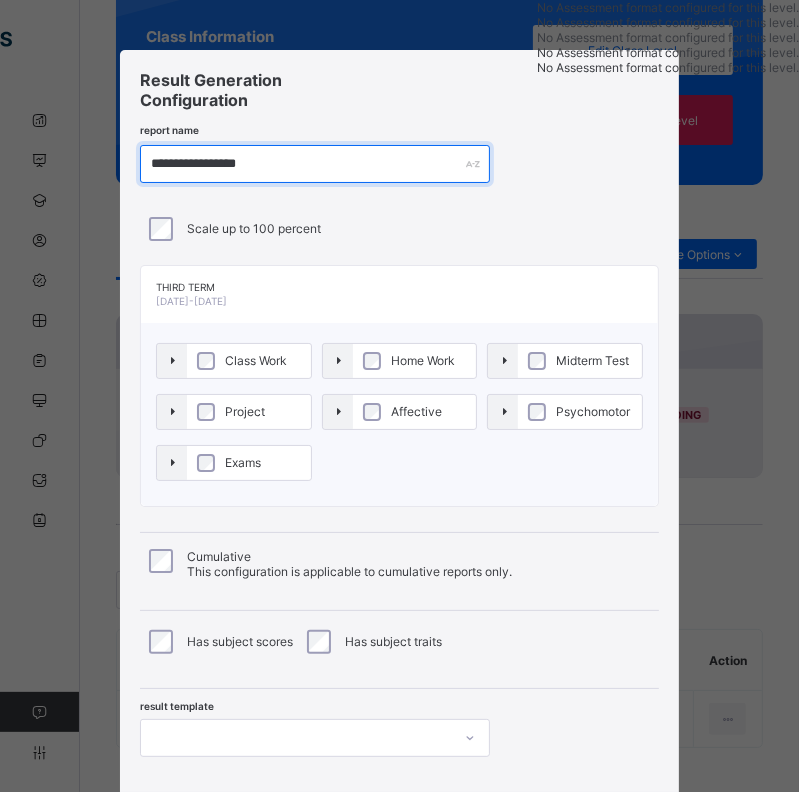 drag, startPoint x: 288, startPoint y: 164, endPoint x: 138, endPoint y: 182, distance: 151.07614 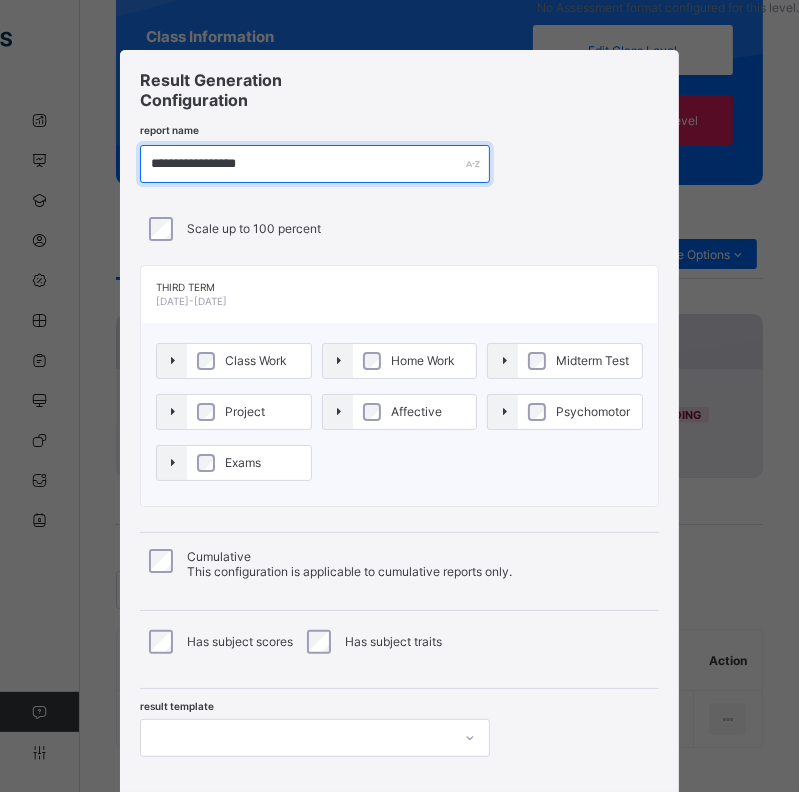 type on "**********" 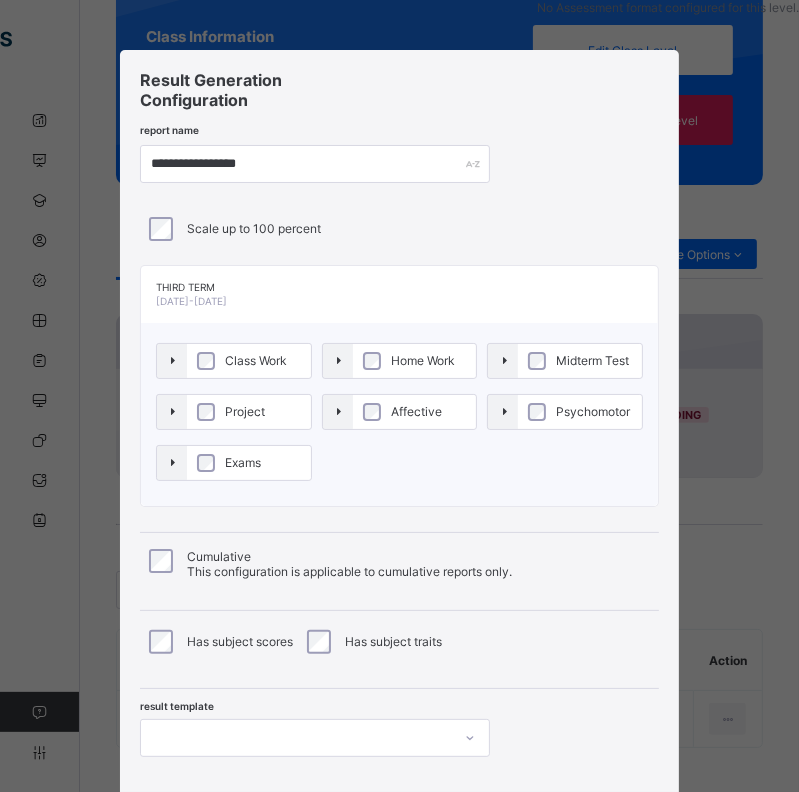 click on "Class Work" at bounding box center [249, 361] 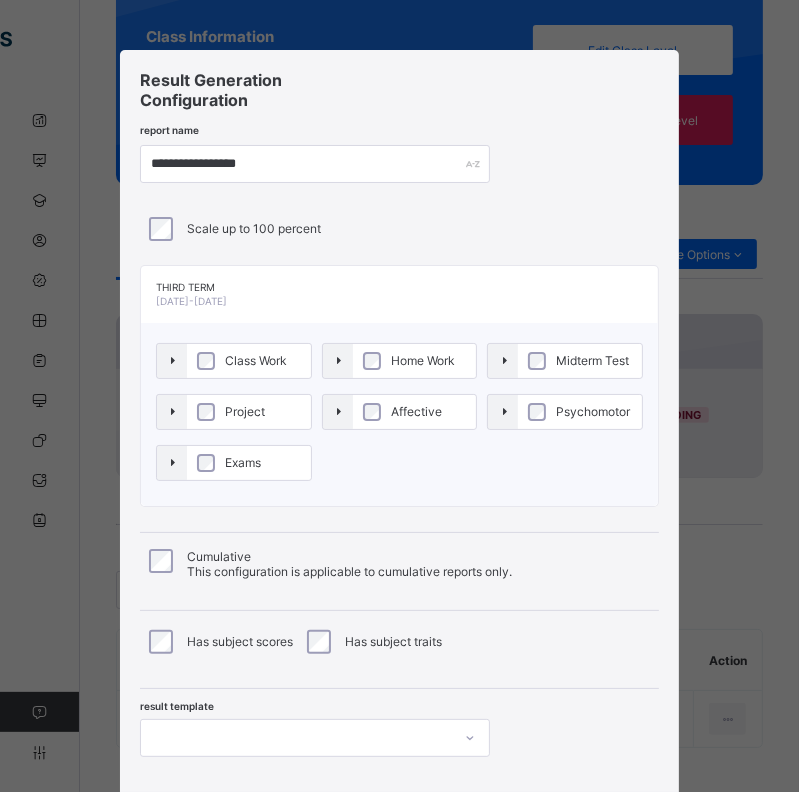 click on "Home Work" at bounding box center (423, 360) 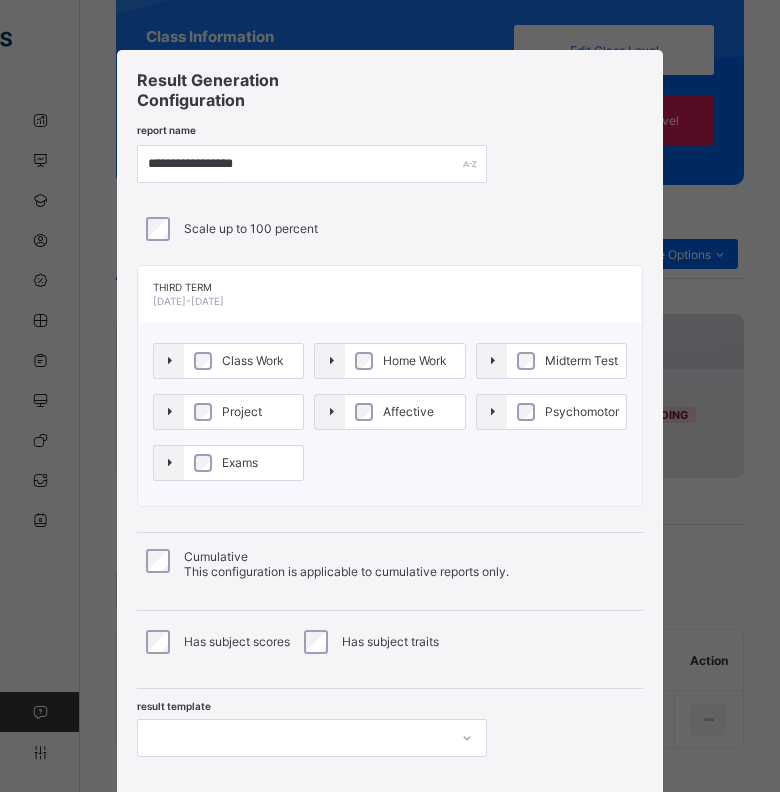click on "Midterm Test" at bounding box center (581, 360) 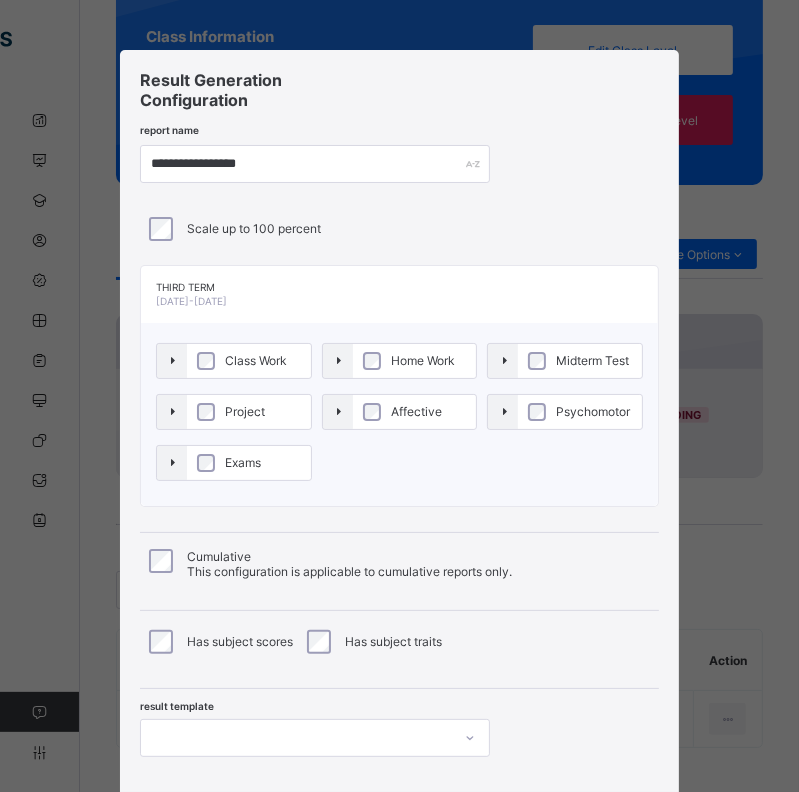 click on "Affective" at bounding box center (415, 412) 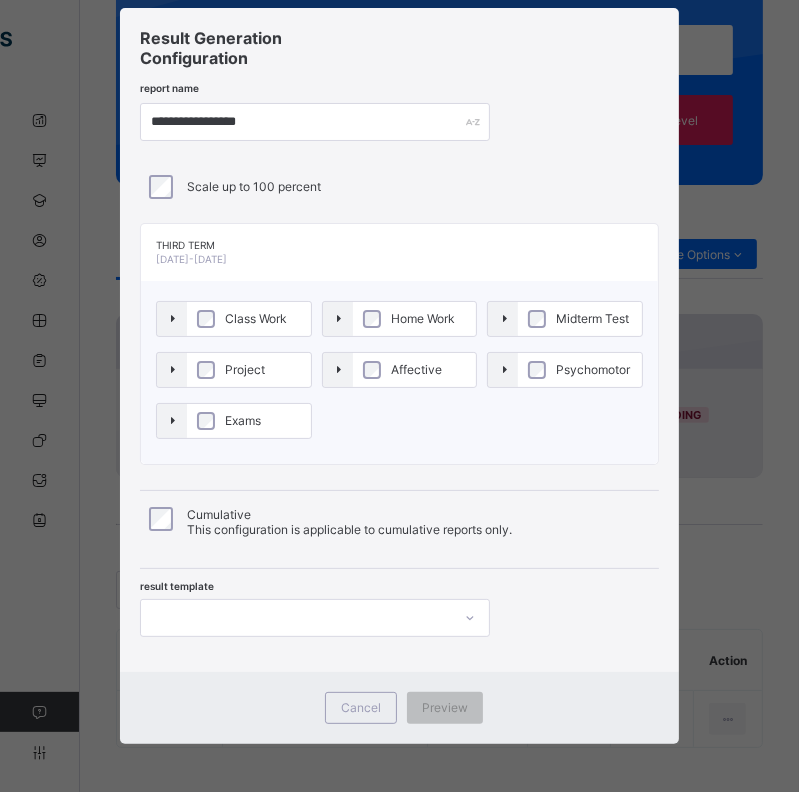 click at bounding box center [315, 618] 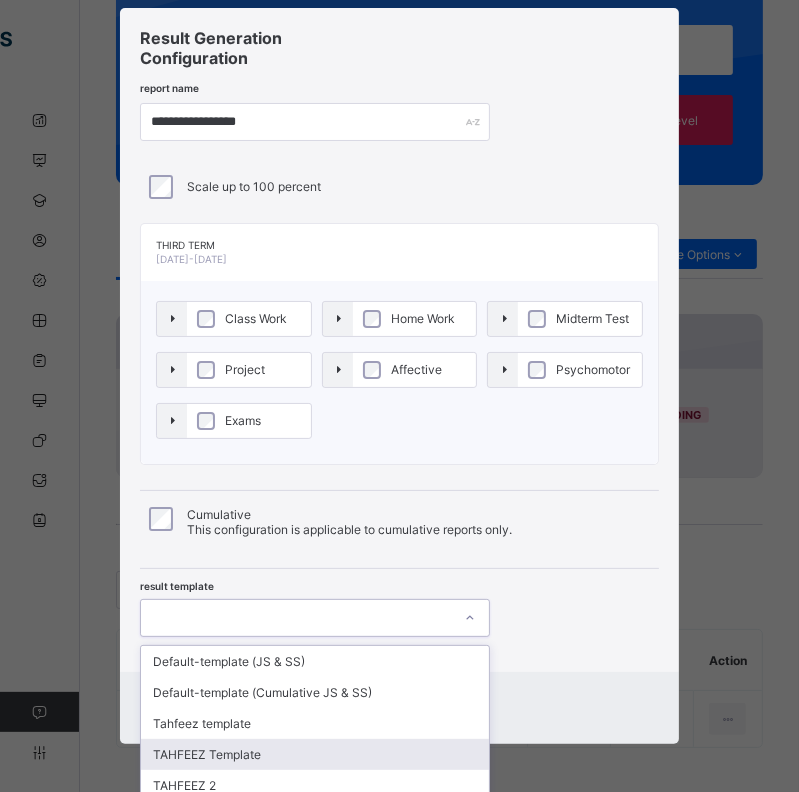 scroll, scrollTop: 166, scrollLeft: 0, axis: vertical 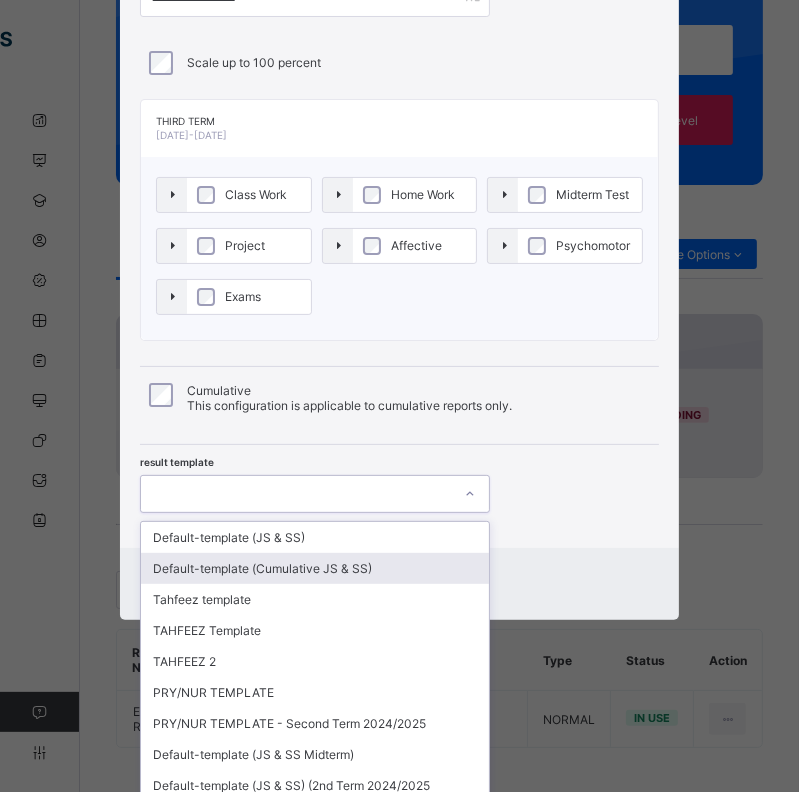 click on "Default-template (Cumulative JS & SS)" at bounding box center (315, 568) 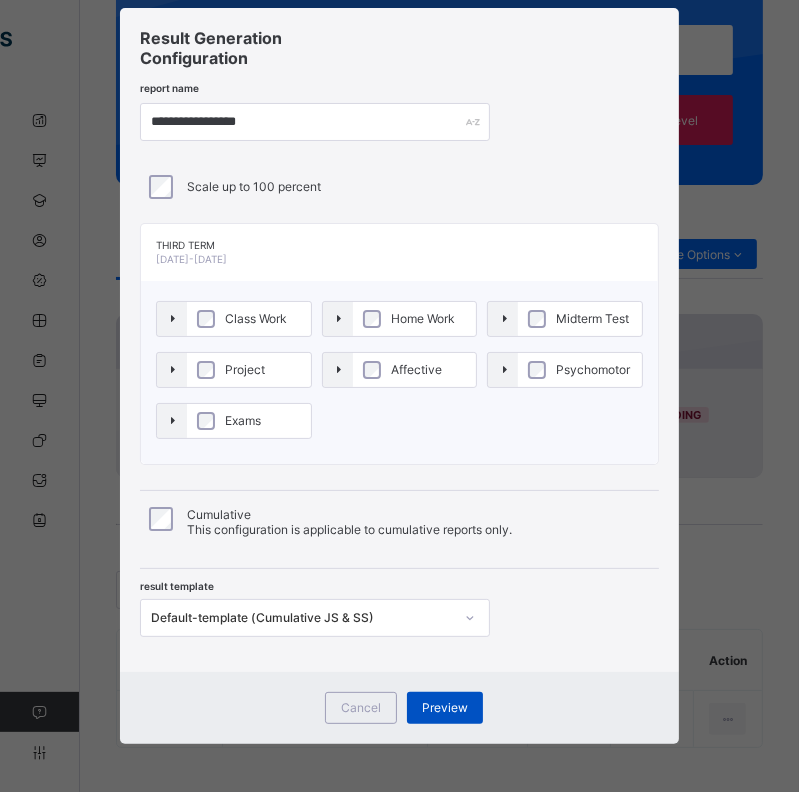 click on "Preview" at bounding box center [445, 707] 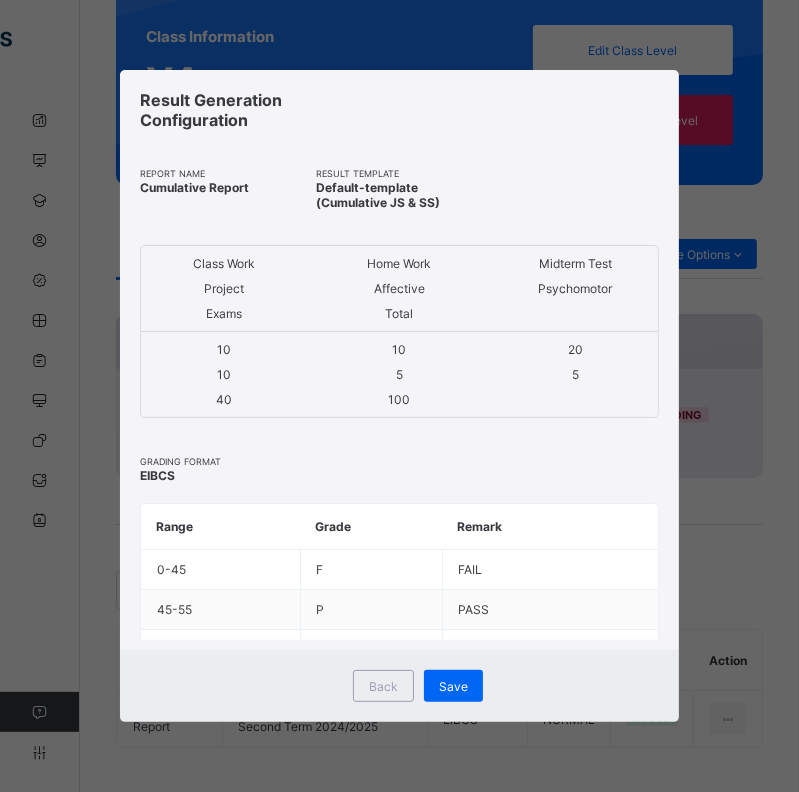 scroll, scrollTop: 0, scrollLeft: 0, axis: both 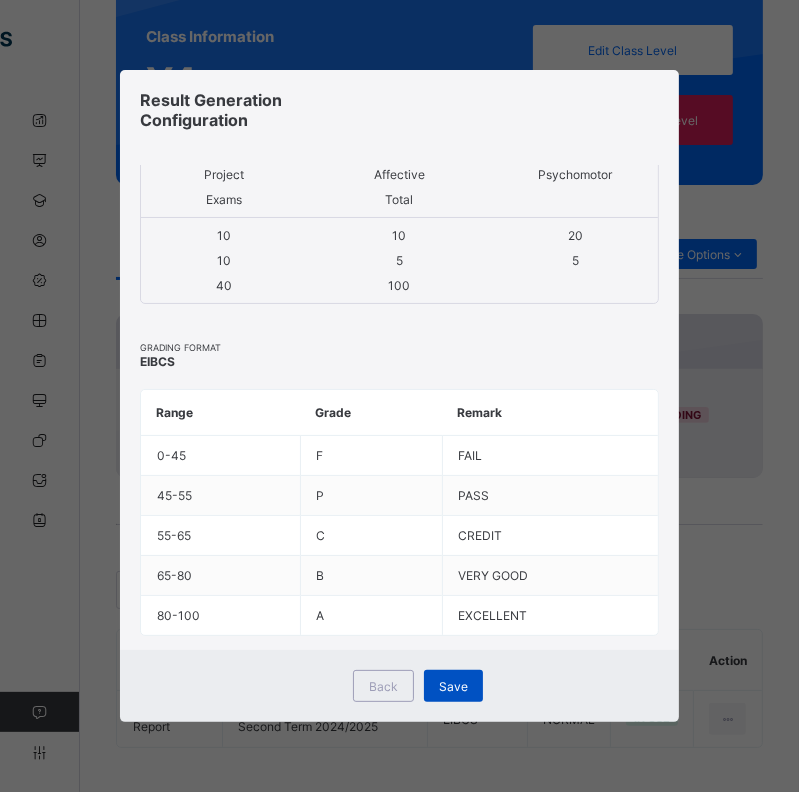 click on "Save" at bounding box center (453, 686) 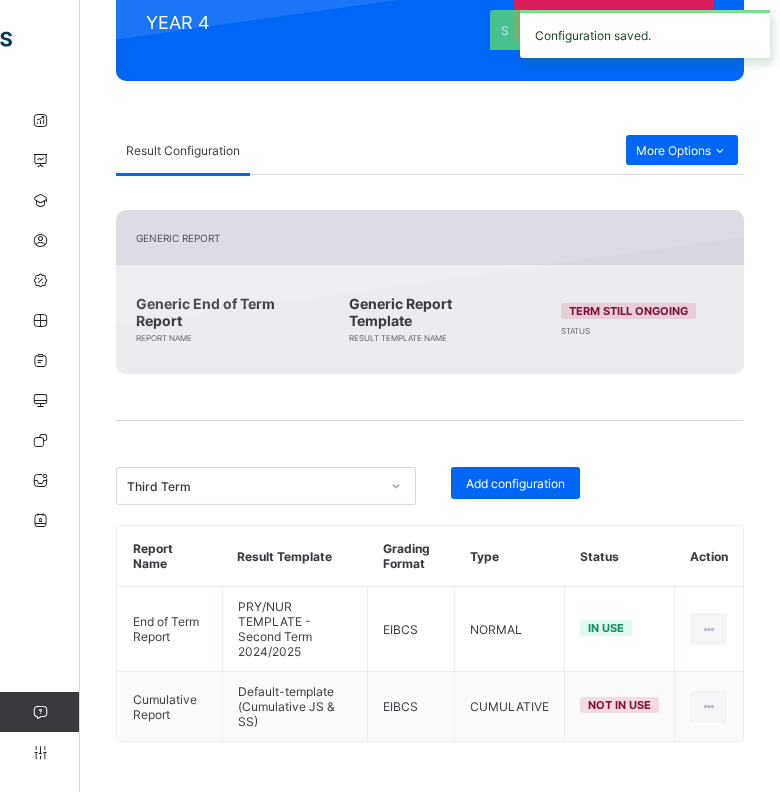 scroll, scrollTop: 248, scrollLeft: 0, axis: vertical 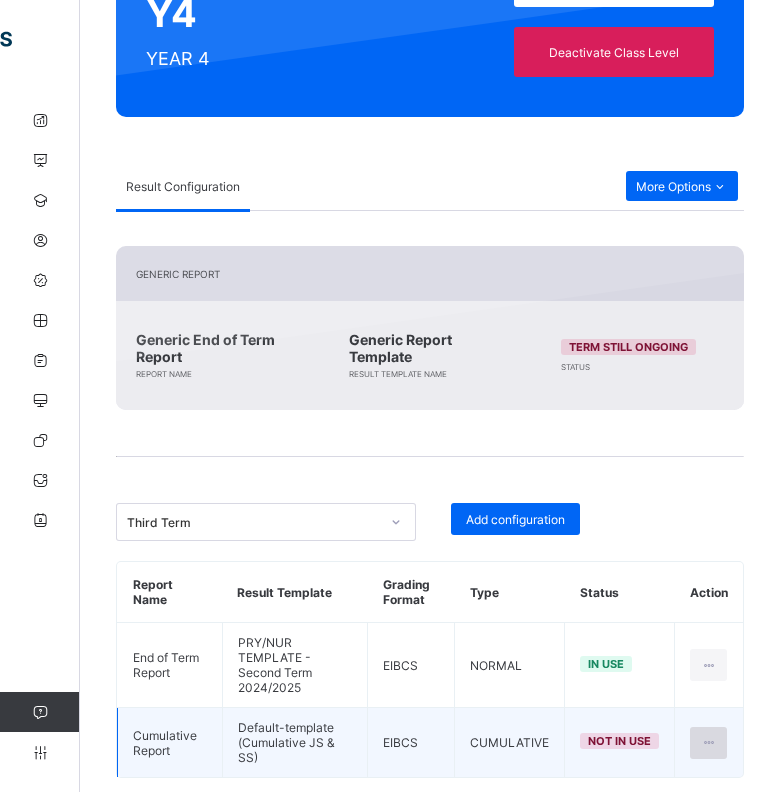 click at bounding box center [708, 743] 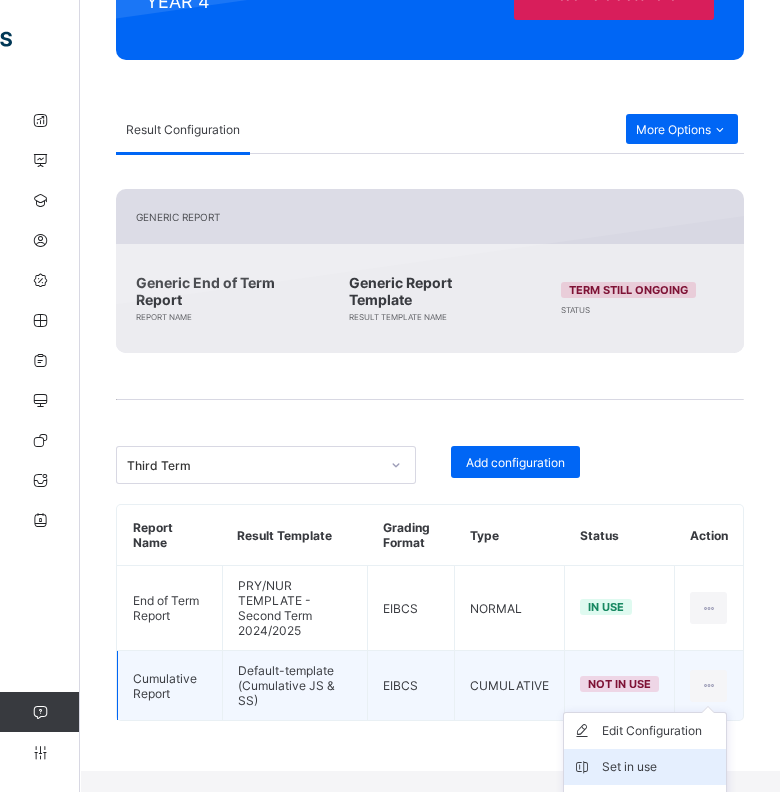 click on "Set in use" at bounding box center (660, 767) 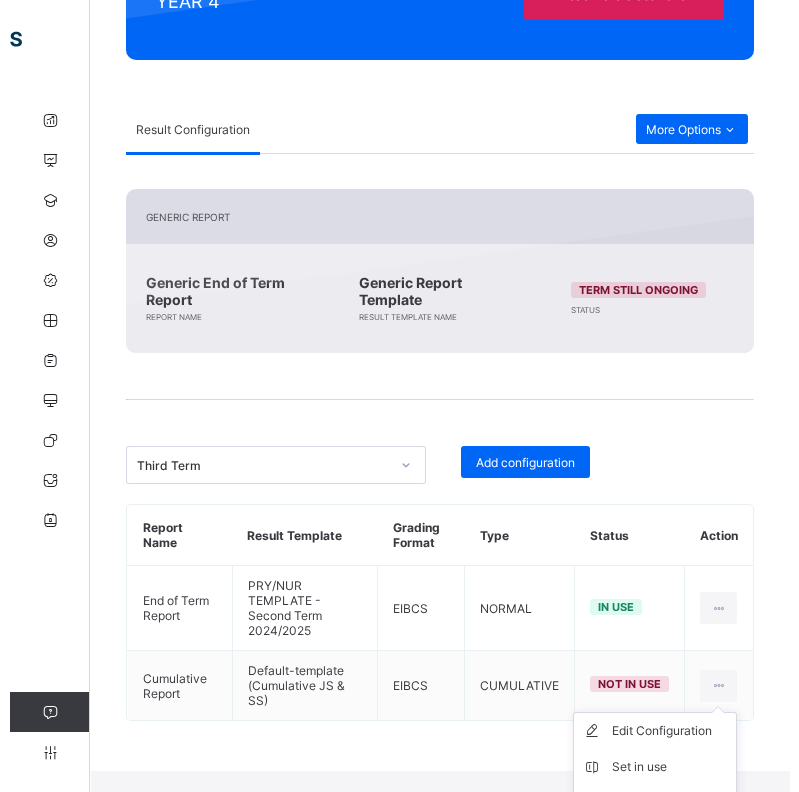 scroll, scrollTop: 248, scrollLeft: 0, axis: vertical 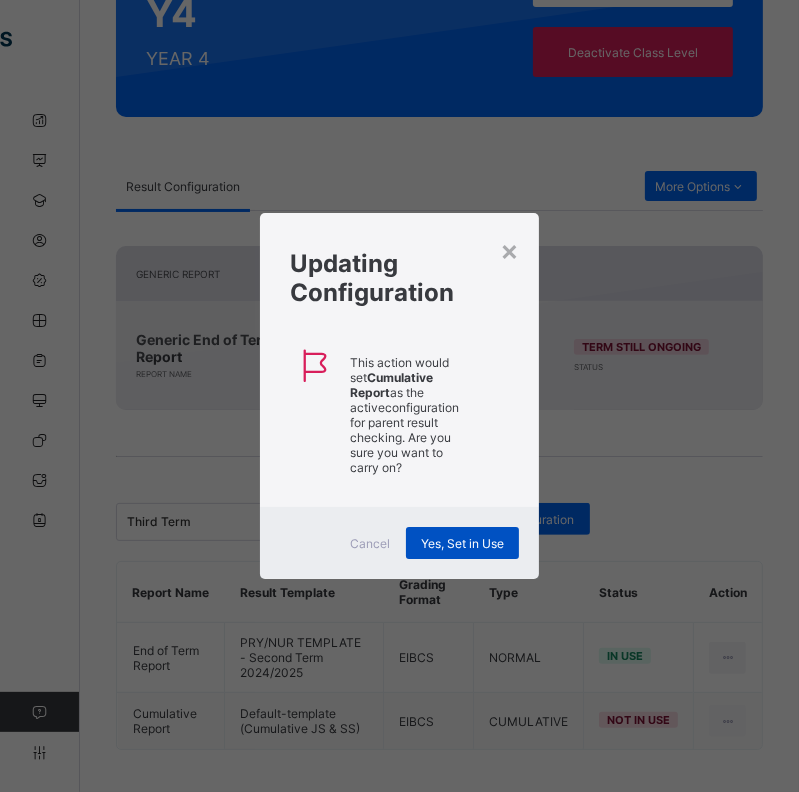 click on "Yes, Set in Use" at bounding box center [462, 543] 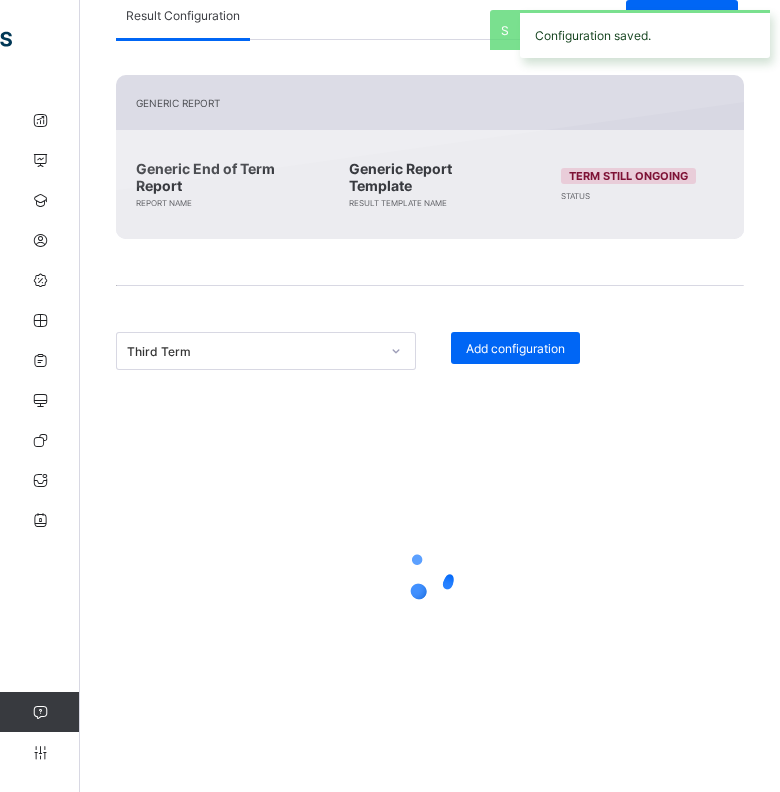 scroll, scrollTop: 237, scrollLeft: 0, axis: vertical 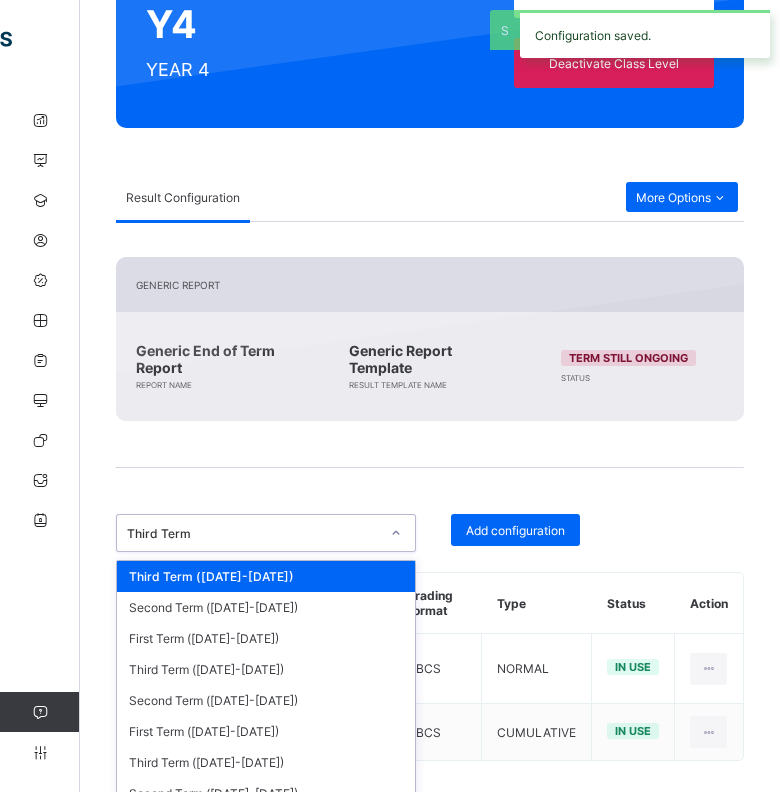 click on "Third Term" at bounding box center (253, 533) 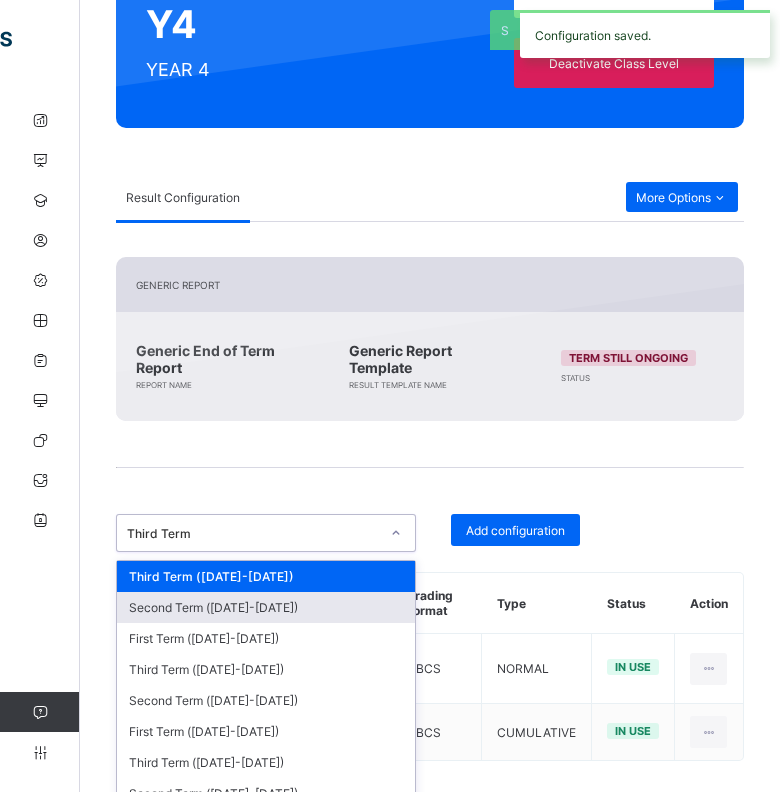 click on "Second Term ([DATE]-[DATE])" at bounding box center [266, 607] 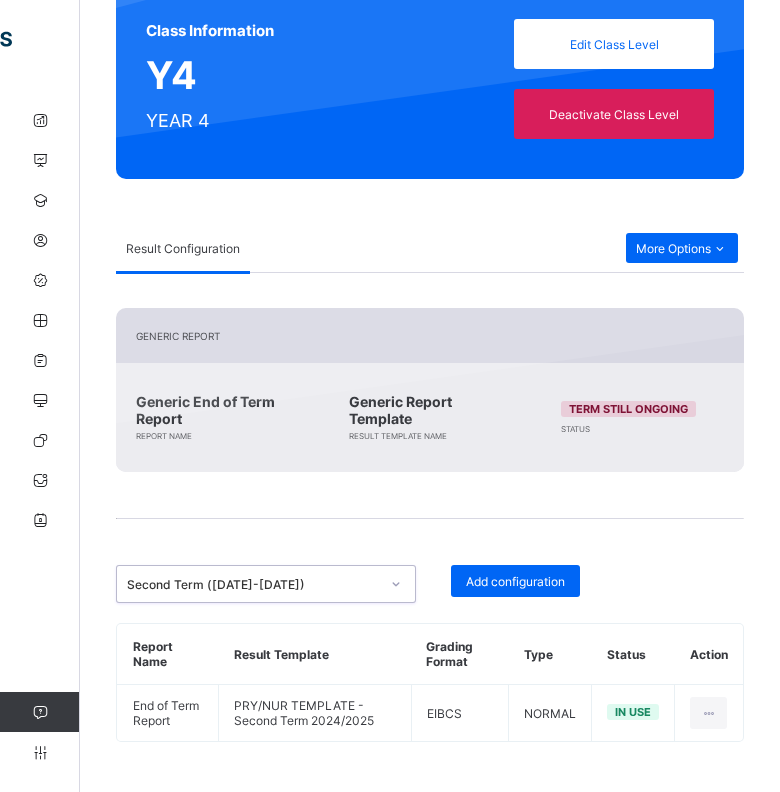 scroll, scrollTop: 180, scrollLeft: 0, axis: vertical 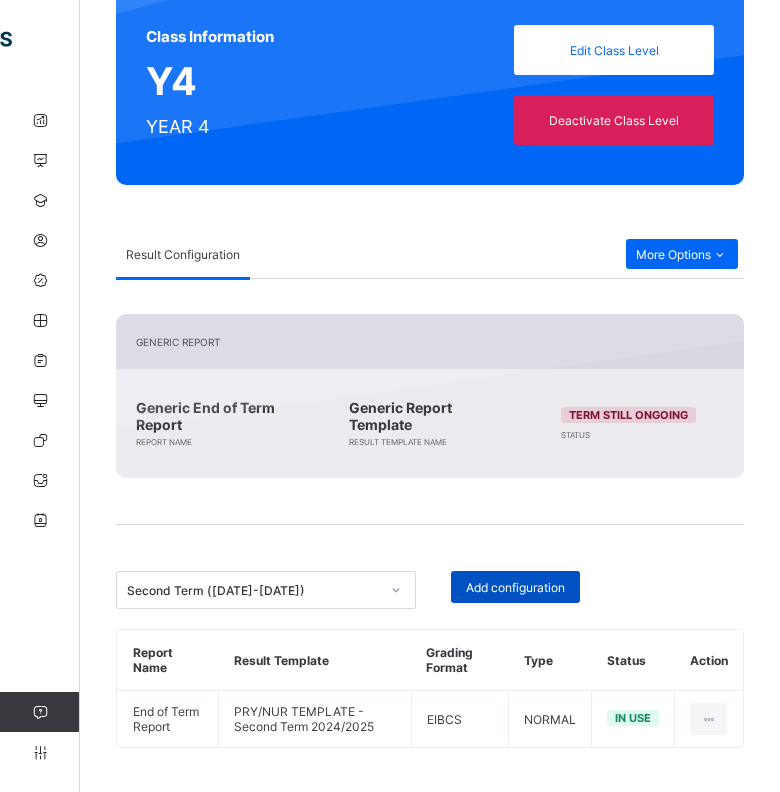 click on "Add configuration" at bounding box center [515, 587] 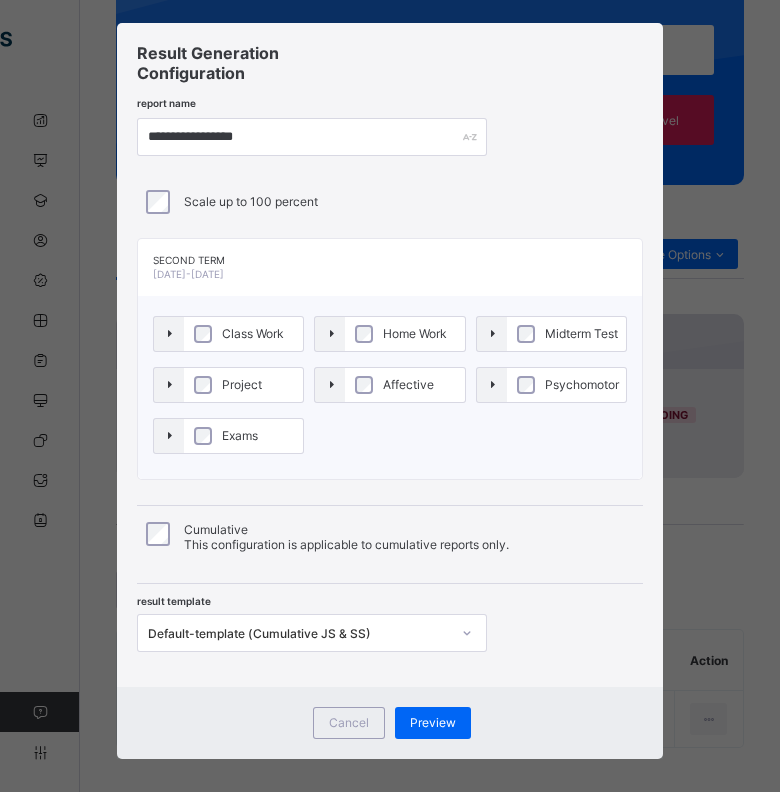 scroll, scrollTop: 42, scrollLeft: 0, axis: vertical 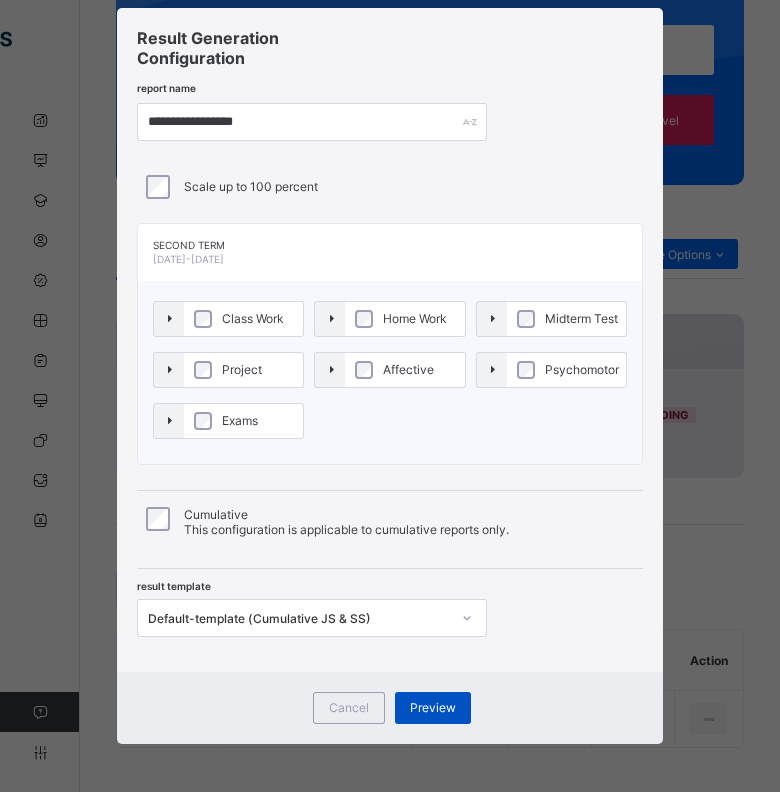 click on "Preview" at bounding box center (433, 707) 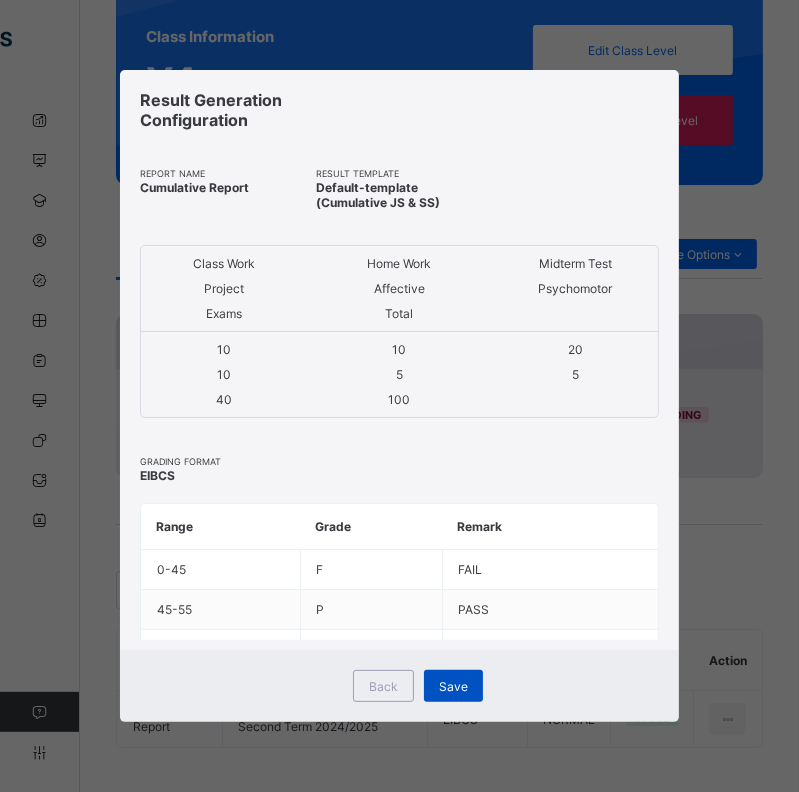 click on "Save" at bounding box center (453, 686) 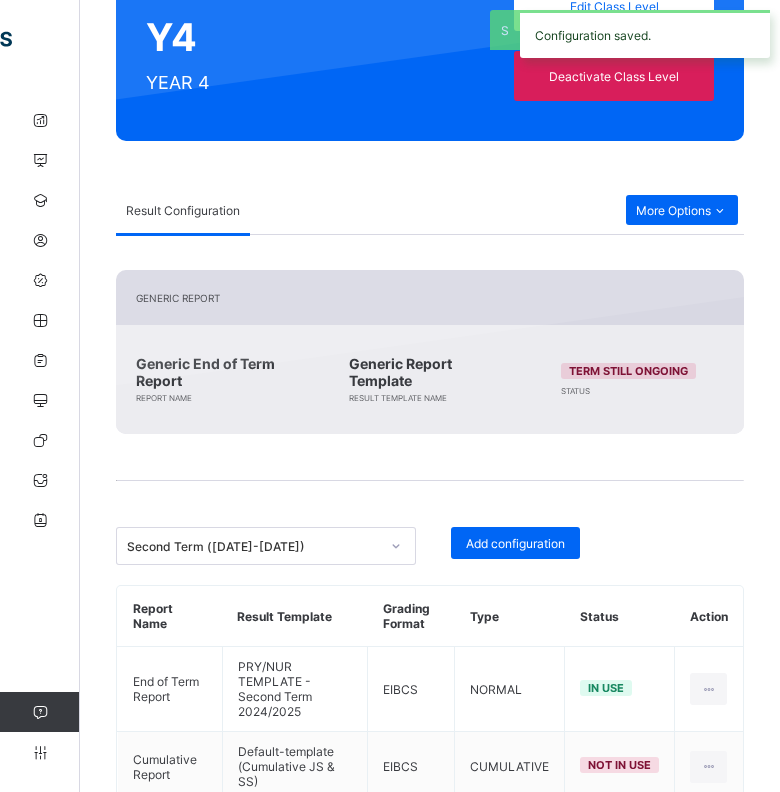 scroll, scrollTop: 248, scrollLeft: 0, axis: vertical 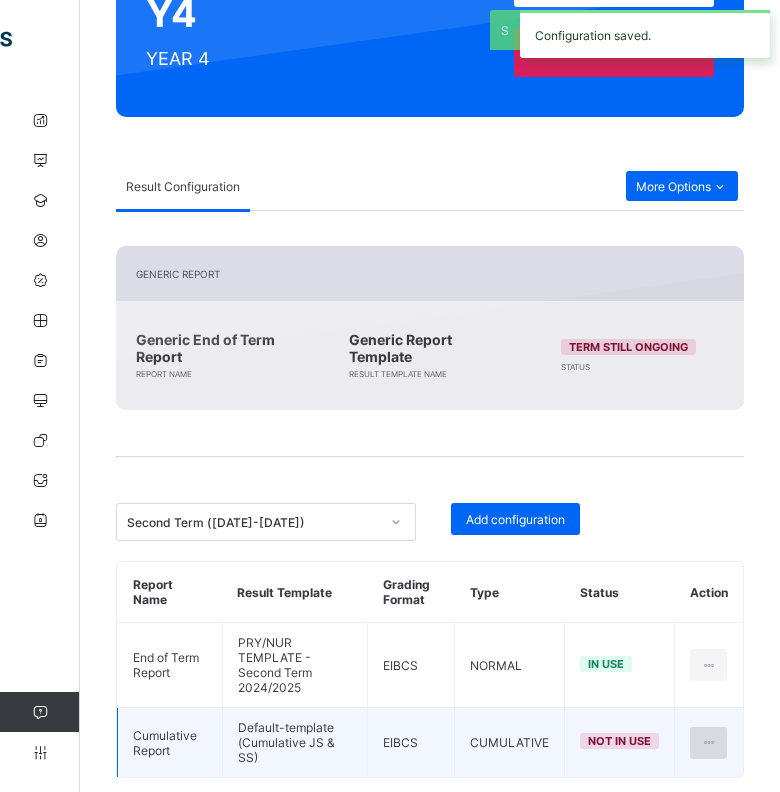 click at bounding box center [708, 743] 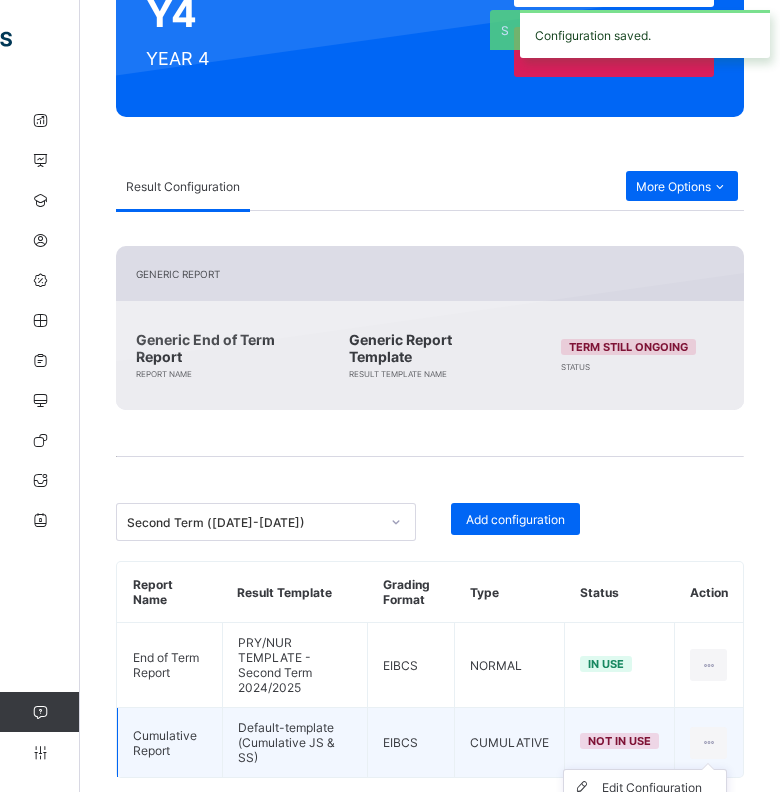 click on "Set in use" at bounding box center (645, 824) 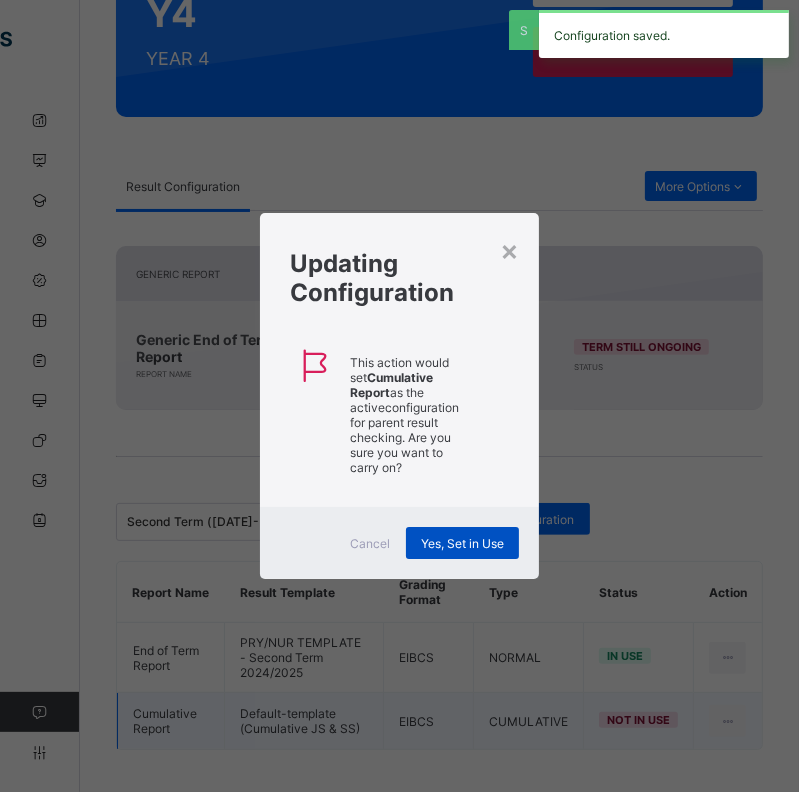 click on "Yes, Set in Use" at bounding box center [462, 543] 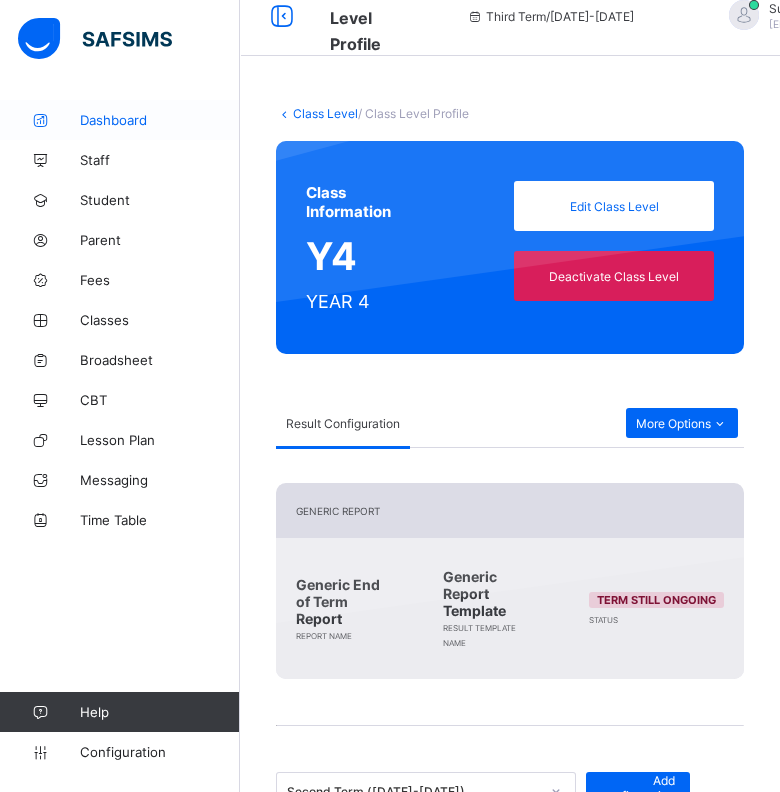 scroll, scrollTop: 0, scrollLeft: 0, axis: both 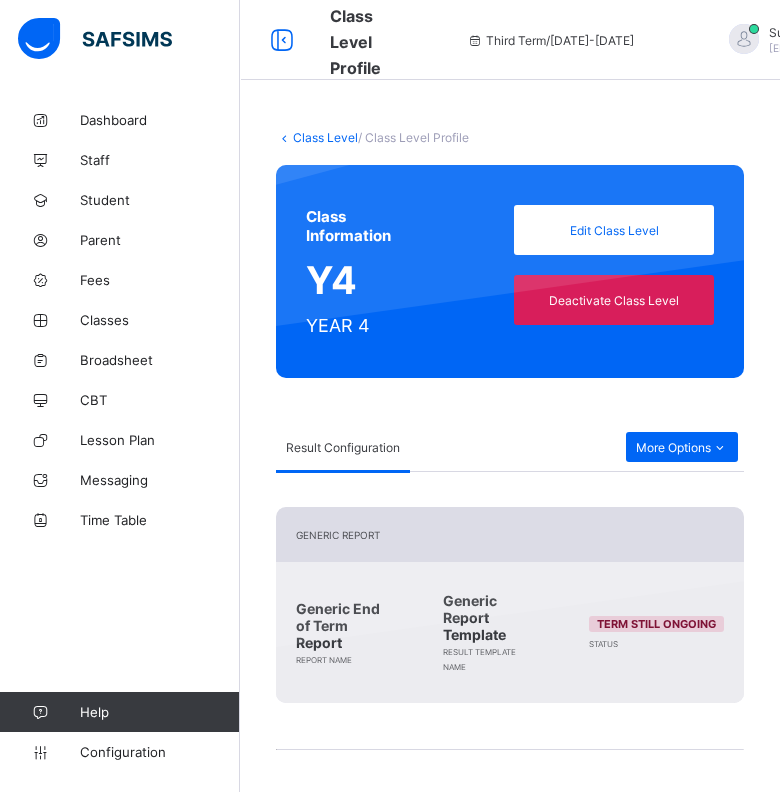click on "Class Level Profile     Third Term  /  2024-2025   Support   Team oluwatooni@flexisaf.com" at bounding box center (390, 40) 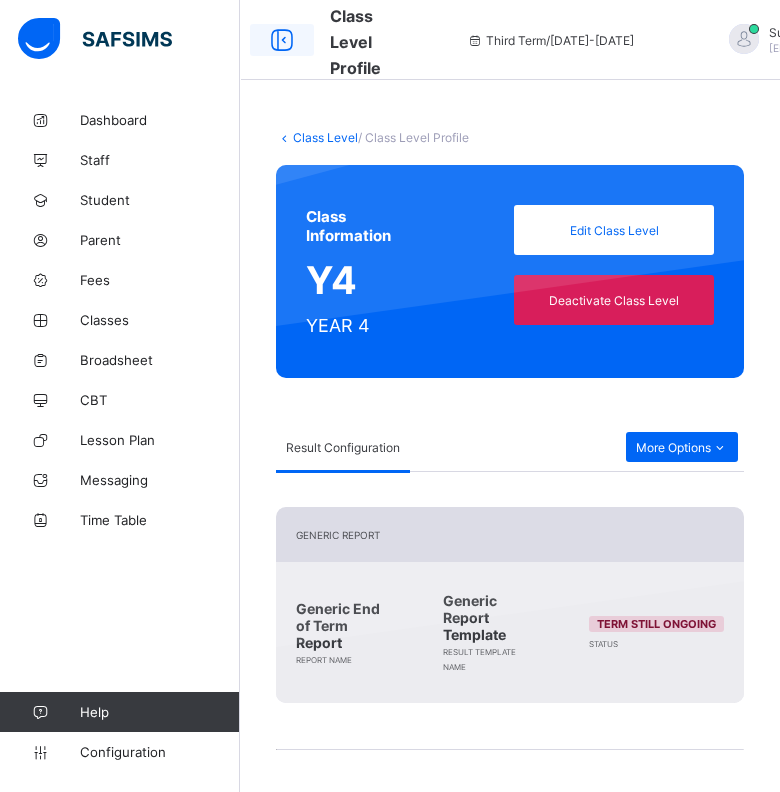 click at bounding box center [282, 40] 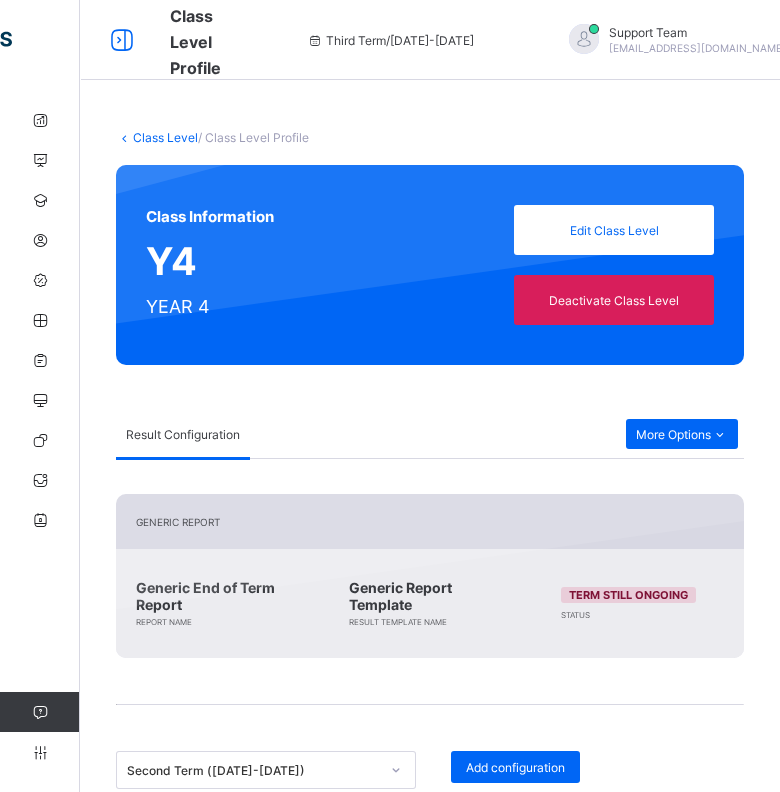 click on "Class Level" at bounding box center (165, 137) 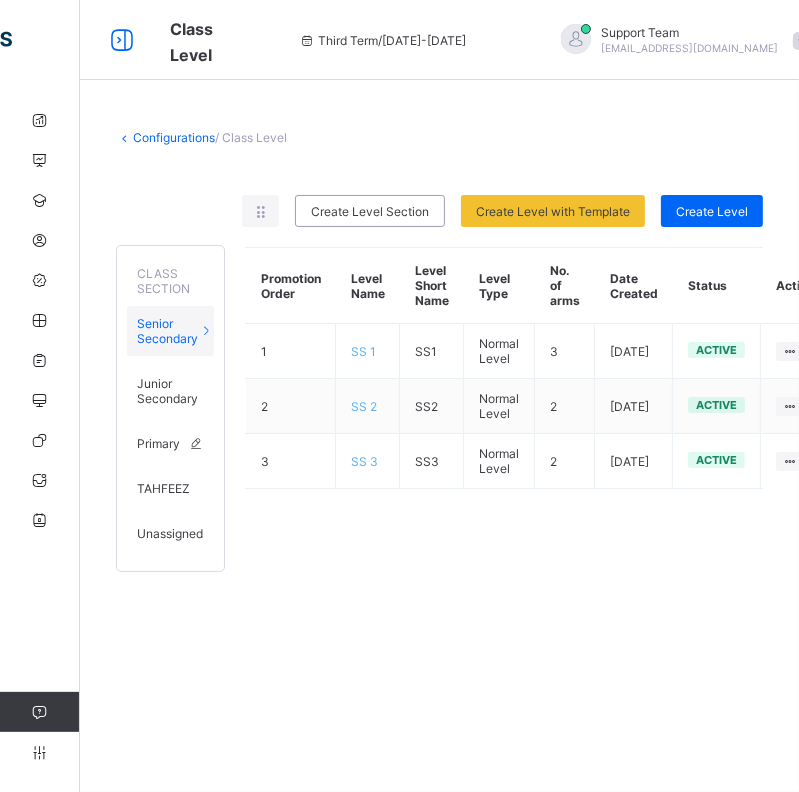 click on "Primary" at bounding box center [158, 443] 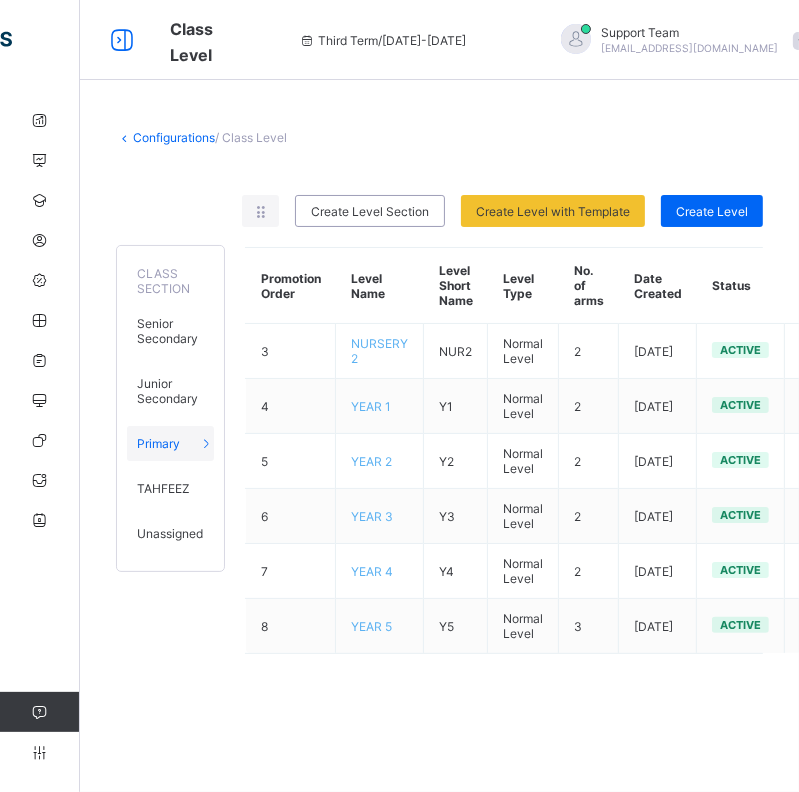 drag, startPoint x: 369, startPoint y: 552, endPoint x: 377, endPoint y: 703, distance: 151.21178 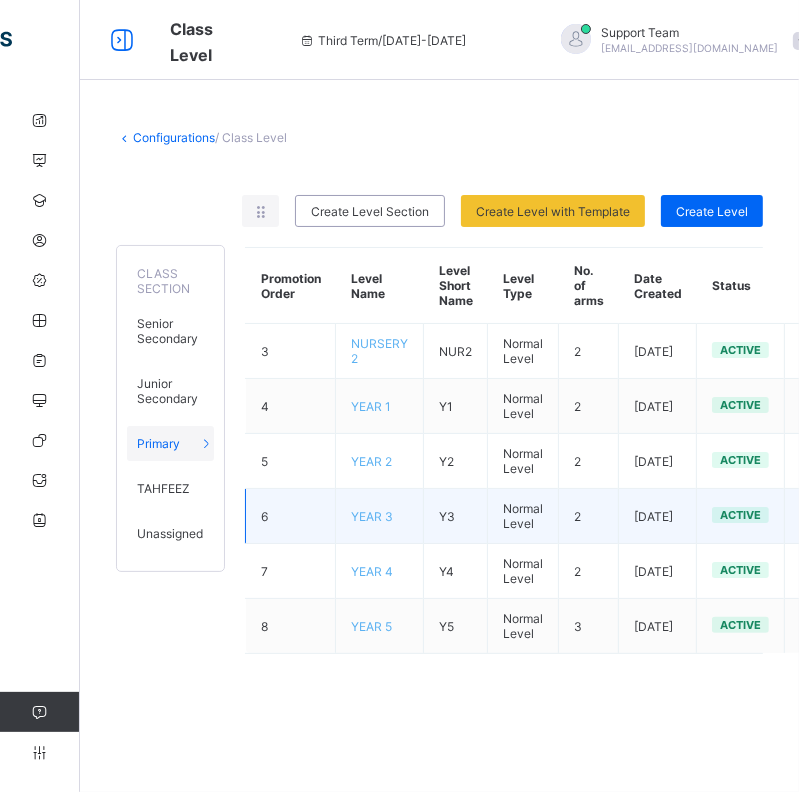 click on "YEAR 3" at bounding box center (372, 516) 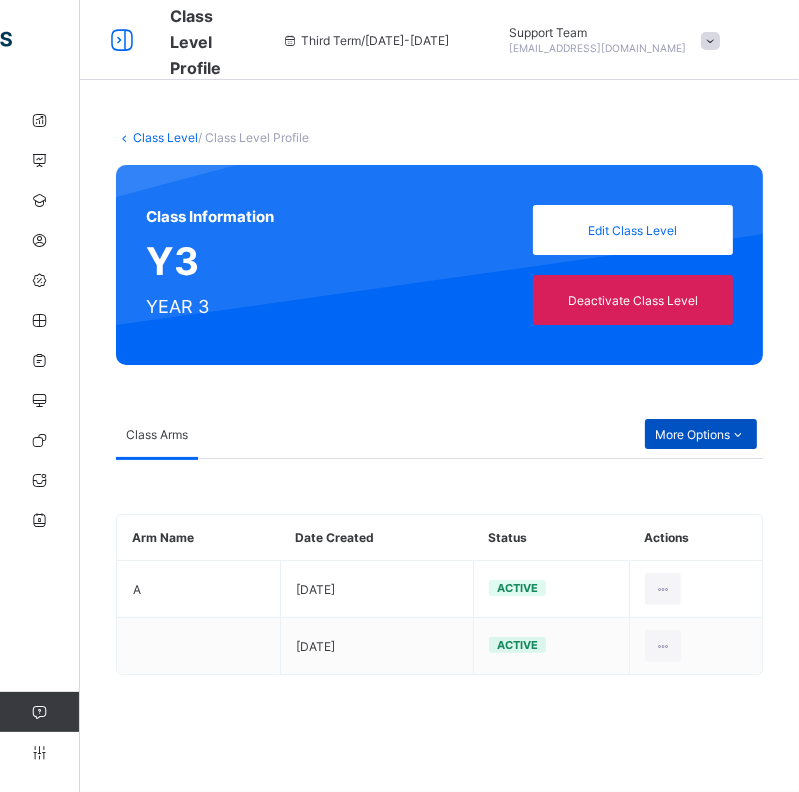click on "More Options" at bounding box center (701, 434) 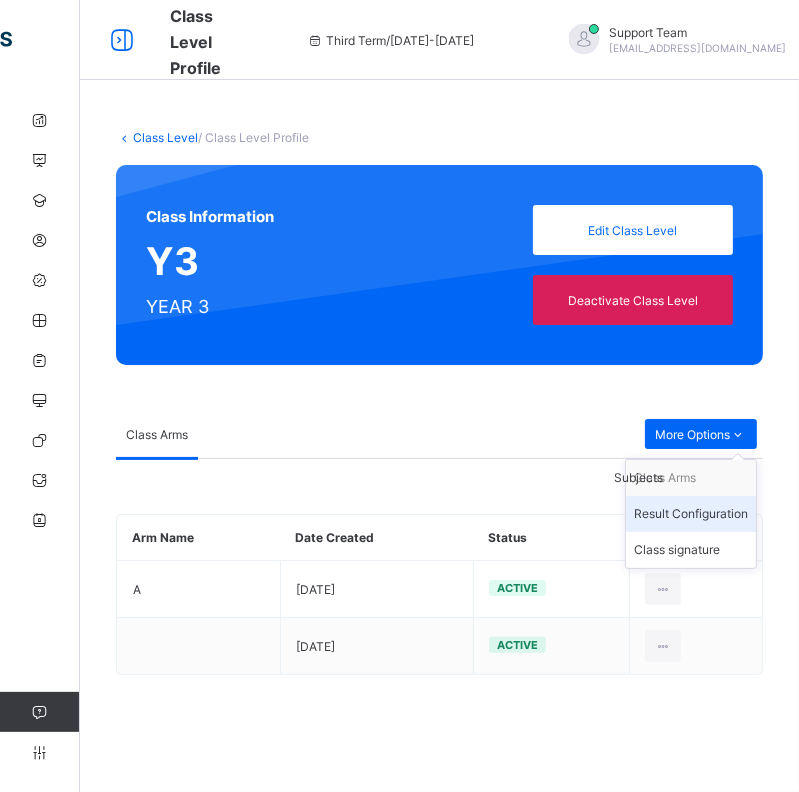 click on "Result Configuration" at bounding box center (691, 514) 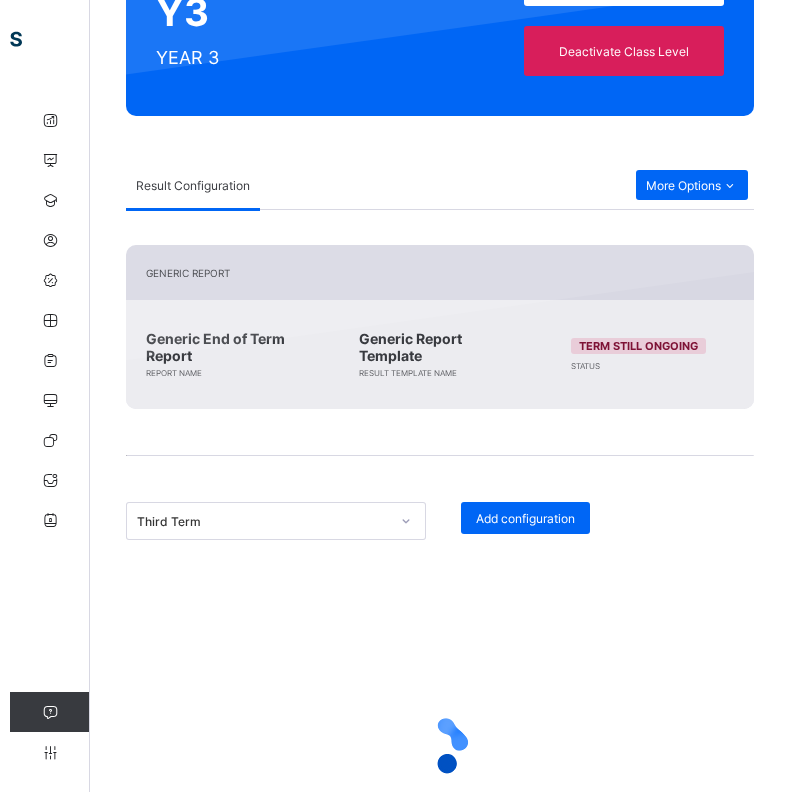 scroll, scrollTop: 180, scrollLeft: 0, axis: vertical 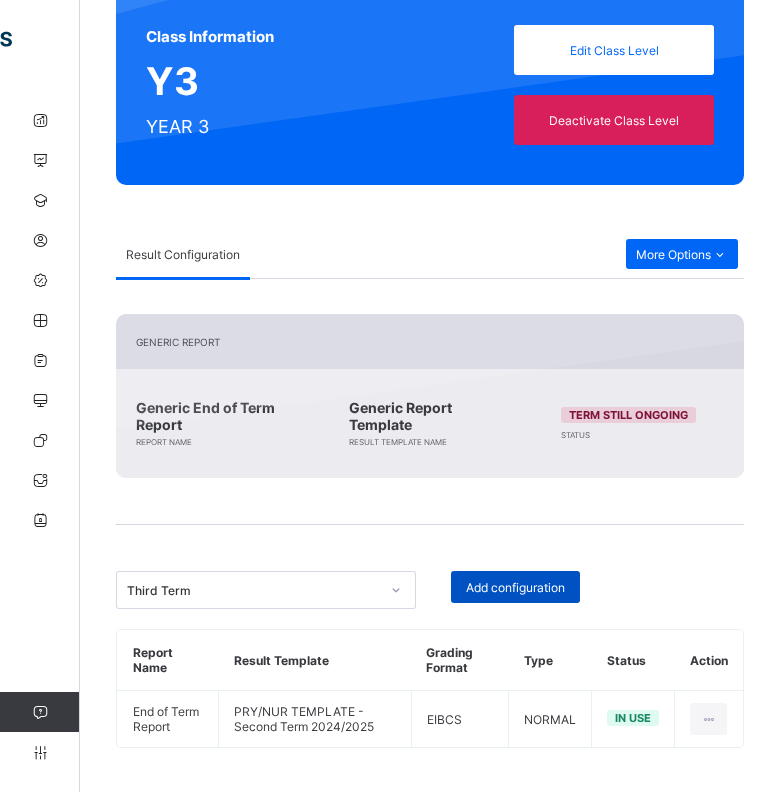 click on "Add configuration" at bounding box center [515, 587] 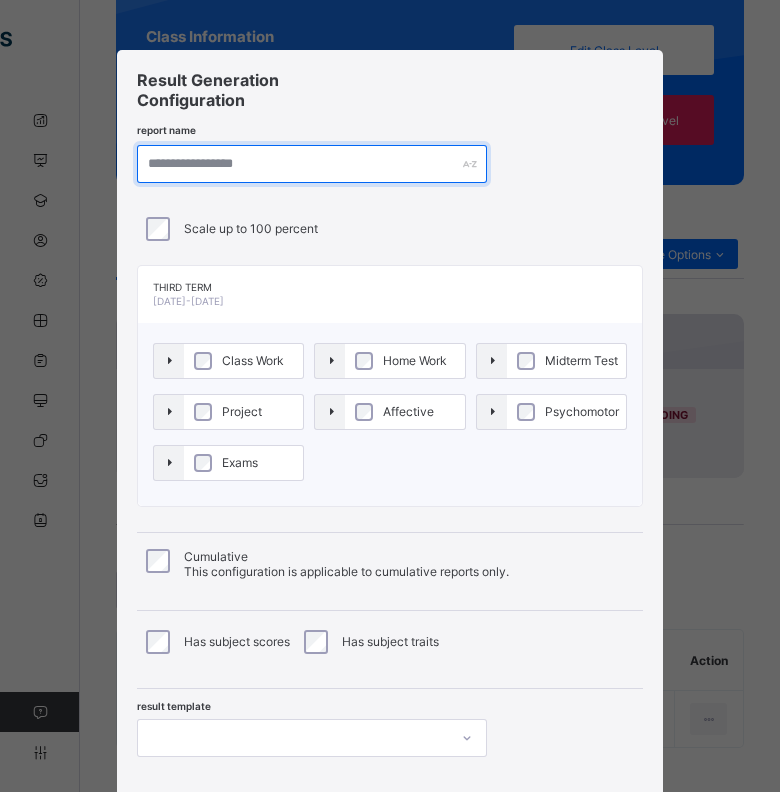 click at bounding box center (312, 164) 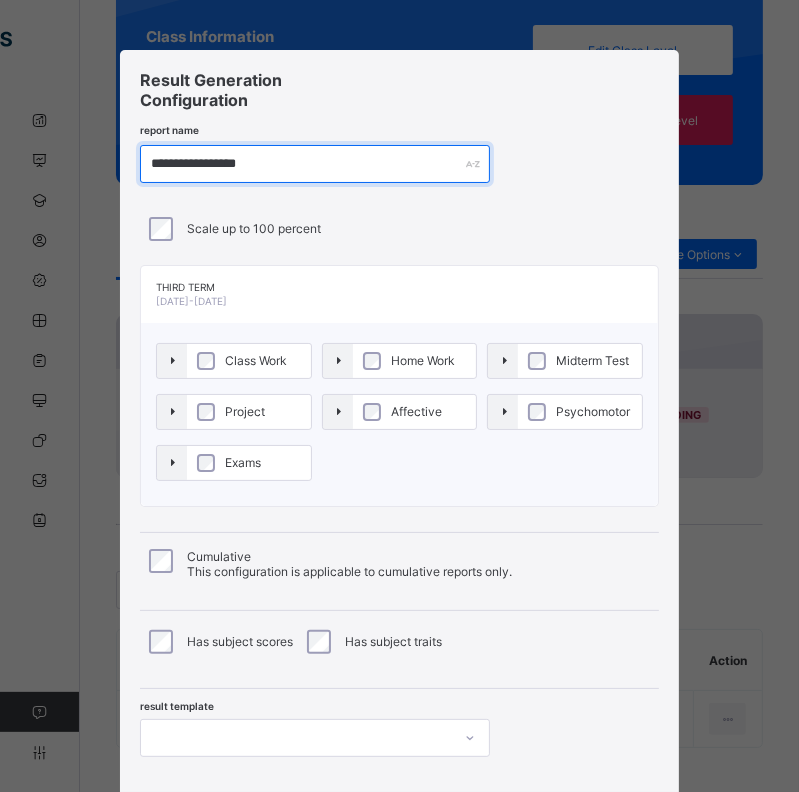 type on "**********" 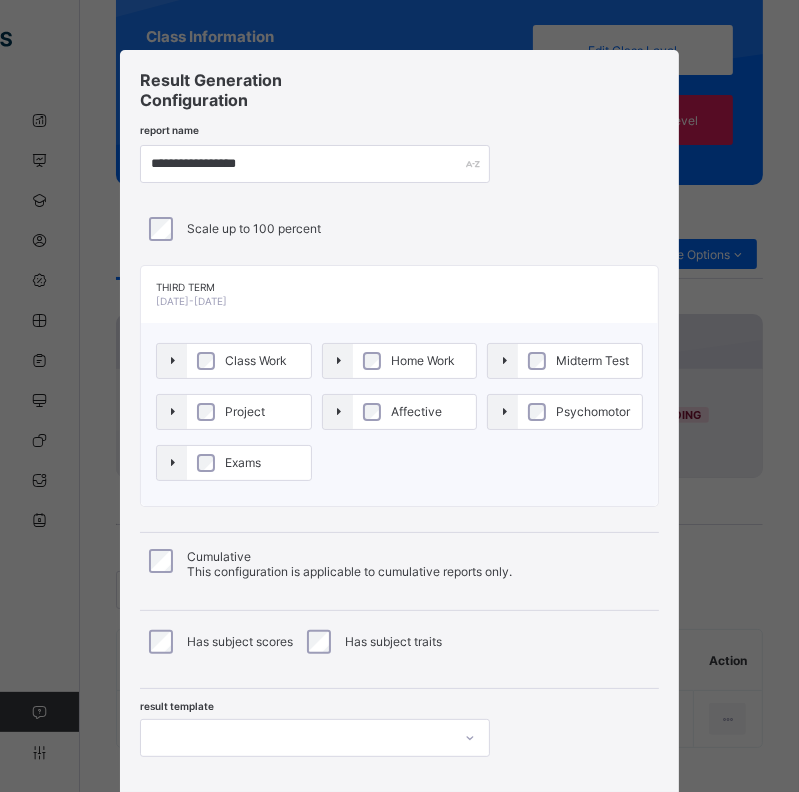 click on "Class Work" at bounding box center (249, 361) 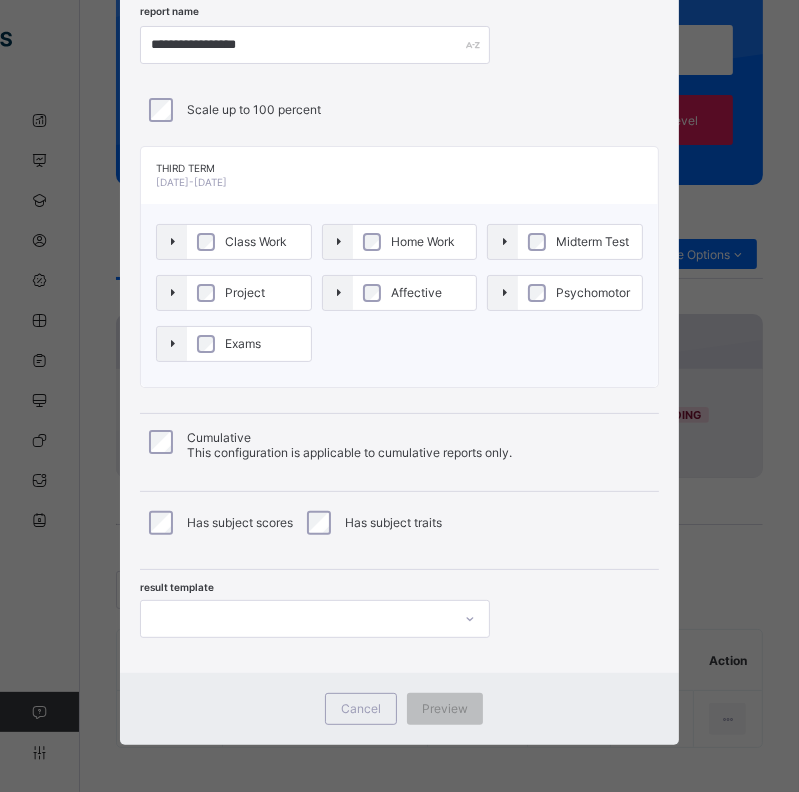 click on "result template" at bounding box center (399, 604) 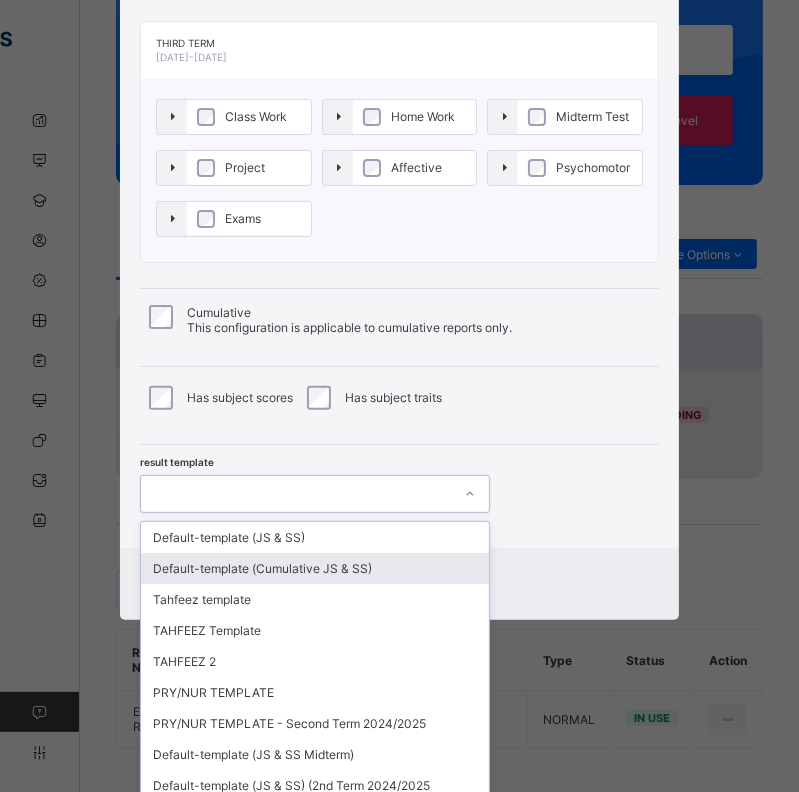 click on "Default-template (Cumulative JS & SS)" at bounding box center (315, 568) 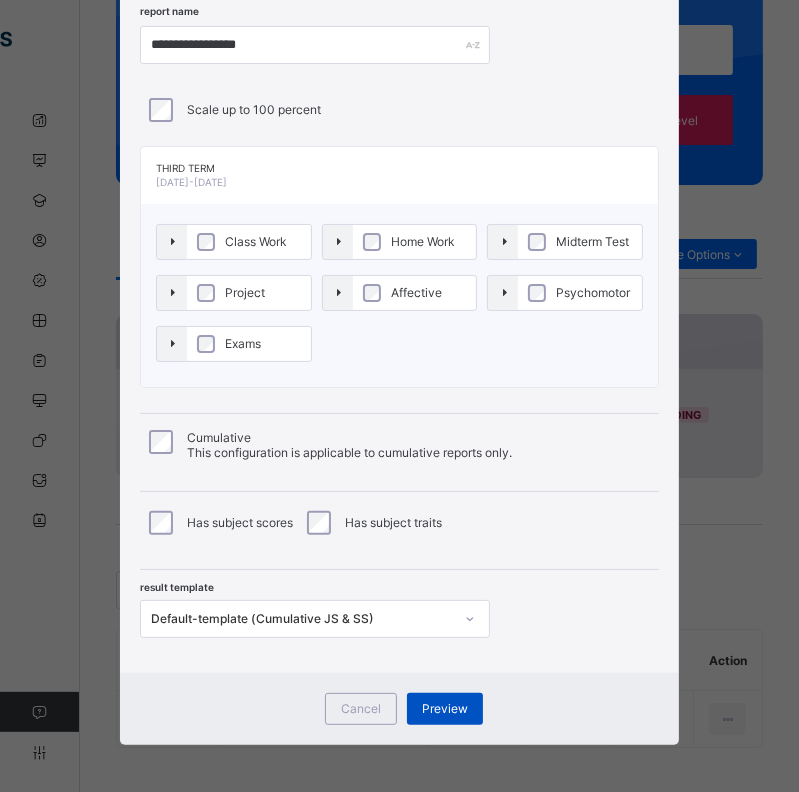 click on "Preview" at bounding box center [445, 708] 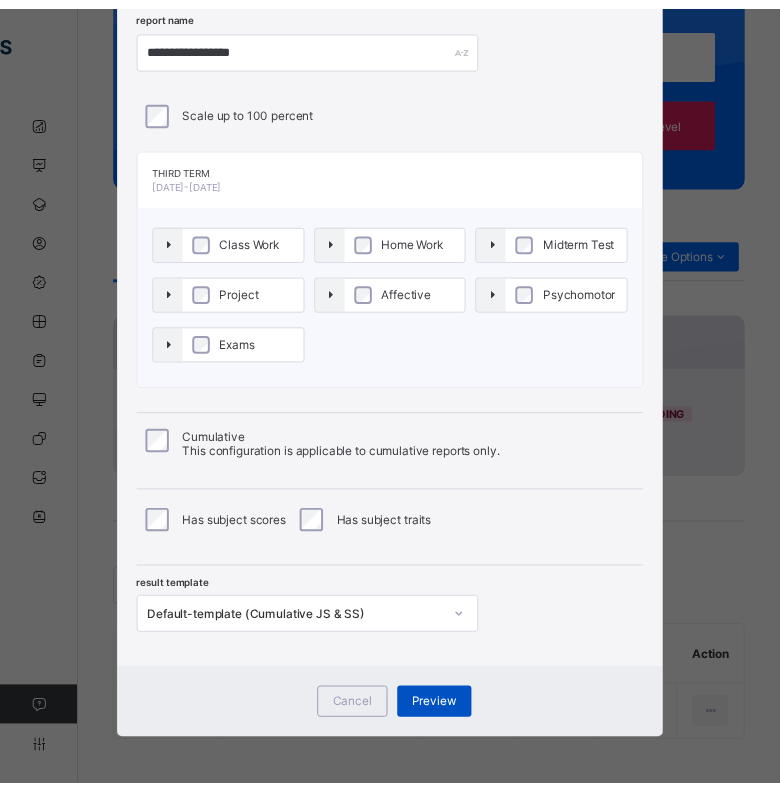 scroll, scrollTop: 0, scrollLeft: 0, axis: both 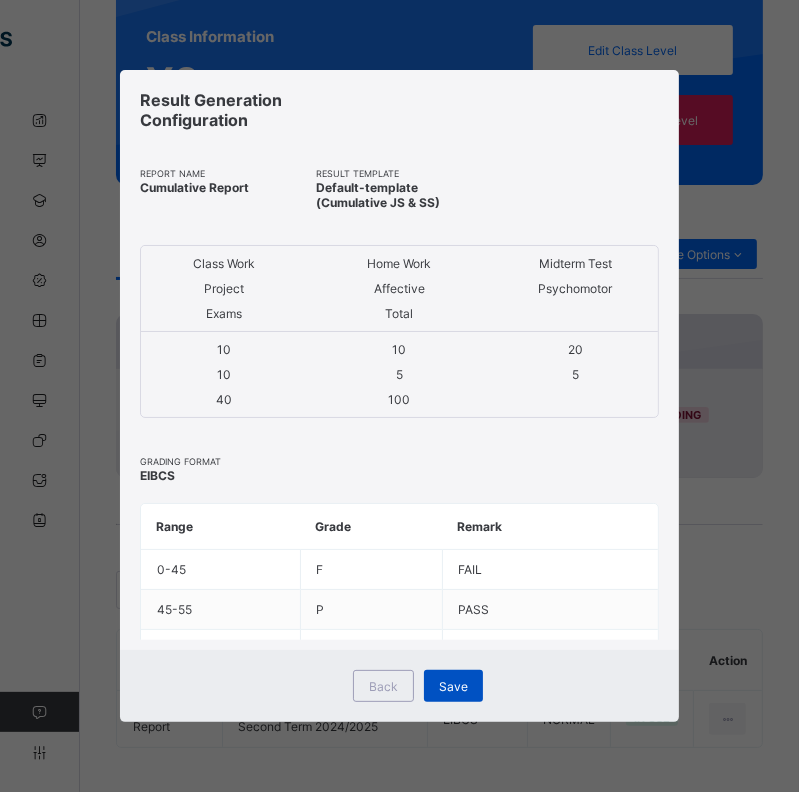 click on "Save" at bounding box center (453, 686) 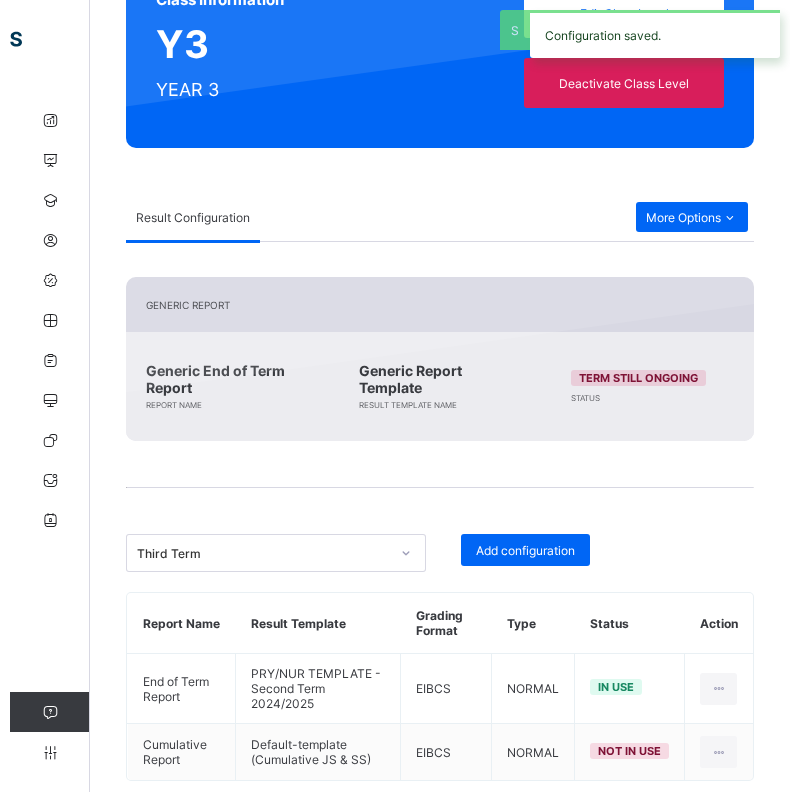 scroll, scrollTop: 237, scrollLeft: 0, axis: vertical 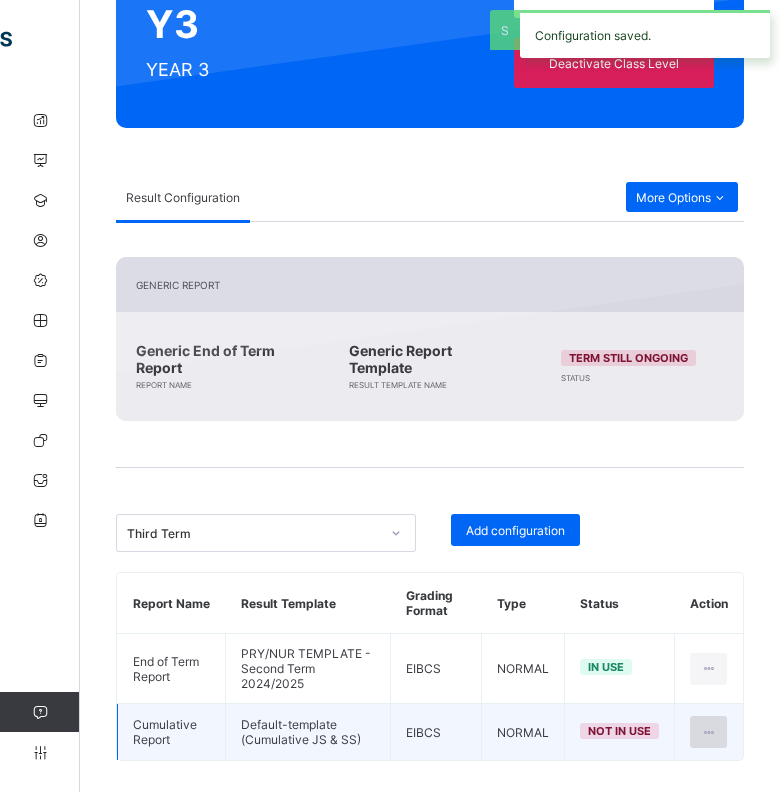 click at bounding box center [708, 732] 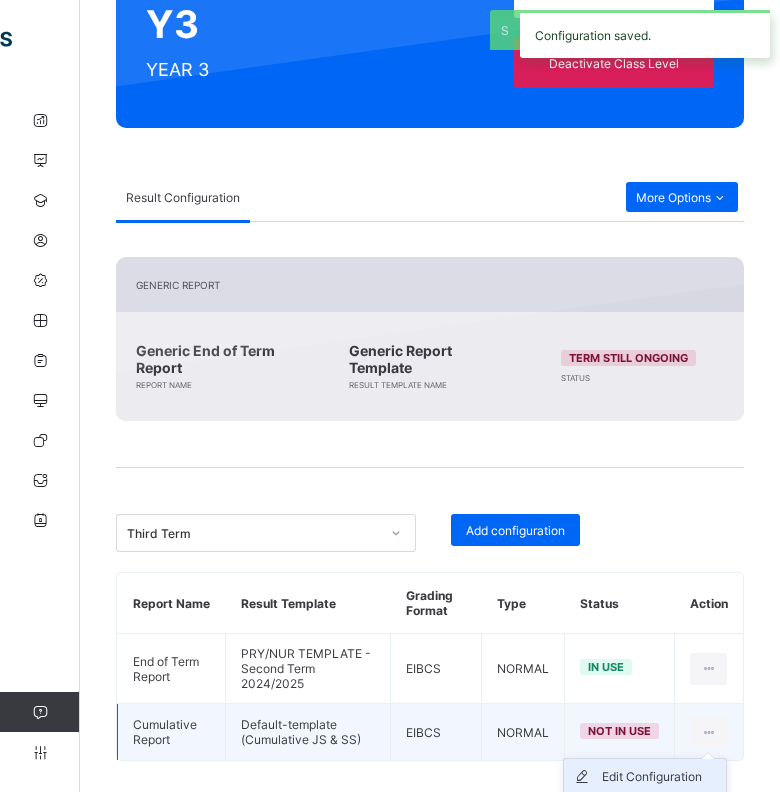 click on "Edit Configuration" at bounding box center (660, 777) 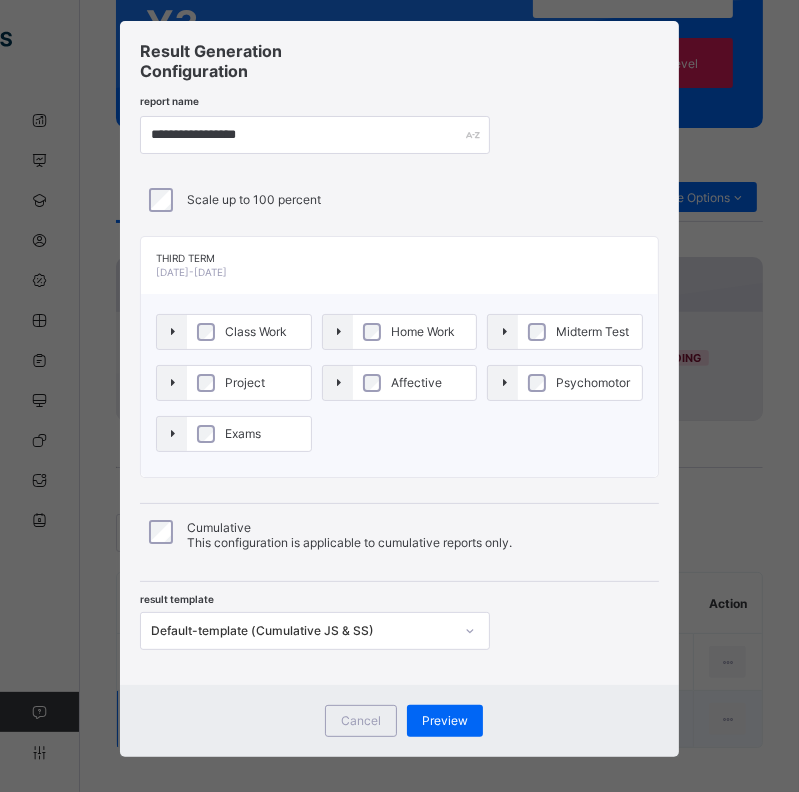 scroll, scrollTop: 42, scrollLeft: 0, axis: vertical 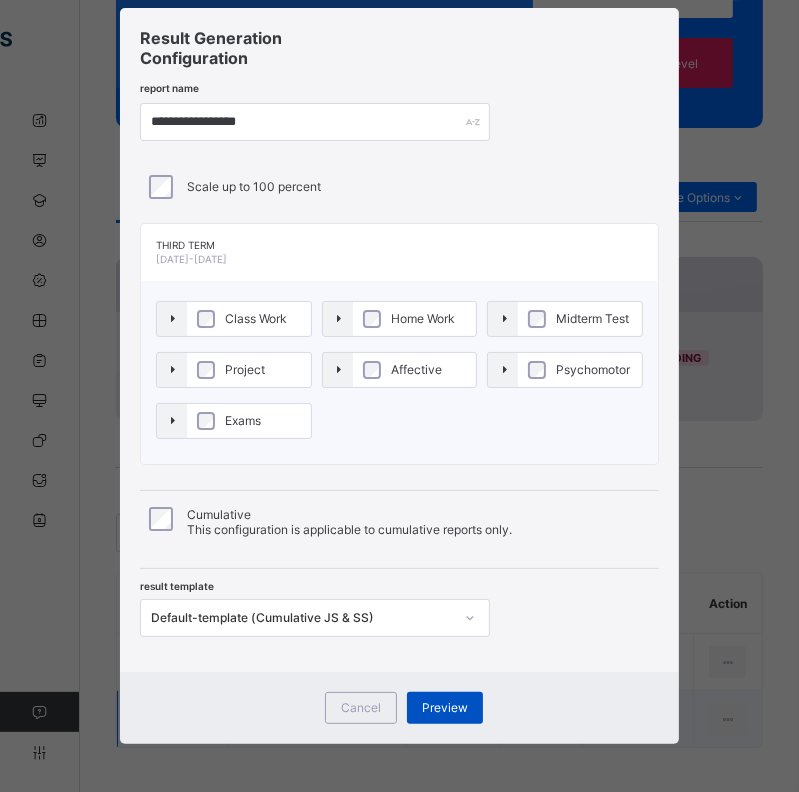 click on "Preview" at bounding box center [445, 707] 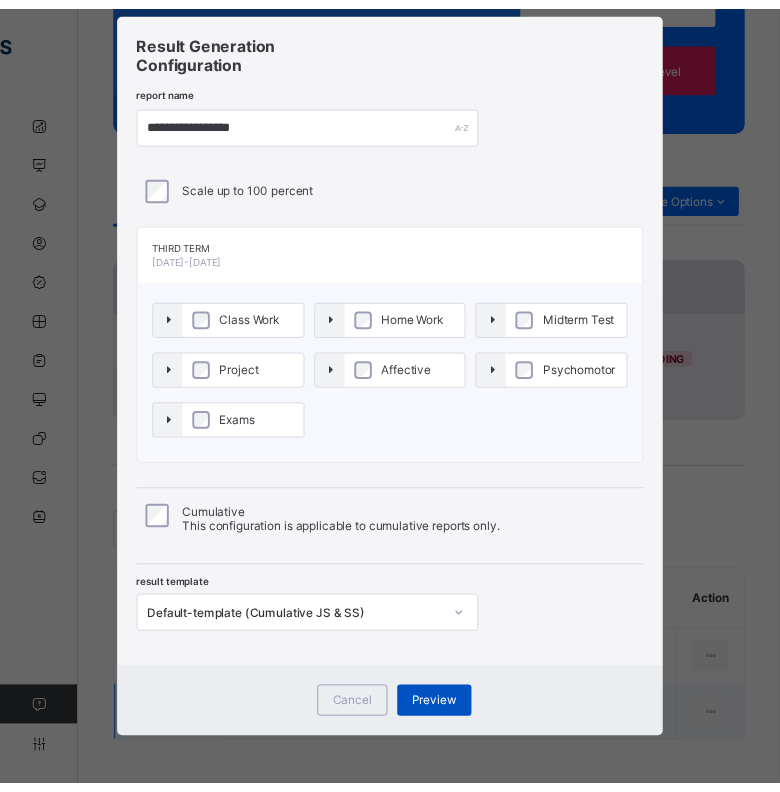 scroll, scrollTop: 0, scrollLeft: 0, axis: both 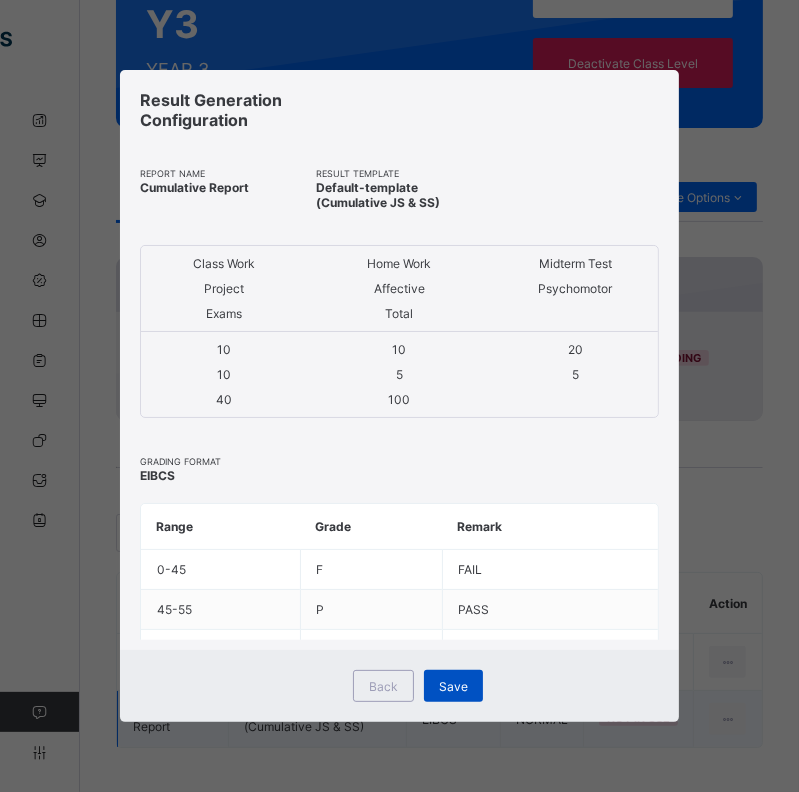 click on "Save" at bounding box center (453, 686) 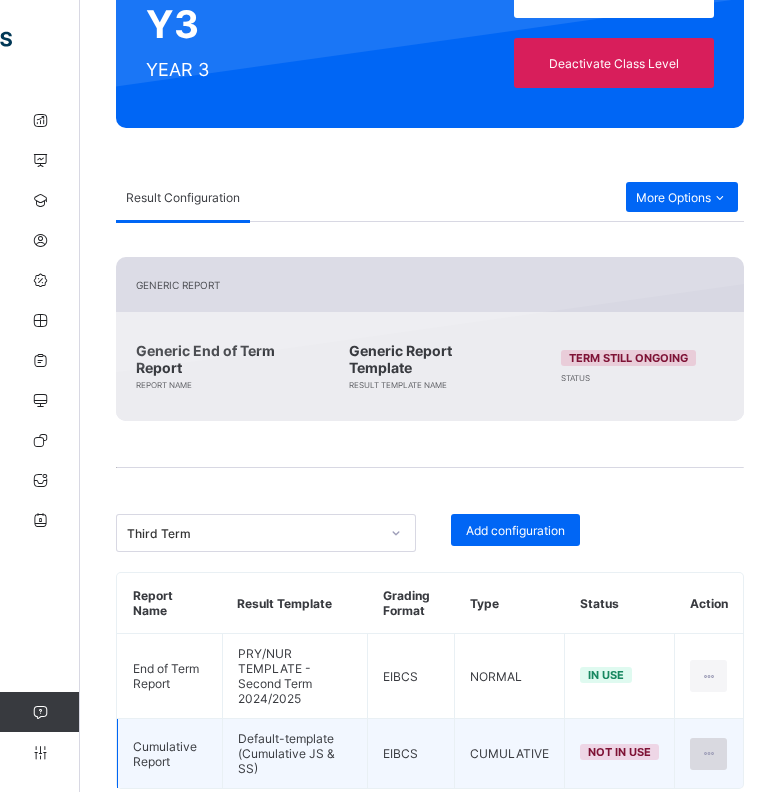 click at bounding box center [708, 754] 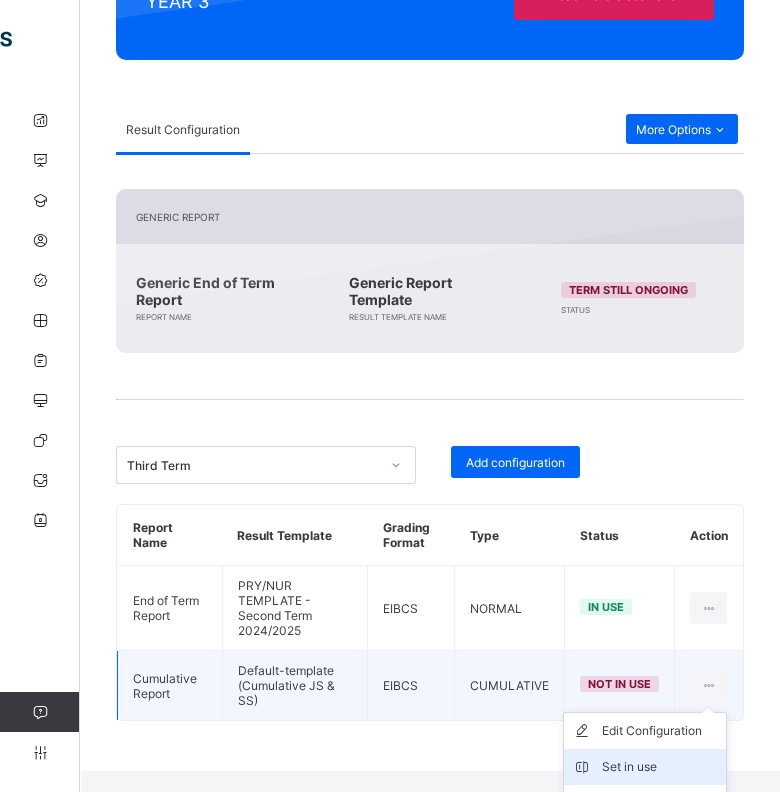 click on "Set in use" at bounding box center [660, 767] 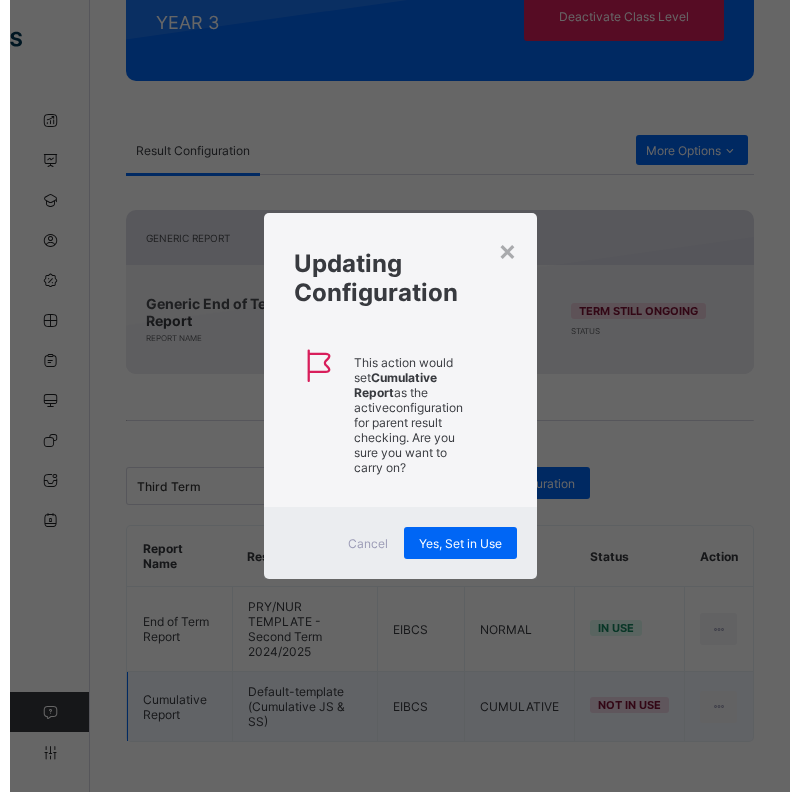 scroll, scrollTop: 248, scrollLeft: 0, axis: vertical 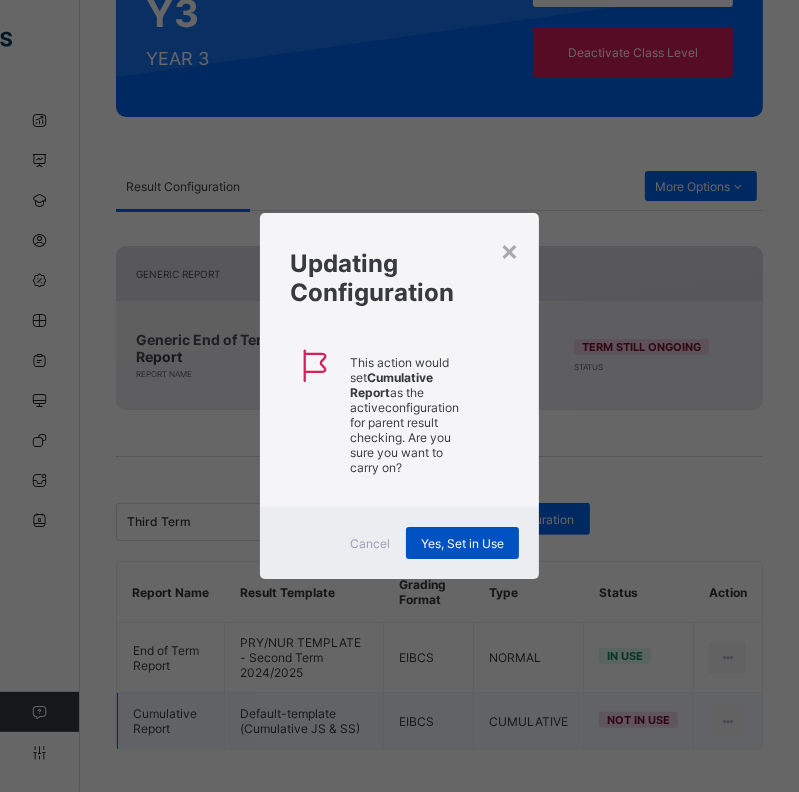 click on "Yes, Set in Use" at bounding box center (462, 543) 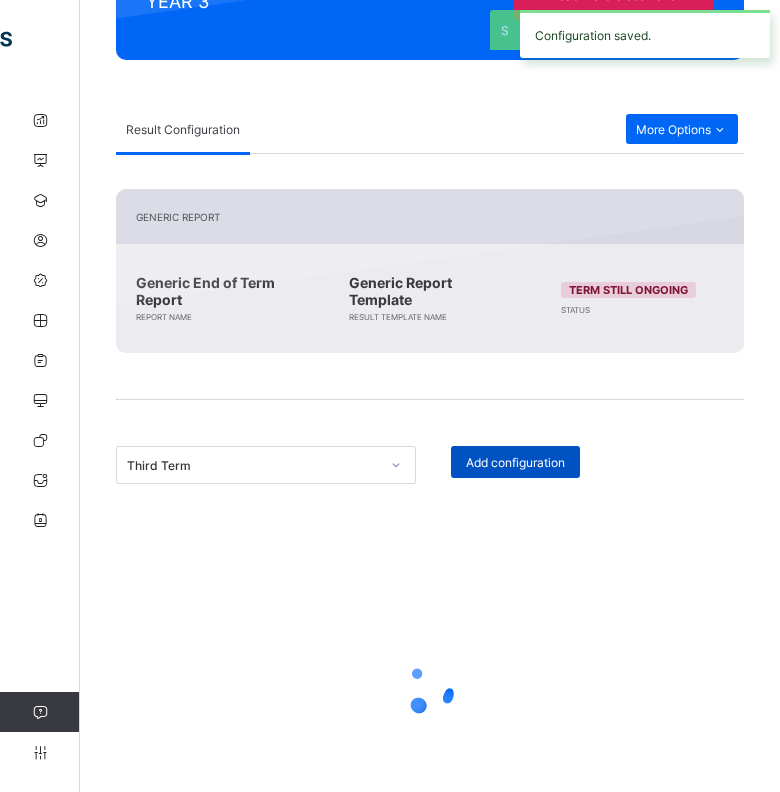 scroll, scrollTop: 237, scrollLeft: 0, axis: vertical 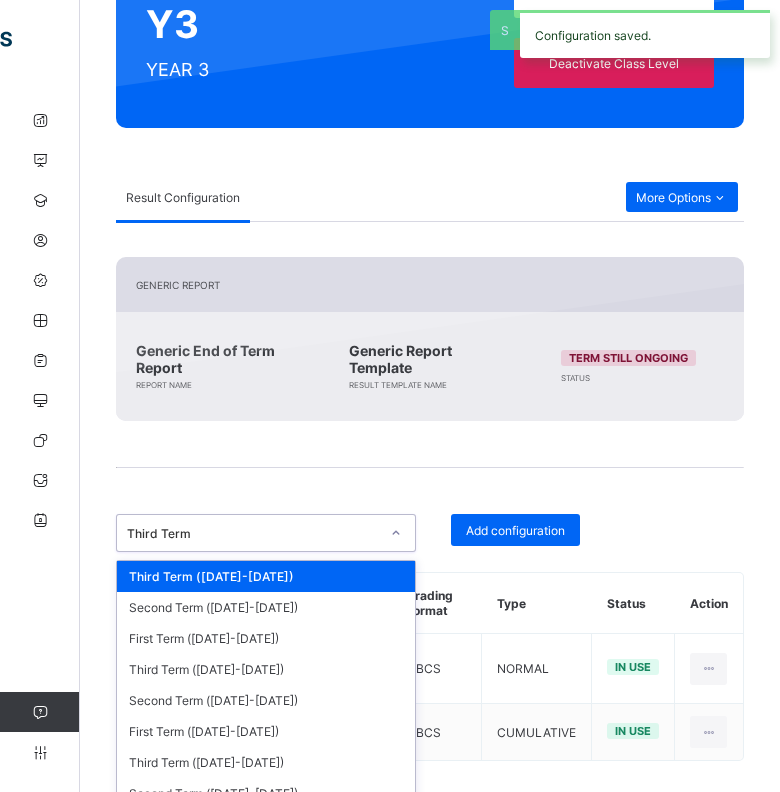 click on "Third Term" at bounding box center [247, 533] 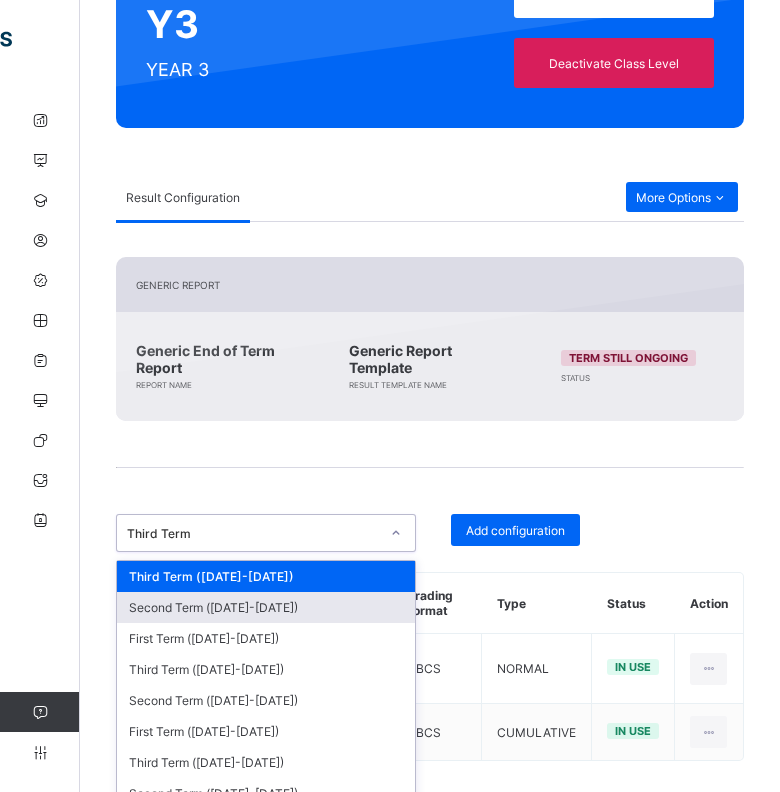 click on "Second Term (2024-2025)" at bounding box center (266, 607) 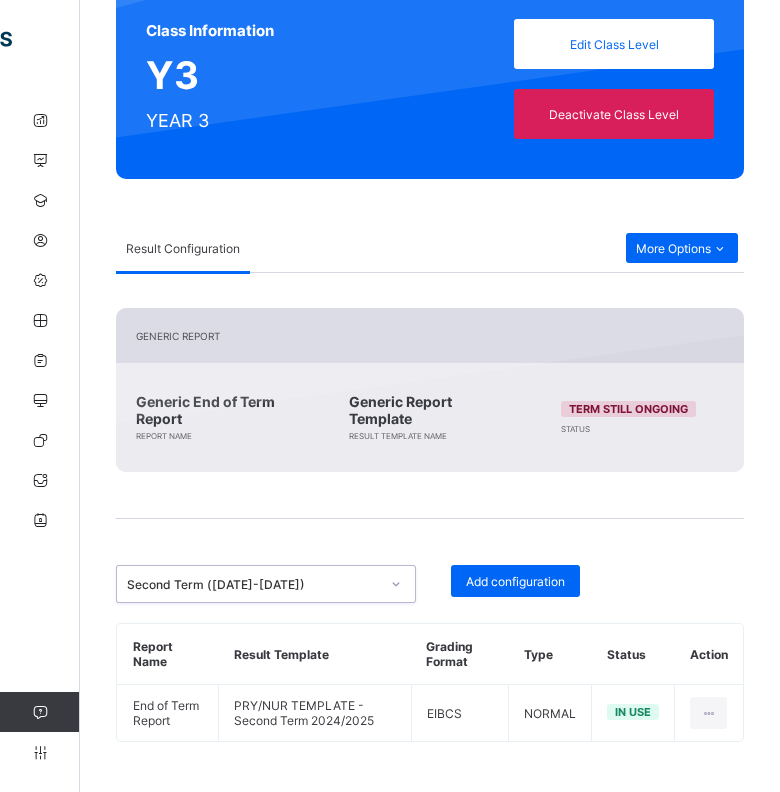 scroll, scrollTop: 180, scrollLeft: 0, axis: vertical 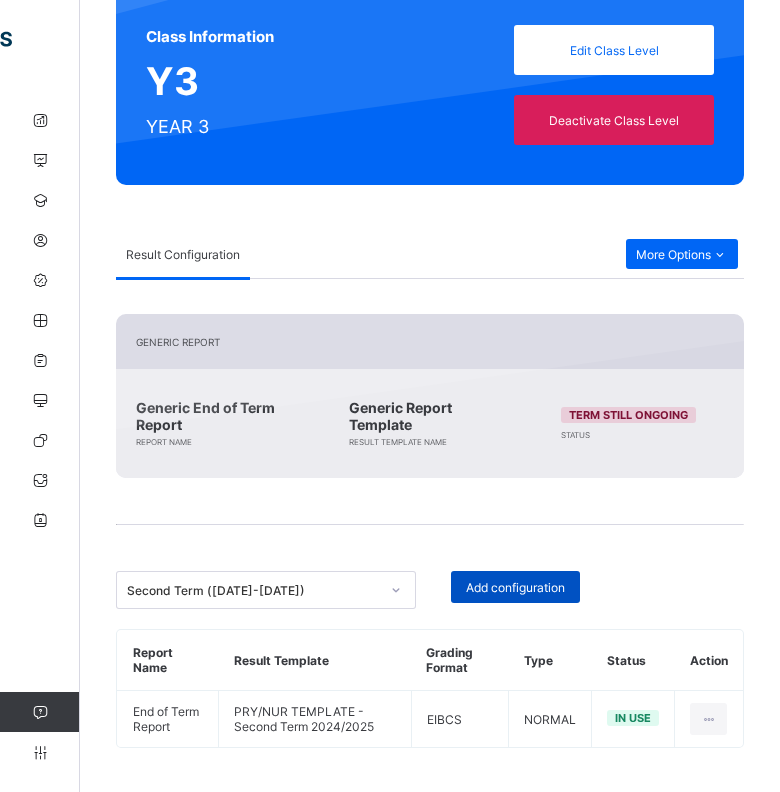 click on "Add configuration" at bounding box center (515, 587) 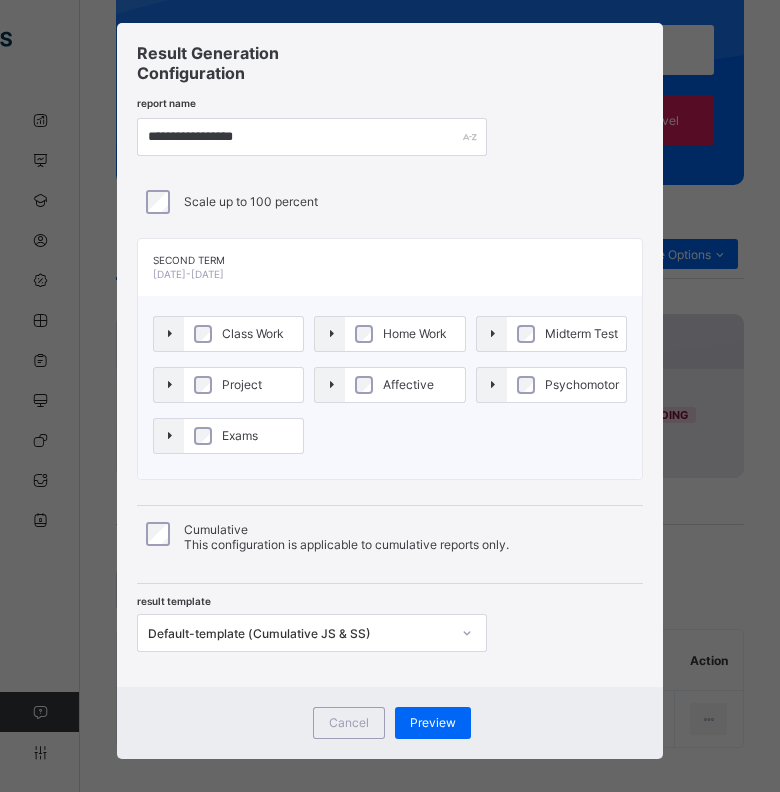 scroll, scrollTop: 42, scrollLeft: 0, axis: vertical 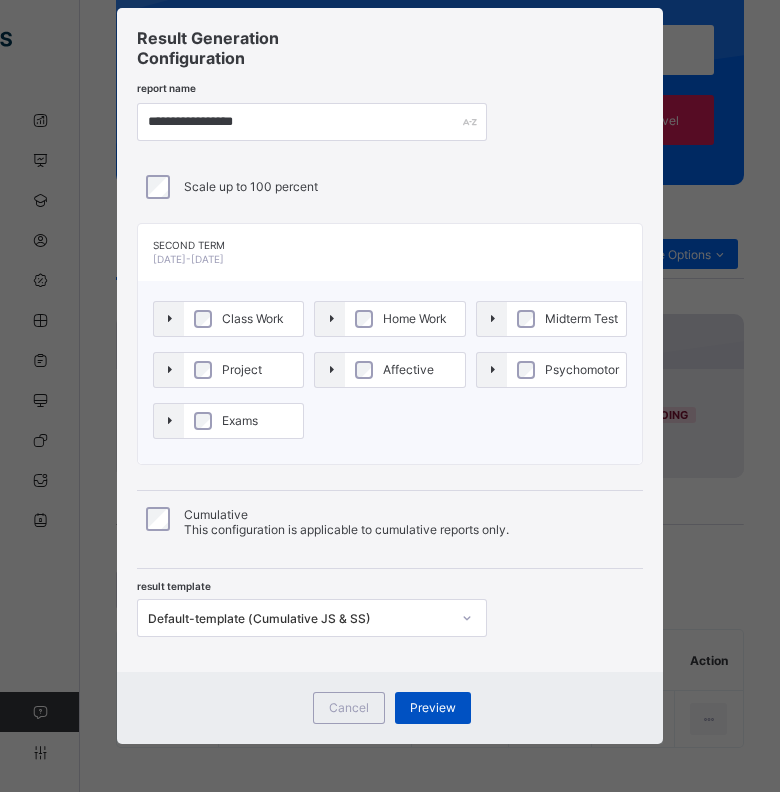 click on "Preview" at bounding box center (433, 707) 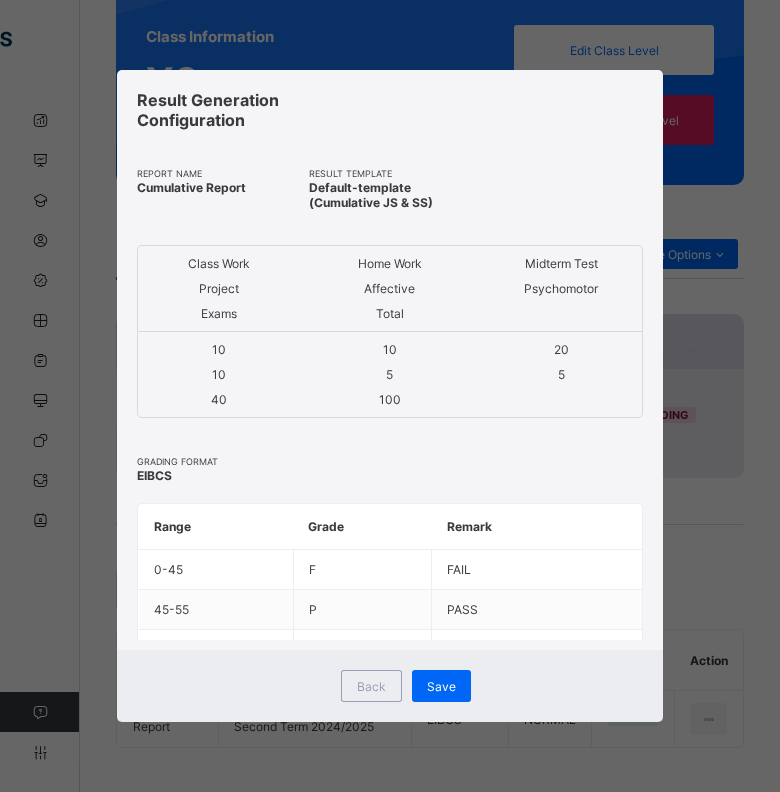 scroll, scrollTop: 0, scrollLeft: 0, axis: both 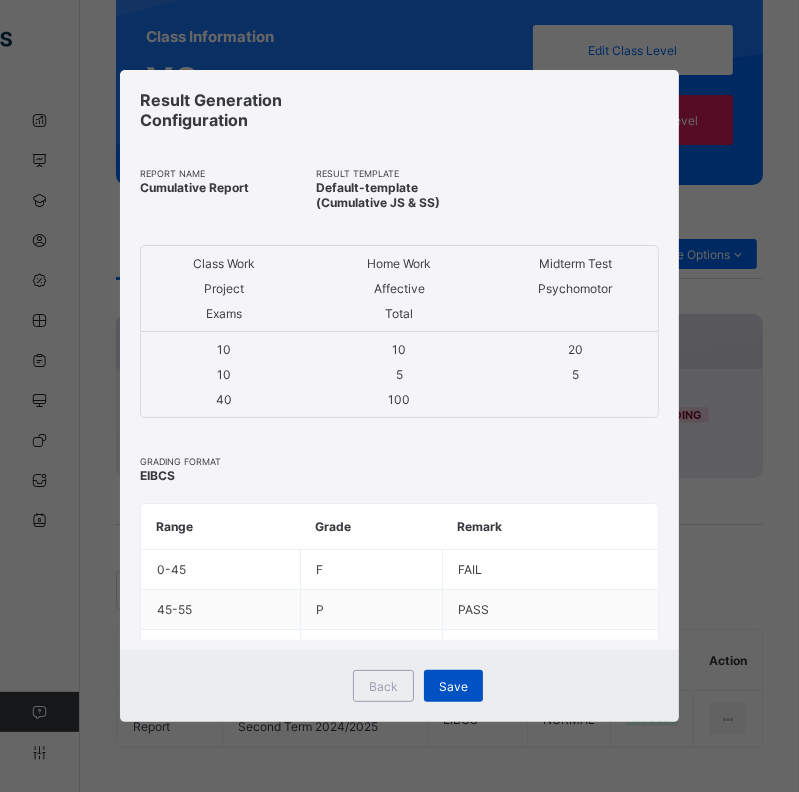 click on "Save" at bounding box center (453, 686) 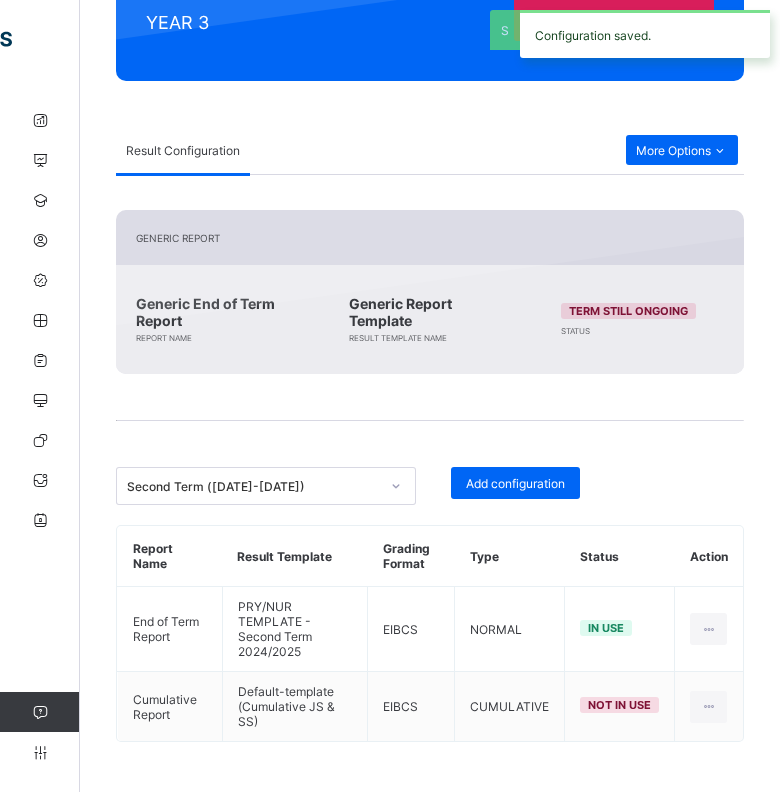 scroll, scrollTop: 248, scrollLeft: 0, axis: vertical 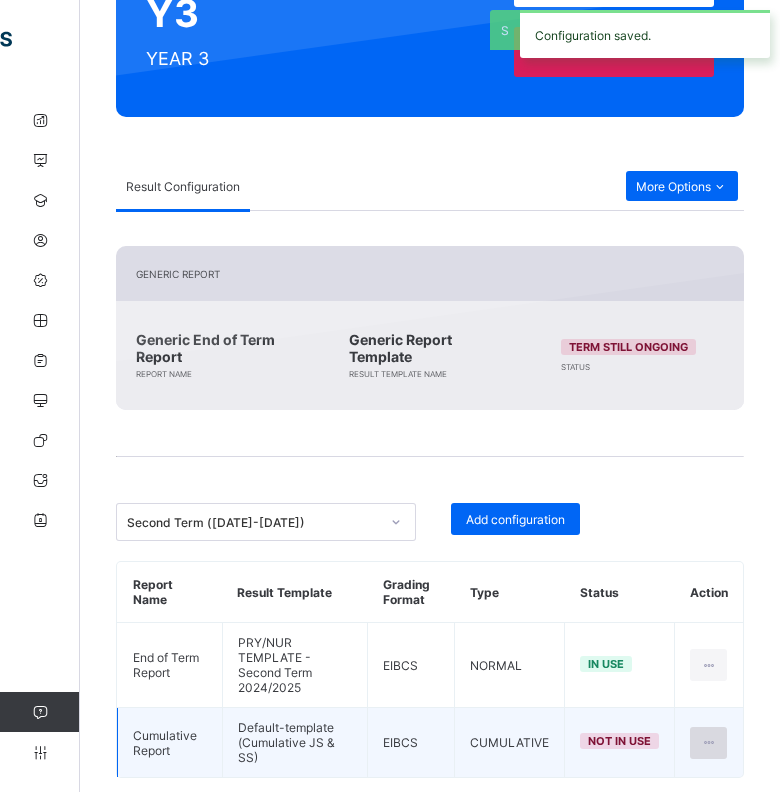 click at bounding box center [708, 742] 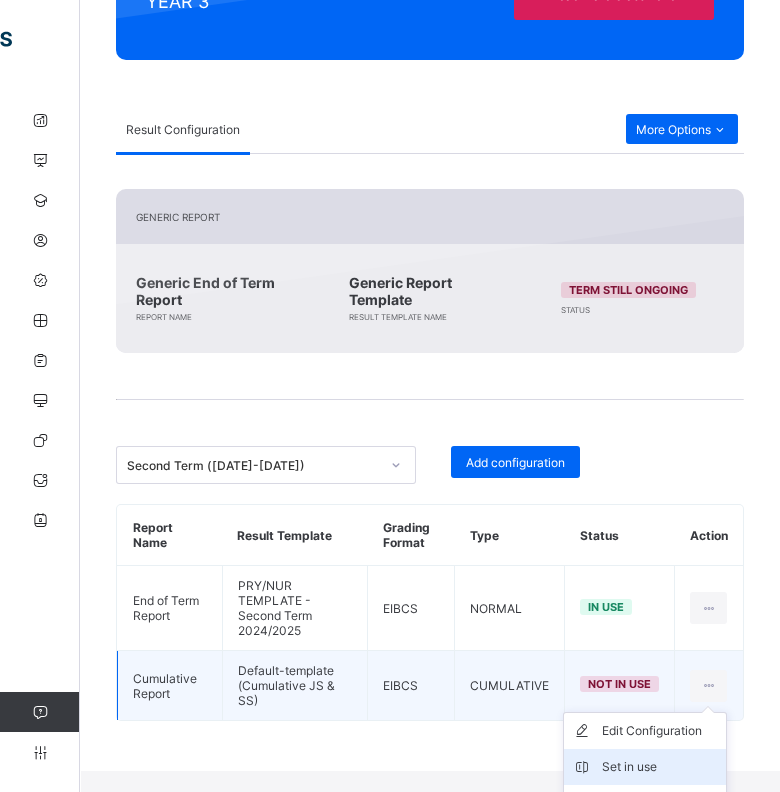click on "Set in use" at bounding box center (645, 767) 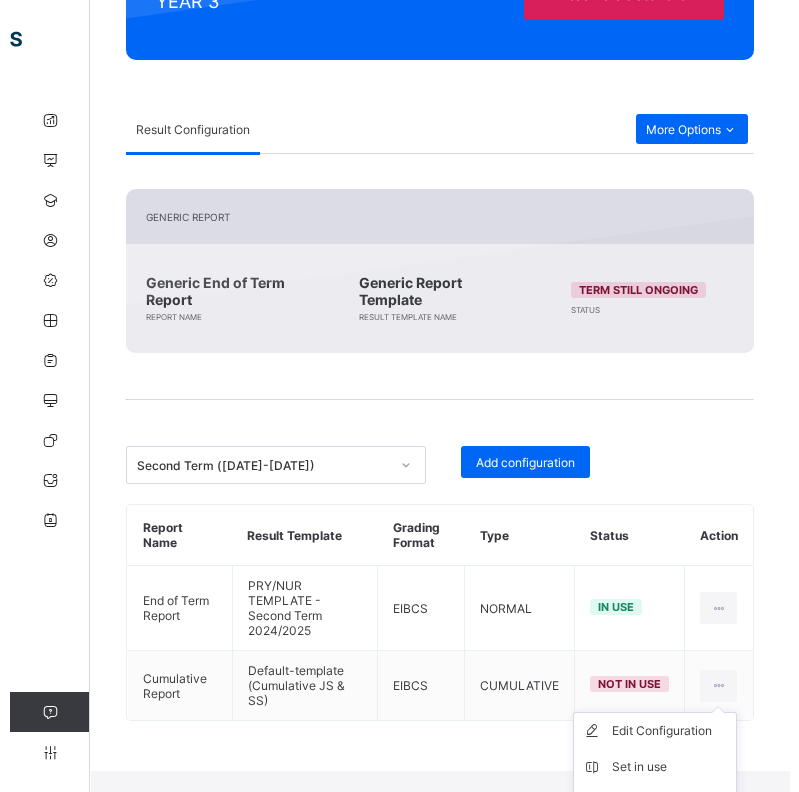 scroll, scrollTop: 248, scrollLeft: 0, axis: vertical 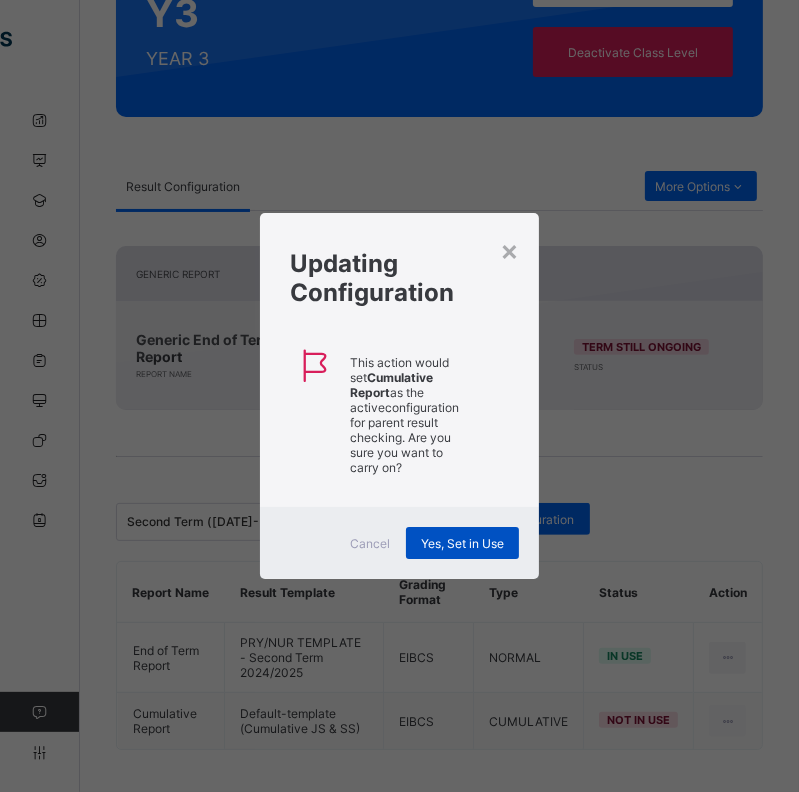 click on "Yes, Set in Use" at bounding box center [462, 543] 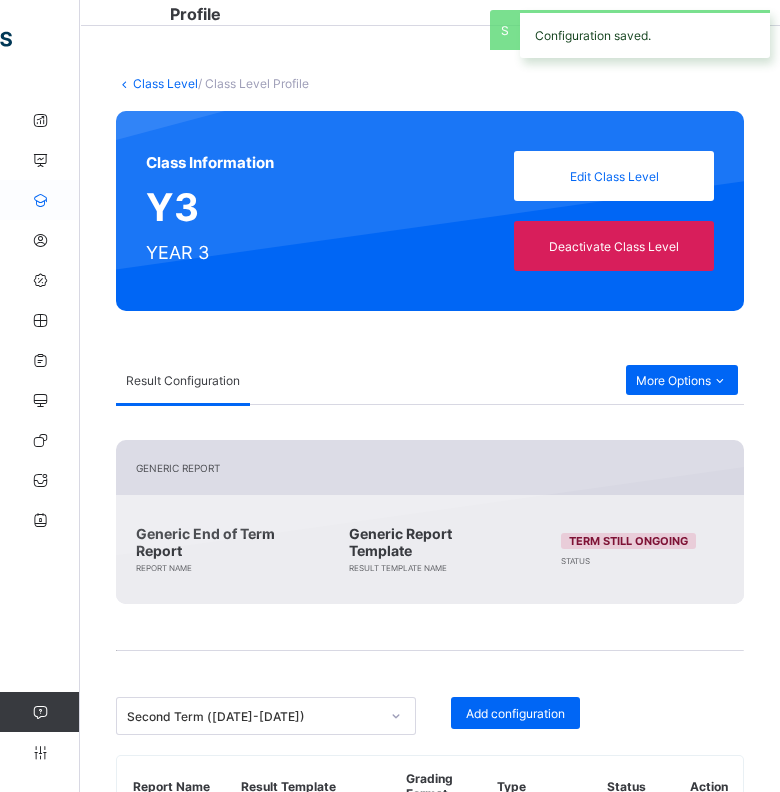 scroll, scrollTop: 0, scrollLeft: 0, axis: both 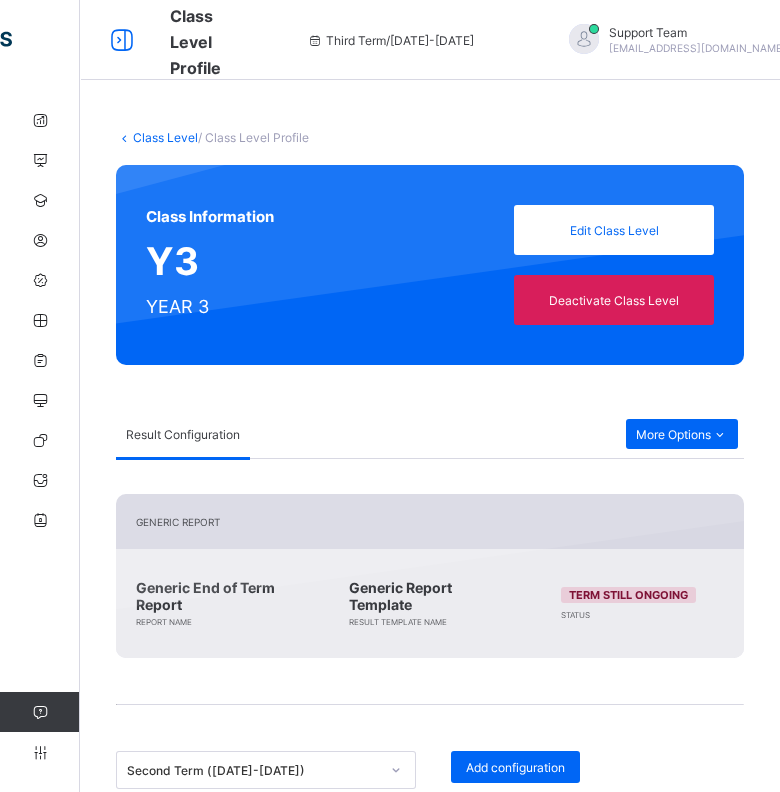 click on "Class Level" at bounding box center [165, 137] 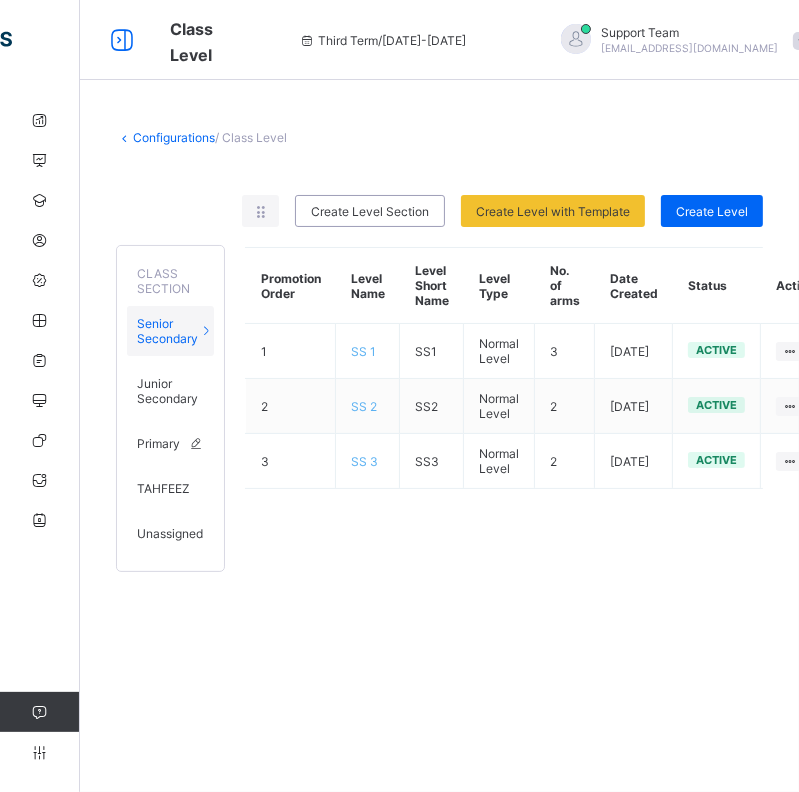 click on "Primary" at bounding box center [158, 443] 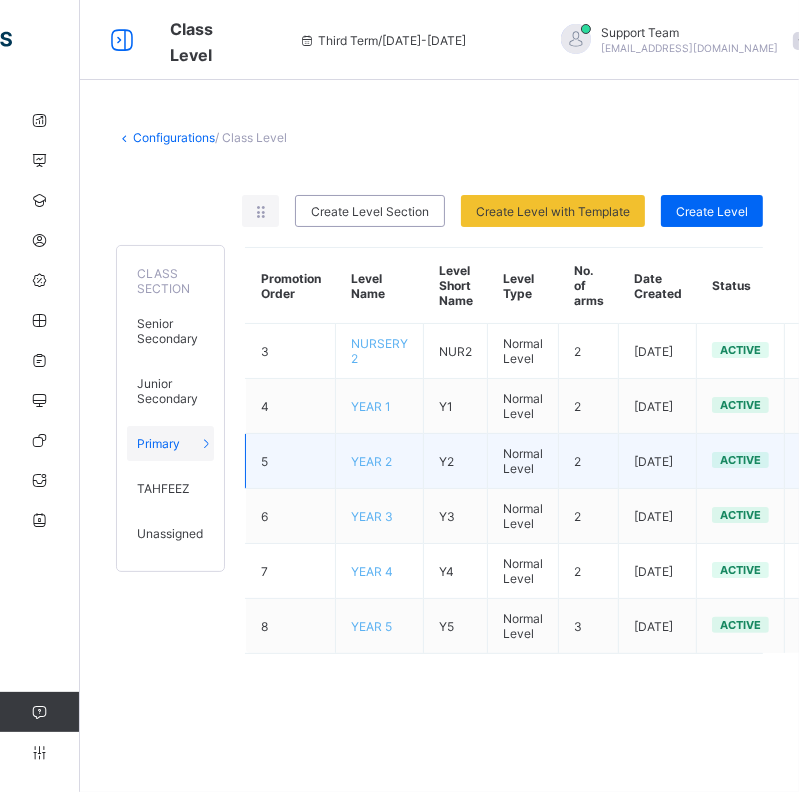 click on "YEAR 2" at bounding box center (371, 461) 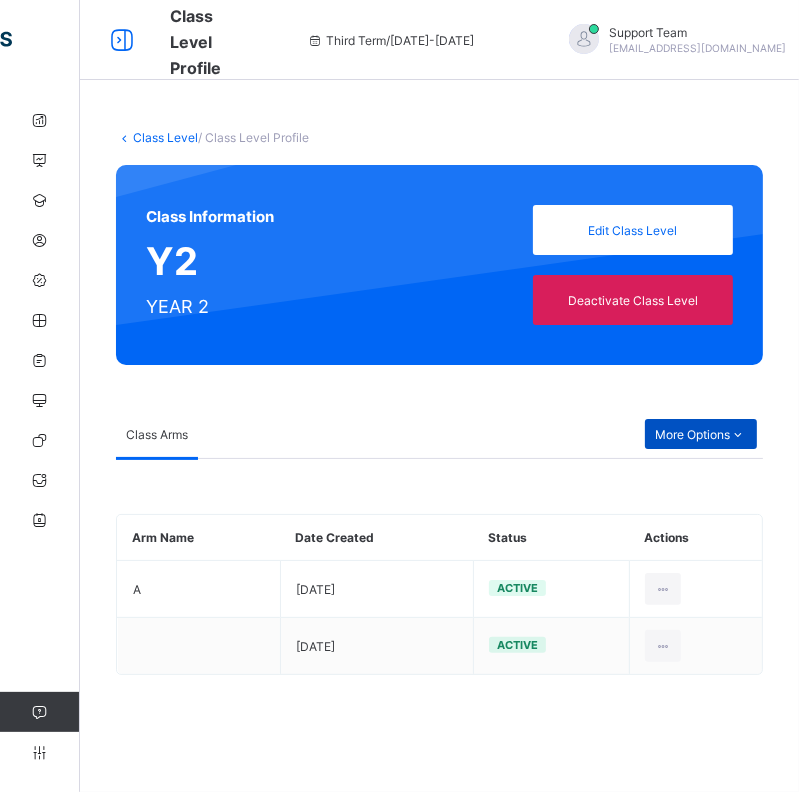 click on "More Options" at bounding box center [701, 434] 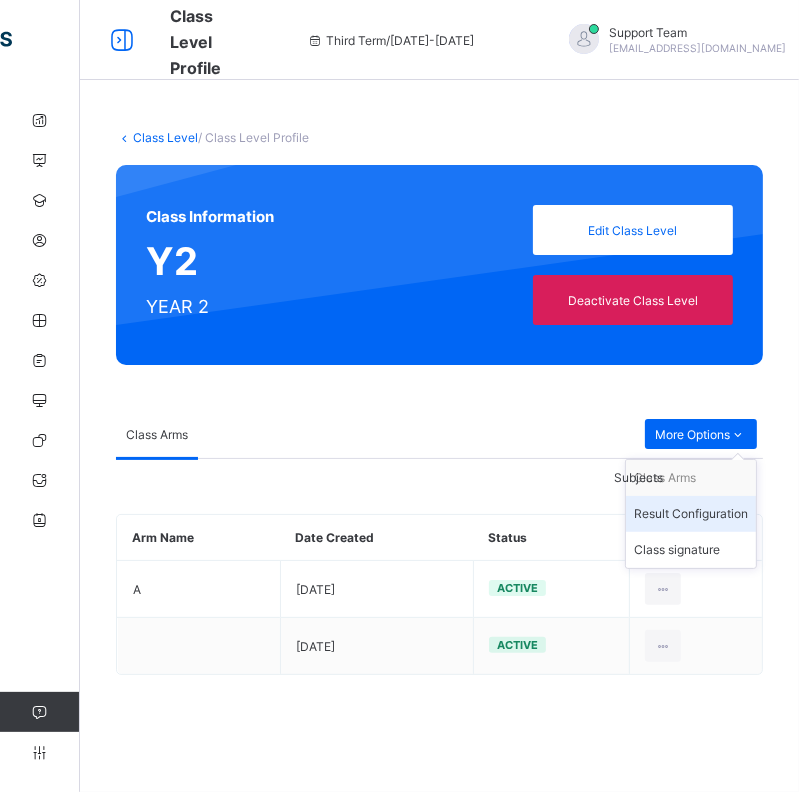 click on "Result Configuration" at bounding box center [691, 514] 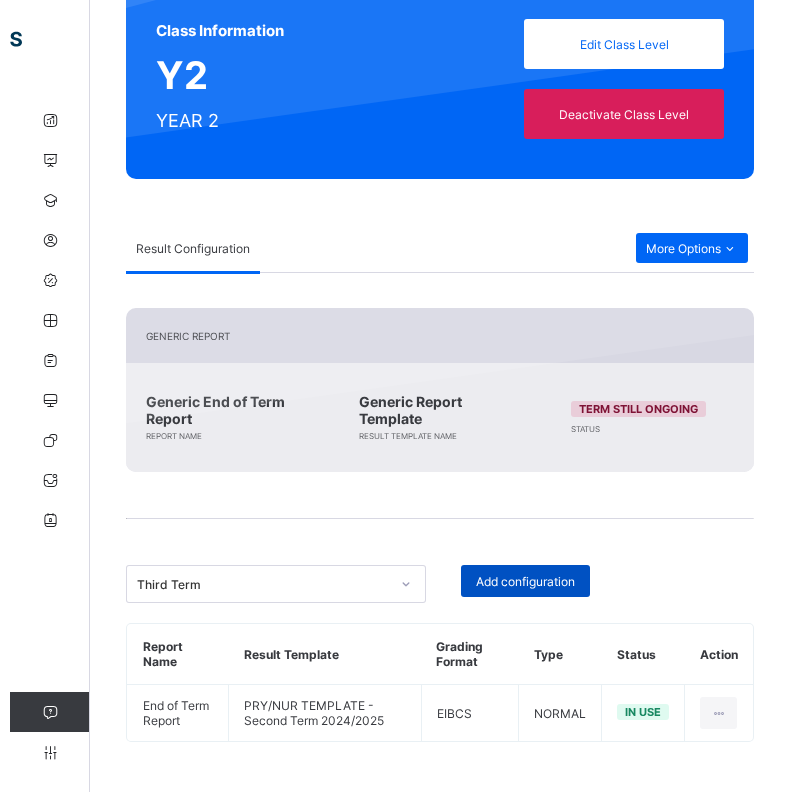 scroll, scrollTop: 180, scrollLeft: 0, axis: vertical 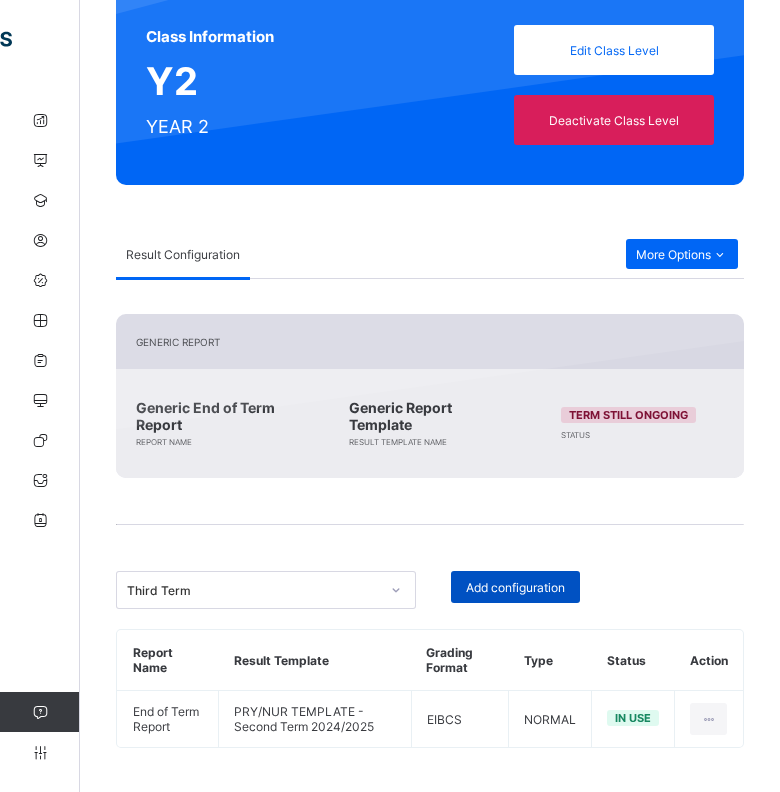 click on "Add configuration" at bounding box center (515, 587) 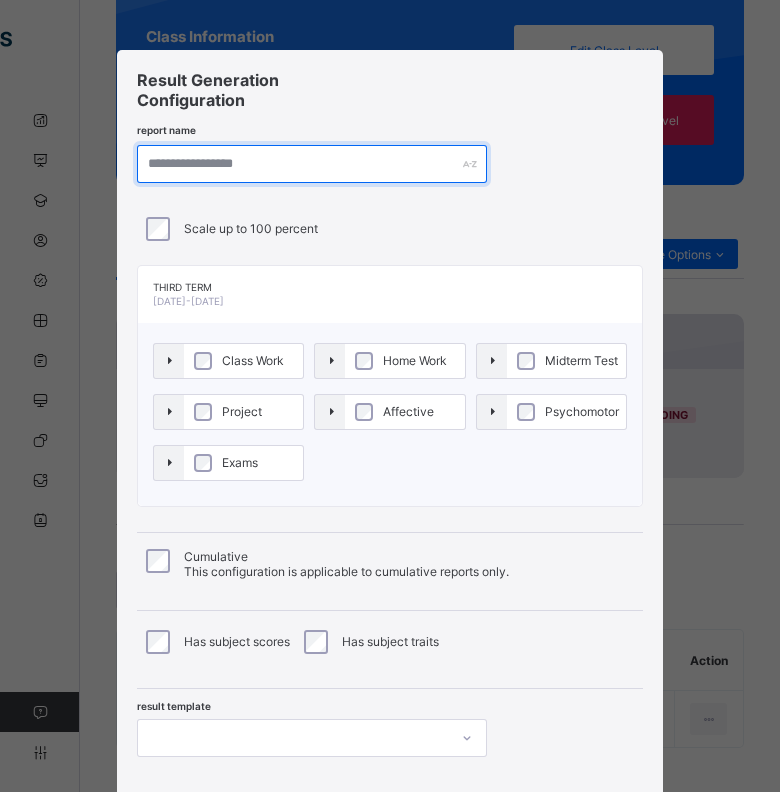 click at bounding box center [312, 164] 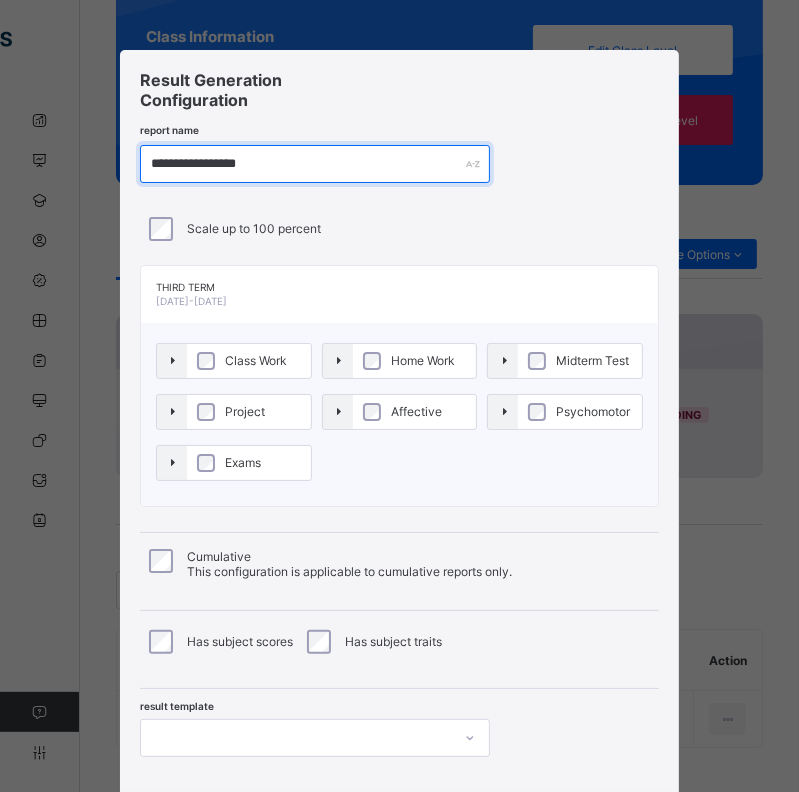 type on "**********" 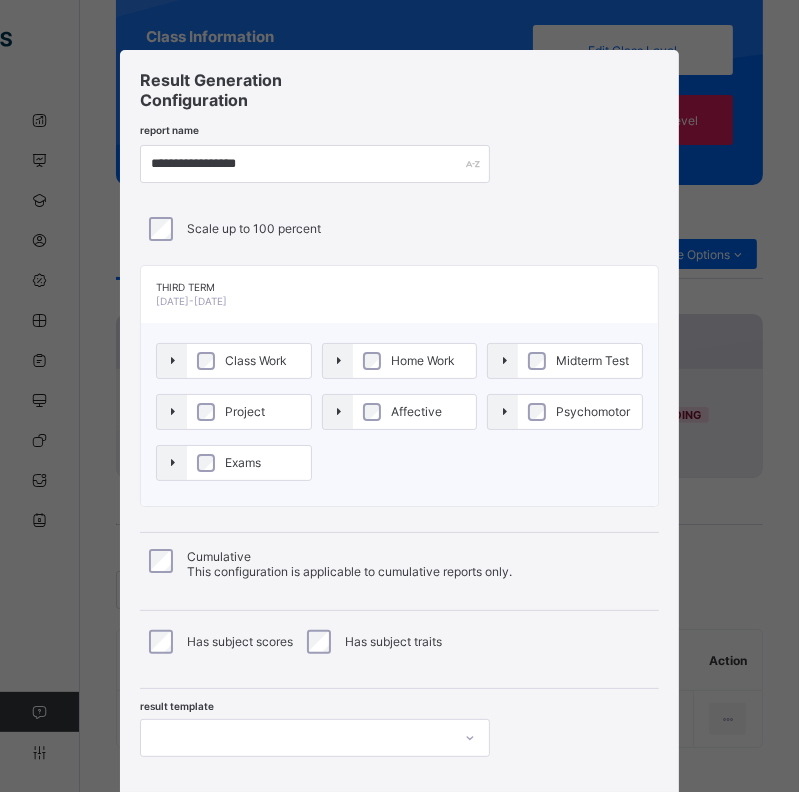 click on "Class Work" at bounding box center [234, 361] 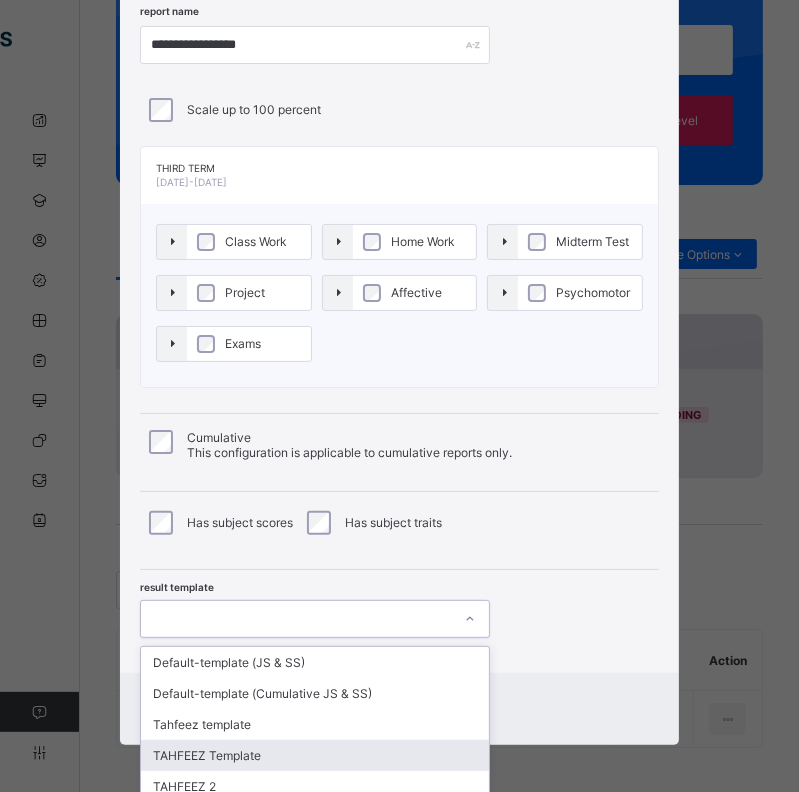 click on "option TAHFEEZ Template focused, 4 of 9. 9 results available. Use Up and Down to choose options, press Enter to select the currently focused option, press Escape to exit the menu, press Tab to select the option and exit the menu. Default-template (JS & SS) Default-template (Cumulative JS & SS) Tahfeez template TAHFEEZ Template TAHFEEZ 2 PRY/NUR TEMPLATE PRY/NUR TEMPLATE - Second Term 2024/2025 Default-template (JS & SS Midterm) Default-template (JS & SS) (2nd Term 2024/2025" at bounding box center (315, 619) 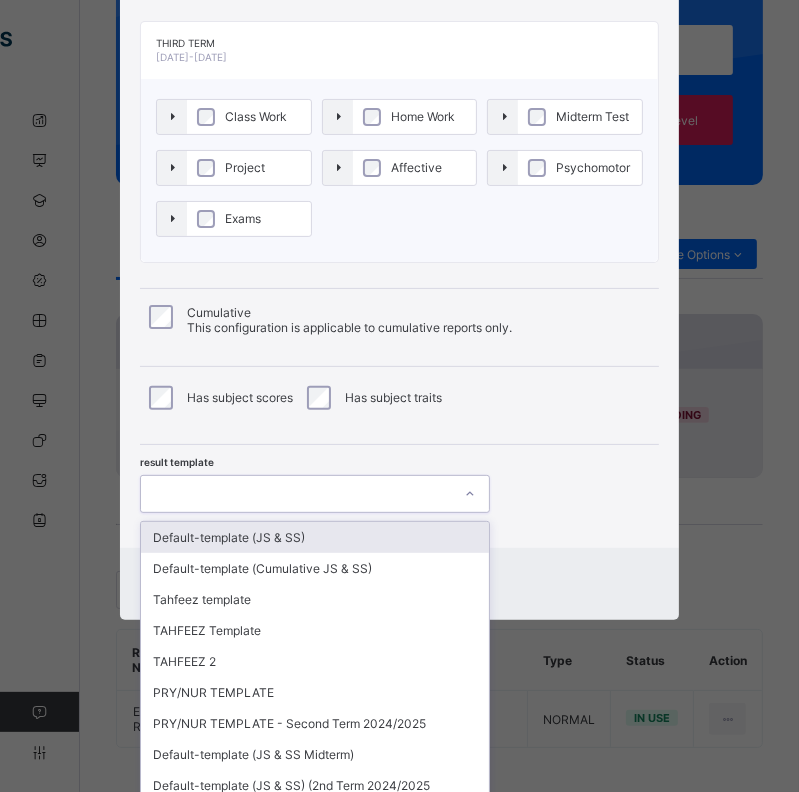 scroll, scrollTop: 119, scrollLeft: 0, axis: vertical 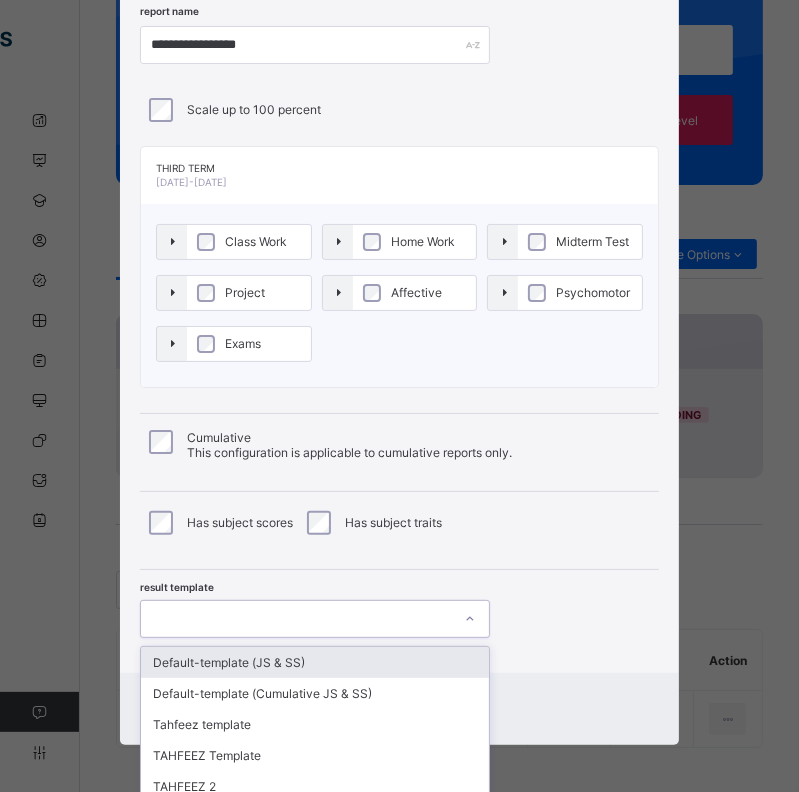click on "**********" at bounding box center (399, 302) 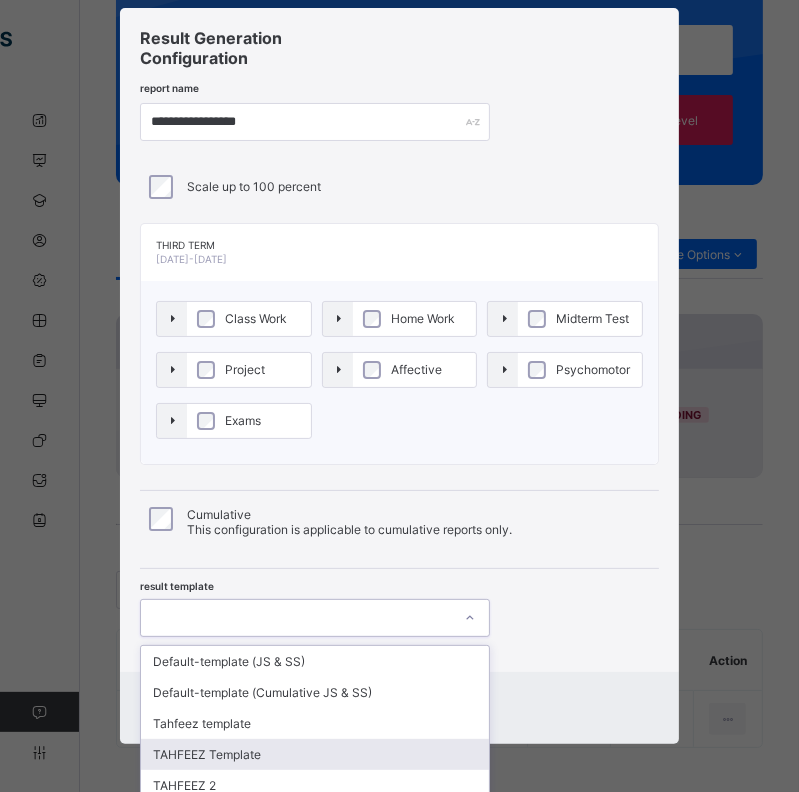 scroll, scrollTop: 166, scrollLeft: 0, axis: vertical 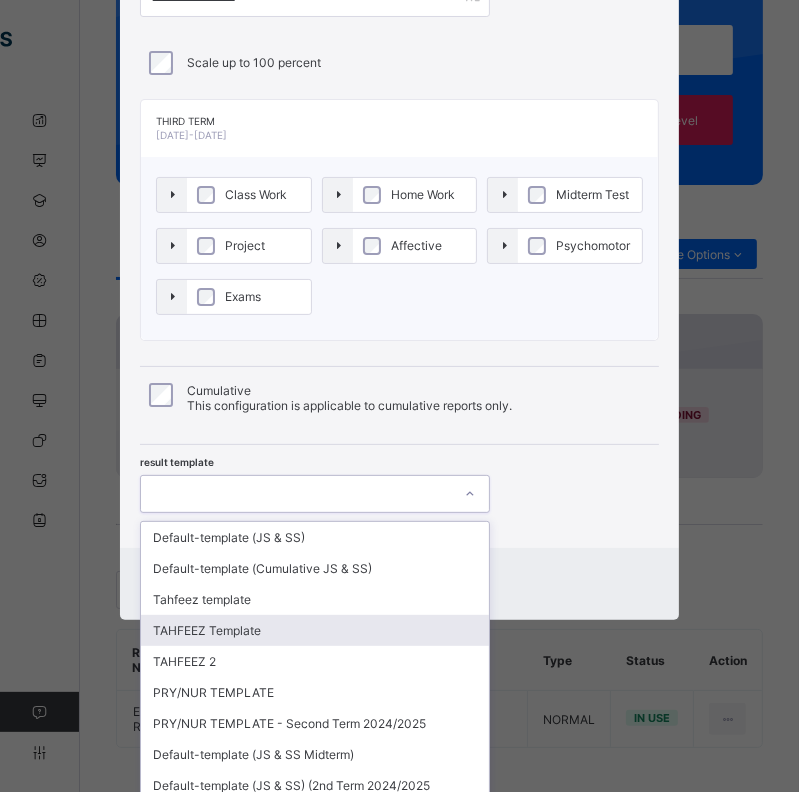 click on "option TAHFEEZ Template focused, 4 of 9. 9 results available. Use Up and Down to choose options, press Enter to select the currently focused option, press Escape to exit the menu, press Tab to select the option and exit the menu. Default-template (JS & SS) Default-template (Cumulative JS & SS) Tahfeez template TAHFEEZ Template TAHFEEZ 2 PRY/NUR TEMPLATE PRY/NUR TEMPLATE - Second Term 2024/2025 Default-template (JS & SS Midterm) Default-template (JS & SS) (2nd Term 2024/2025" at bounding box center (315, 494) 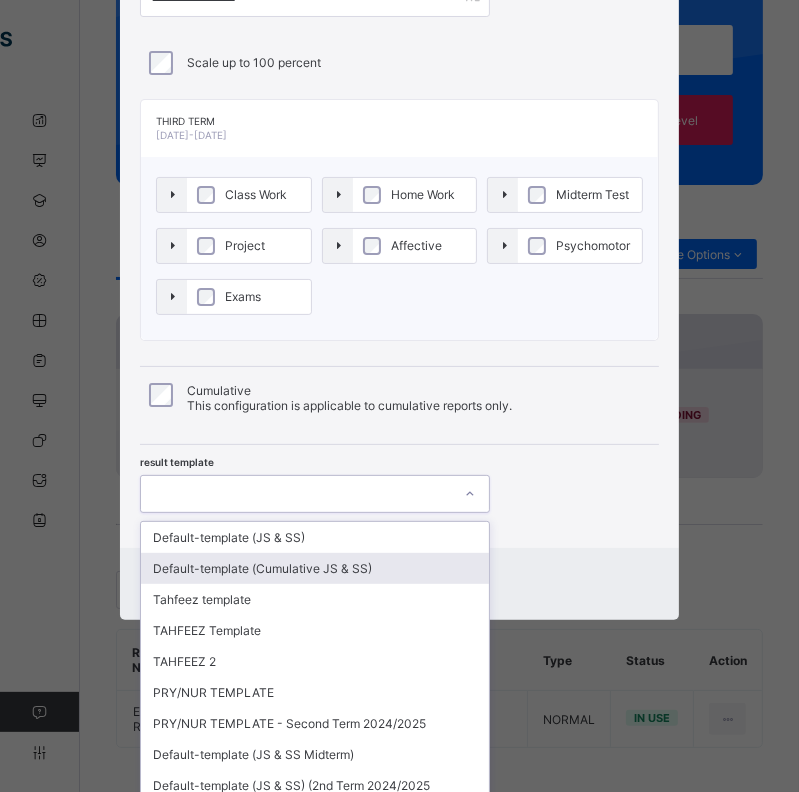 click on "Default-template (Cumulative JS & SS)" at bounding box center (315, 568) 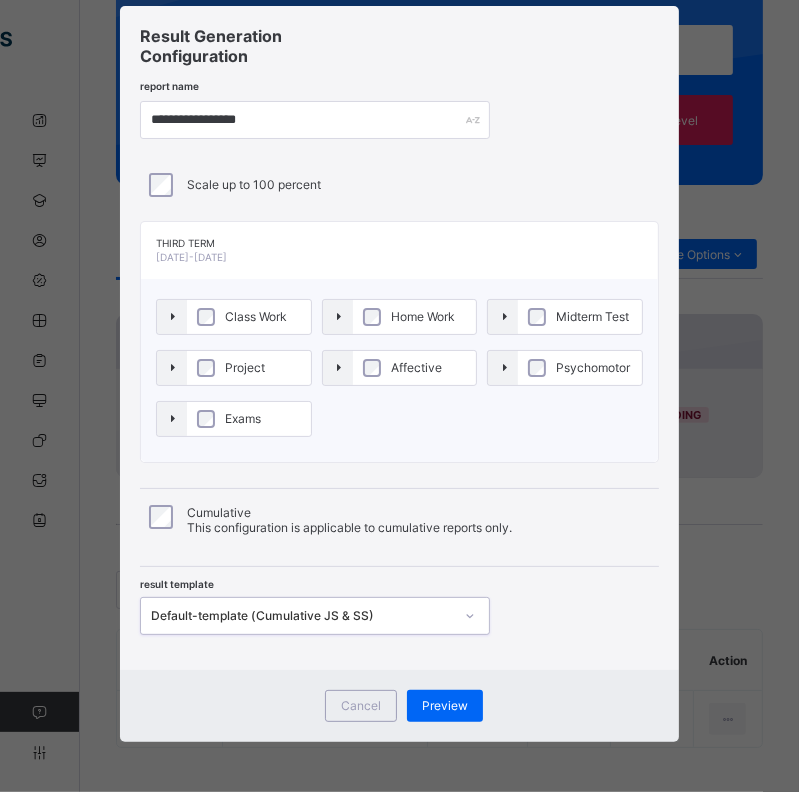 scroll, scrollTop: 42, scrollLeft: 0, axis: vertical 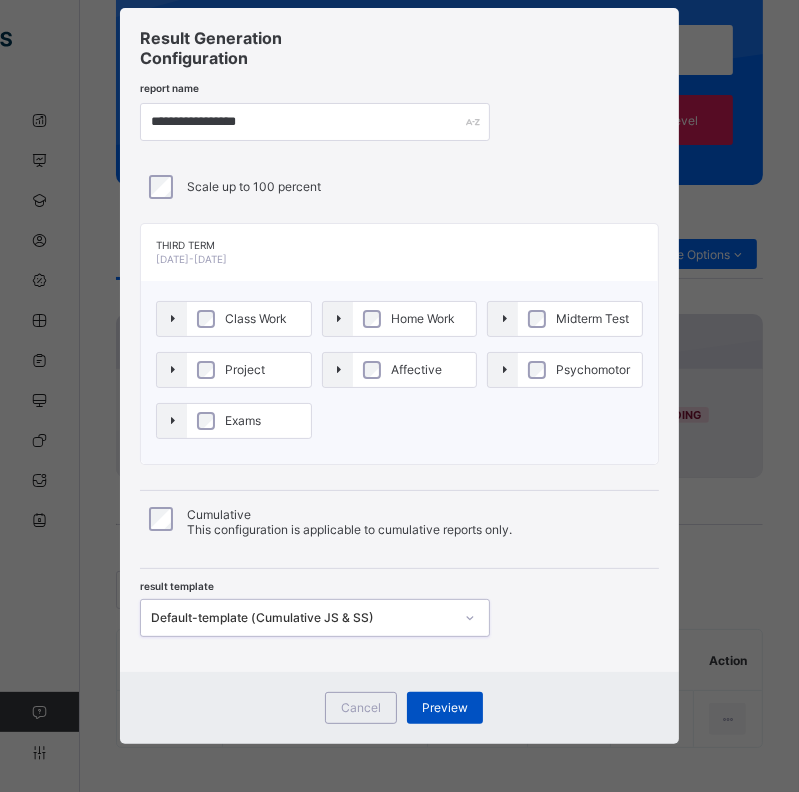 click on "Preview" at bounding box center (445, 707) 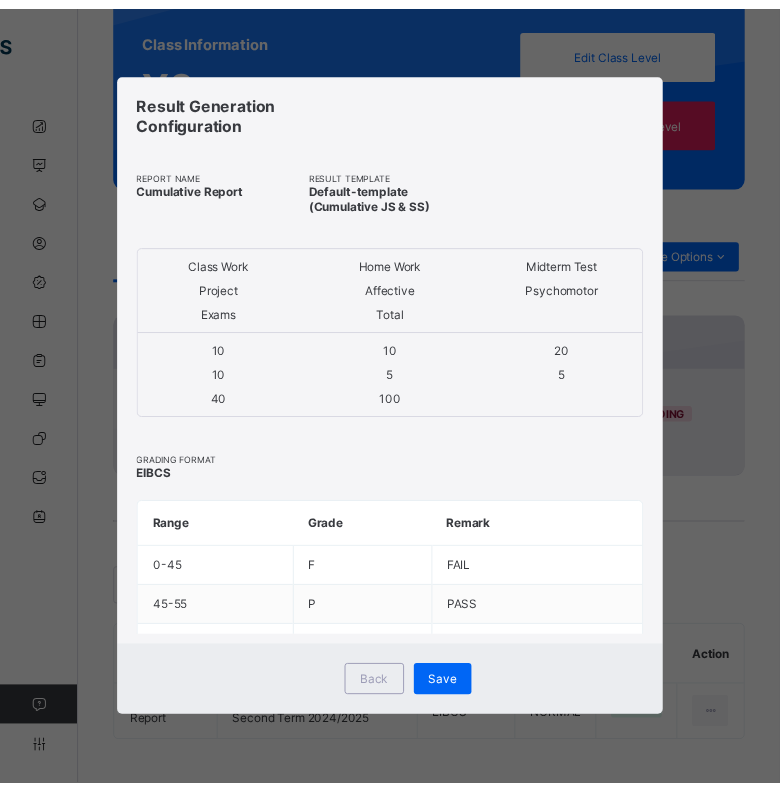 scroll, scrollTop: 0, scrollLeft: 0, axis: both 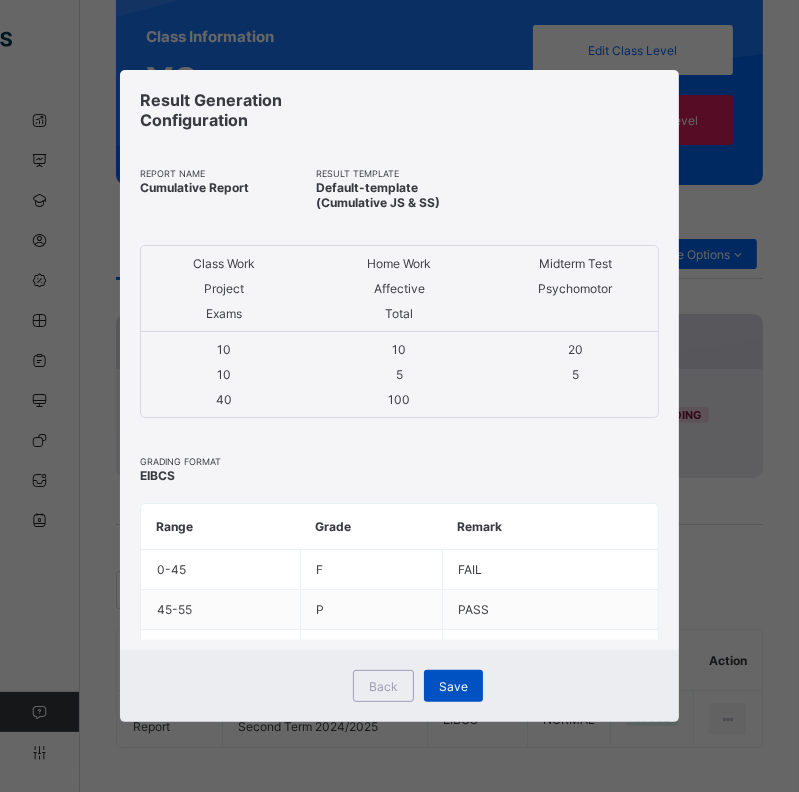 click on "Save" at bounding box center (453, 686) 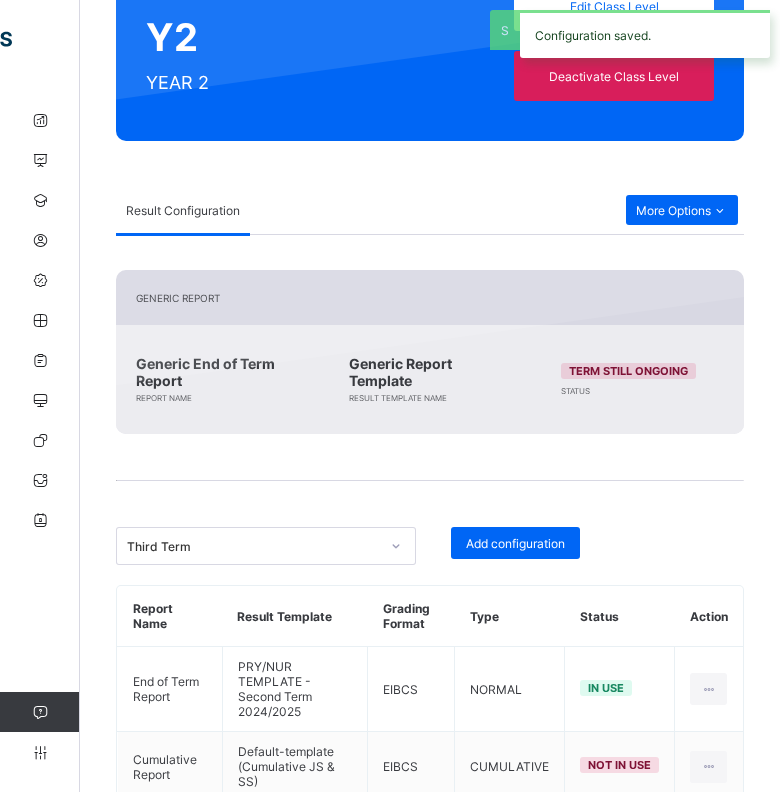 scroll, scrollTop: 248, scrollLeft: 0, axis: vertical 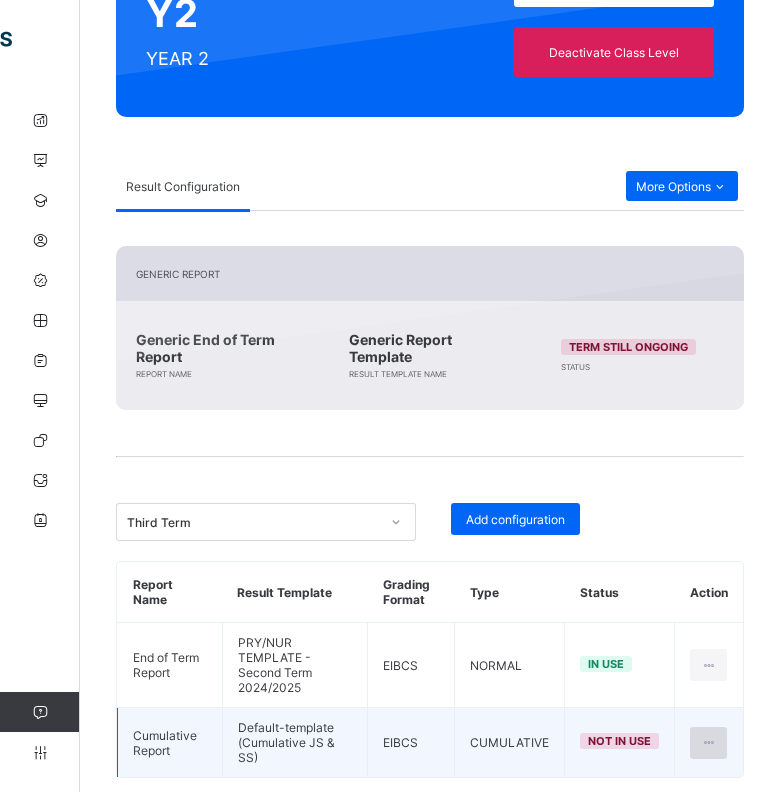 click at bounding box center [708, 742] 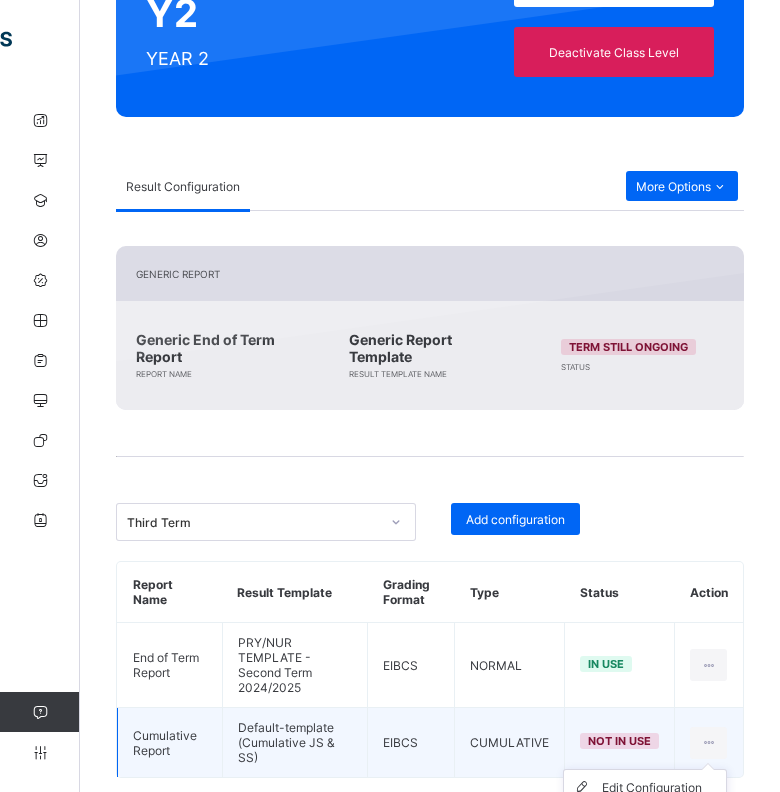 click on "Set in use" at bounding box center [645, 824] 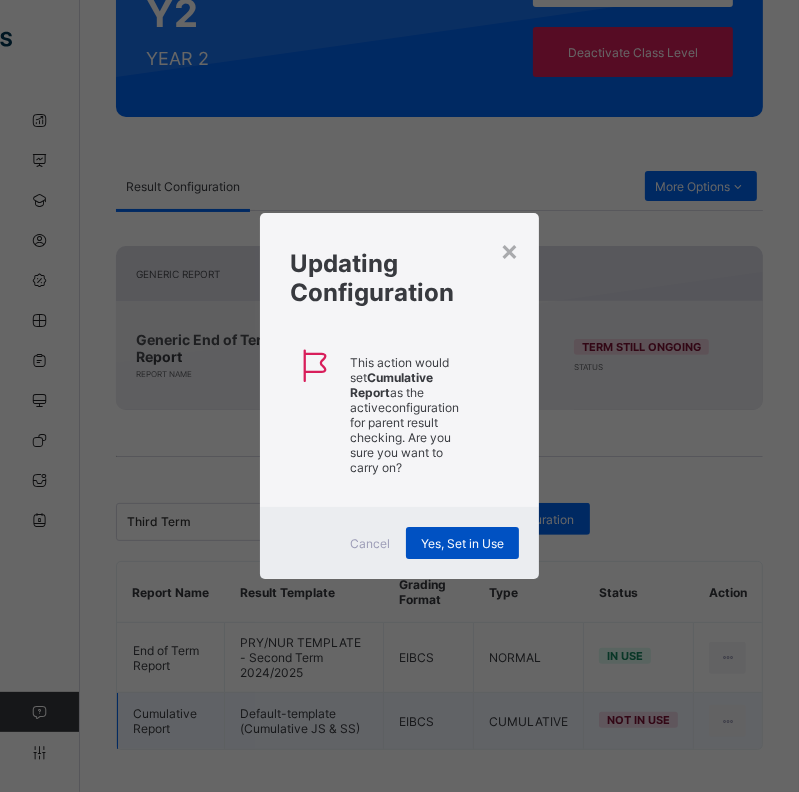 click on "Yes, Set in Use" at bounding box center (462, 543) 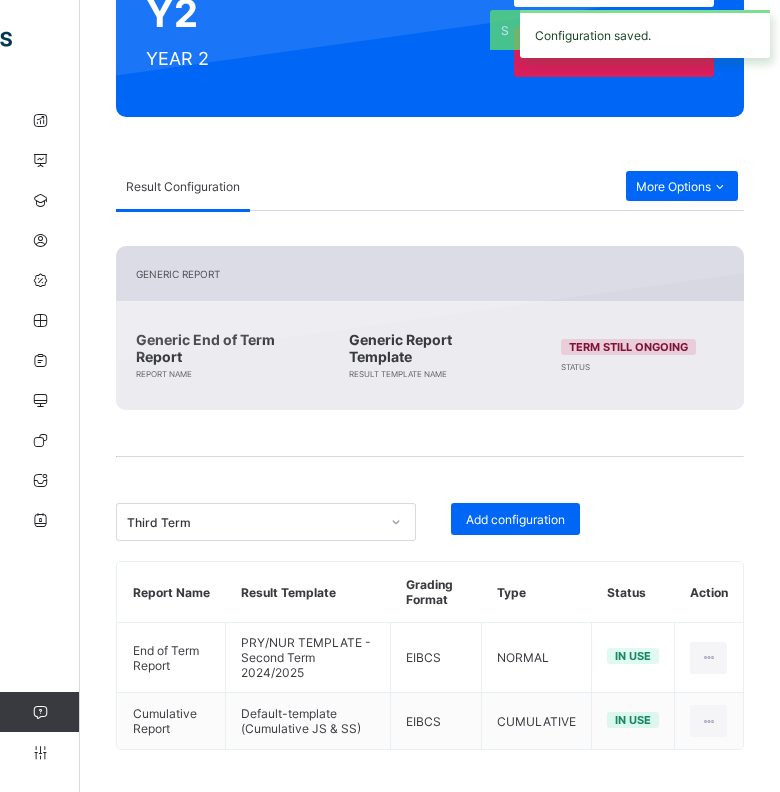 scroll, scrollTop: 237, scrollLeft: 0, axis: vertical 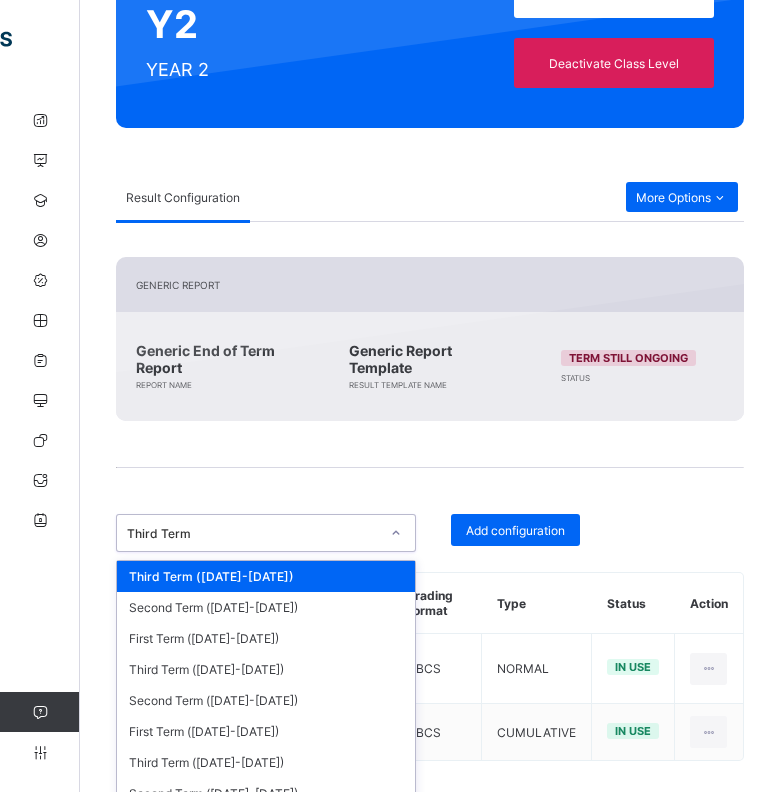 click on "Third Term" at bounding box center [253, 533] 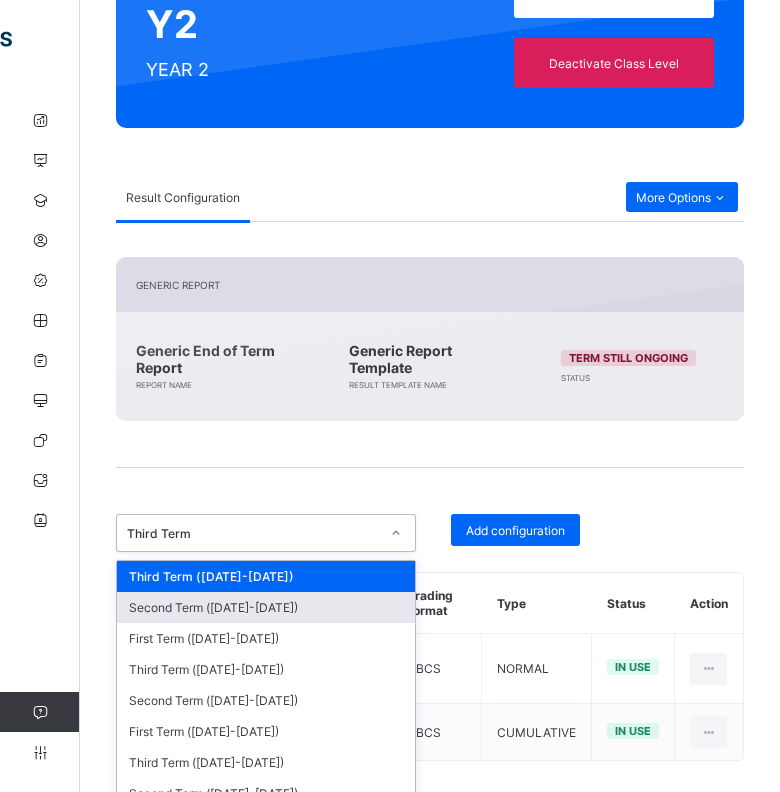 click on "Second Term (2024-2025)" at bounding box center (266, 607) 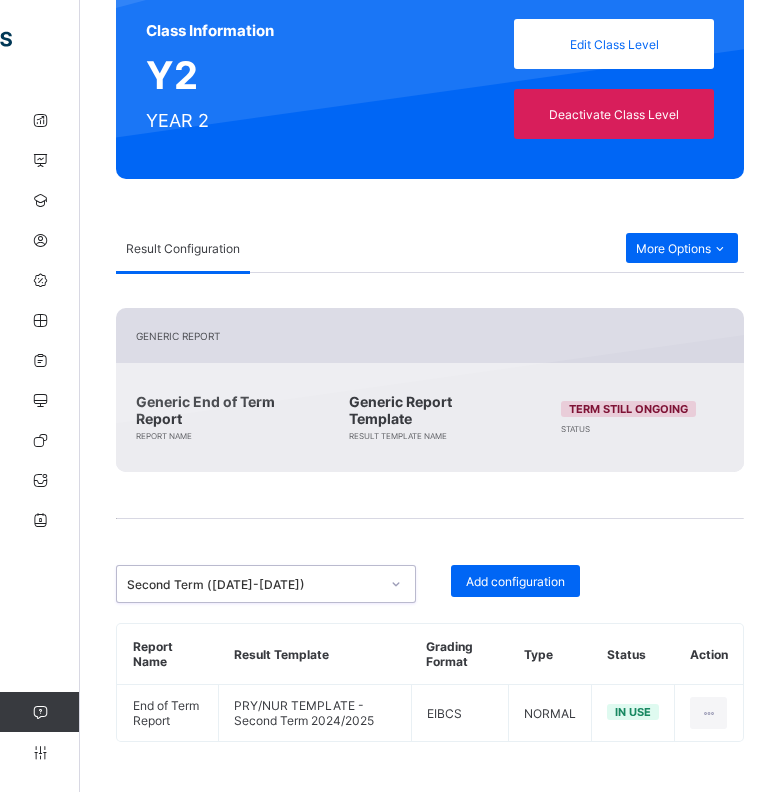 scroll, scrollTop: 180, scrollLeft: 0, axis: vertical 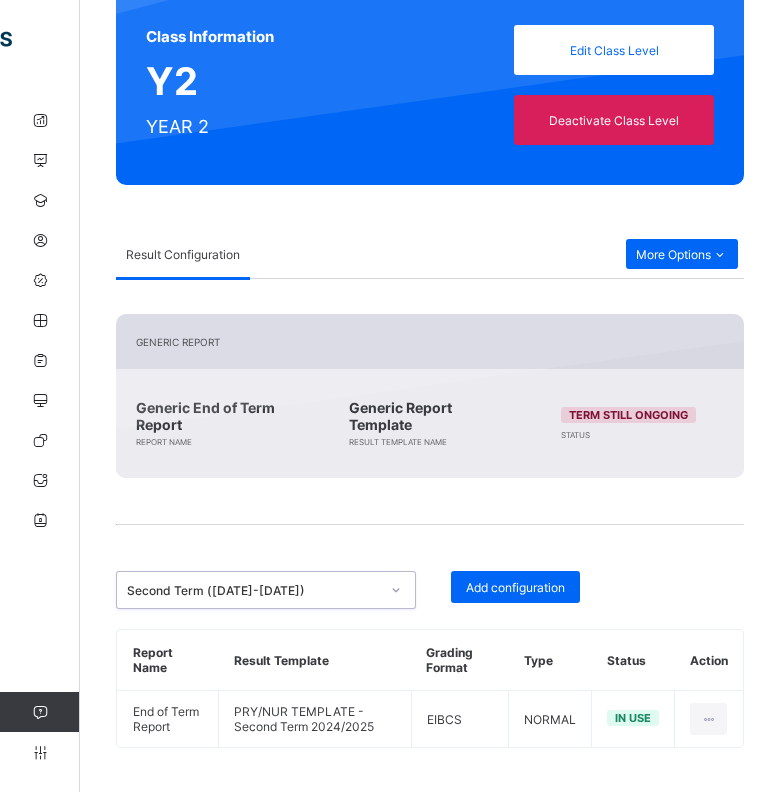 click on "Add configuration" at bounding box center [515, 587] 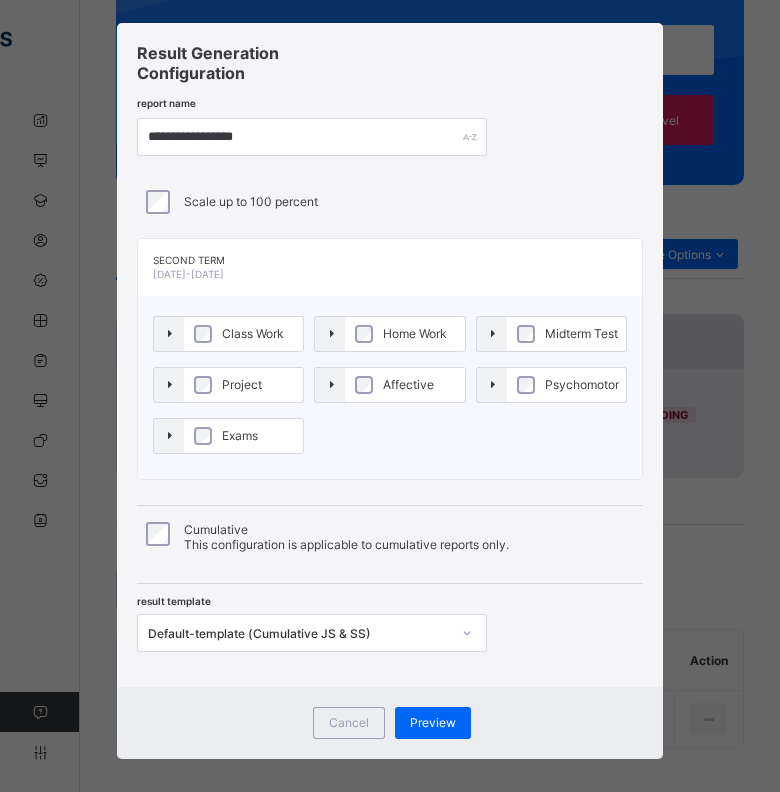 scroll, scrollTop: 42, scrollLeft: 0, axis: vertical 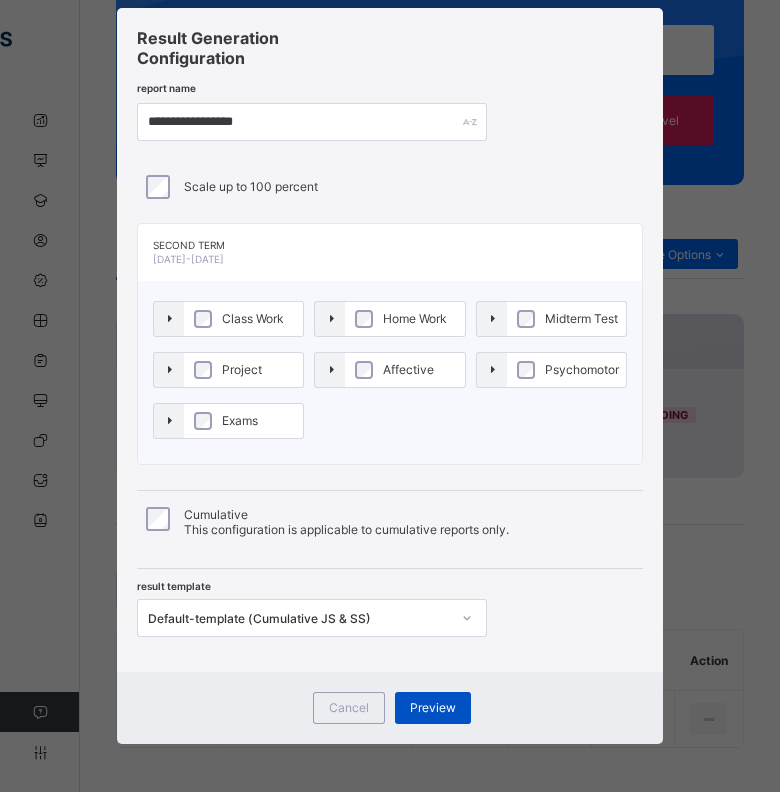 click on "Preview" at bounding box center [433, 707] 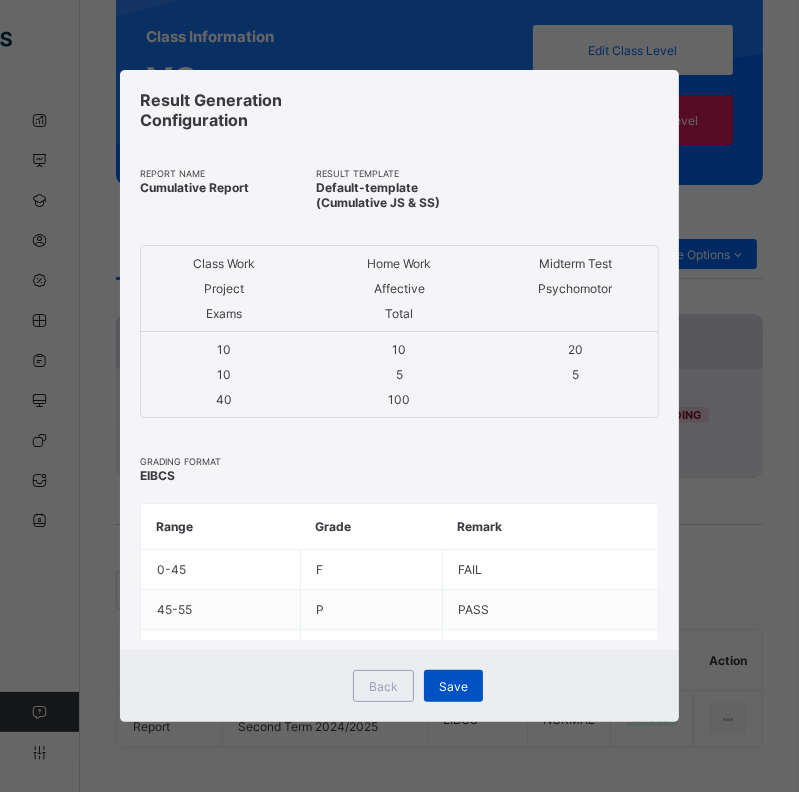 click on "Save" at bounding box center [453, 686] 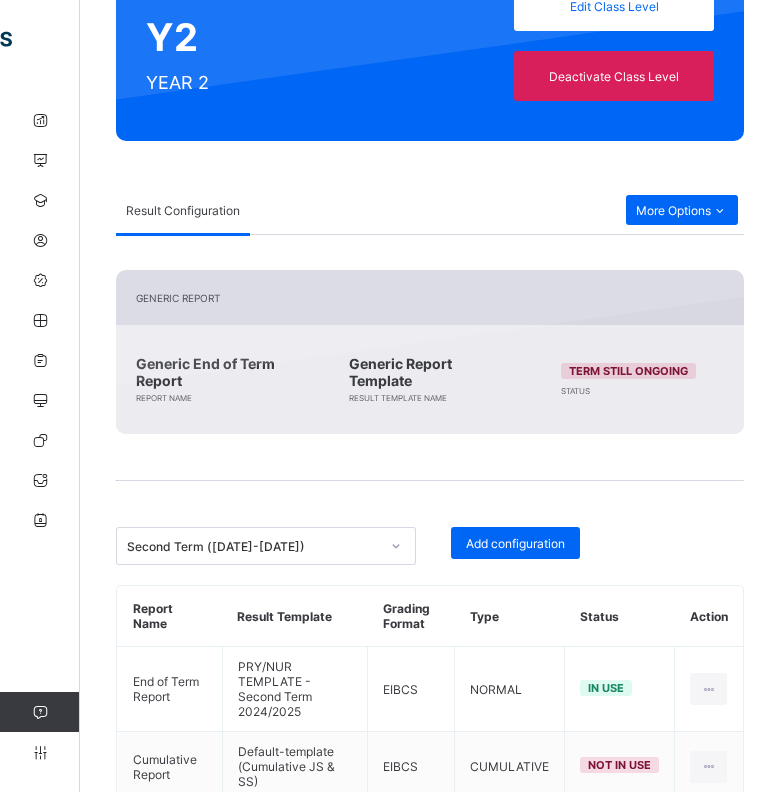 scroll, scrollTop: 248, scrollLeft: 0, axis: vertical 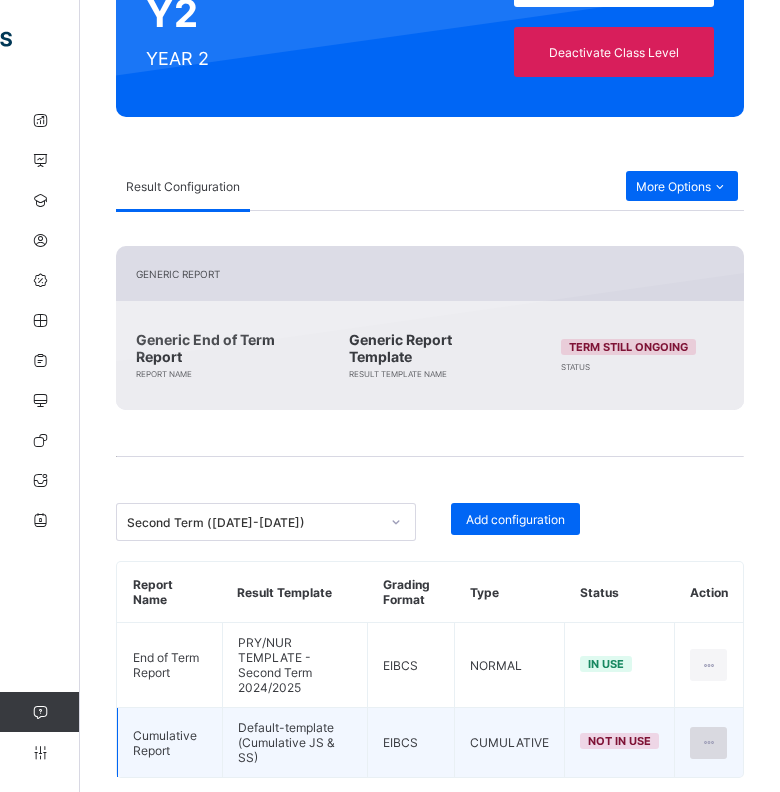 click at bounding box center [708, 742] 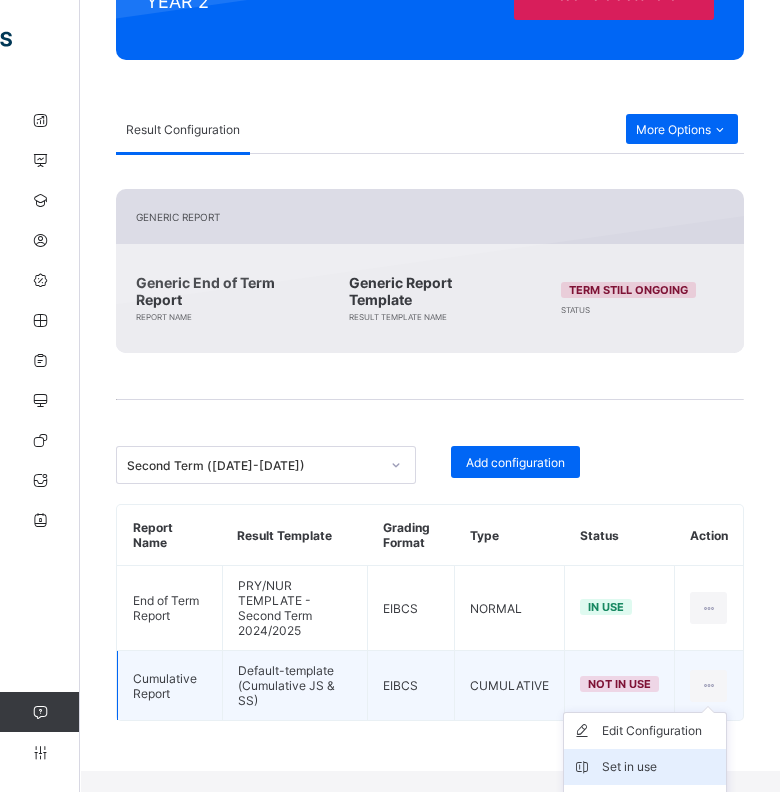 click on "Set in use" at bounding box center (660, 767) 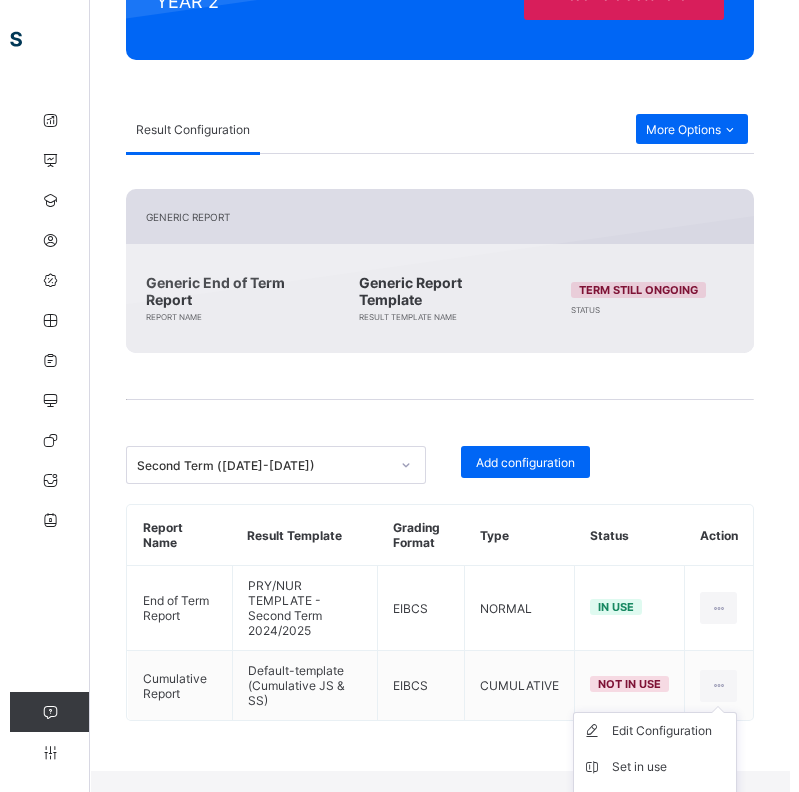 scroll, scrollTop: 248, scrollLeft: 0, axis: vertical 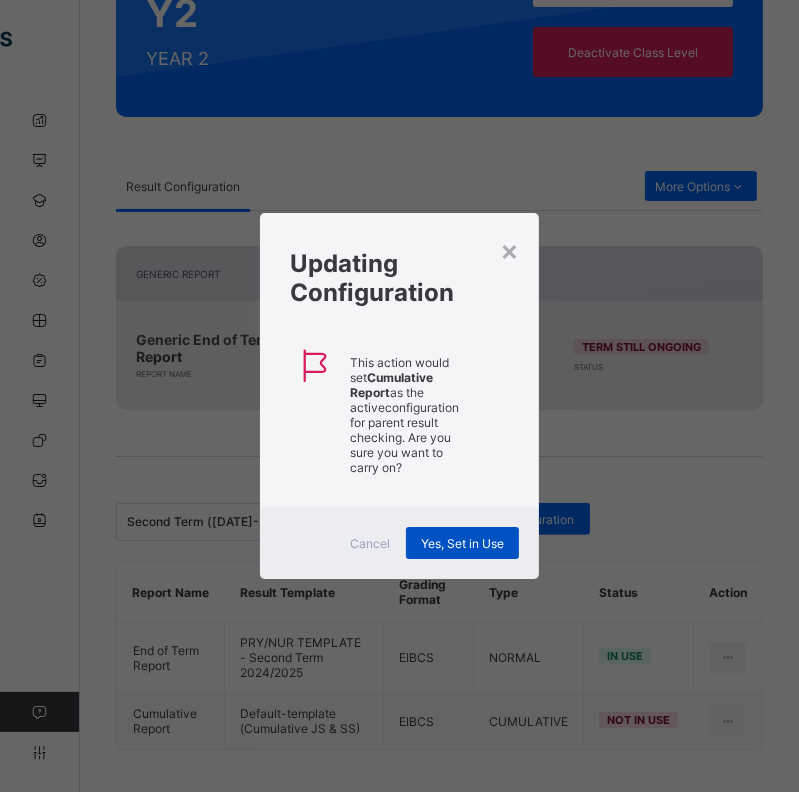 click on "Yes, Set in Use" at bounding box center [462, 543] 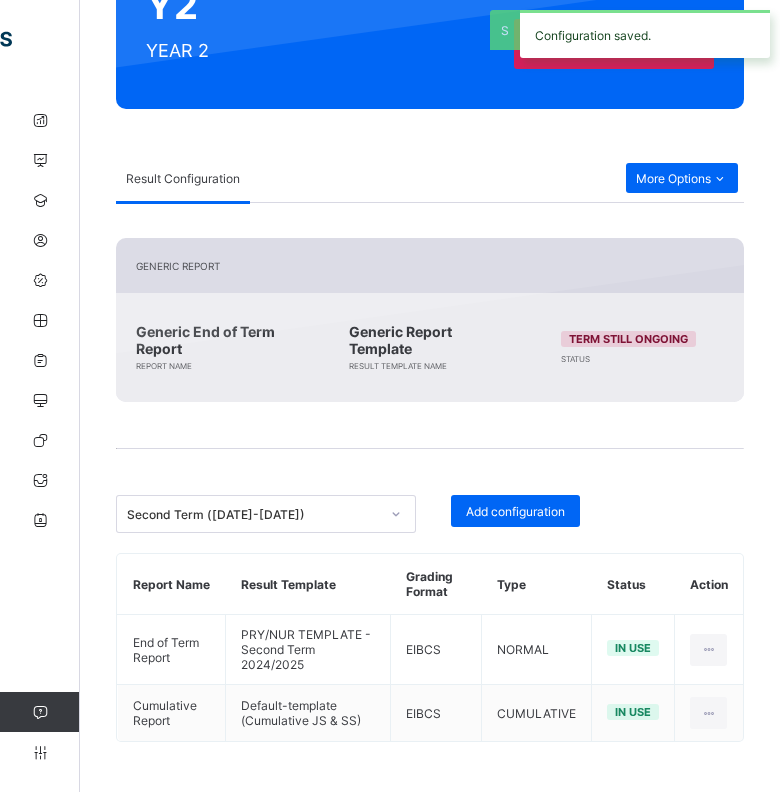 scroll, scrollTop: 237, scrollLeft: 0, axis: vertical 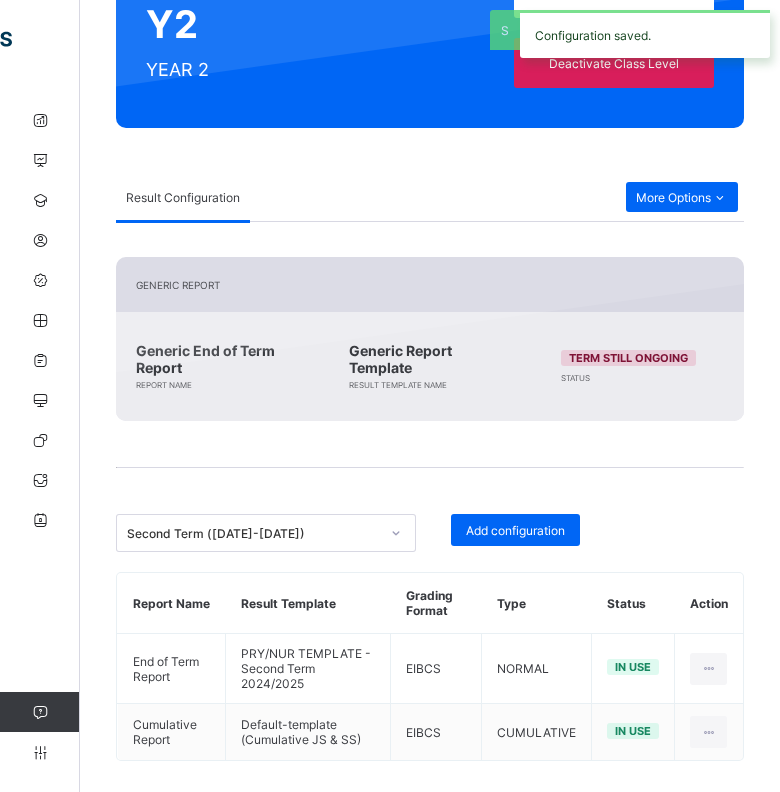 click on "Second Term (2024-2025)" at bounding box center [253, 533] 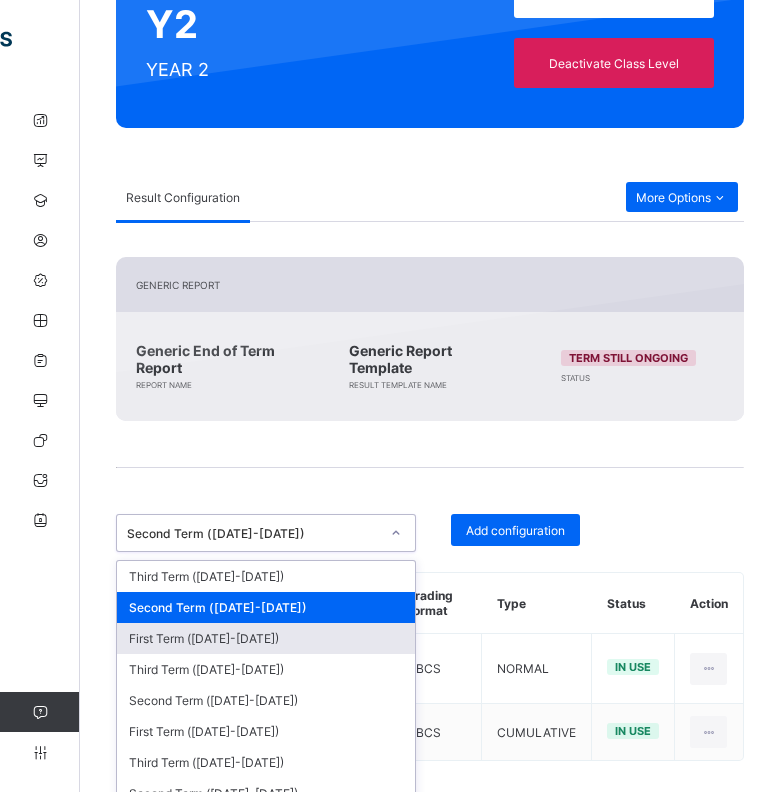 click on "First Term (2024-2025)" at bounding box center [266, 638] 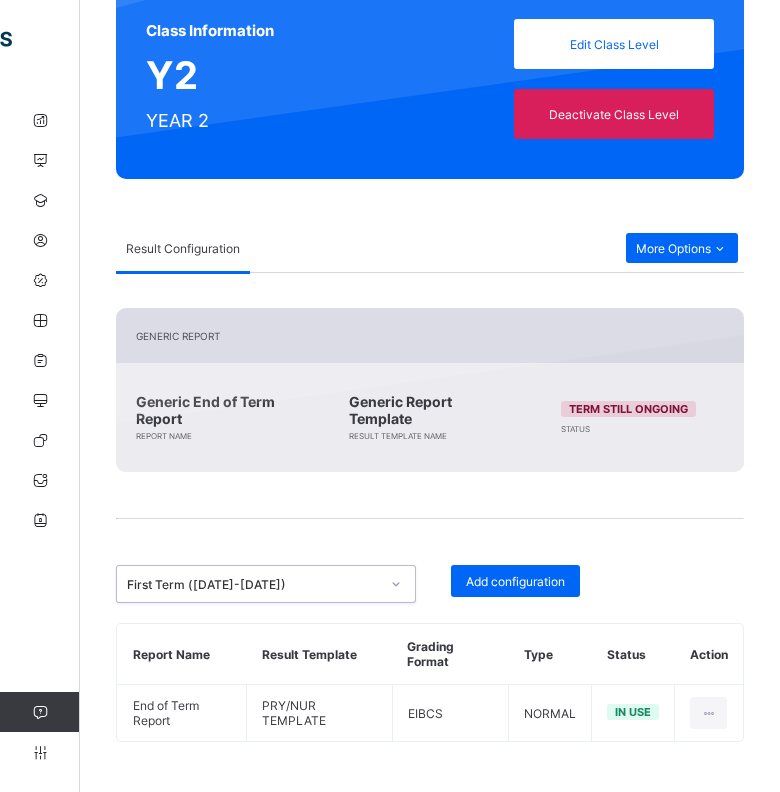 scroll, scrollTop: 166, scrollLeft: 0, axis: vertical 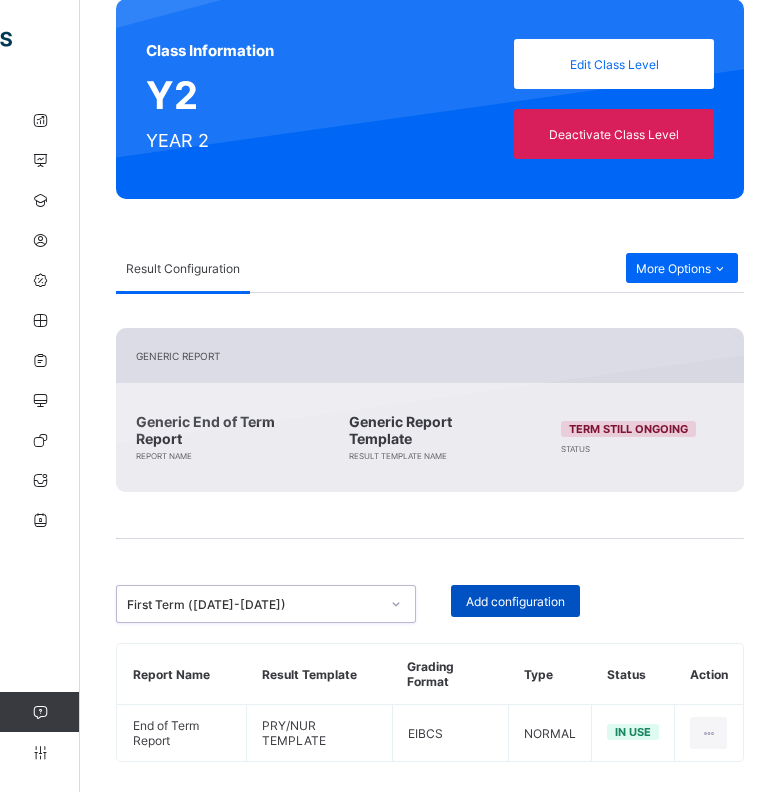click on "Add configuration" at bounding box center [515, 601] 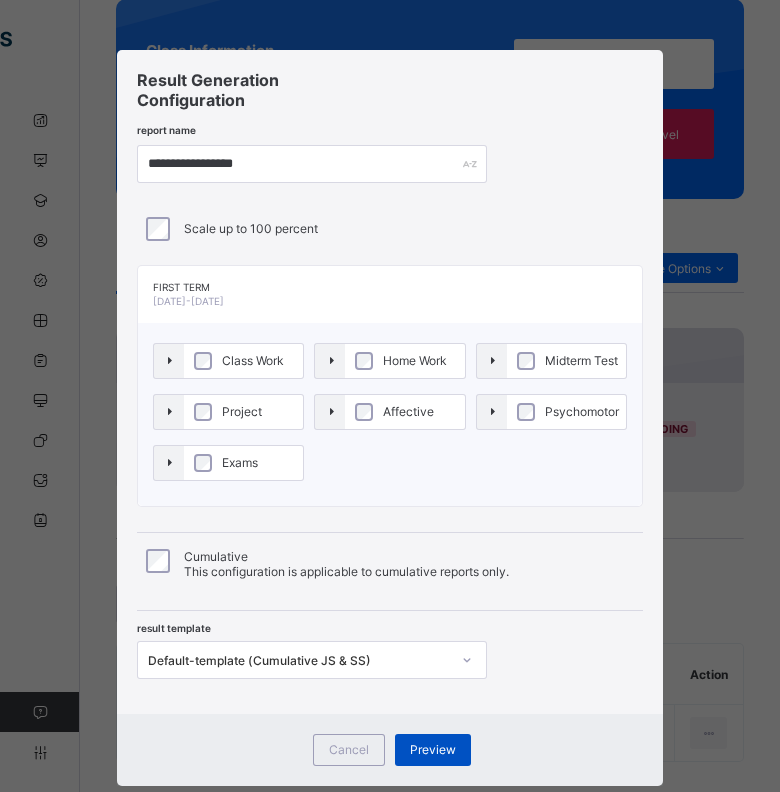 click on "Preview" at bounding box center (433, 750) 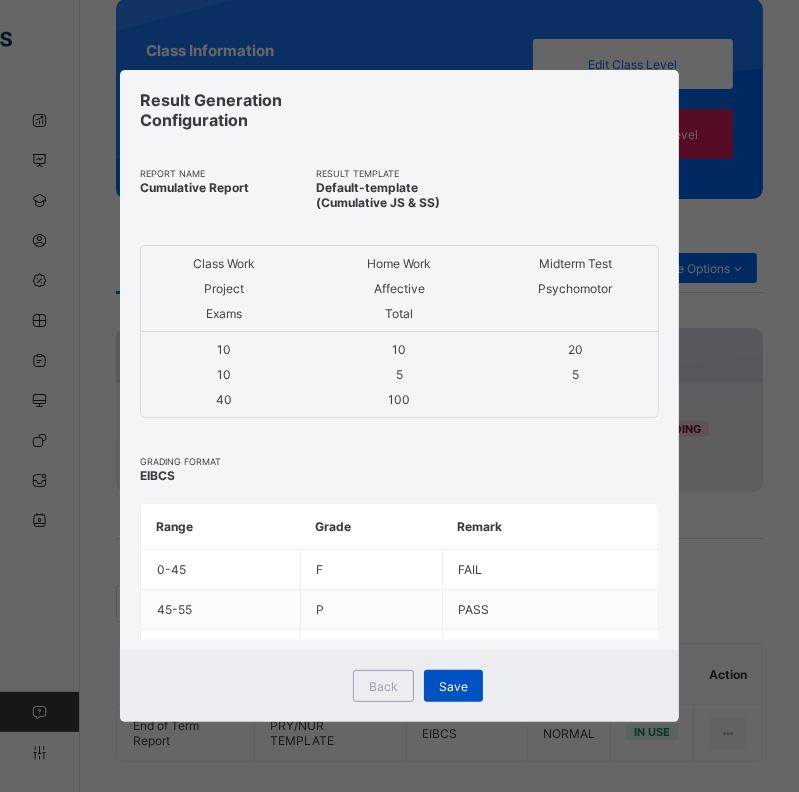 click on "Save" at bounding box center (453, 686) 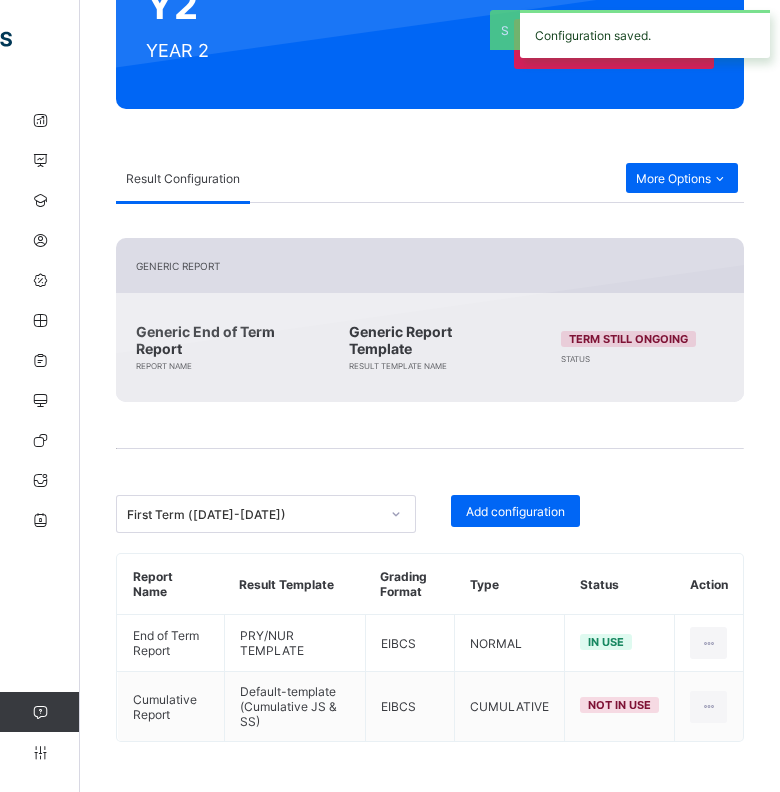 scroll, scrollTop: 237, scrollLeft: 0, axis: vertical 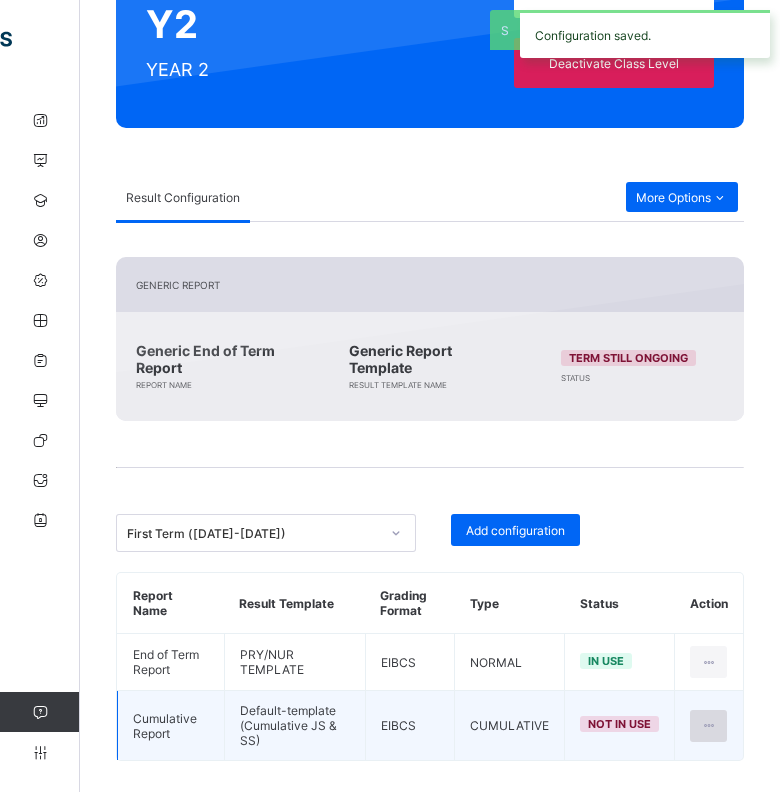 click at bounding box center [708, 725] 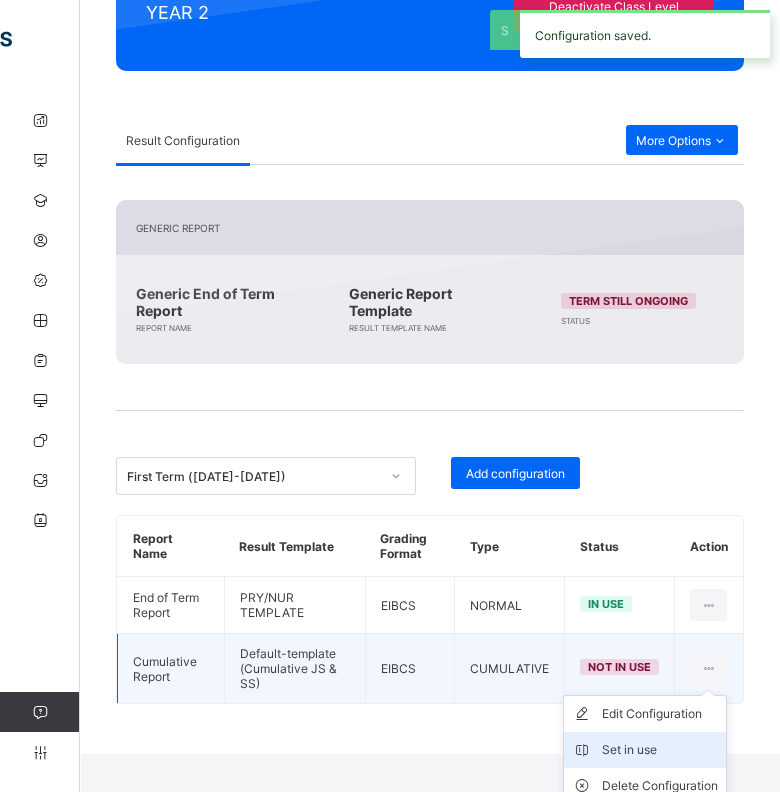 click on "Set in use" at bounding box center (660, 750) 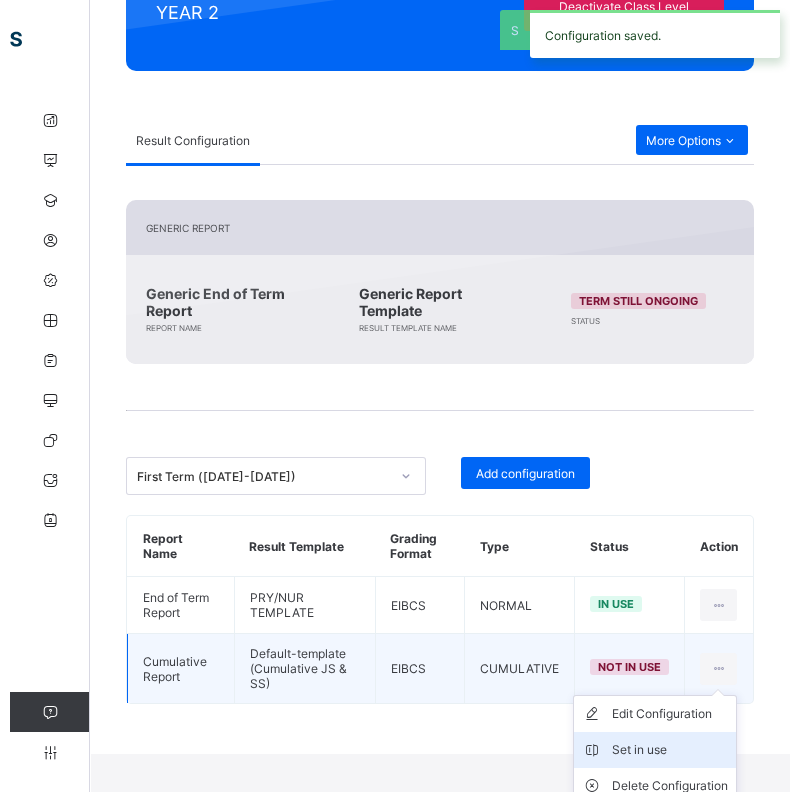 scroll, scrollTop: 237, scrollLeft: 0, axis: vertical 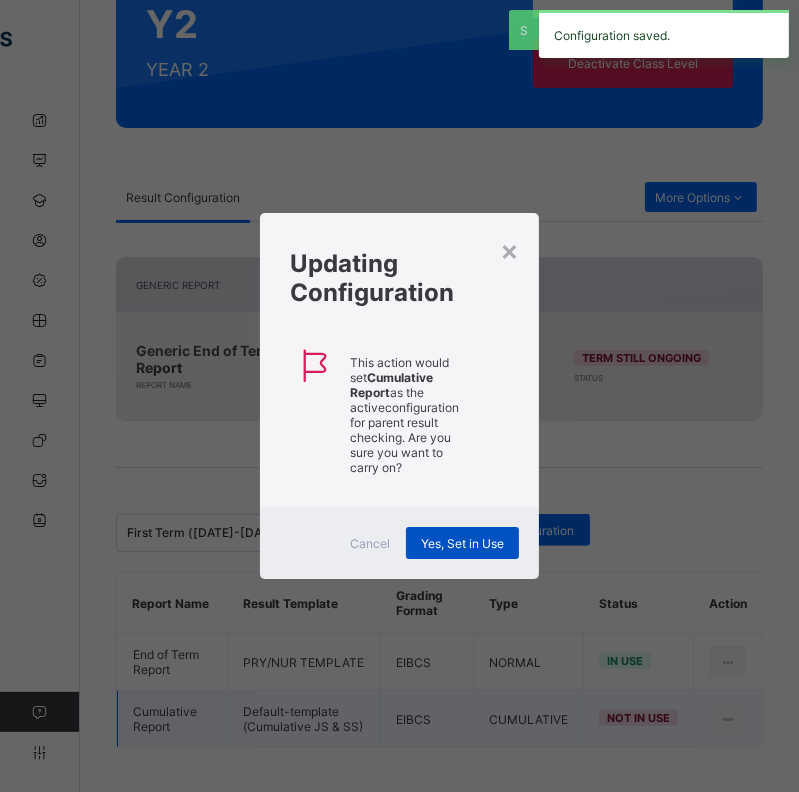 click on "Yes, Set in Use" at bounding box center [462, 543] 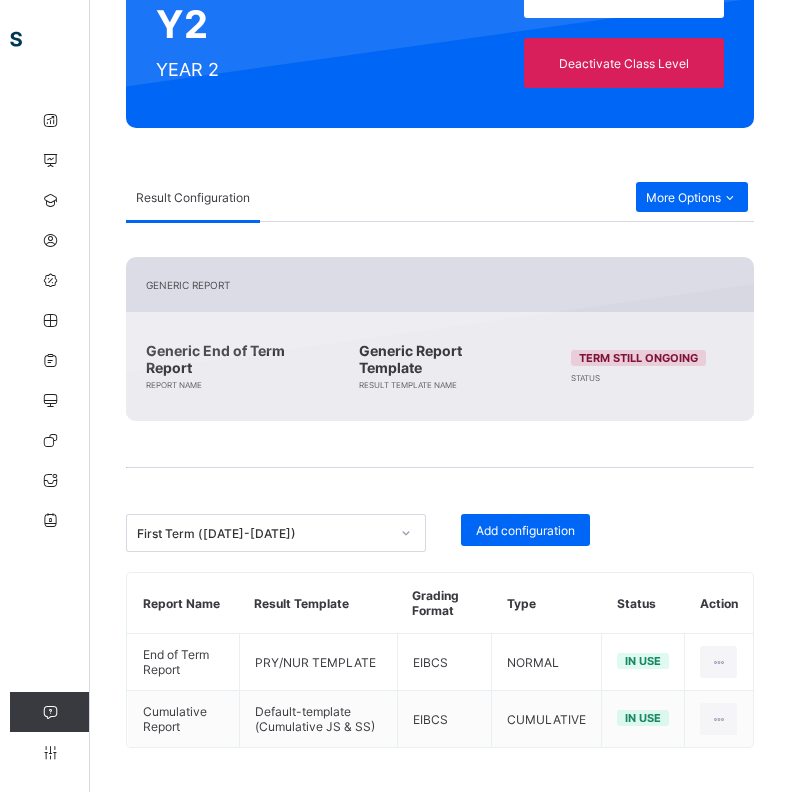scroll, scrollTop: 0, scrollLeft: 0, axis: both 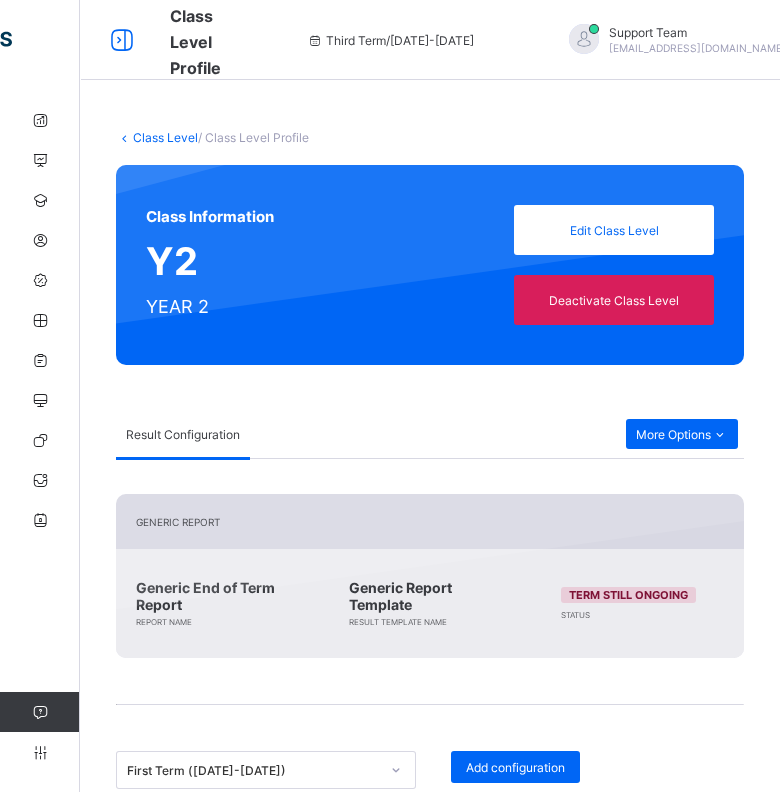 click on "Class Level" at bounding box center (165, 137) 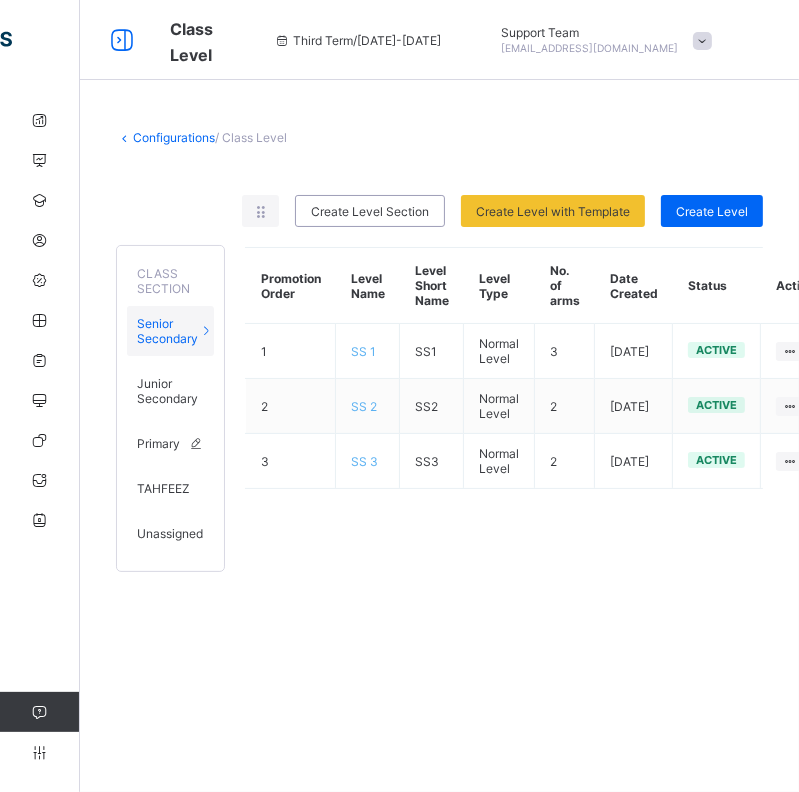 click on "Primary" at bounding box center (158, 443) 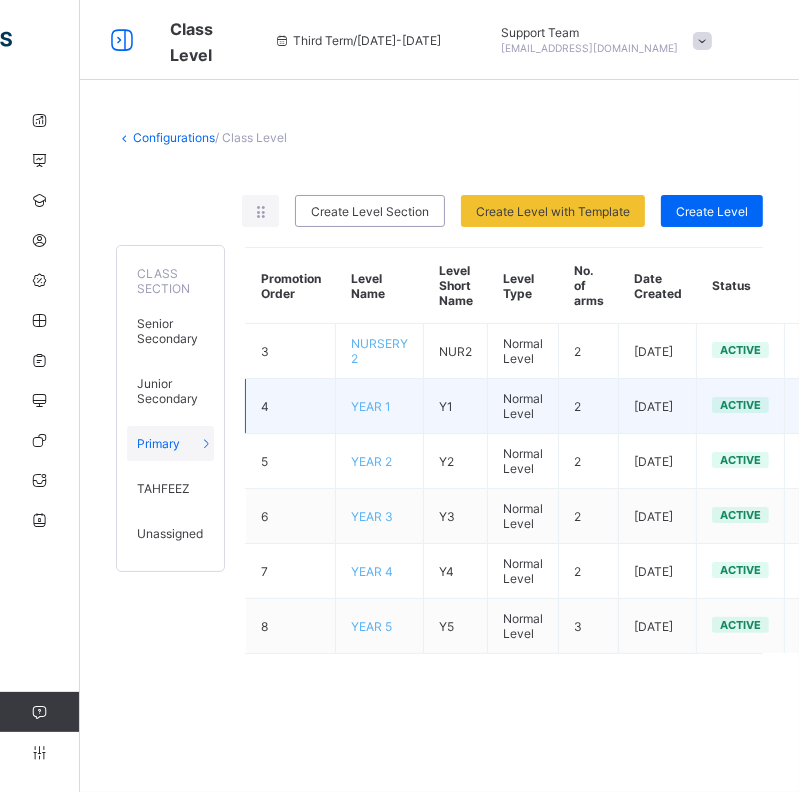click on "YEAR 1" at bounding box center [371, 406] 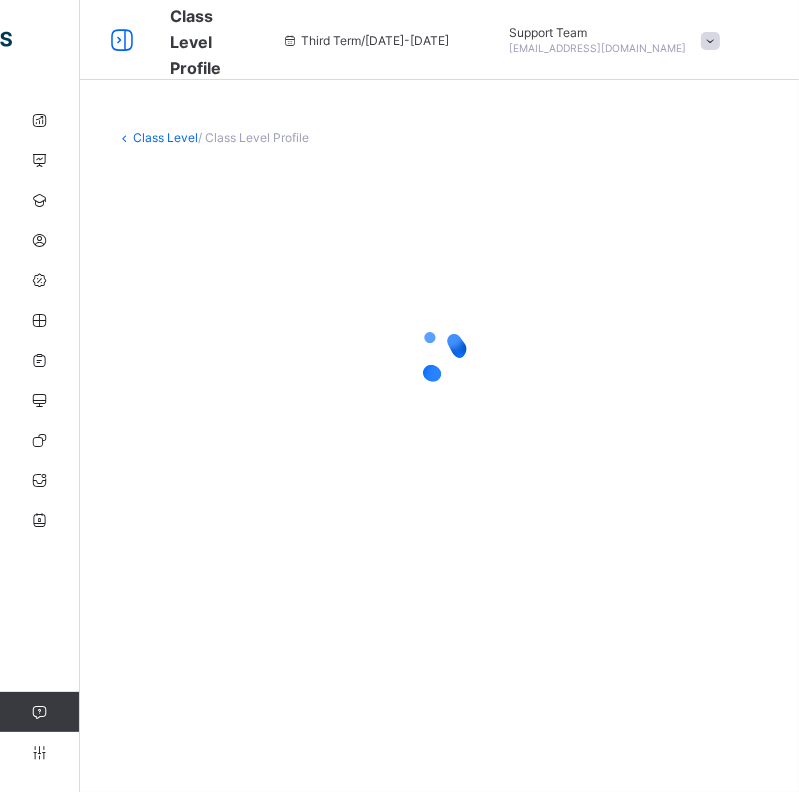 click at bounding box center [439, 355] 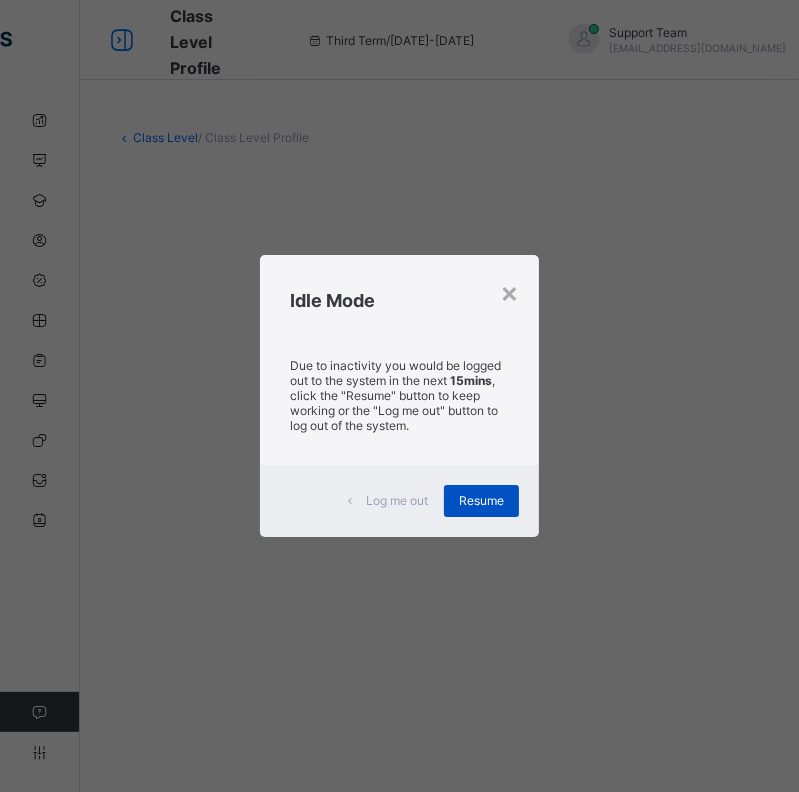 click on "Resume" at bounding box center [481, 500] 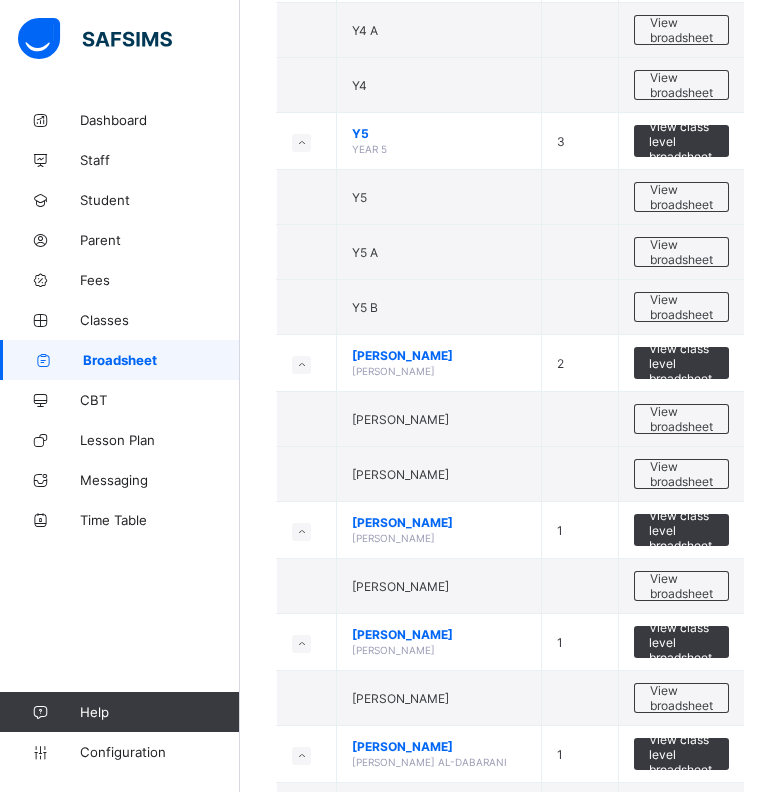 scroll, scrollTop: 2775, scrollLeft: 0, axis: vertical 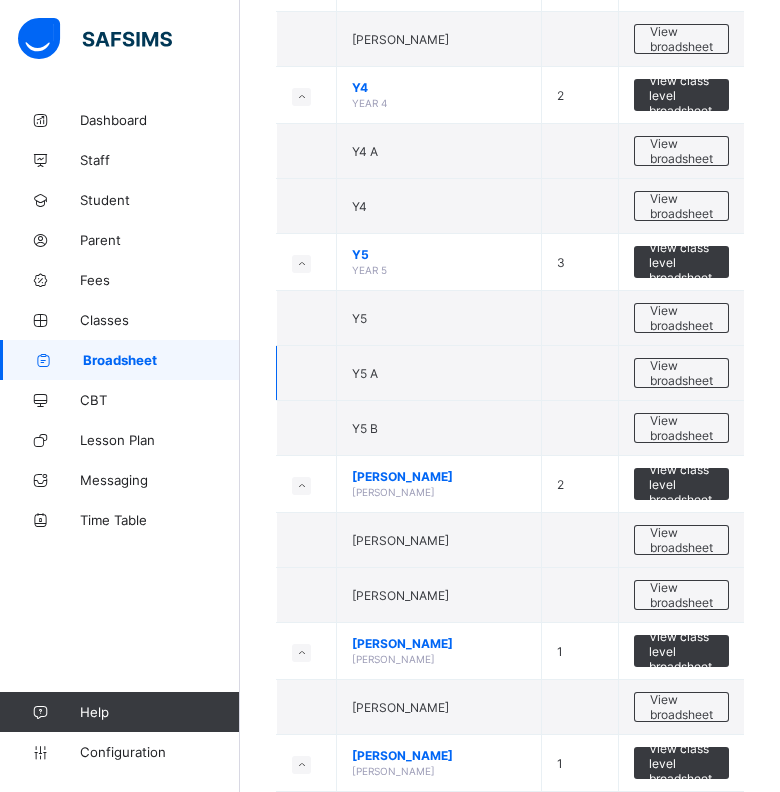 click on "View broadsheet" at bounding box center (682, 373) 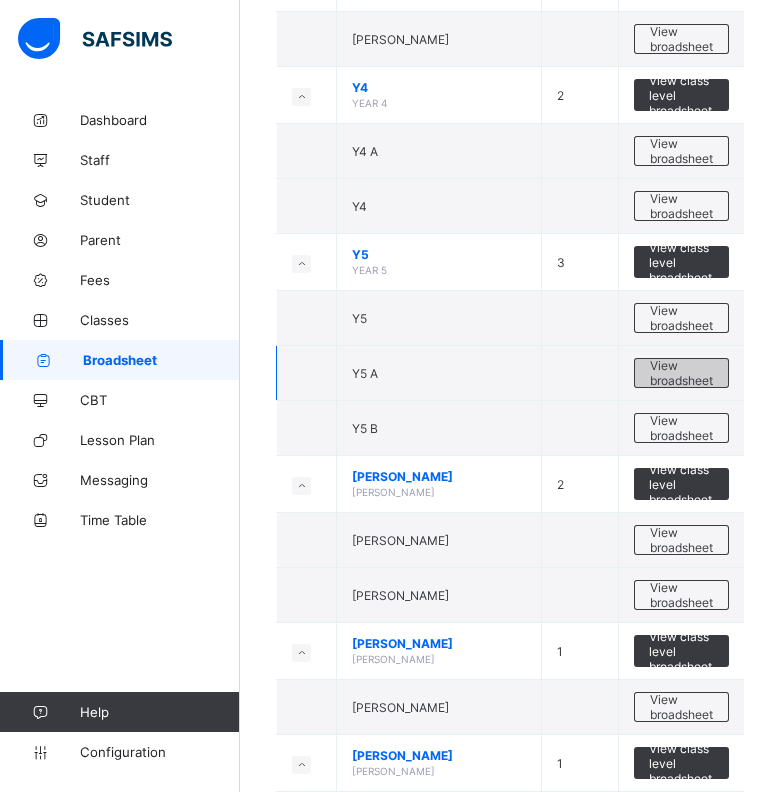 click on "View broadsheet" at bounding box center [681, 373] 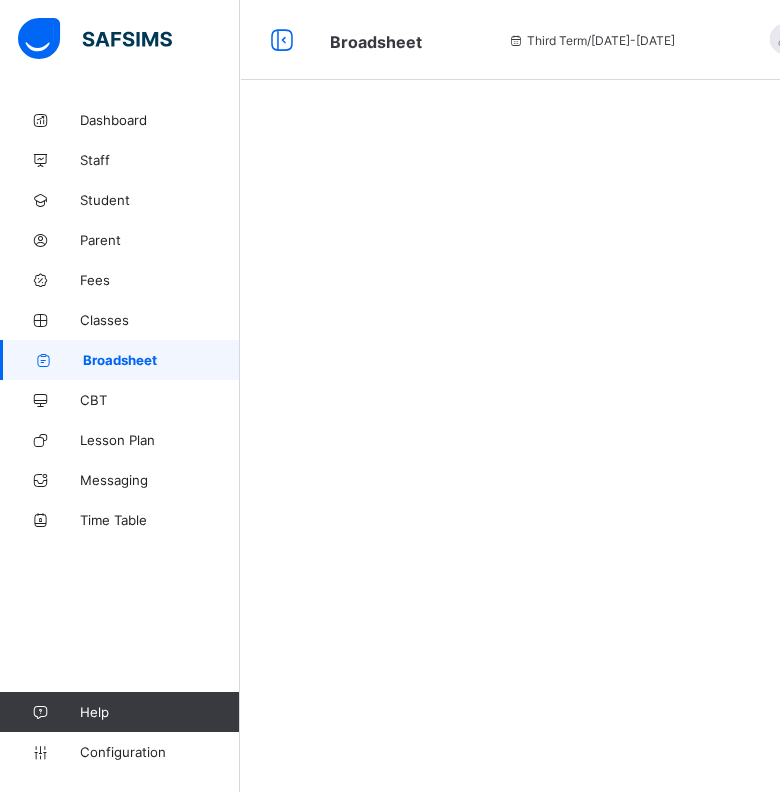 scroll, scrollTop: 0, scrollLeft: 0, axis: both 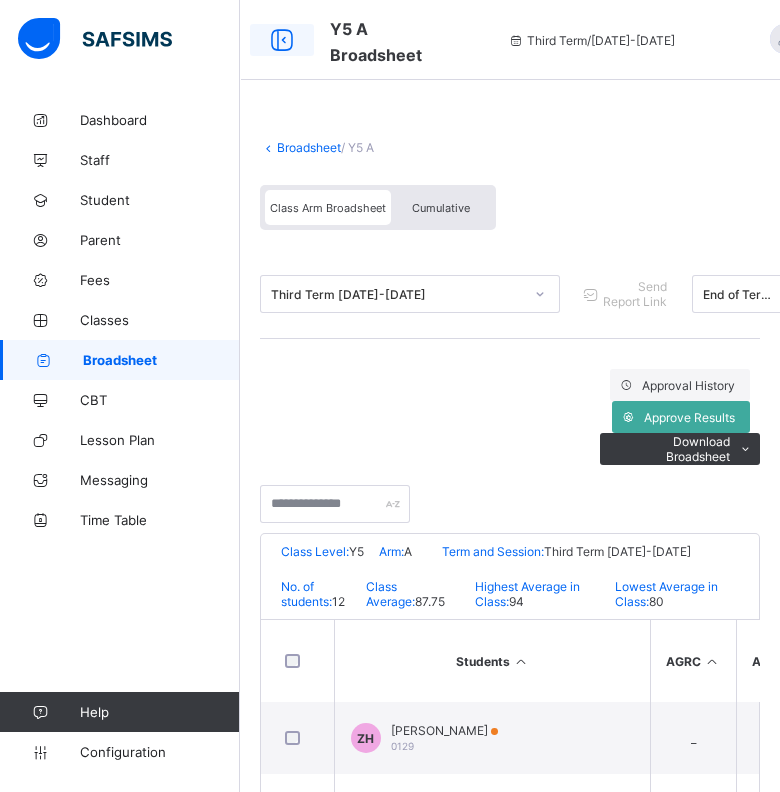 click at bounding box center [282, 40] 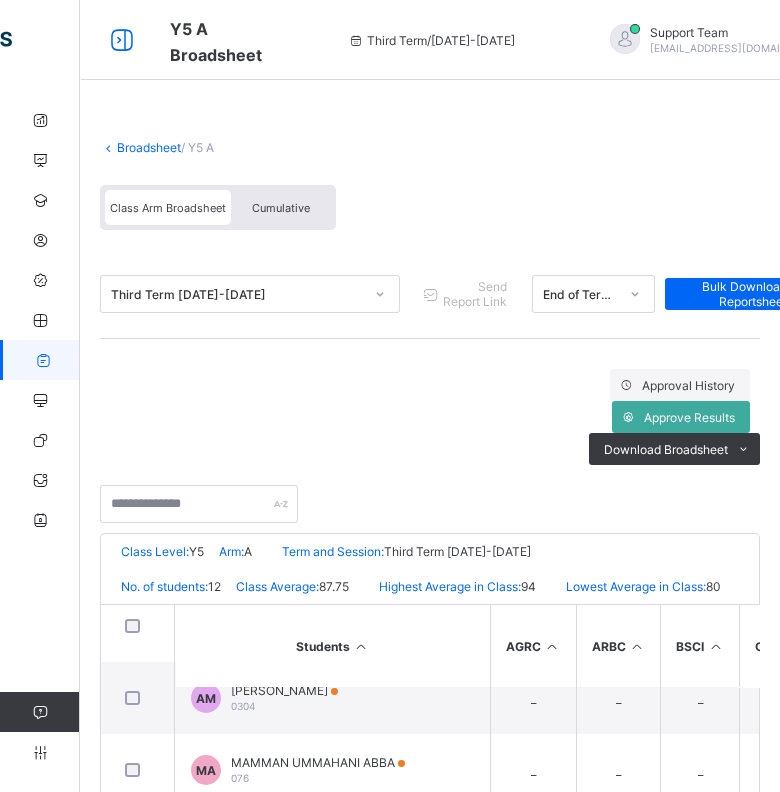 scroll, scrollTop: 375, scrollLeft: 0, axis: vertical 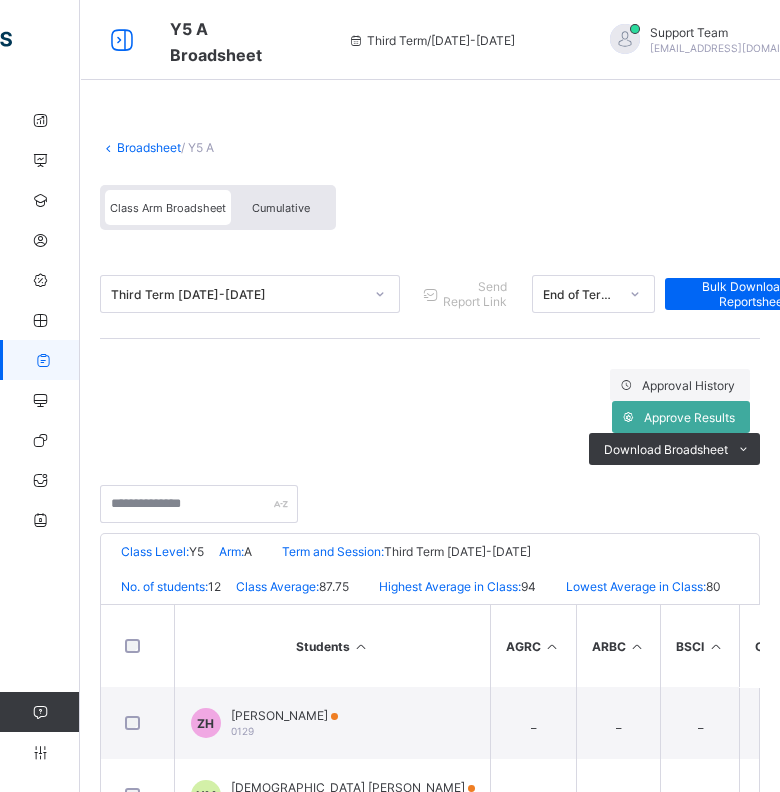 click on "Cumulative" at bounding box center [281, 207] 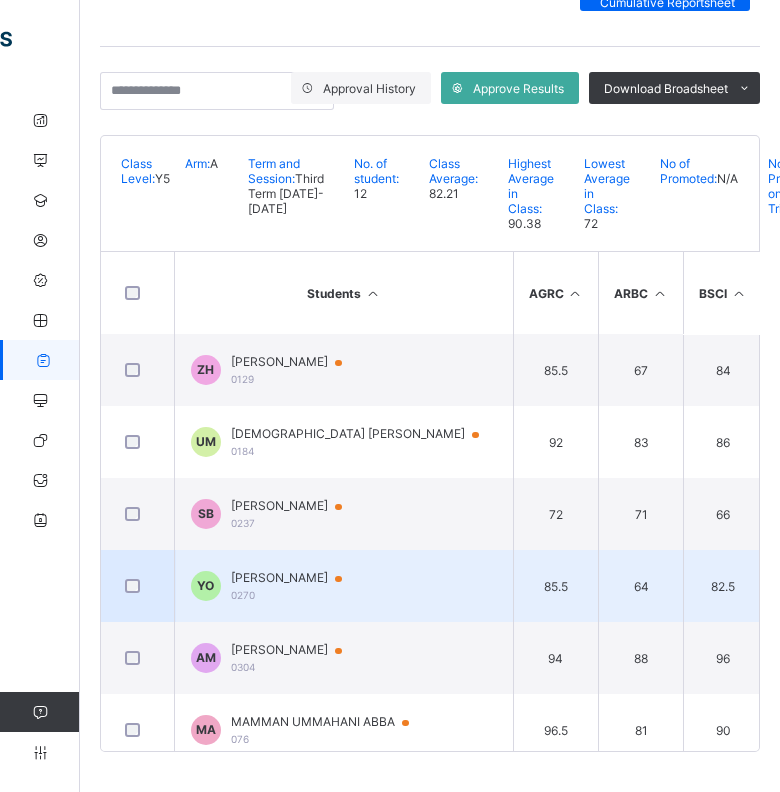 scroll, scrollTop: 388, scrollLeft: 0, axis: vertical 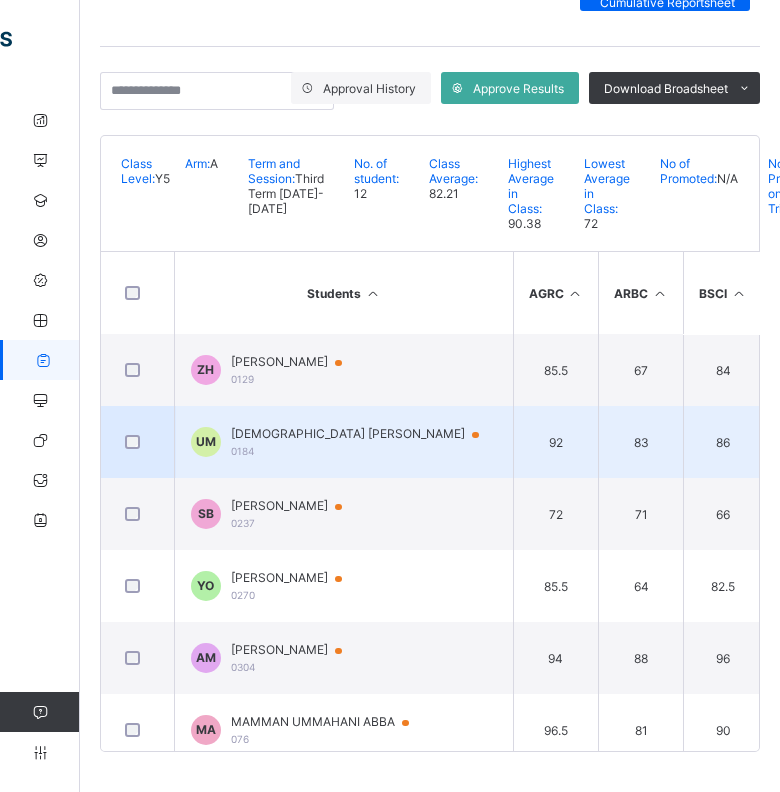 click on "USMAN FATIMA MUHAMMAD     0184" at bounding box center (364, 441) 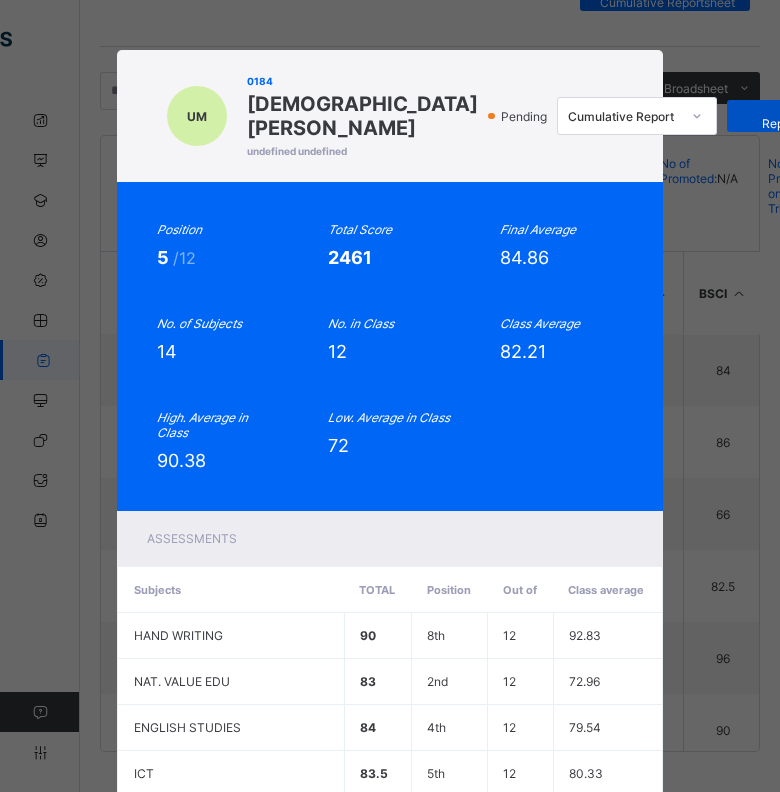 click on "View Reportsheet" at bounding box center (786, 116) 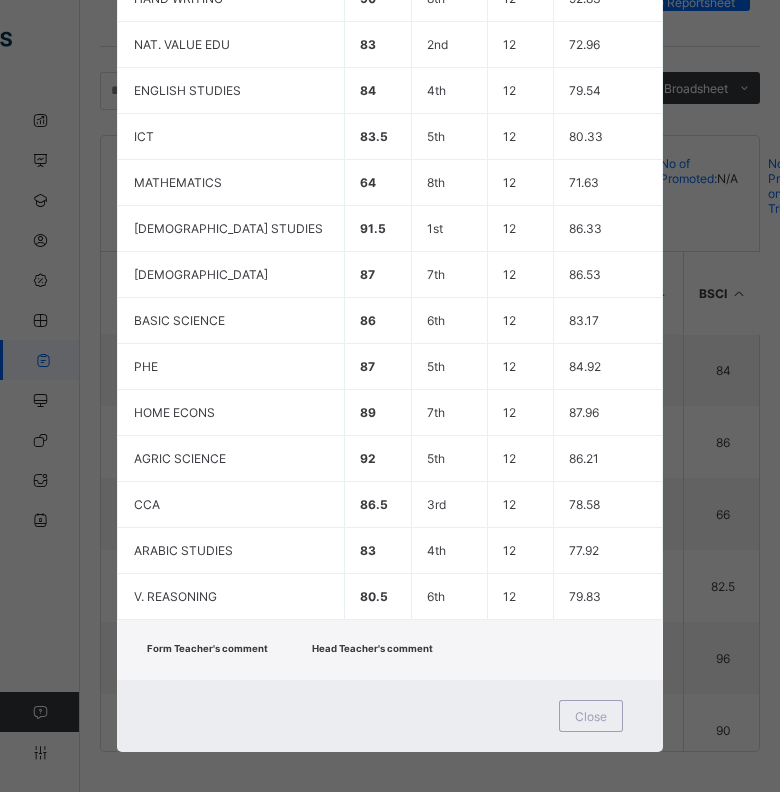 scroll, scrollTop: 640, scrollLeft: 0, axis: vertical 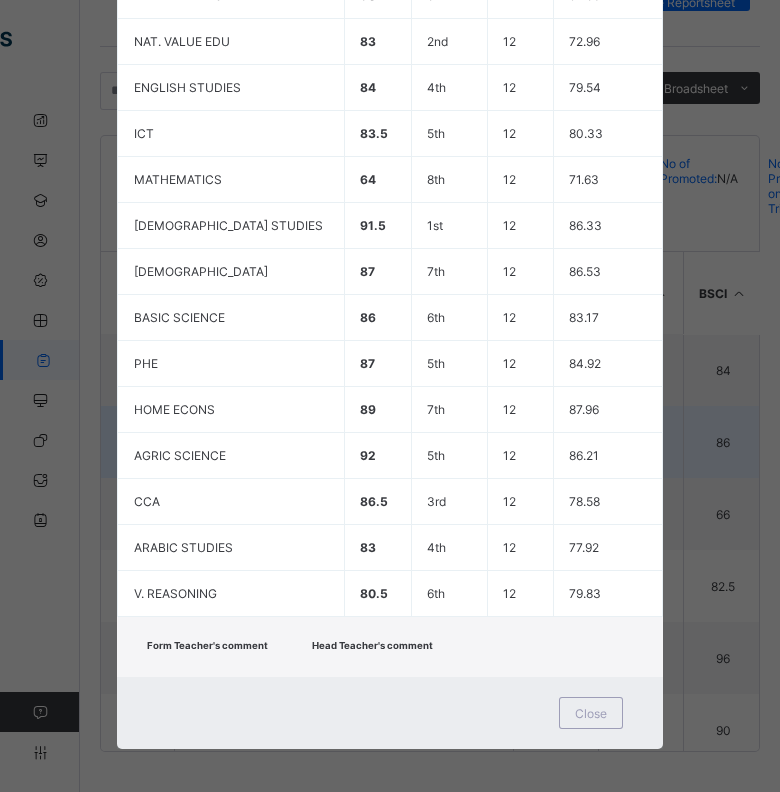 drag, startPoint x: 603, startPoint y: 714, endPoint x: 350, endPoint y: 420, distance: 387.8724 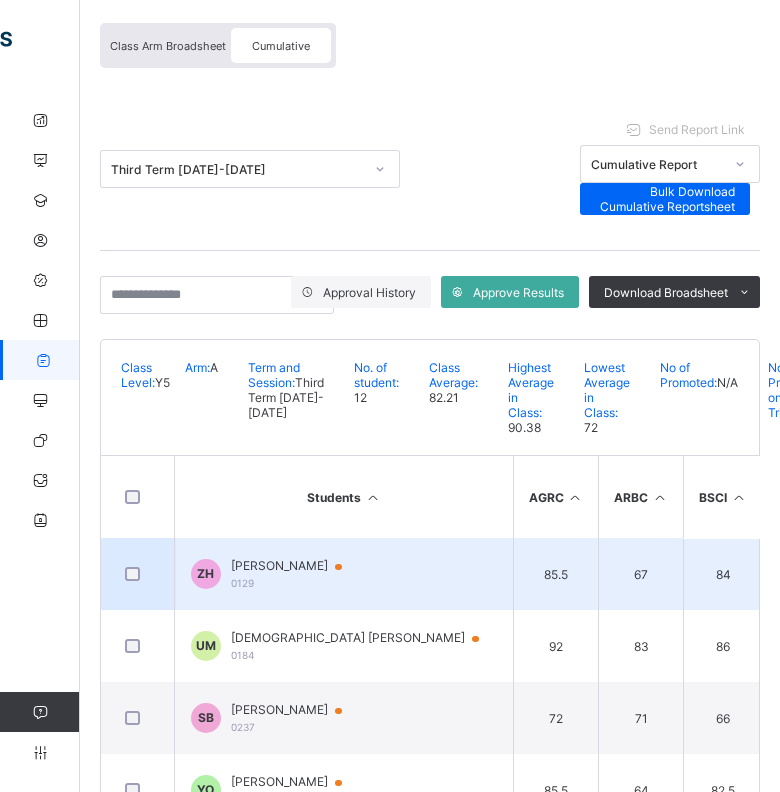 scroll, scrollTop: 0, scrollLeft: 0, axis: both 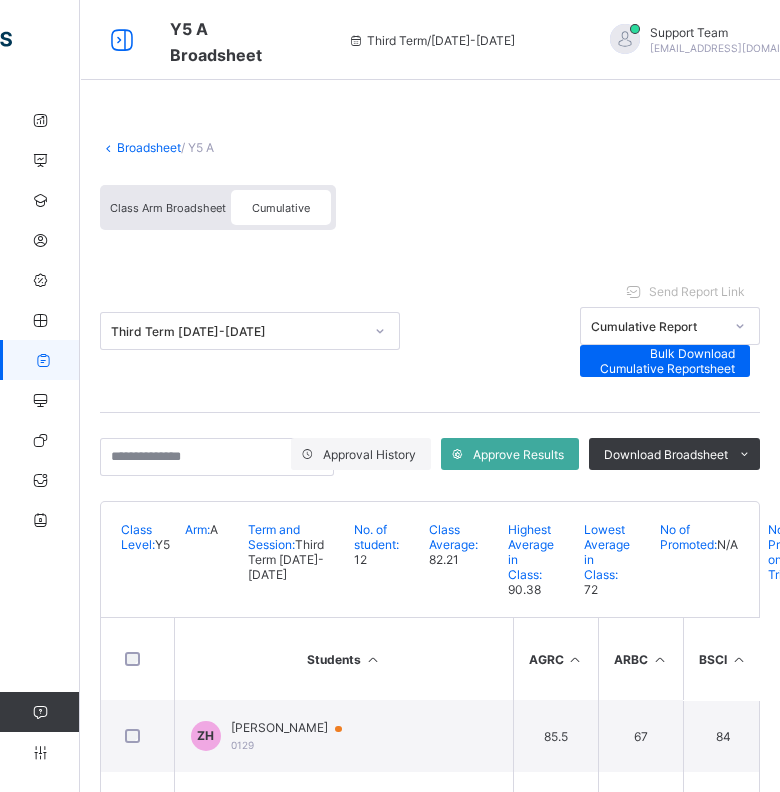 click on "Class Arm Broadsheet" at bounding box center [168, 208] 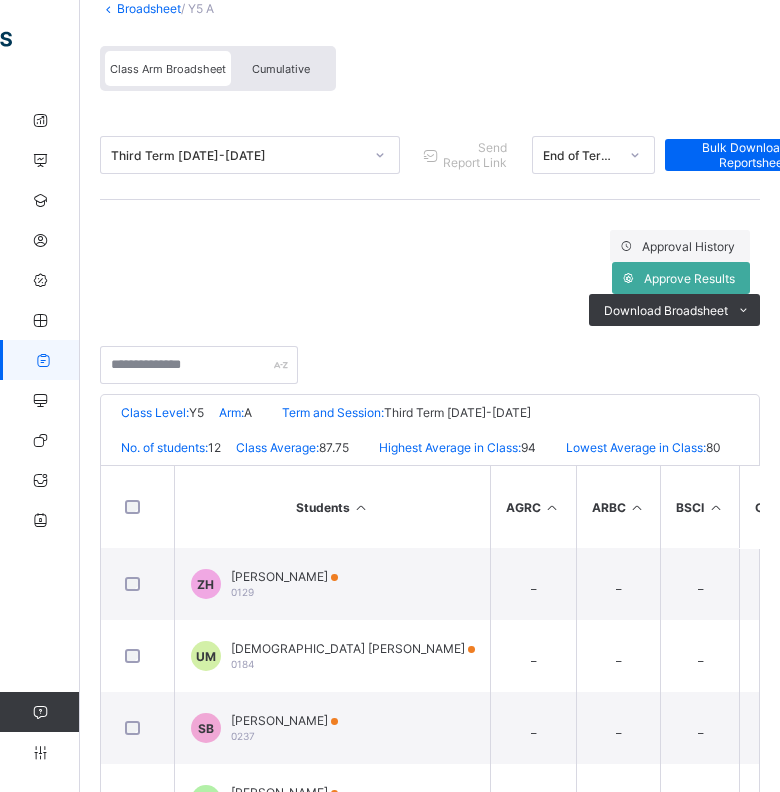 scroll, scrollTop: 349, scrollLeft: 0, axis: vertical 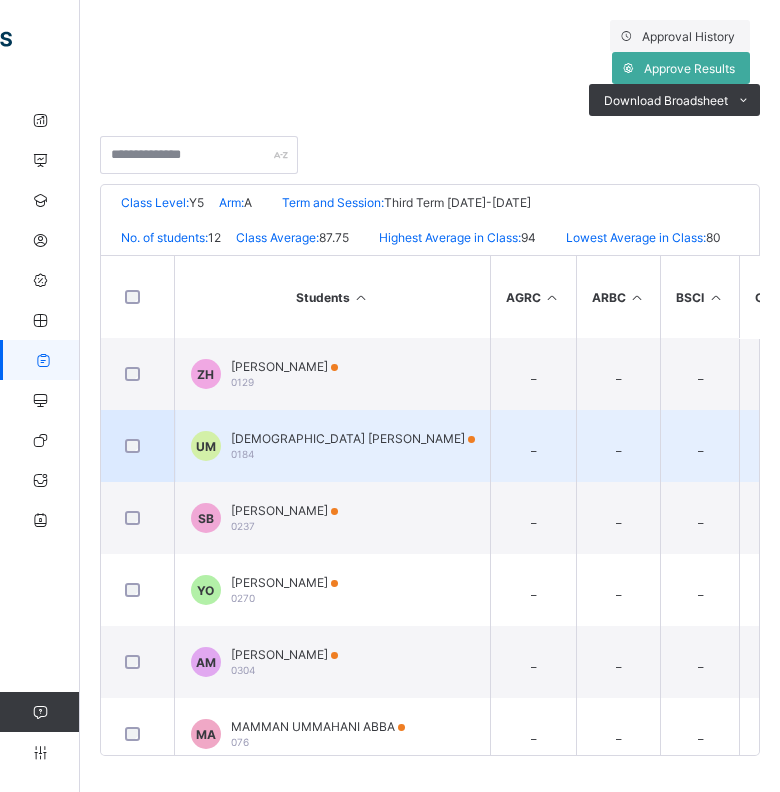 click on "USMAN FATIMA MUHAMMAD" at bounding box center [353, 438] 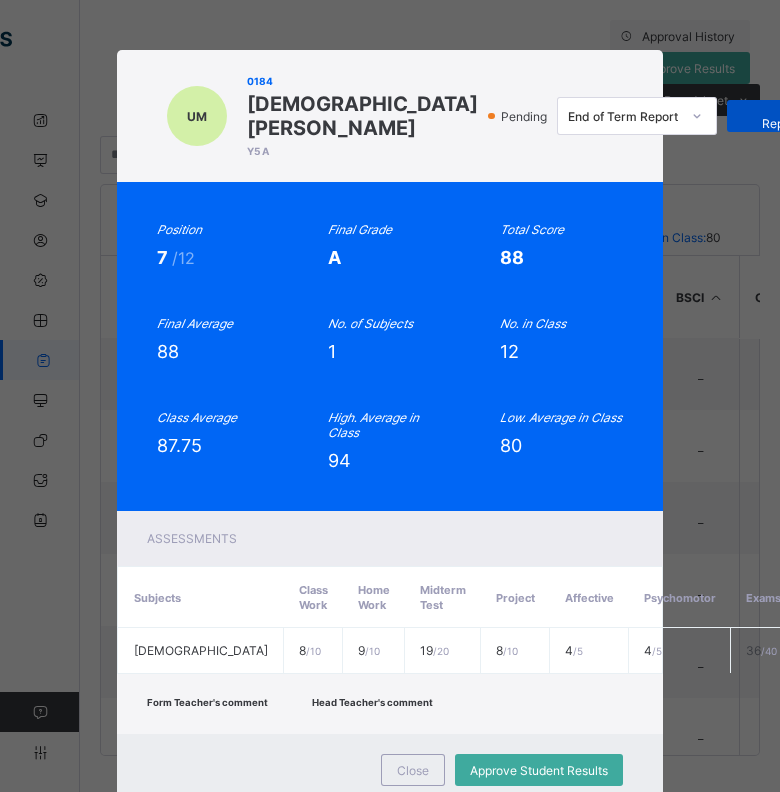 click on "View Reportsheet" at bounding box center (786, 116) 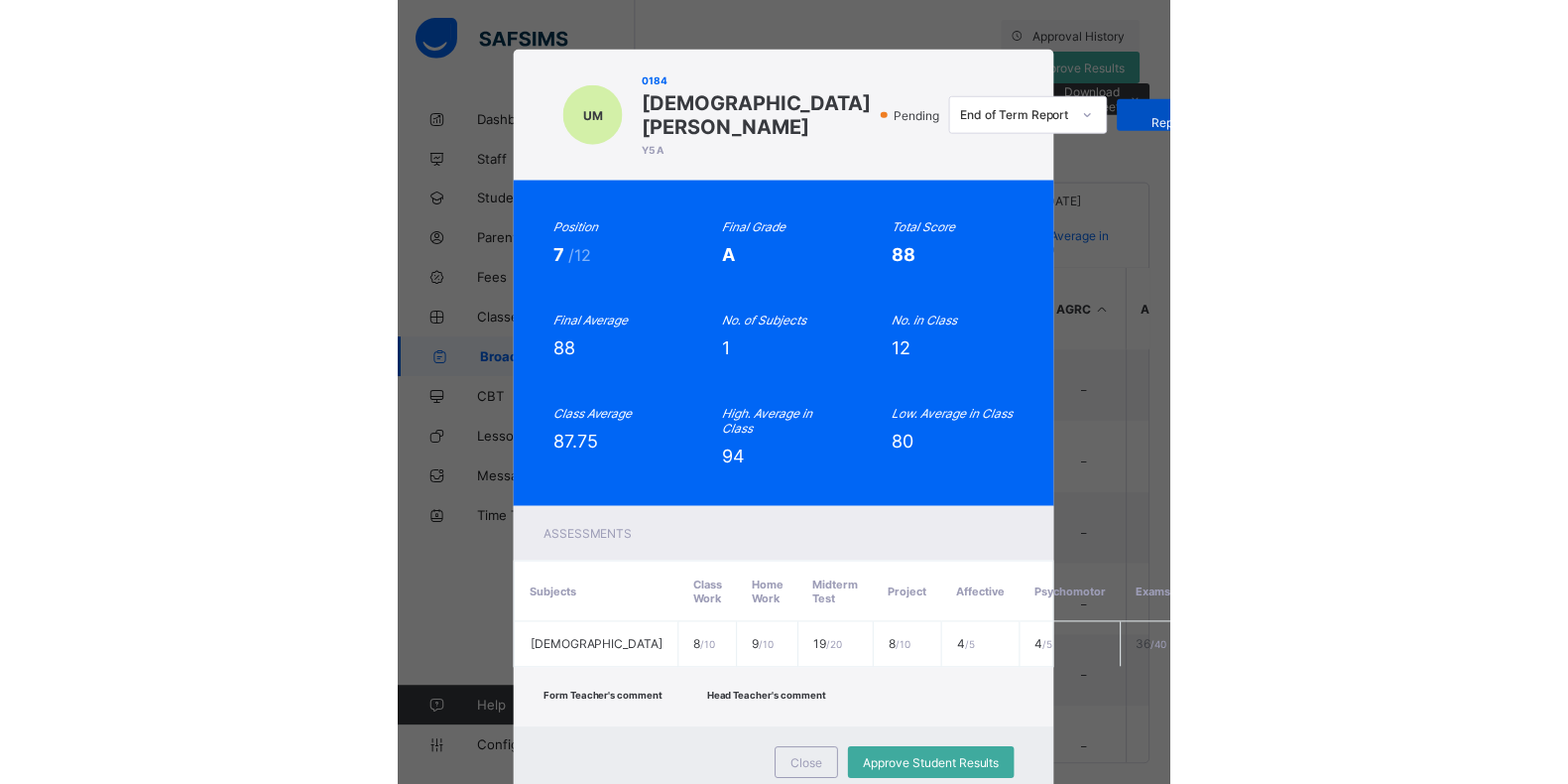 scroll, scrollTop: 285, scrollLeft: 0, axis: vertical 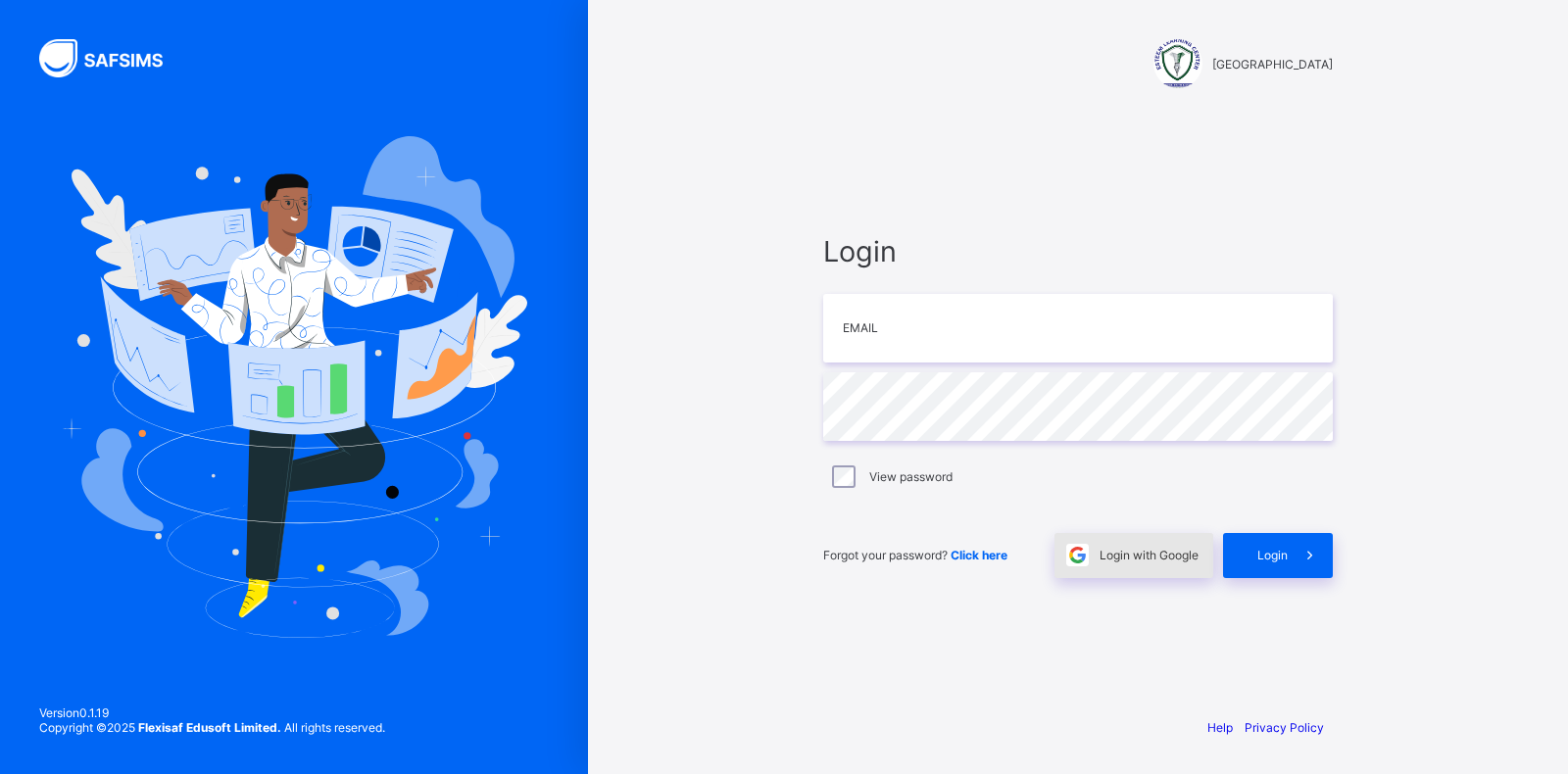 click on "Login with Google" at bounding box center [1149, 555] 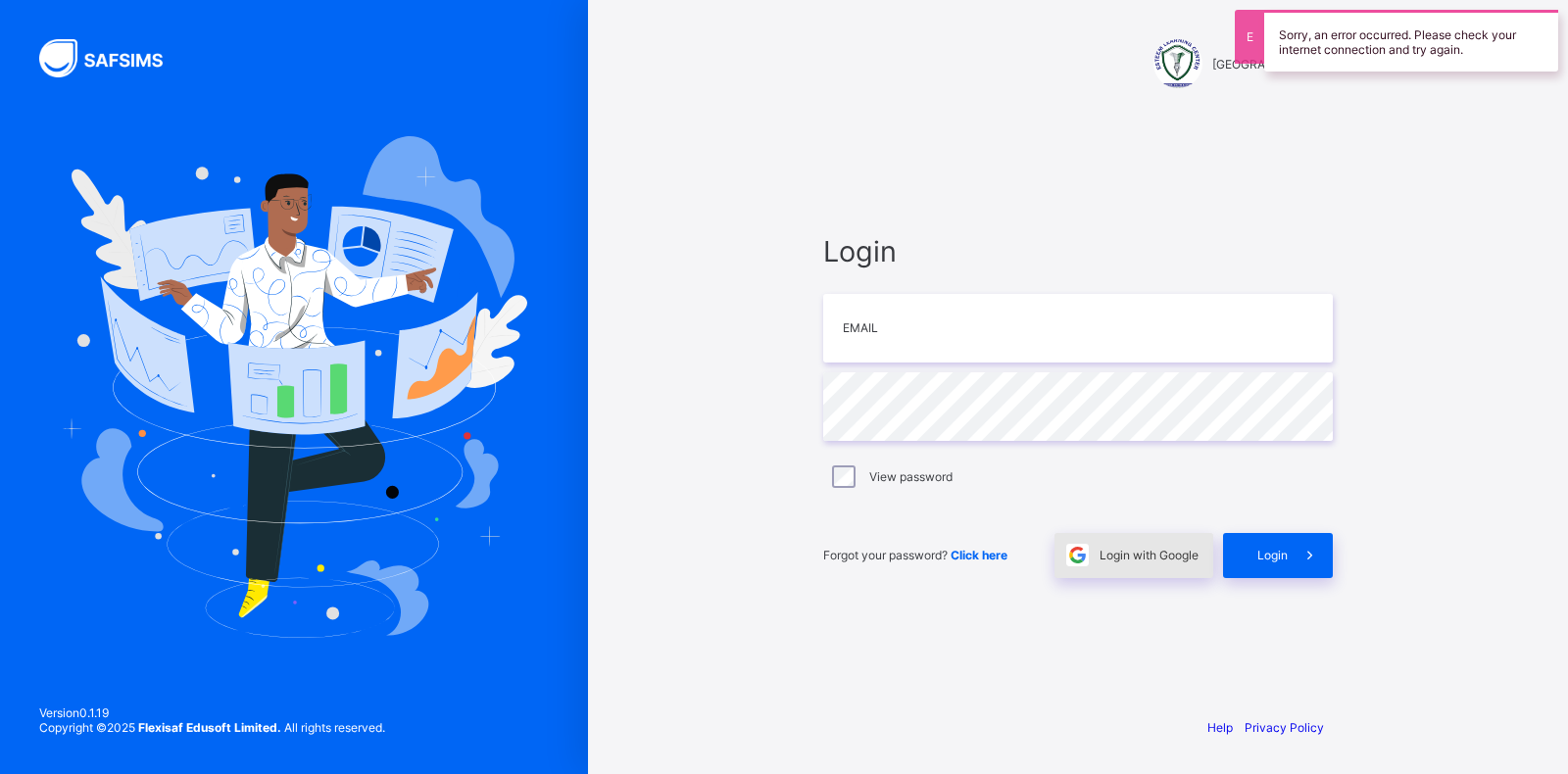 click on "Login with Google" at bounding box center [1149, 555] 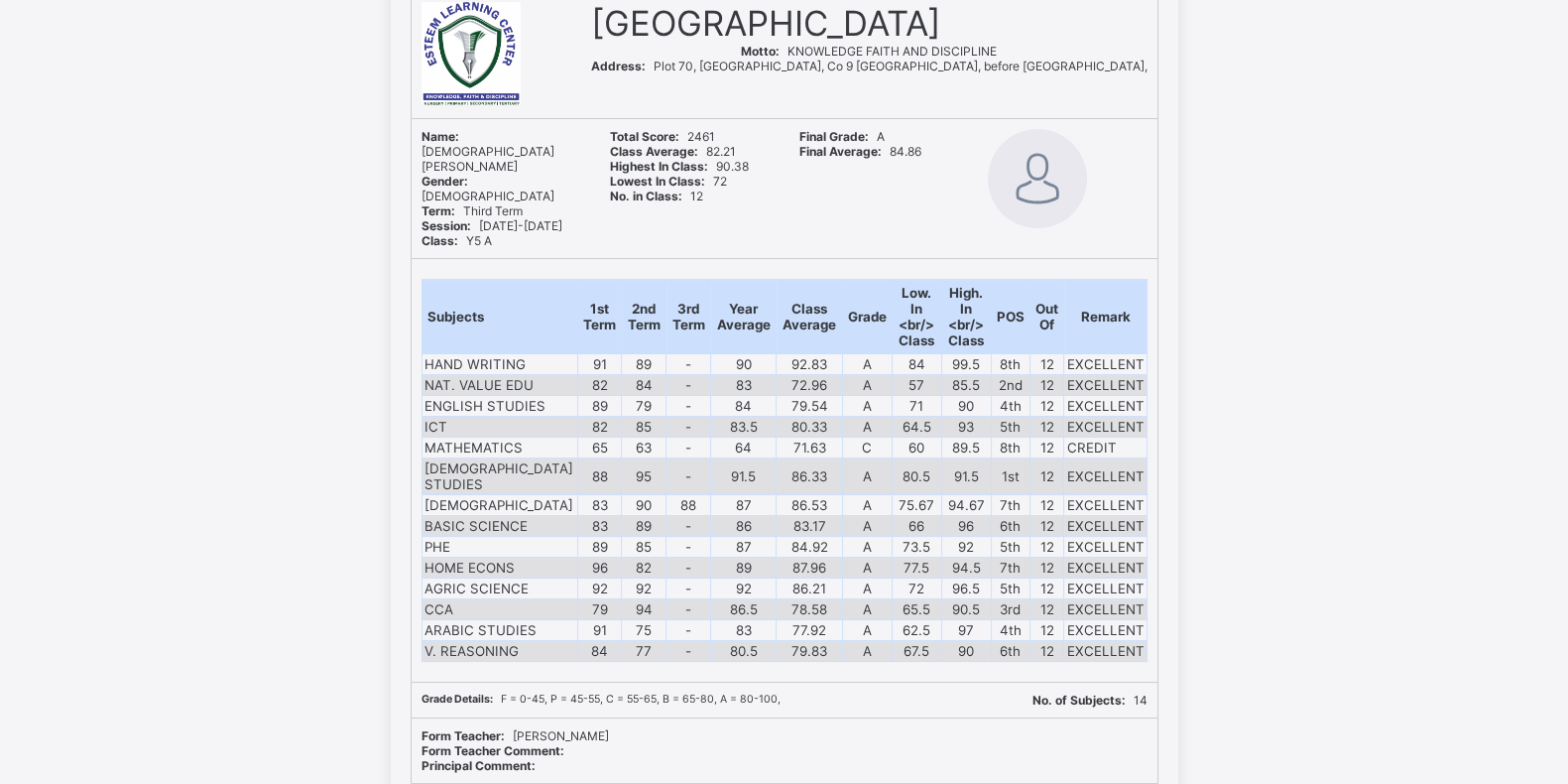 scroll, scrollTop: 0, scrollLeft: 0, axis: both 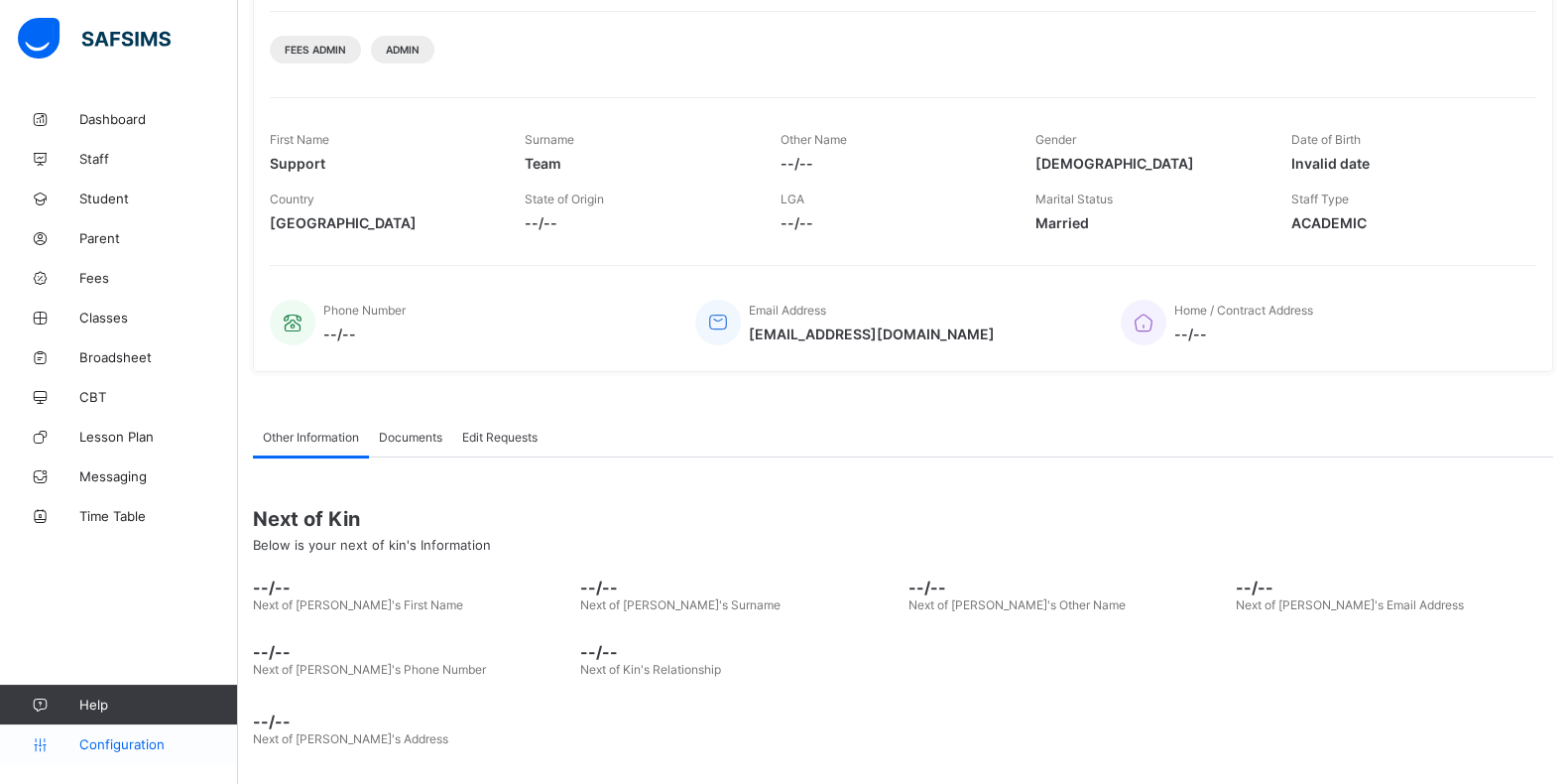 click on "Configuration" at bounding box center (158, 744) 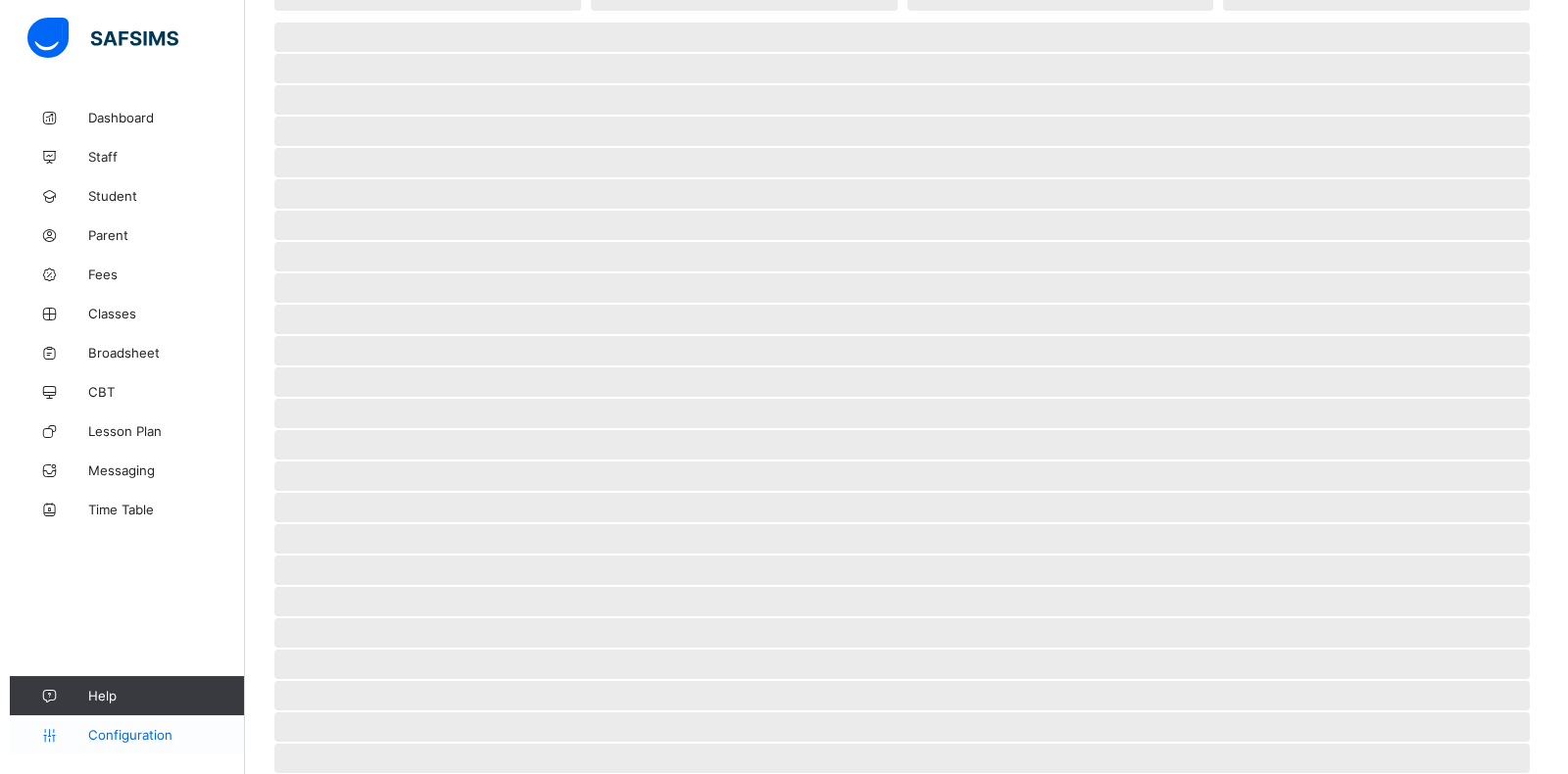 scroll, scrollTop: 0, scrollLeft: 0, axis: both 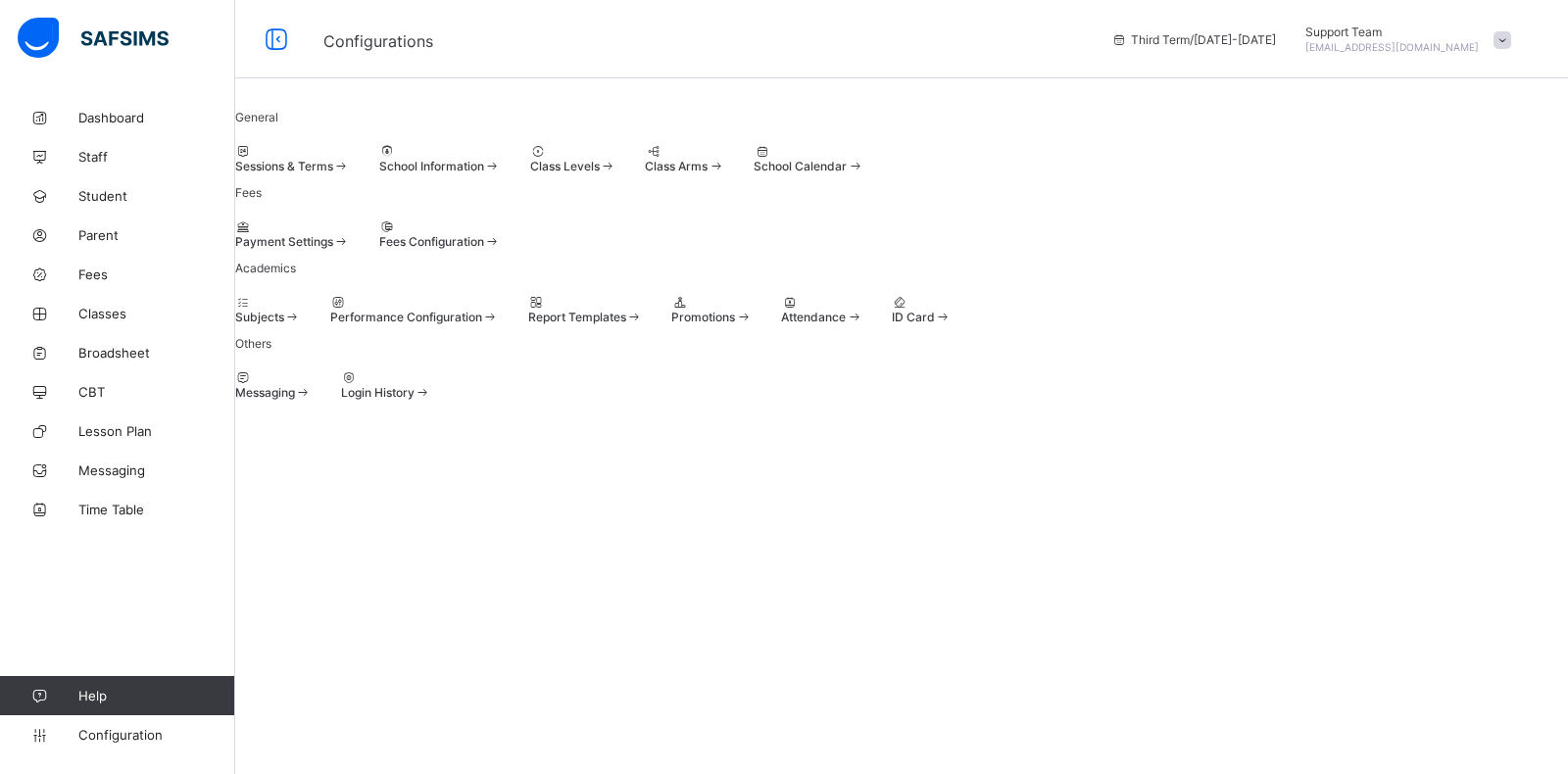 click at bounding box center [573, 151] 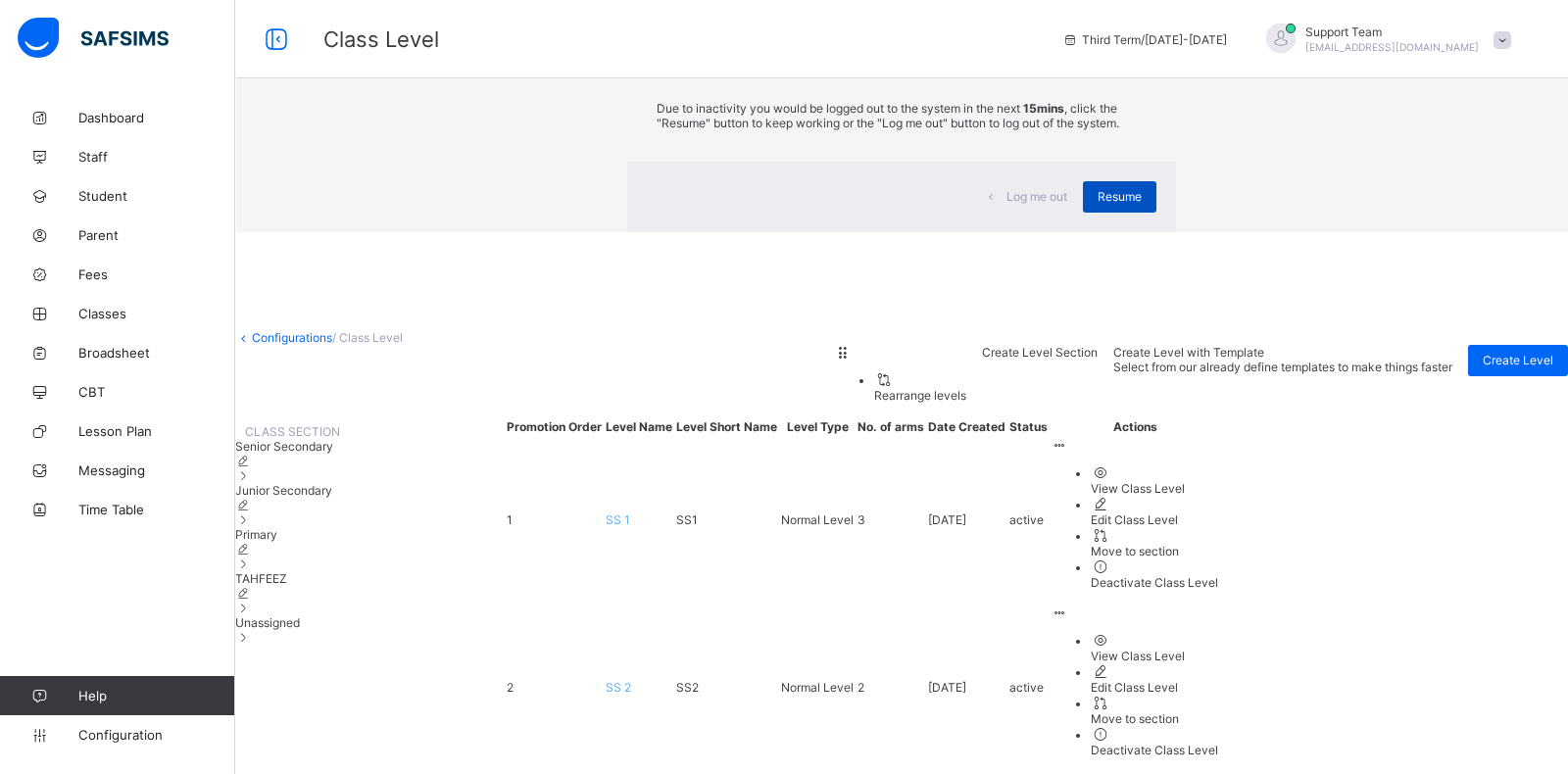 click on "Resume" at bounding box center [1119, 196] 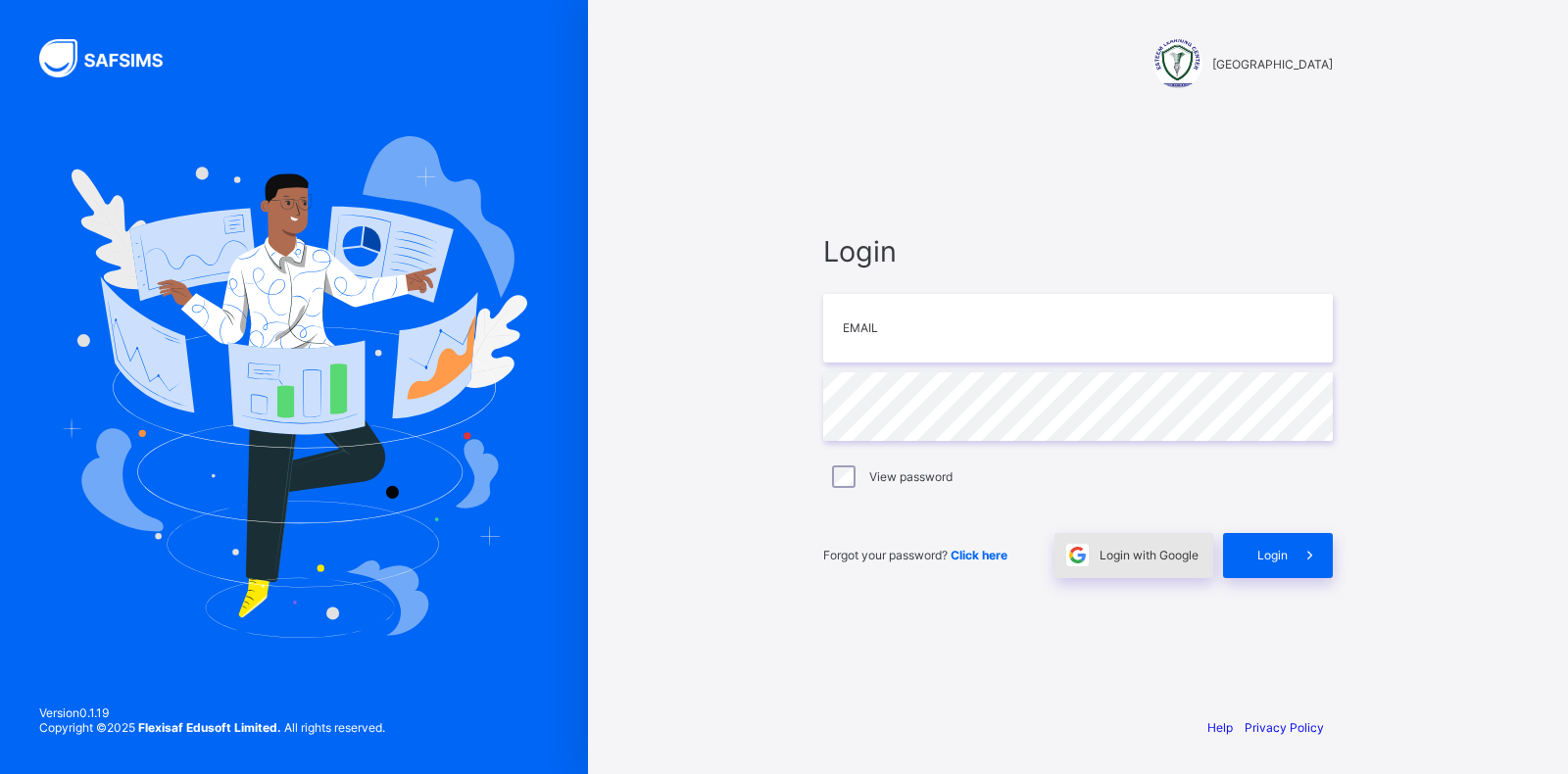 scroll, scrollTop: 0, scrollLeft: 0, axis: both 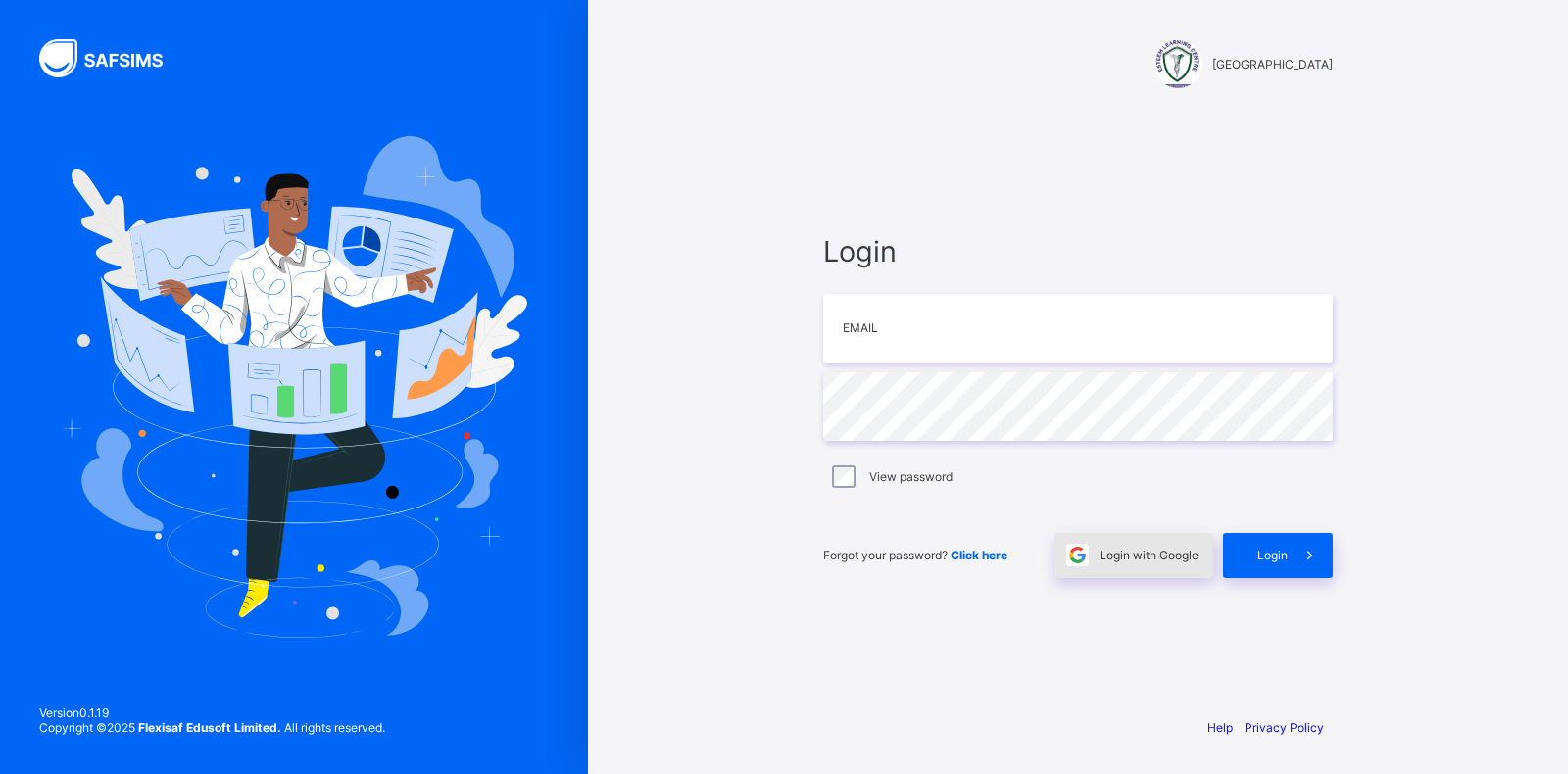 click on "Login with Google" at bounding box center [1149, 555] 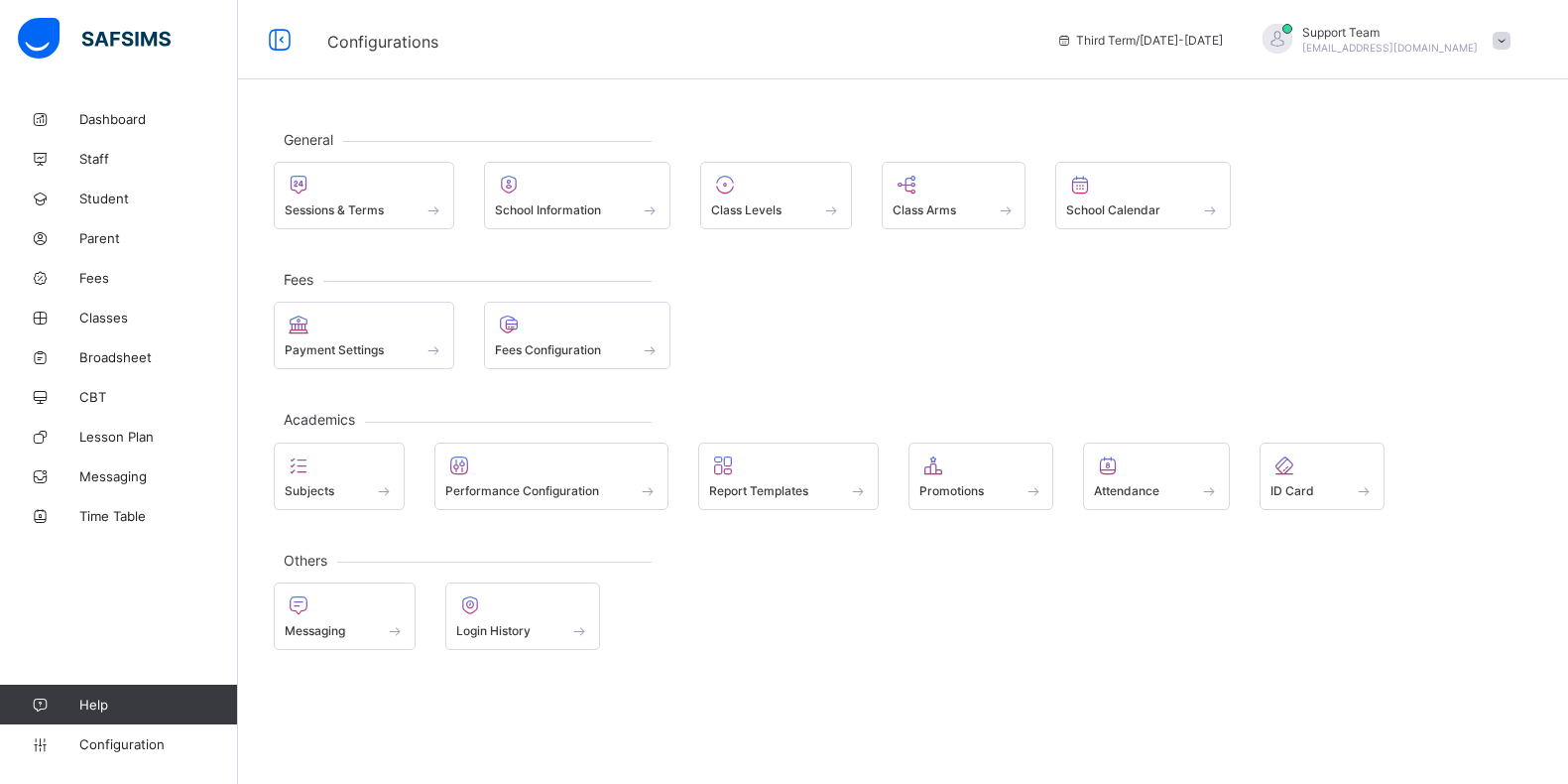 scroll, scrollTop: 0, scrollLeft: 0, axis: both 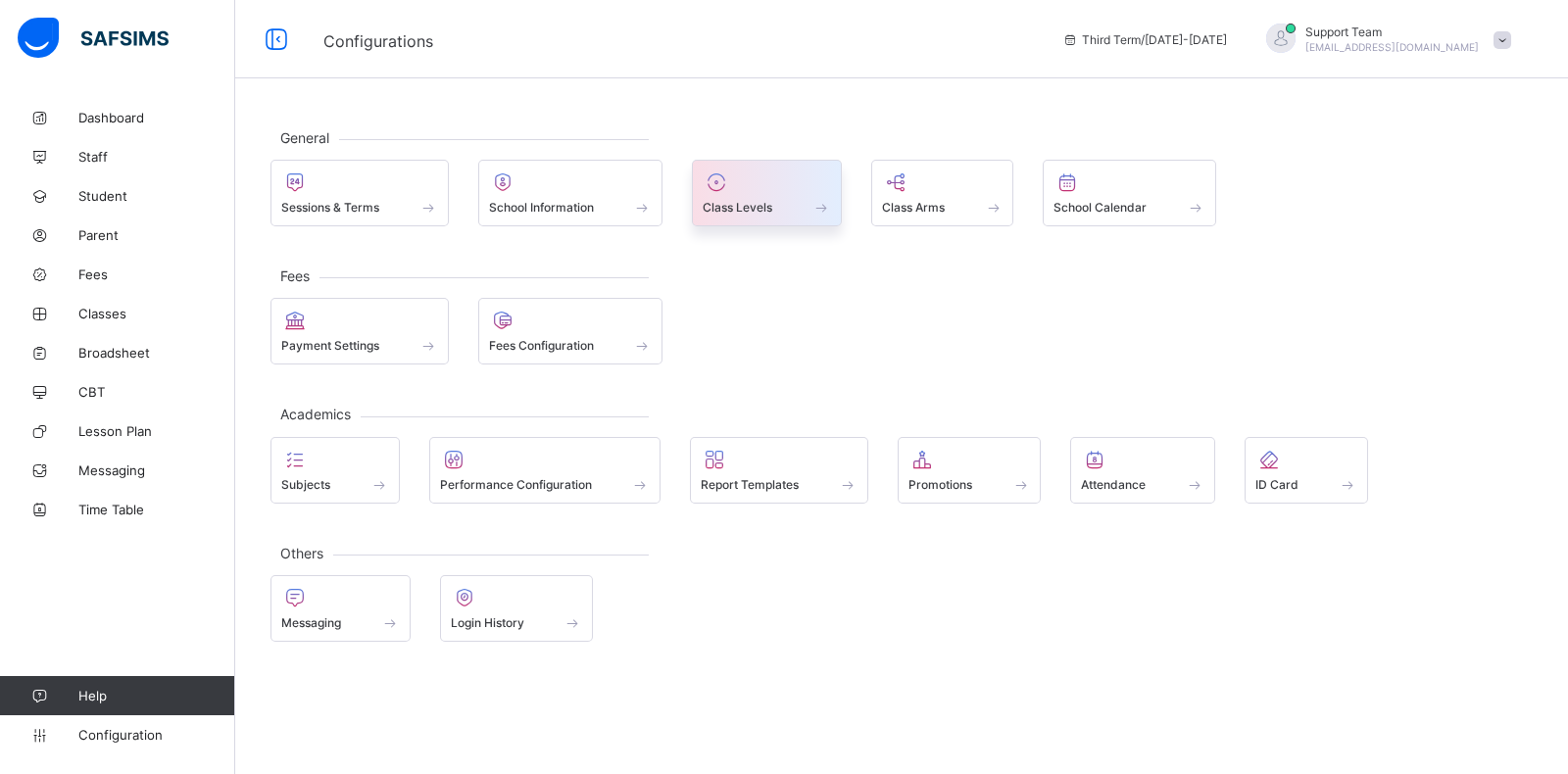 click at bounding box center (766, 196) 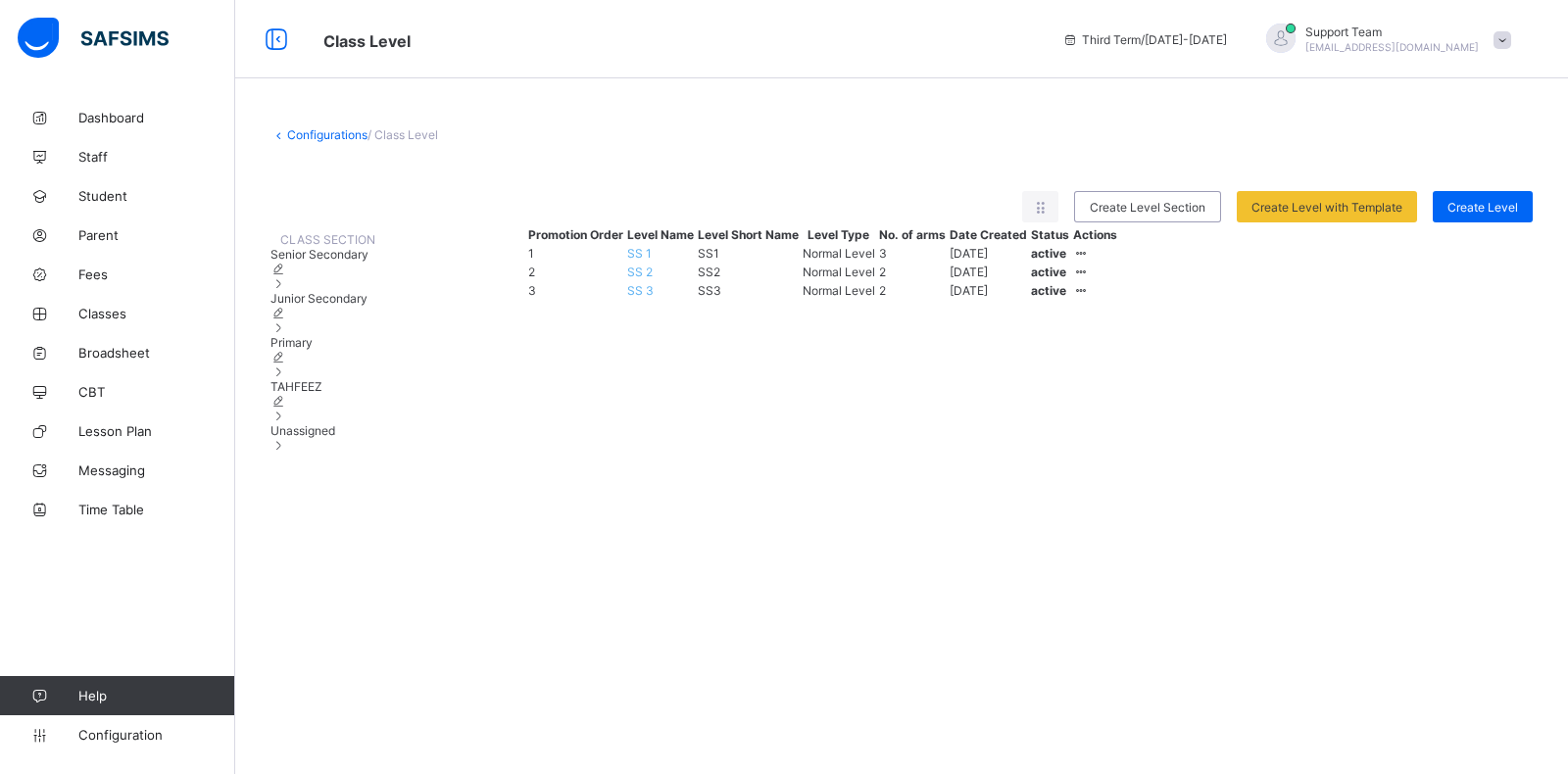 click on "Primary" at bounding box center (322, 357) 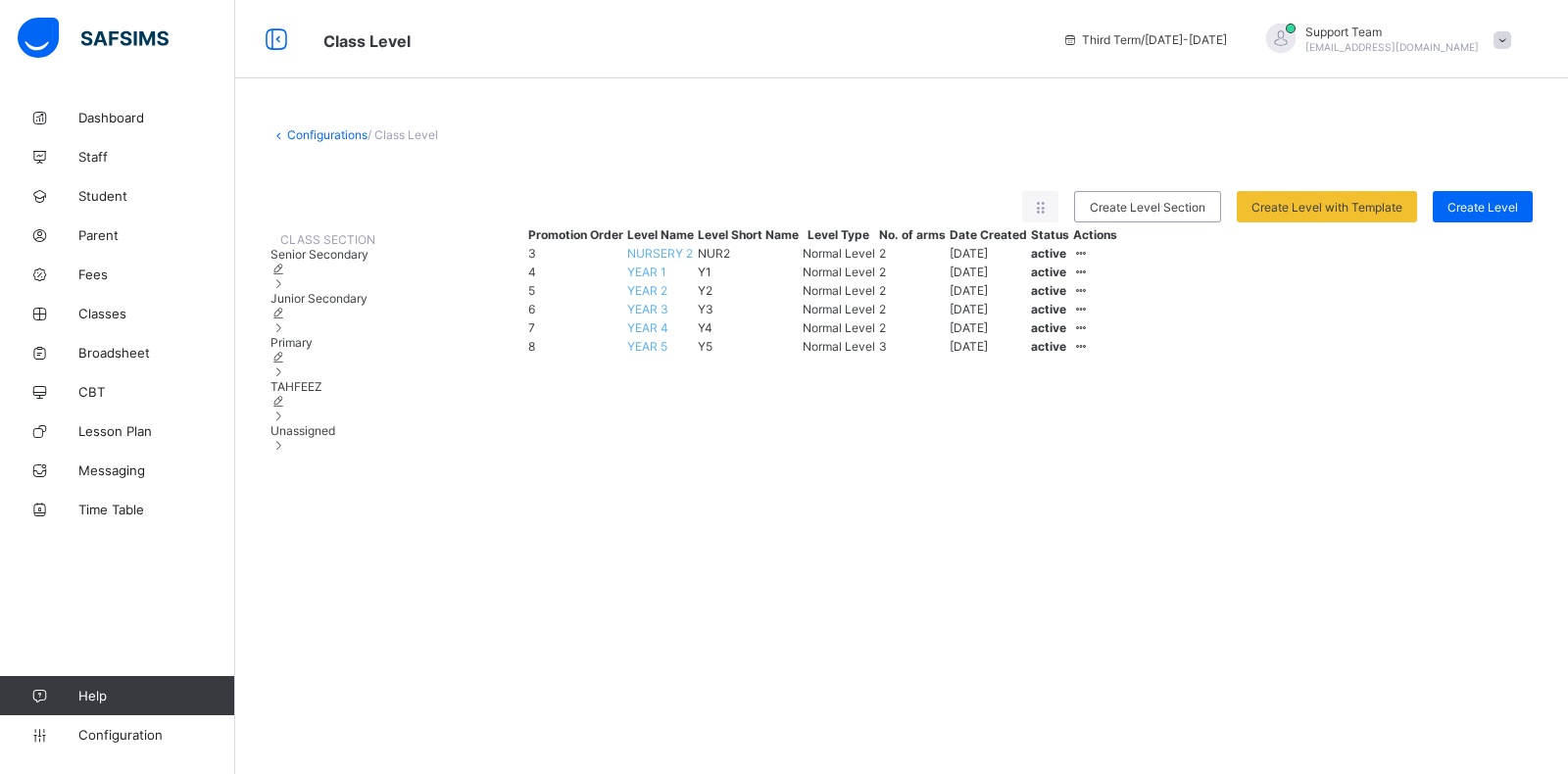 click on "YEAR 1" at bounding box center (647, 271) 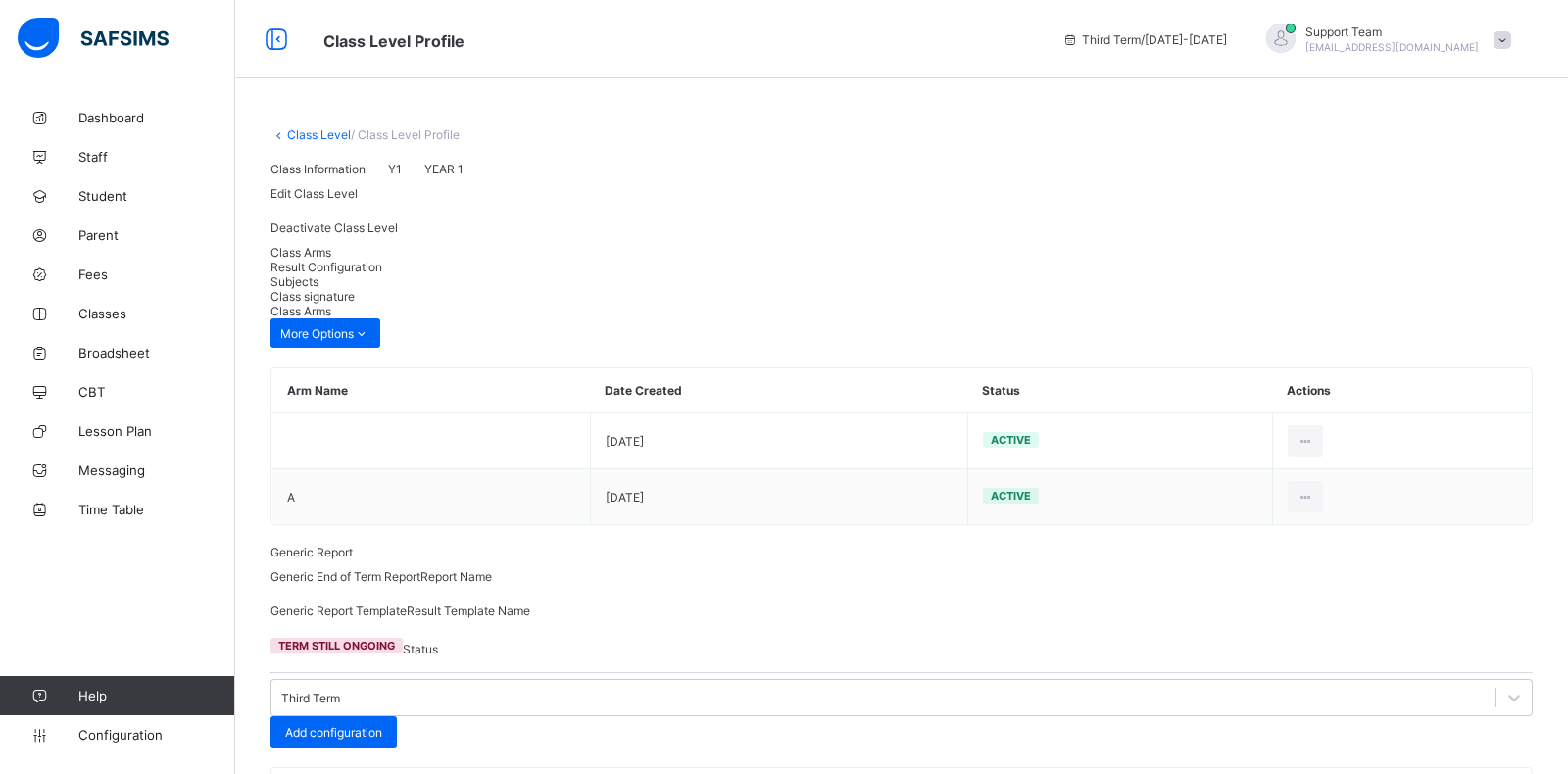 click on "Result Configuration" at bounding box center (902, 266) 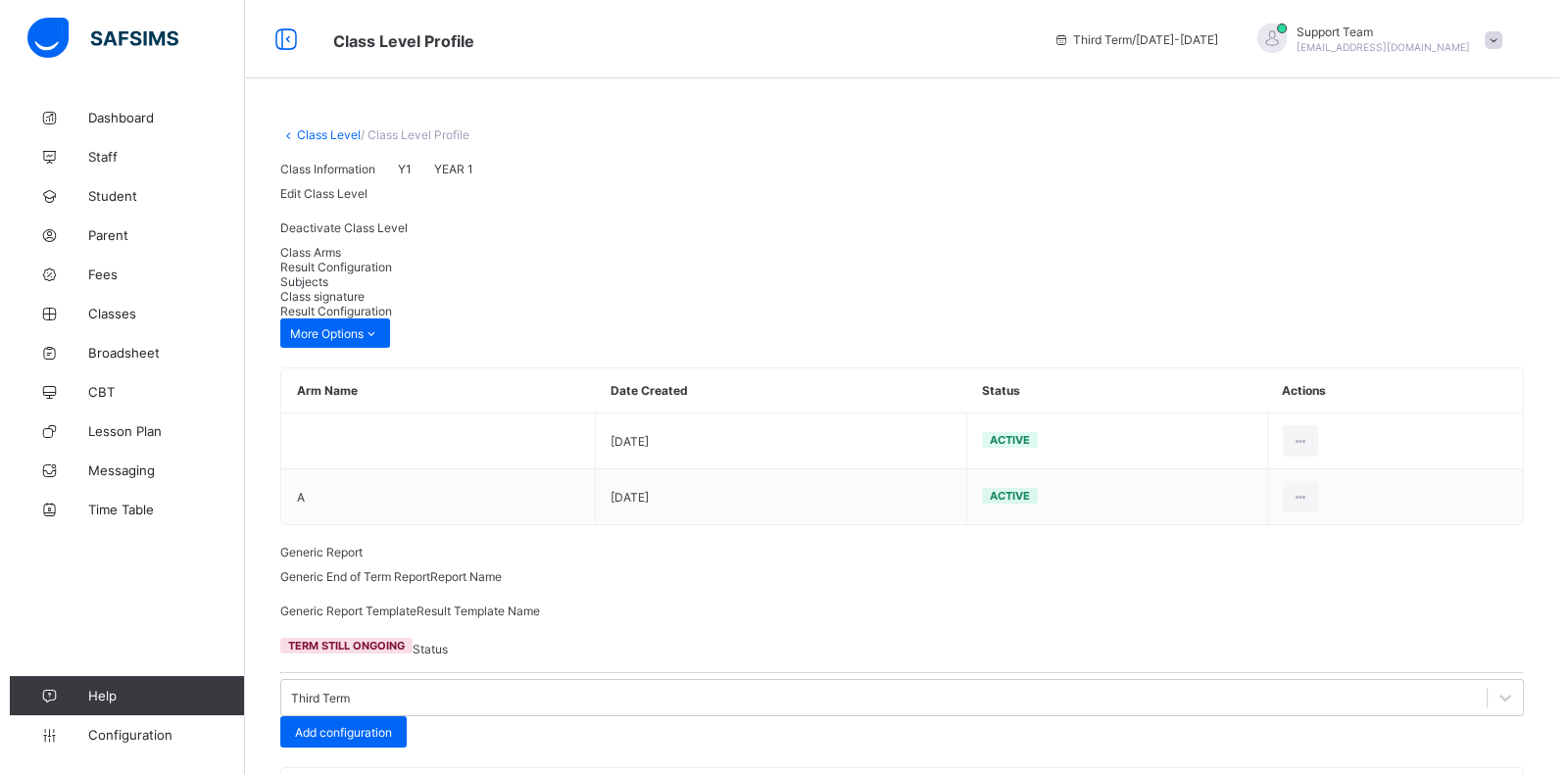scroll, scrollTop: 142, scrollLeft: 0, axis: vertical 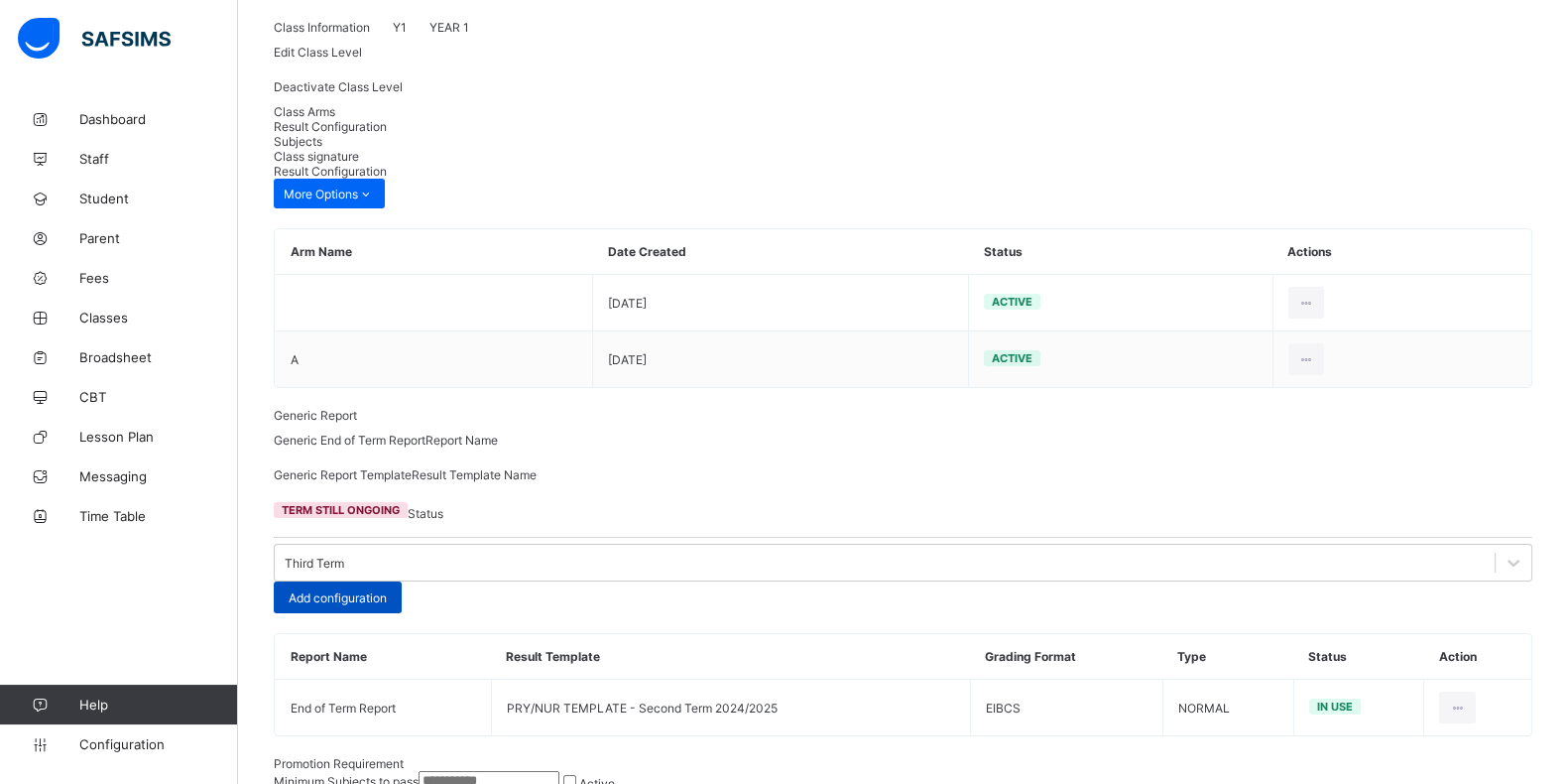 click on "Add configuration" at bounding box center (337, 597) 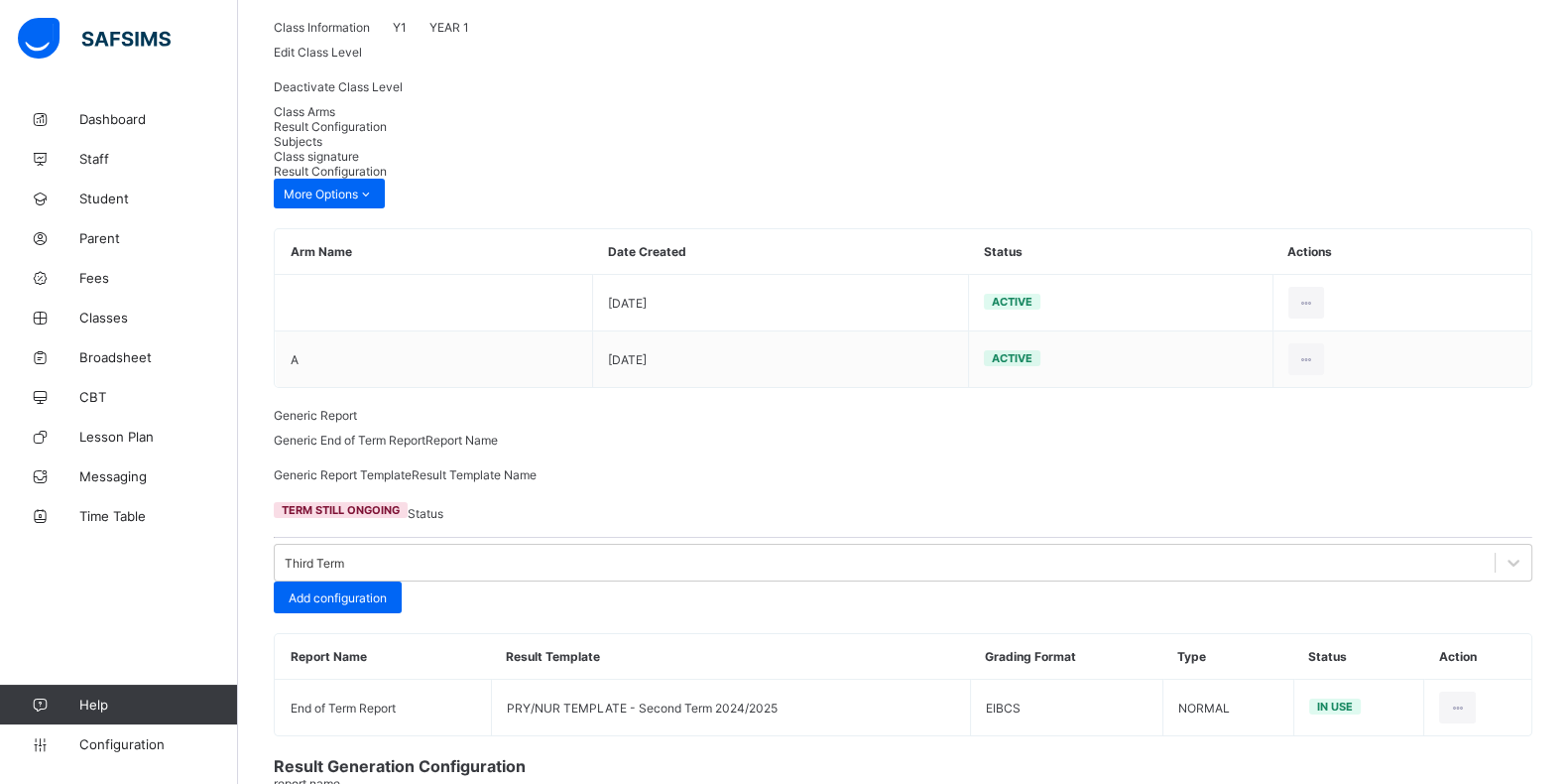 click at bounding box center [344, 801] 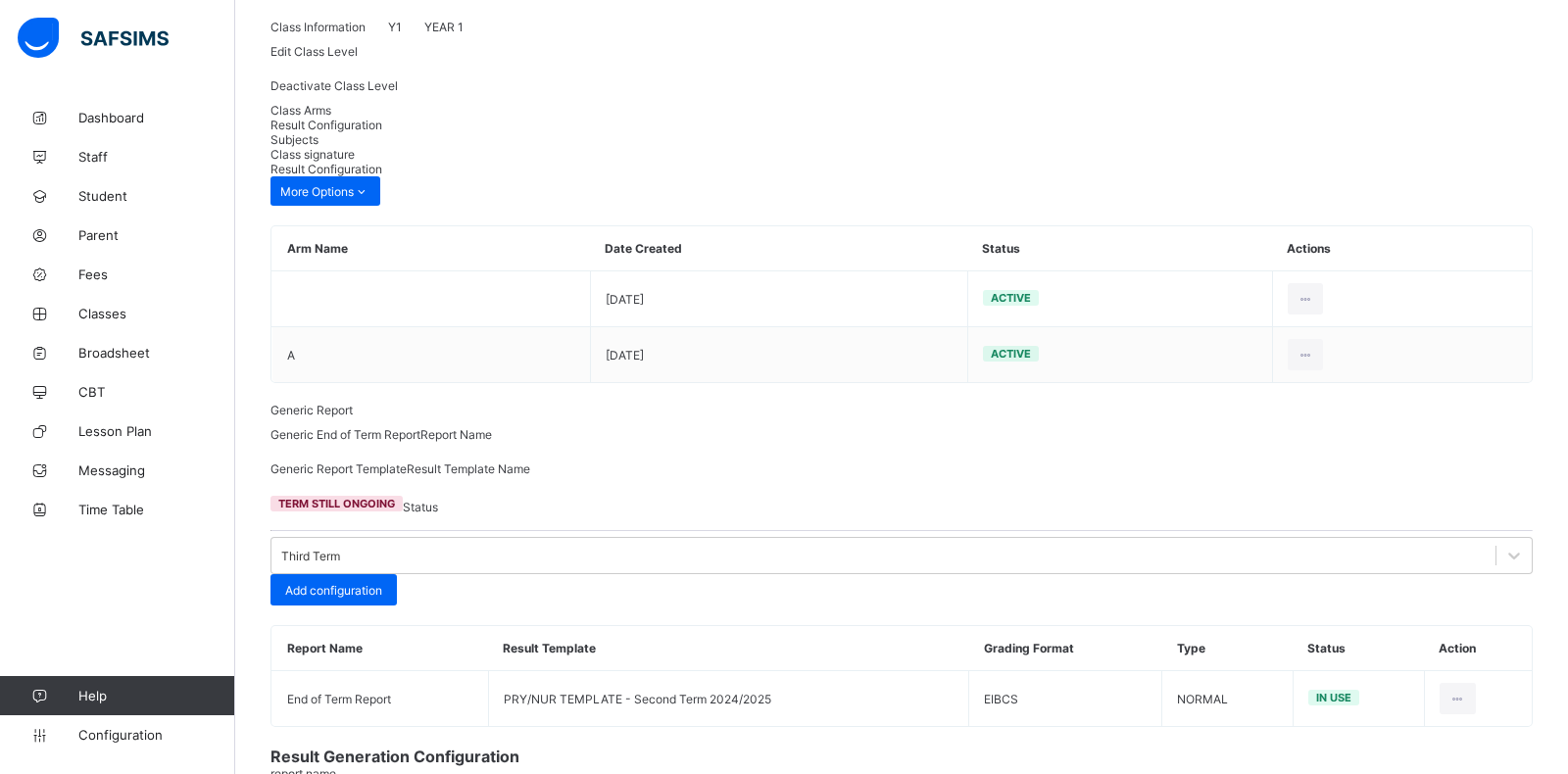 type on "**********" 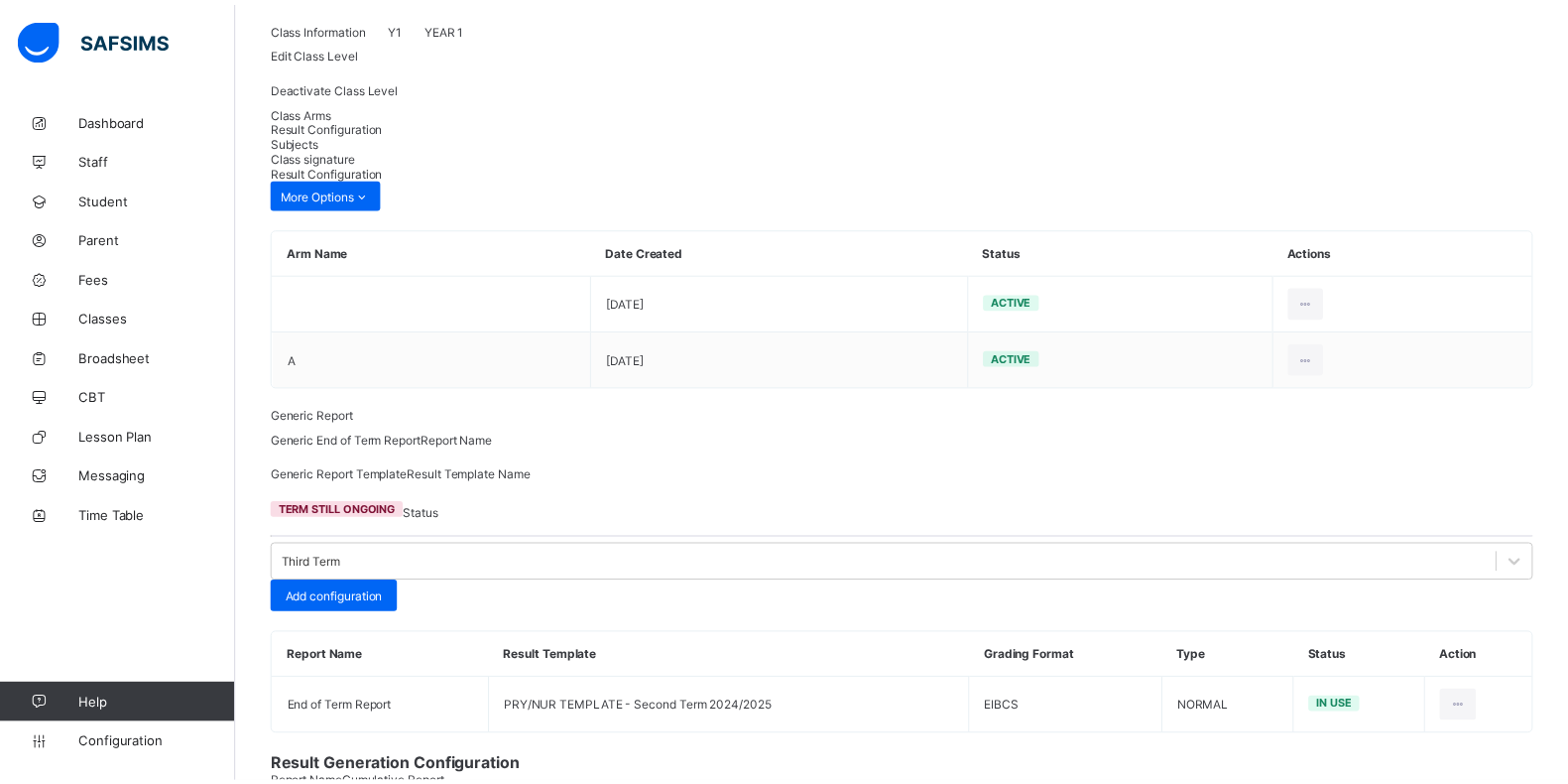 scroll, scrollTop: 0, scrollLeft: 0, axis: both 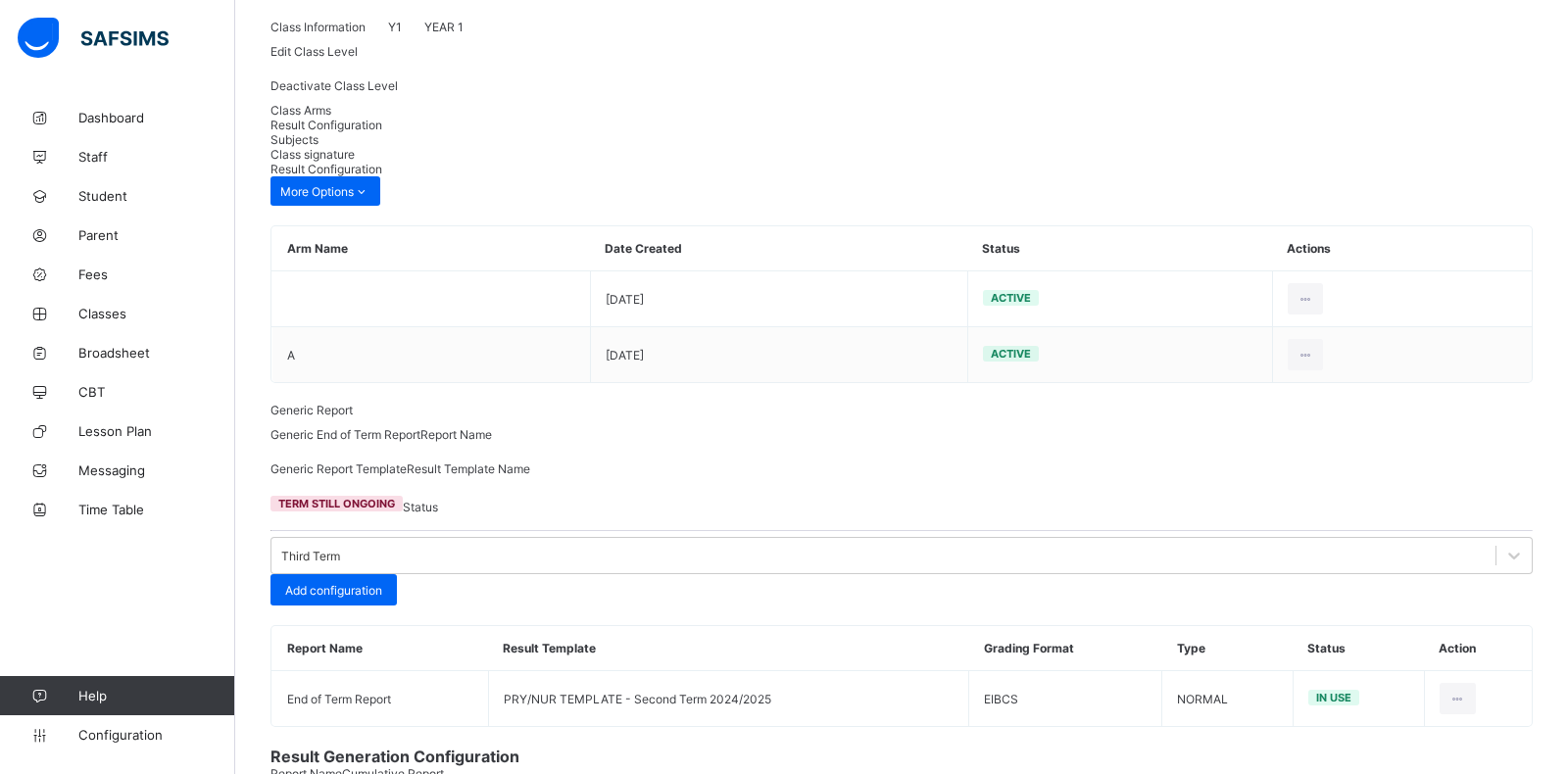 click on "Save" at bounding box center [1503, 1246] 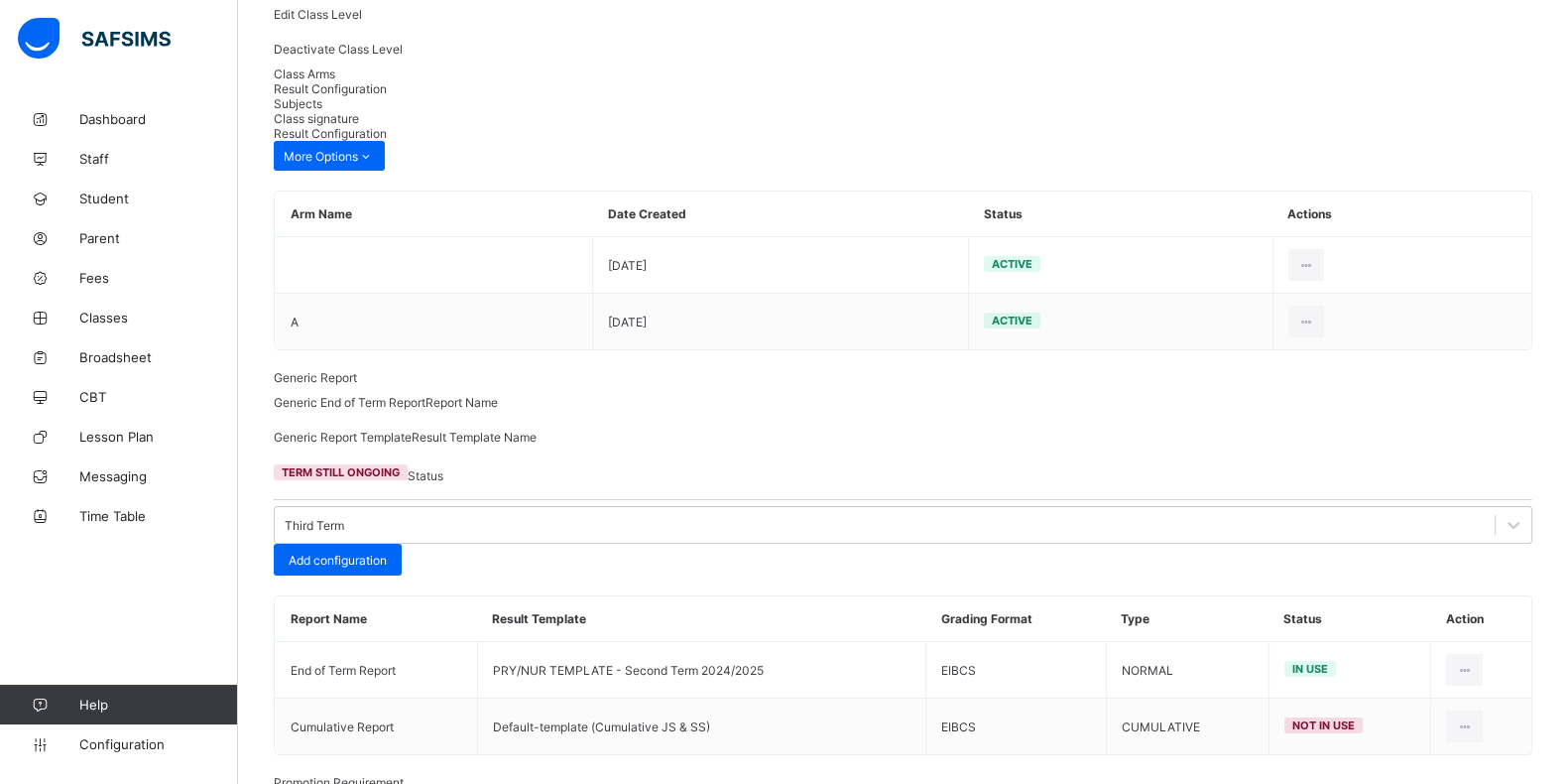 scroll, scrollTop: 201, scrollLeft: 0, axis: vertical 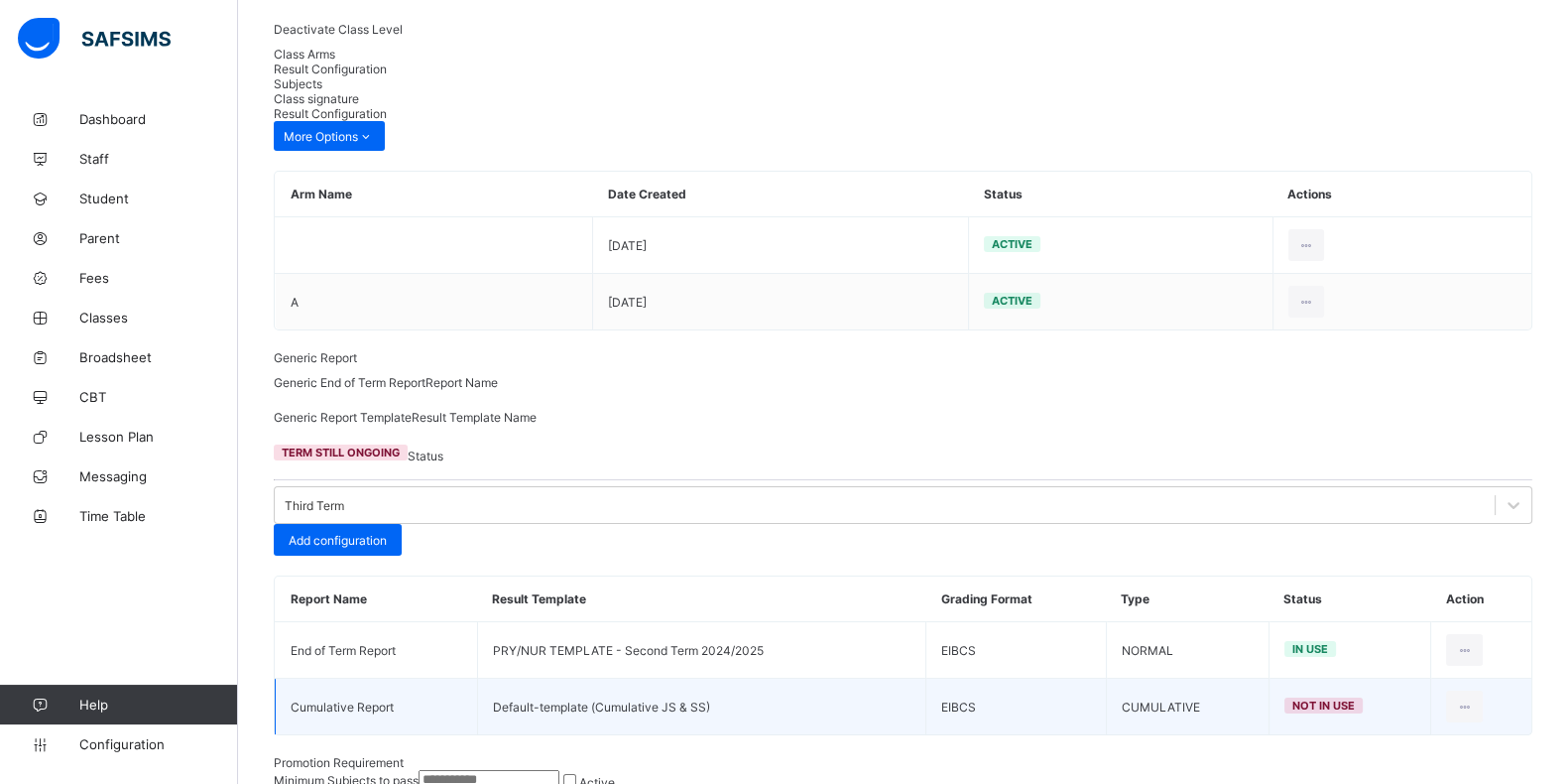 click at bounding box center (1481, 707) 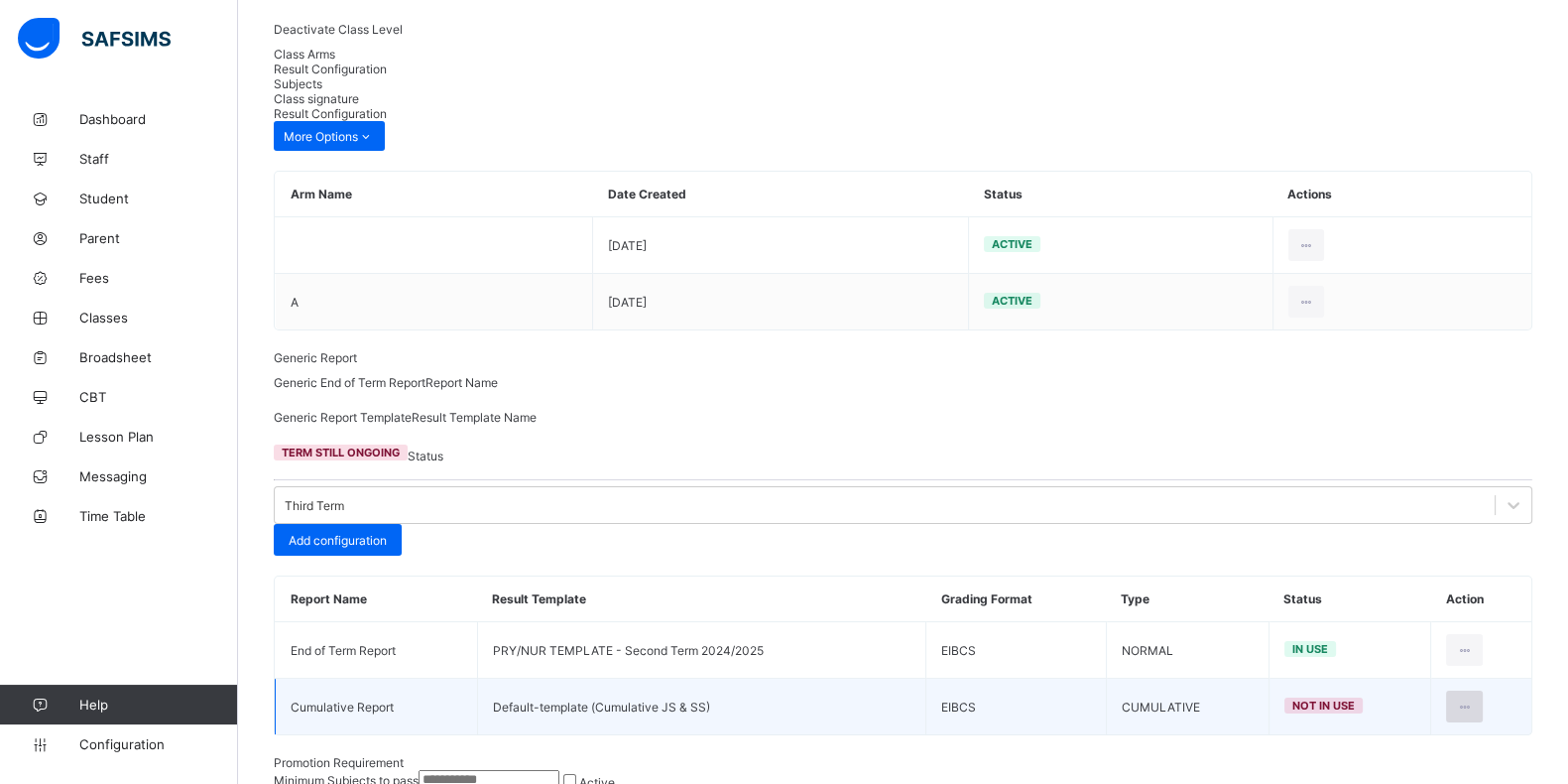click at bounding box center [1464, 707] 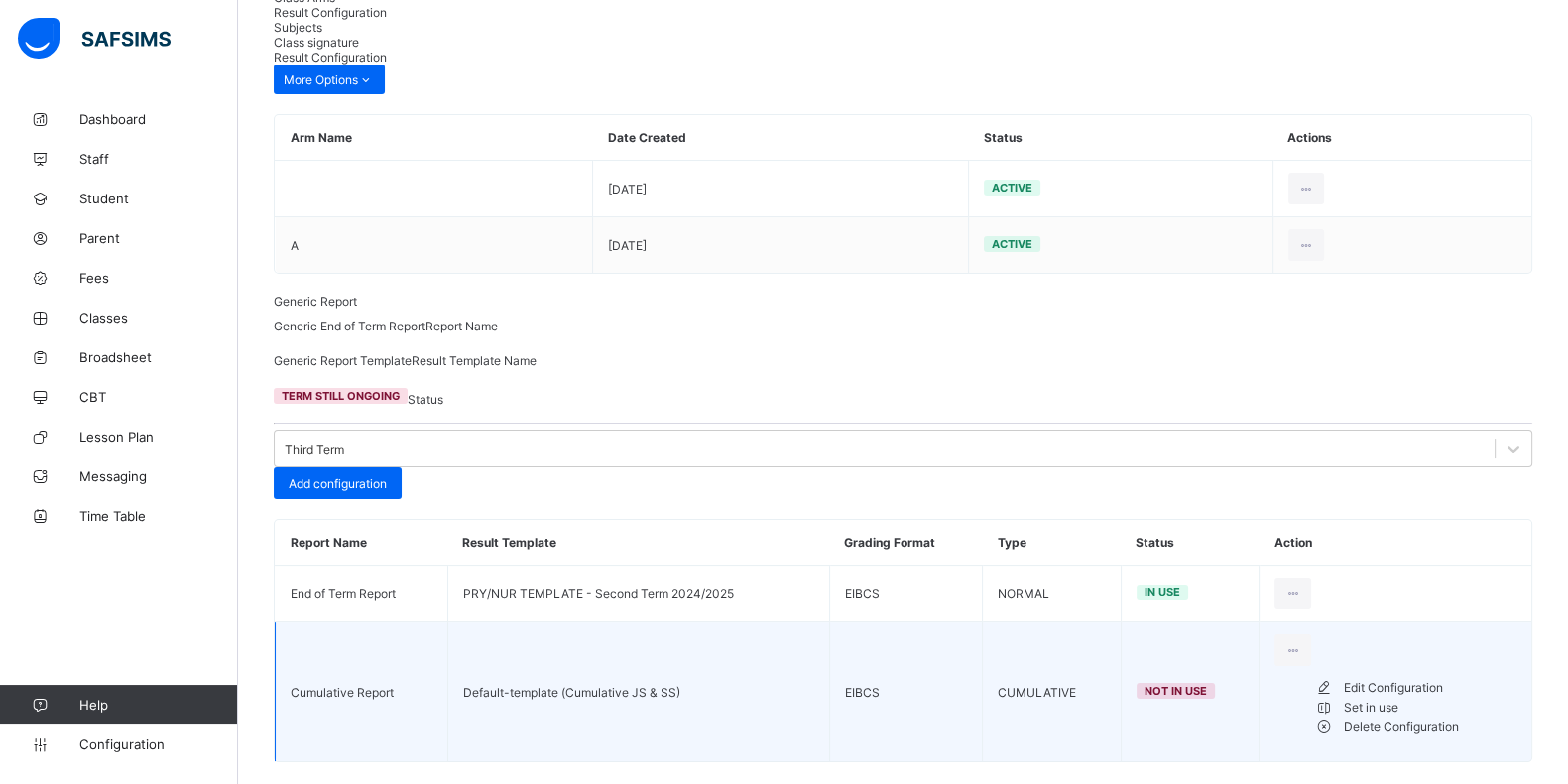 click on "Set in use" at bounding box center [1430, 708] 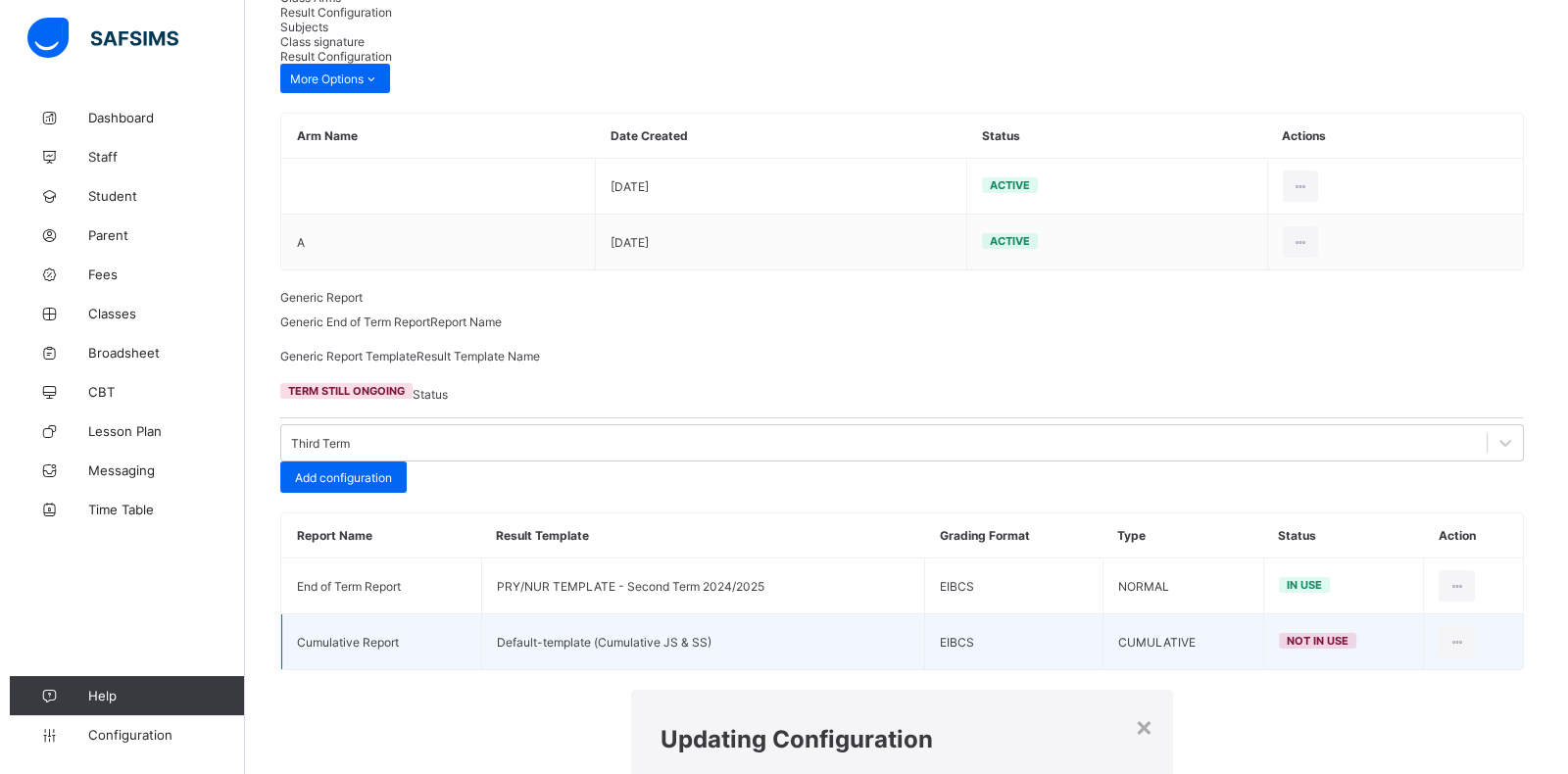 scroll, scrollTop: 199, scrollLeft: 0, axis: vertical 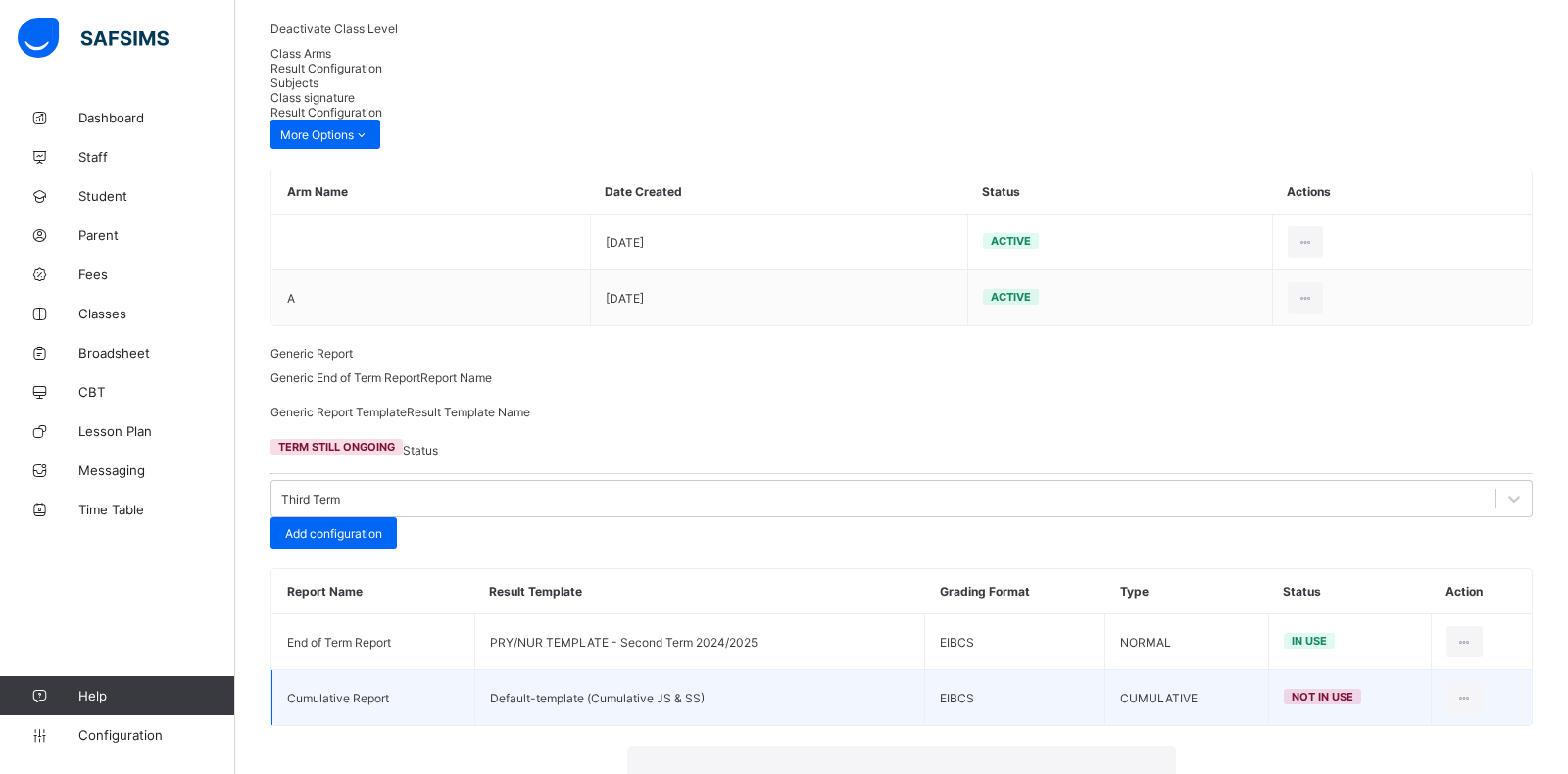 click on "Yes, Set in Use" at bounding box center (1101, 952) 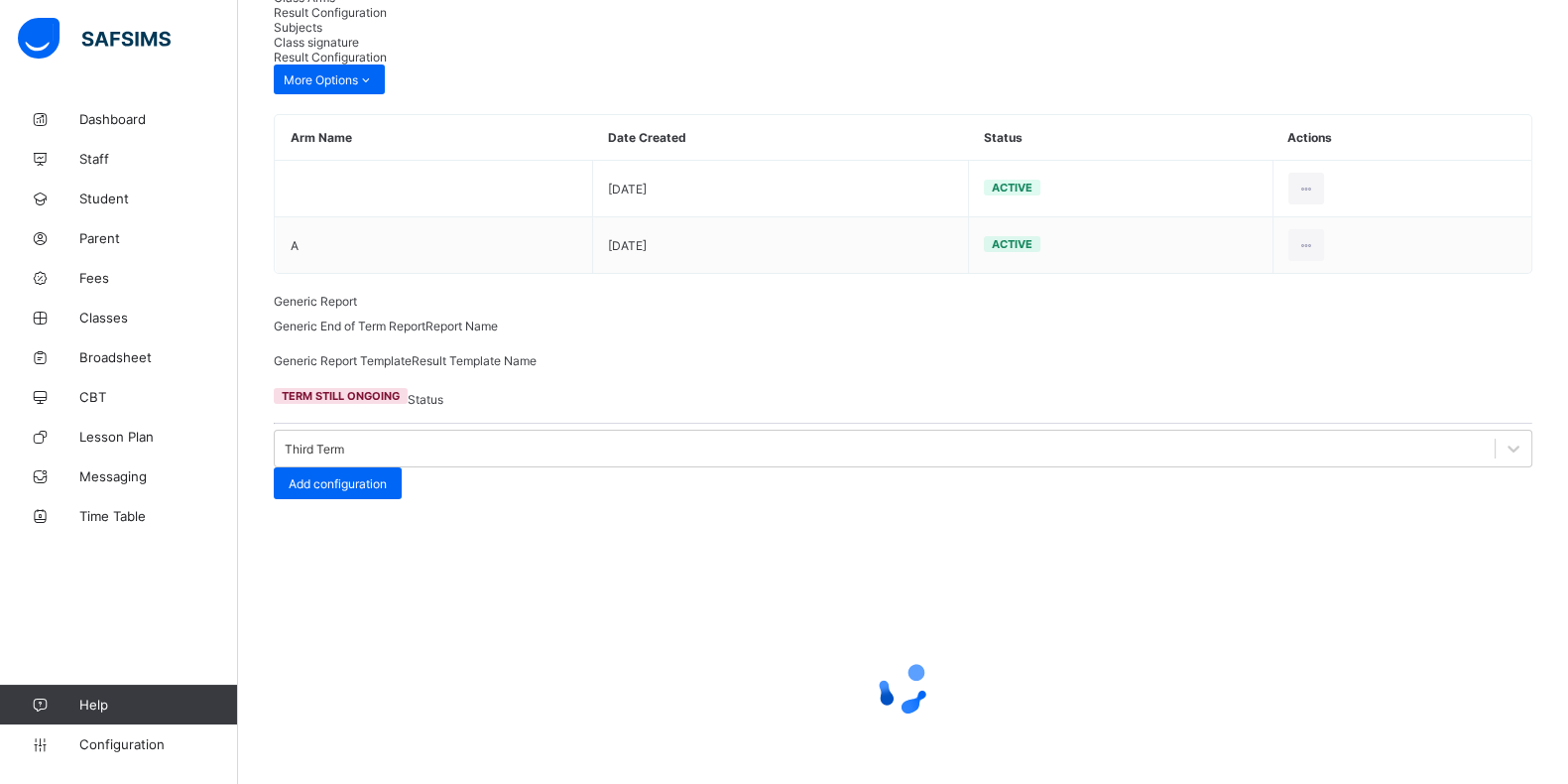 scroll, scrollTop: 201, scrollLeft: 0, axis: vertical 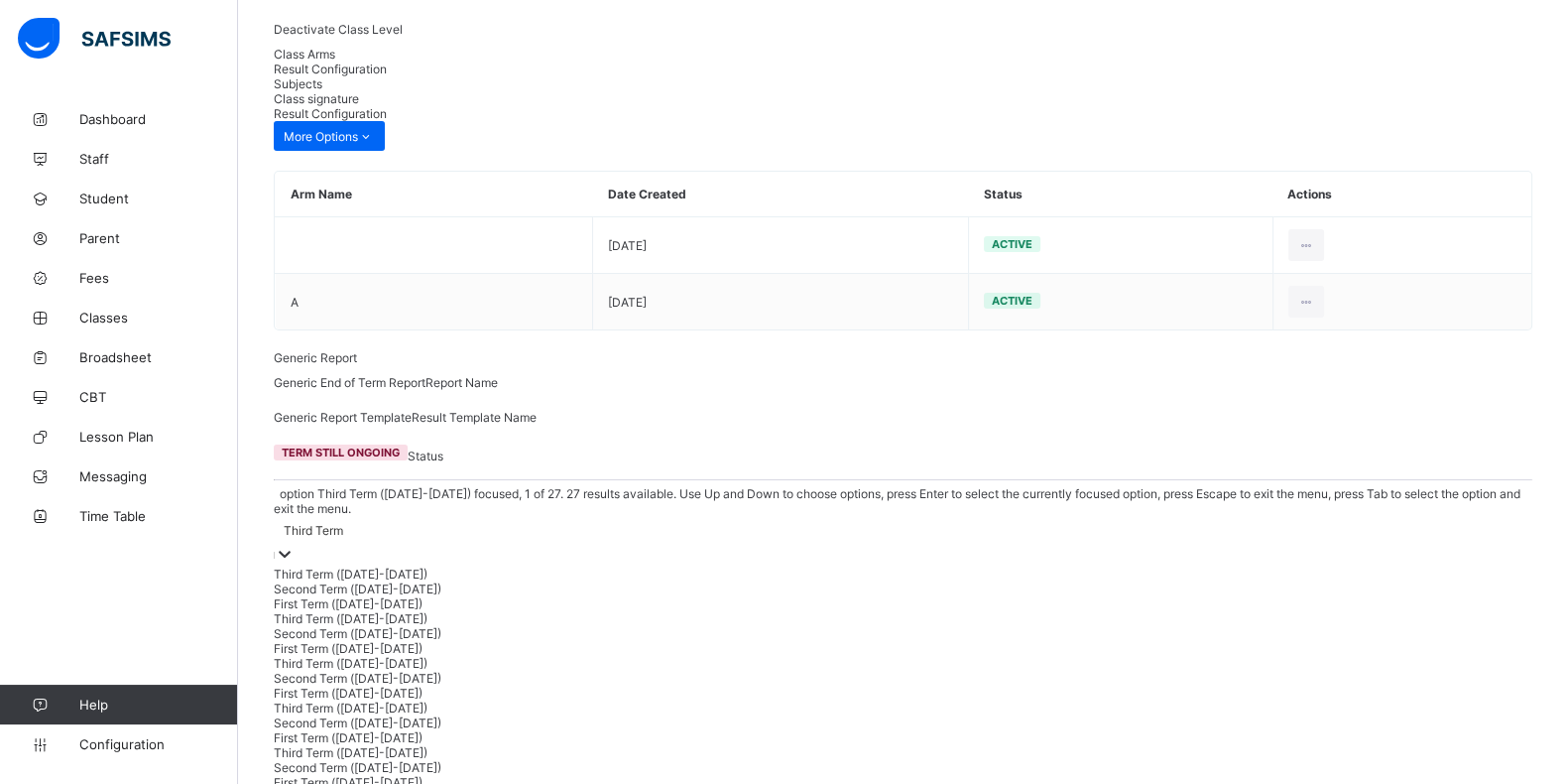 click on "Third Term" at bounding box center (903, 530) 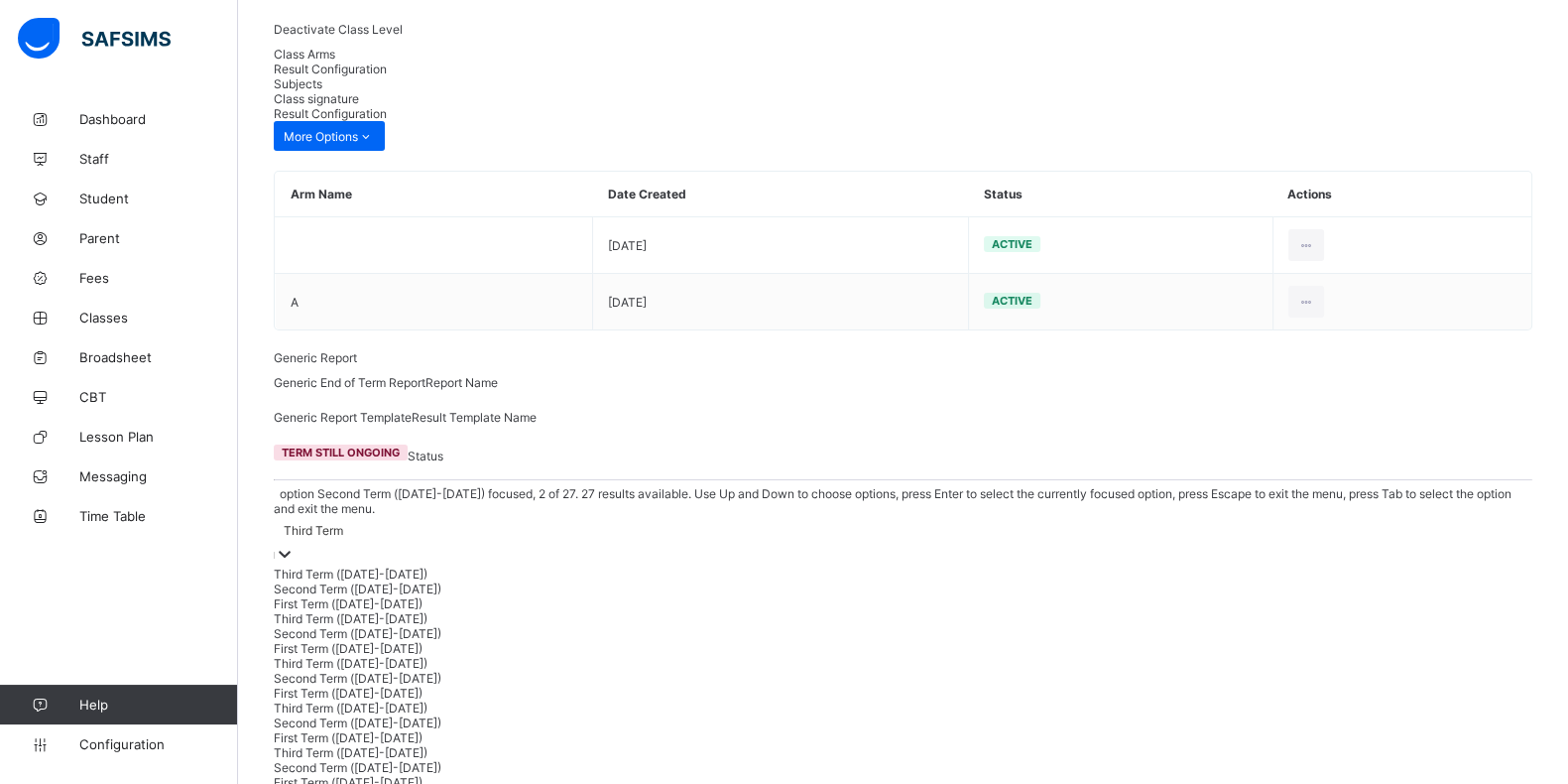 click on "Second Term (2024-2025)" at bounding box center [903, 588] 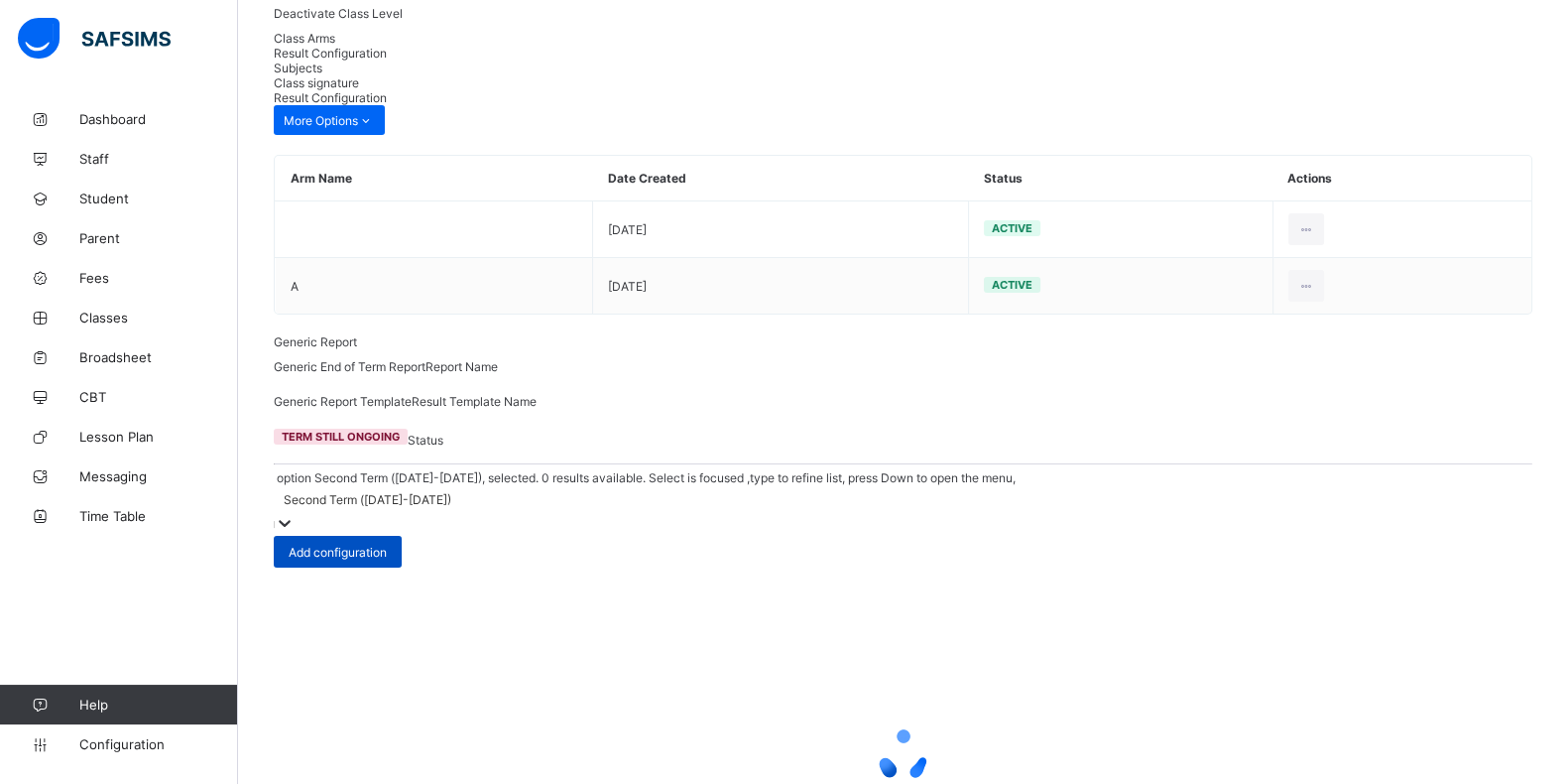 scroll, scrollTop: 144, scrollLeft: 0, axis: vertical 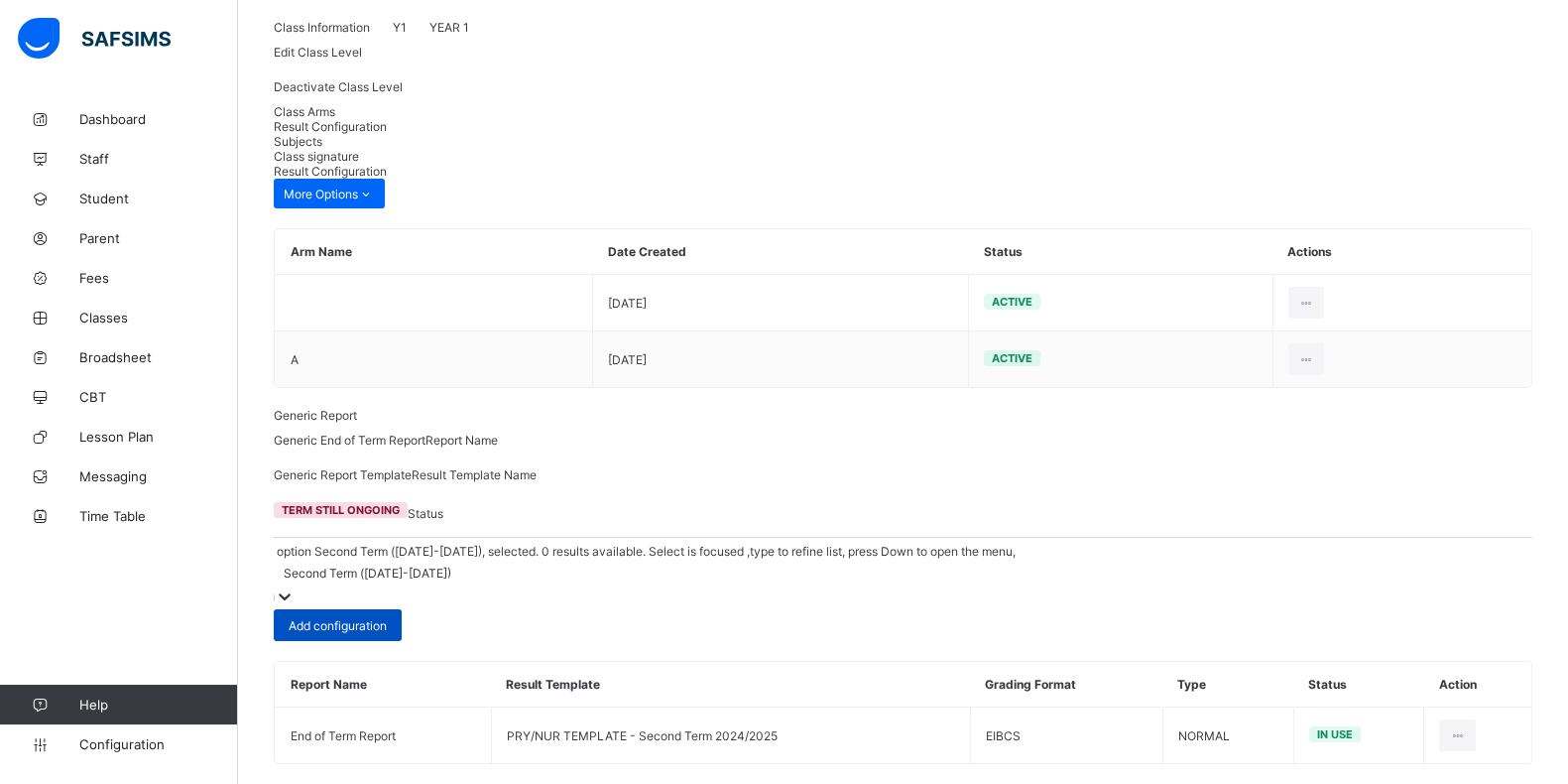 click on "Add configuration" at bounding box center [337, 625] 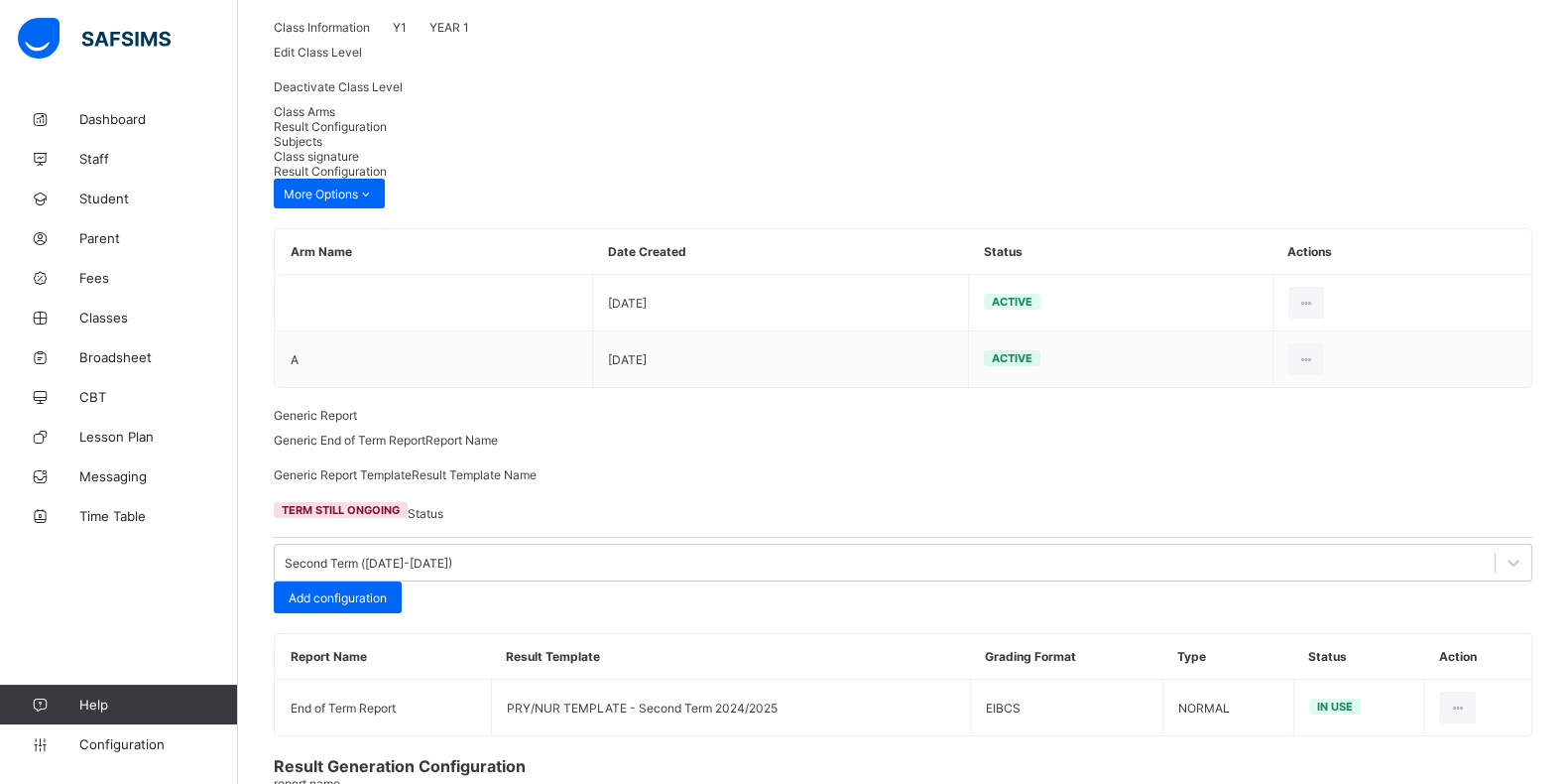 scroll, scrollTop: 24, scrollLeft: 0, axis: vertical 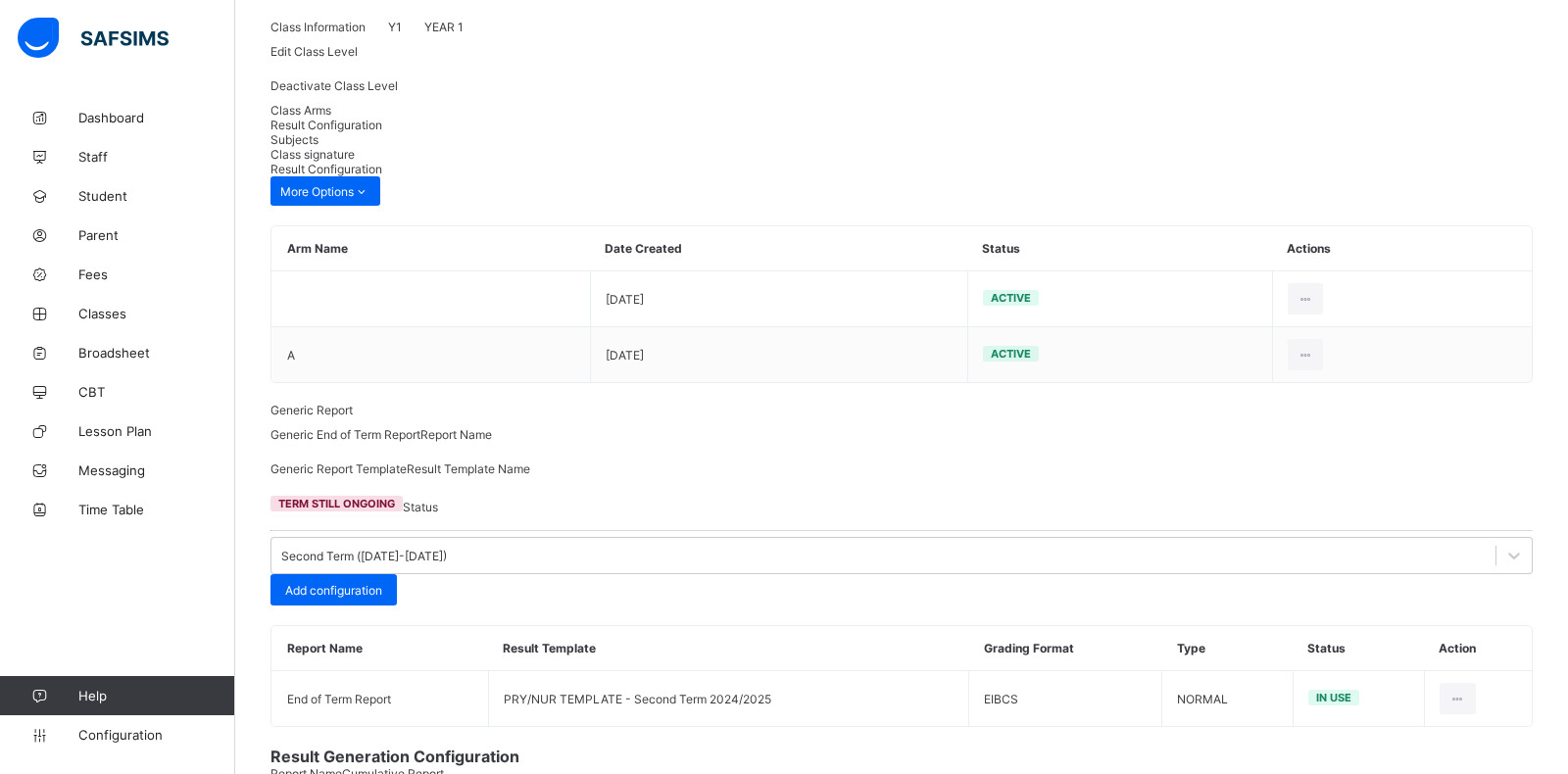 click on "Back   Save" at bounding box center [902, 1246] 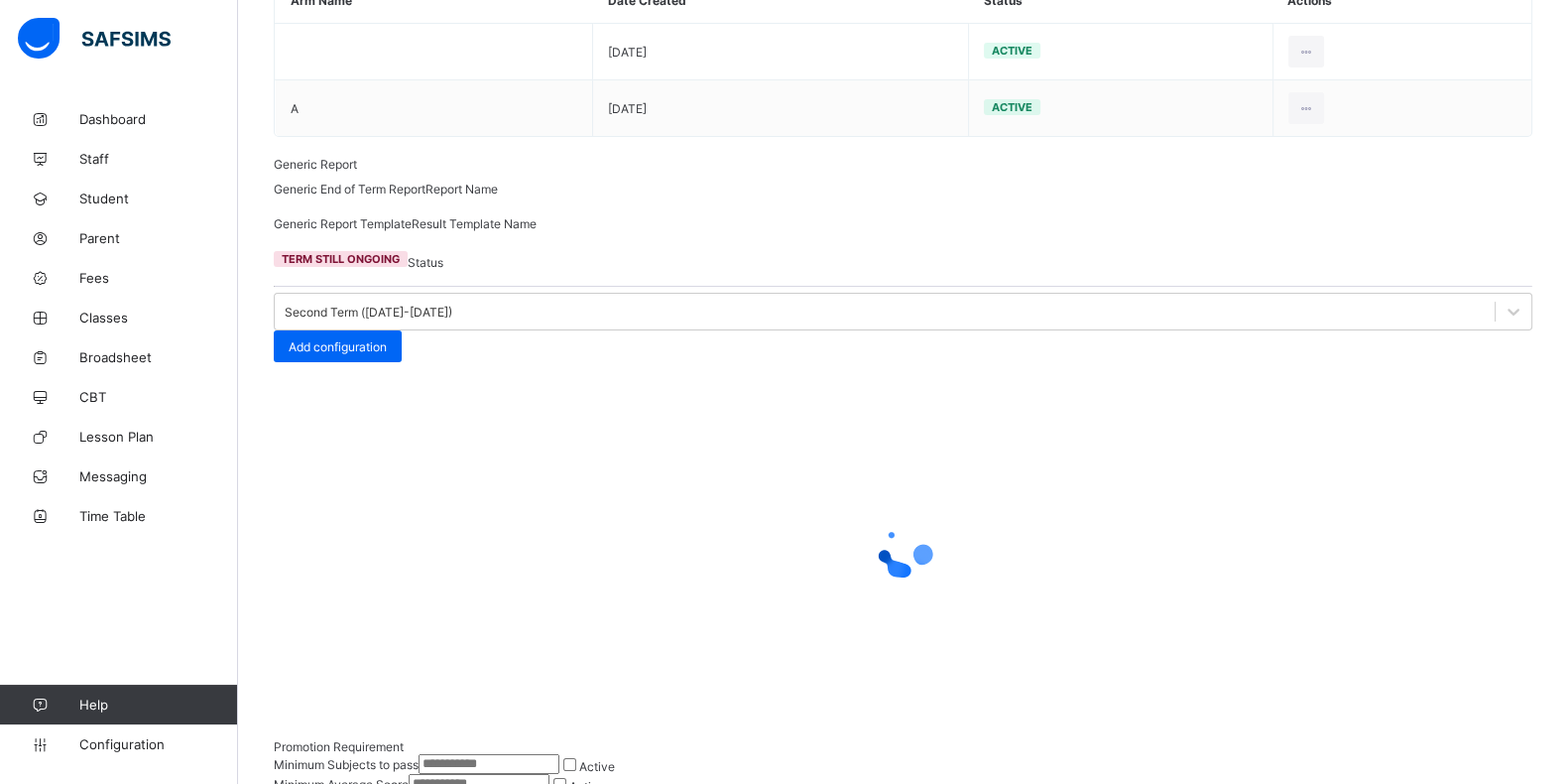 scroll, scrollTop: 201, scrollLeft: 0, axis: vertical 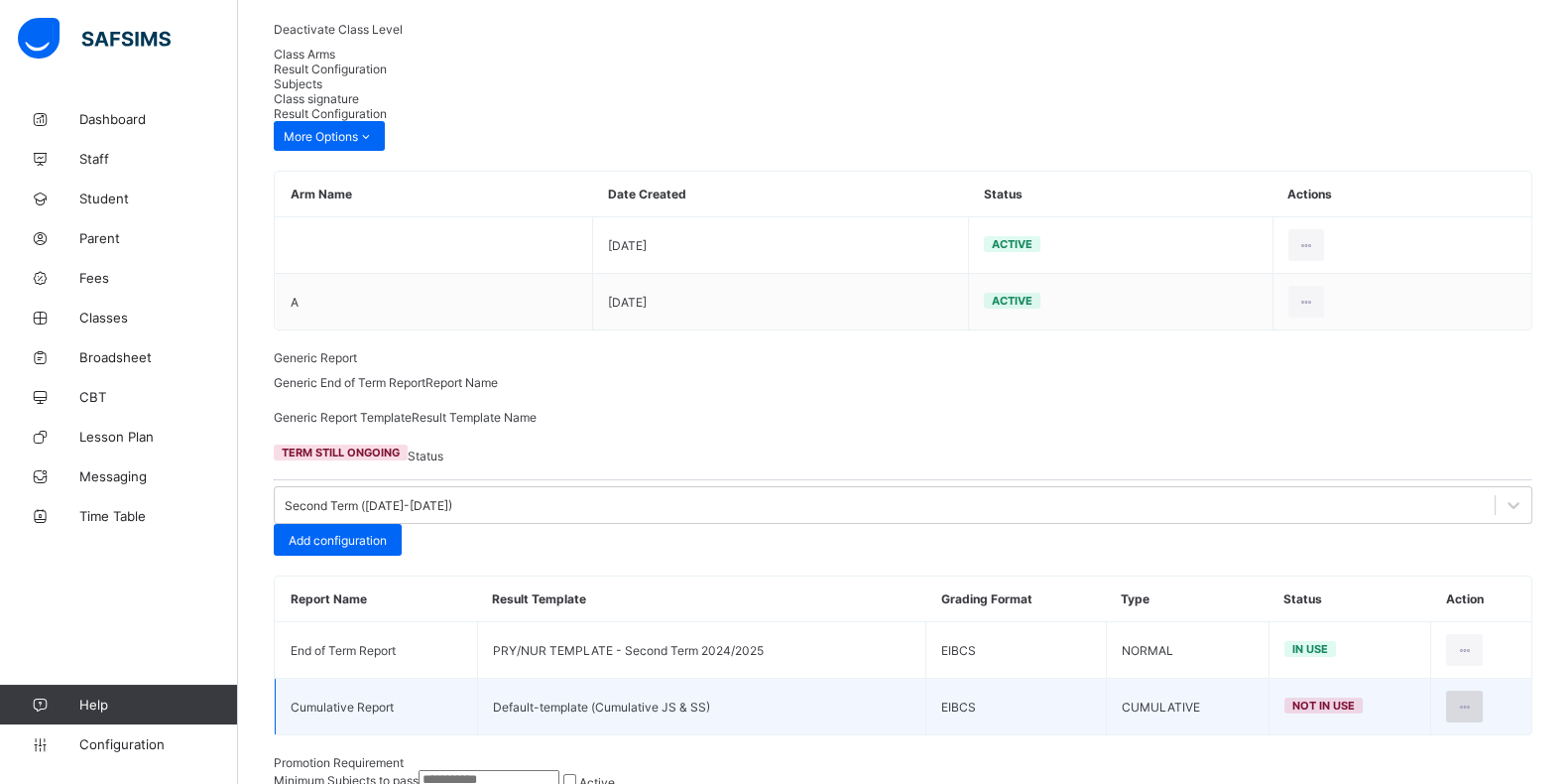 click at bounding box center (1464, 707) 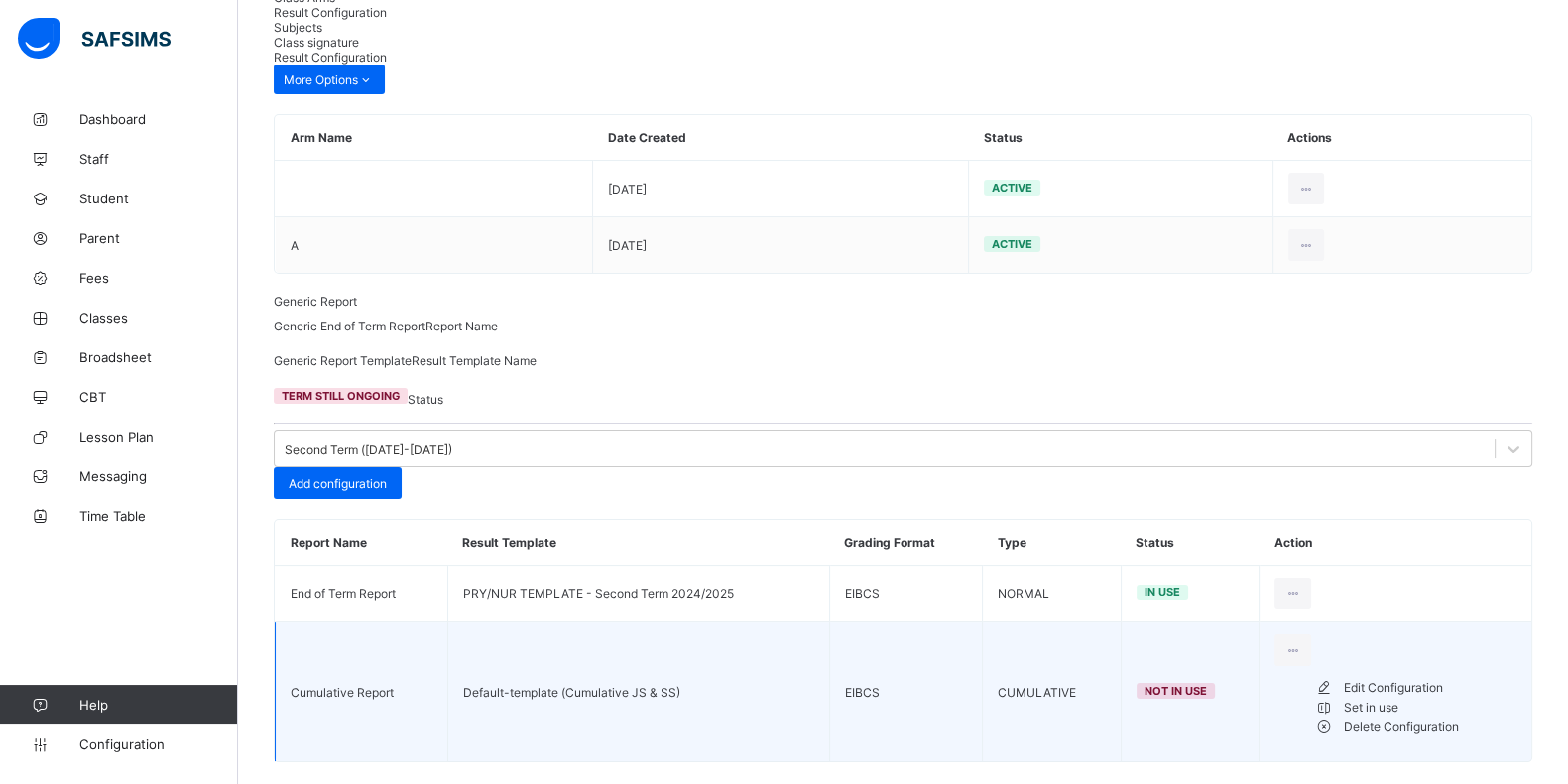 click on "Set in use" at bounding box center [1430, 708] 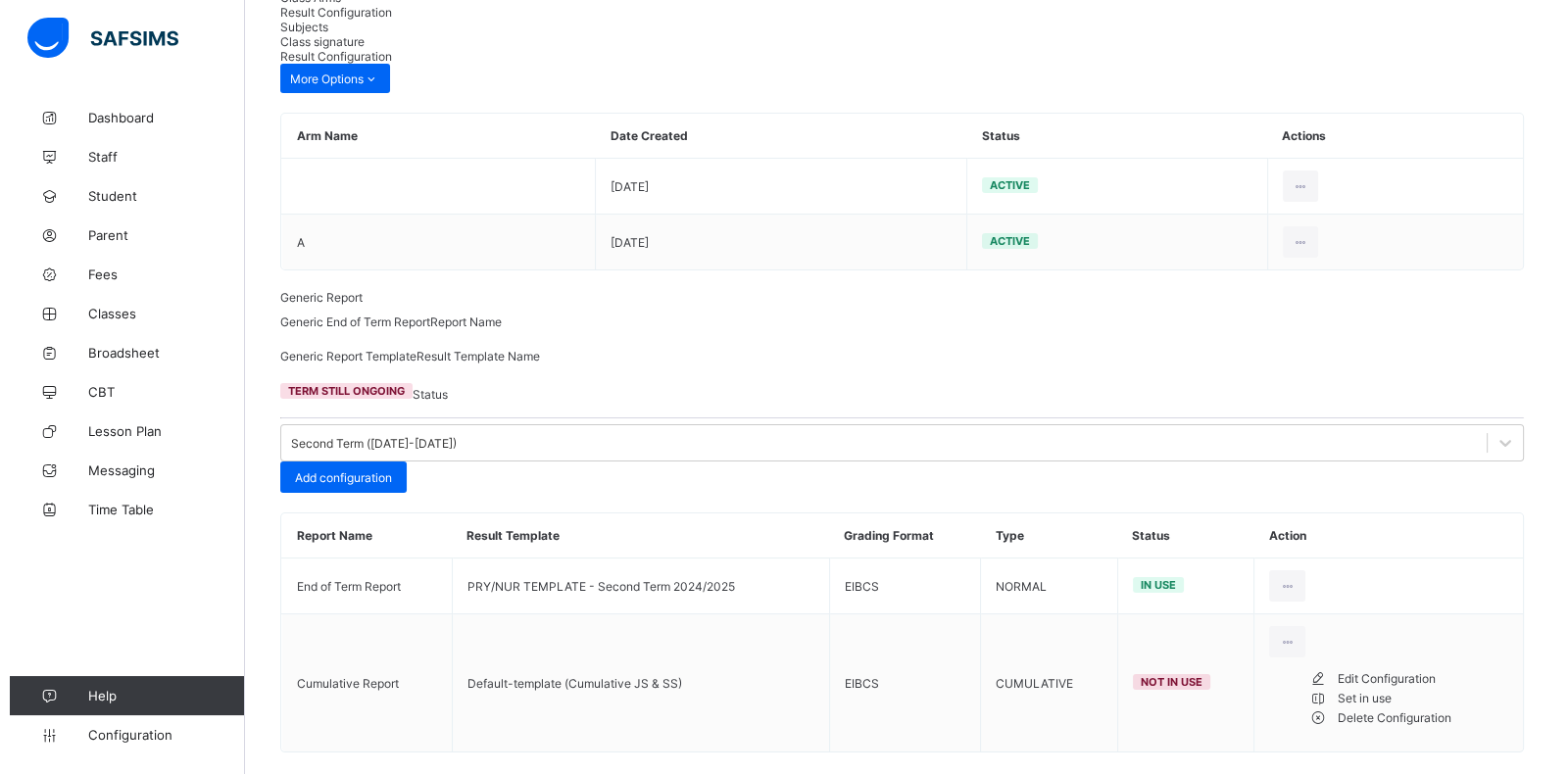 scroll, scrollTop: 199, scrollLeft: 0, axis: vertical 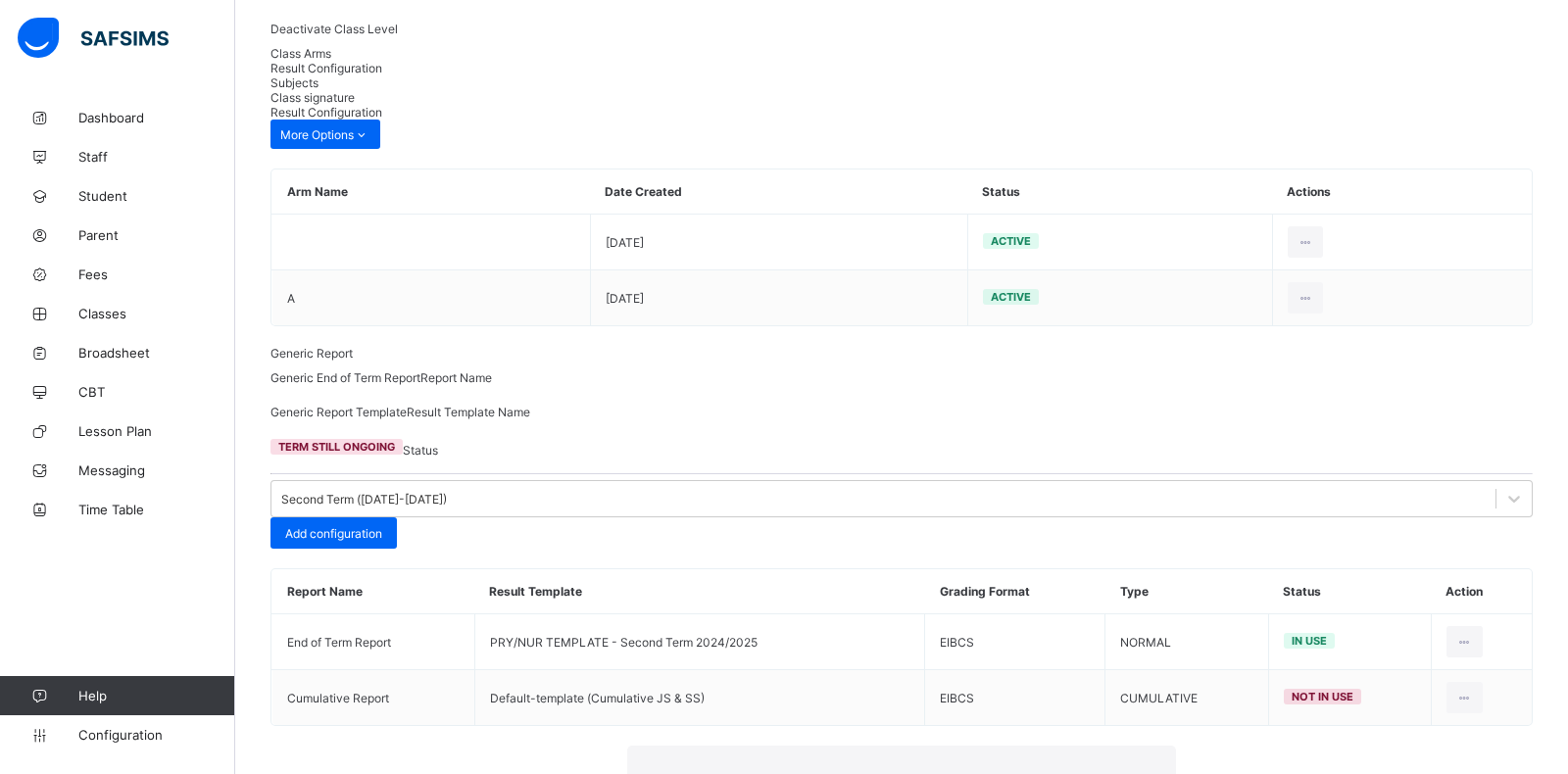 click on "Yes, Set in Use" at bounding box center [1101, 952] 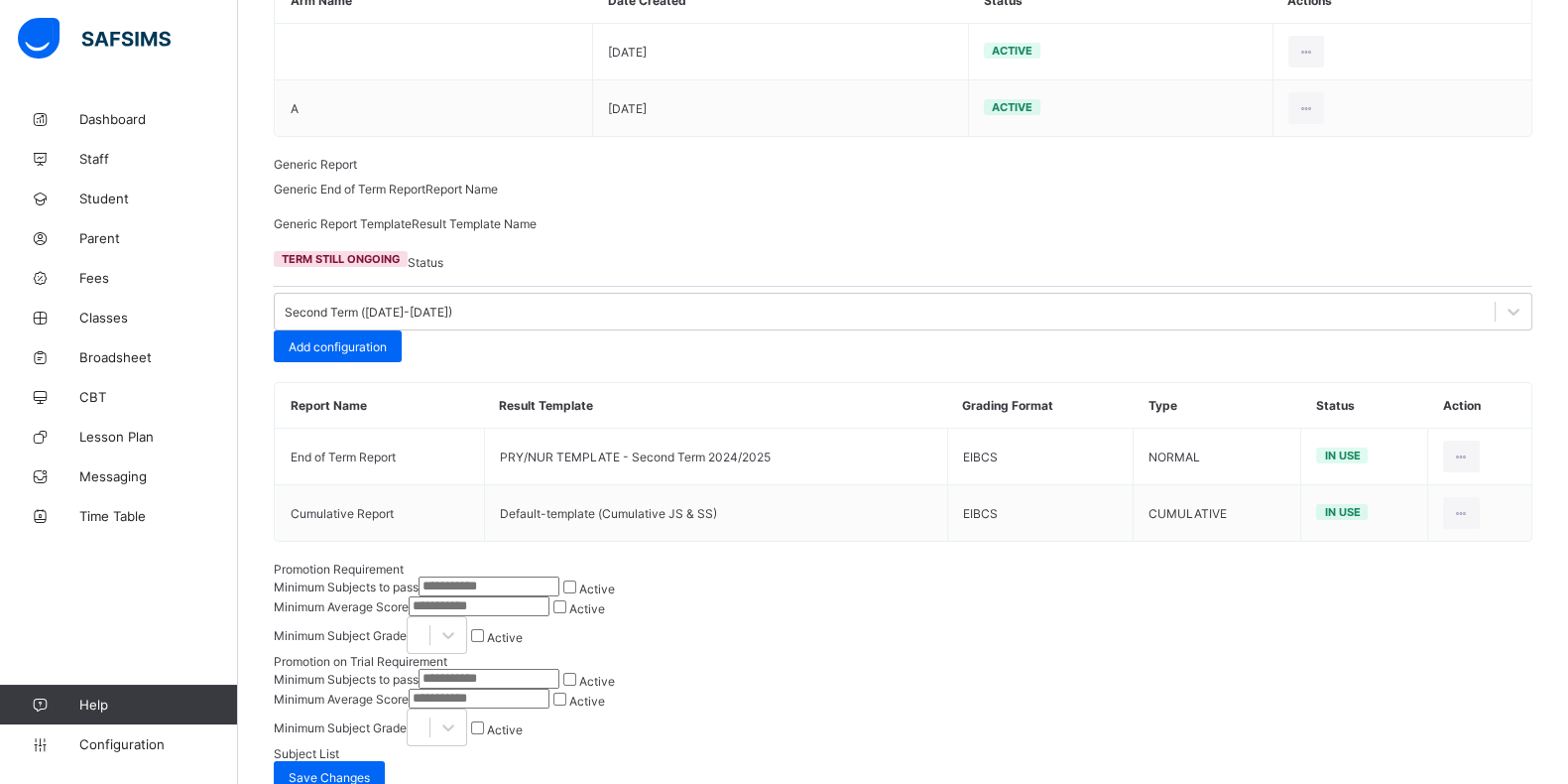 scroll, scrollTop: 201, scrollLeft: 0, axis: vertical 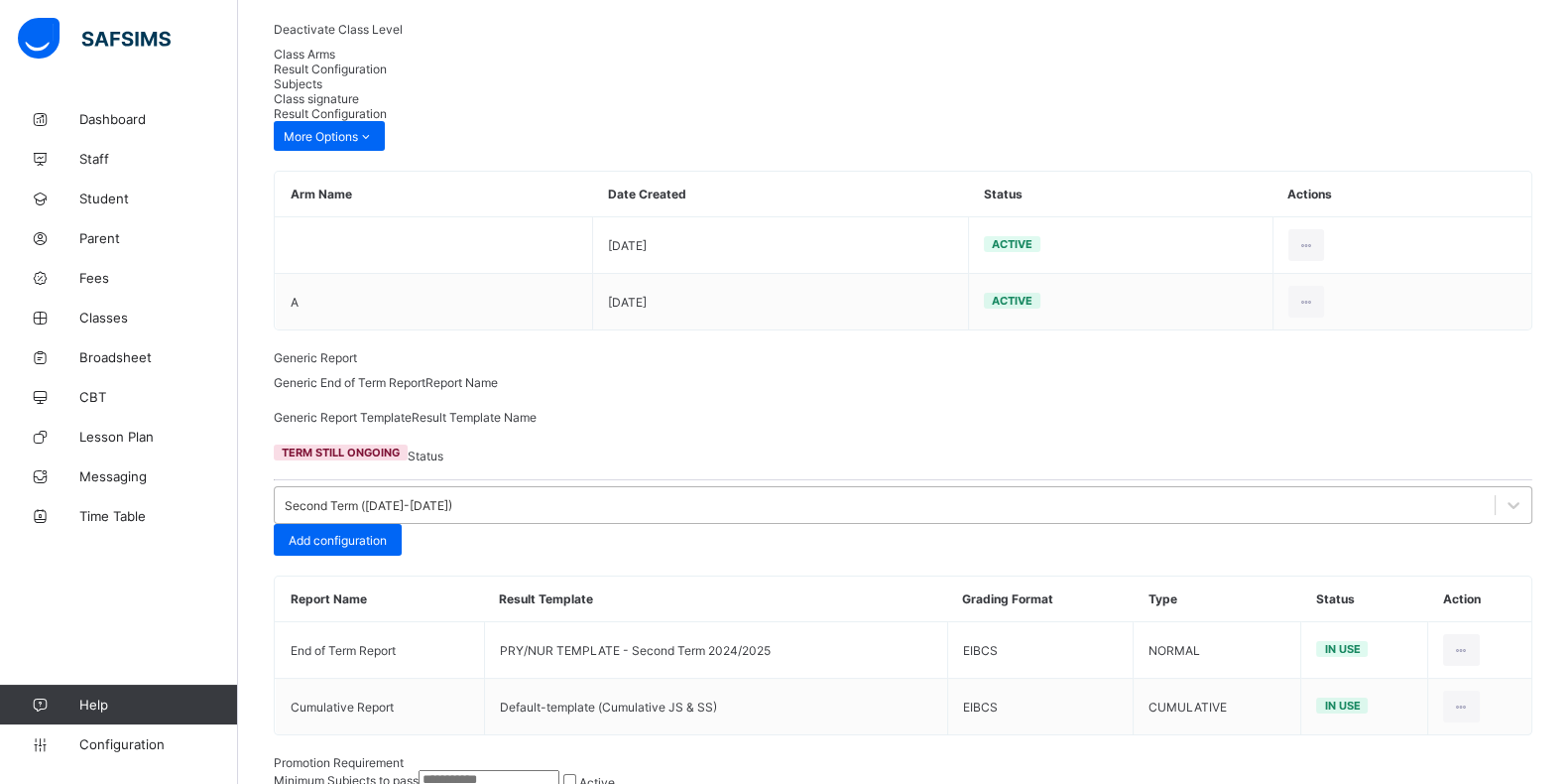 click on "Second Term (2024-2025)" at bounding box center [368, 505] 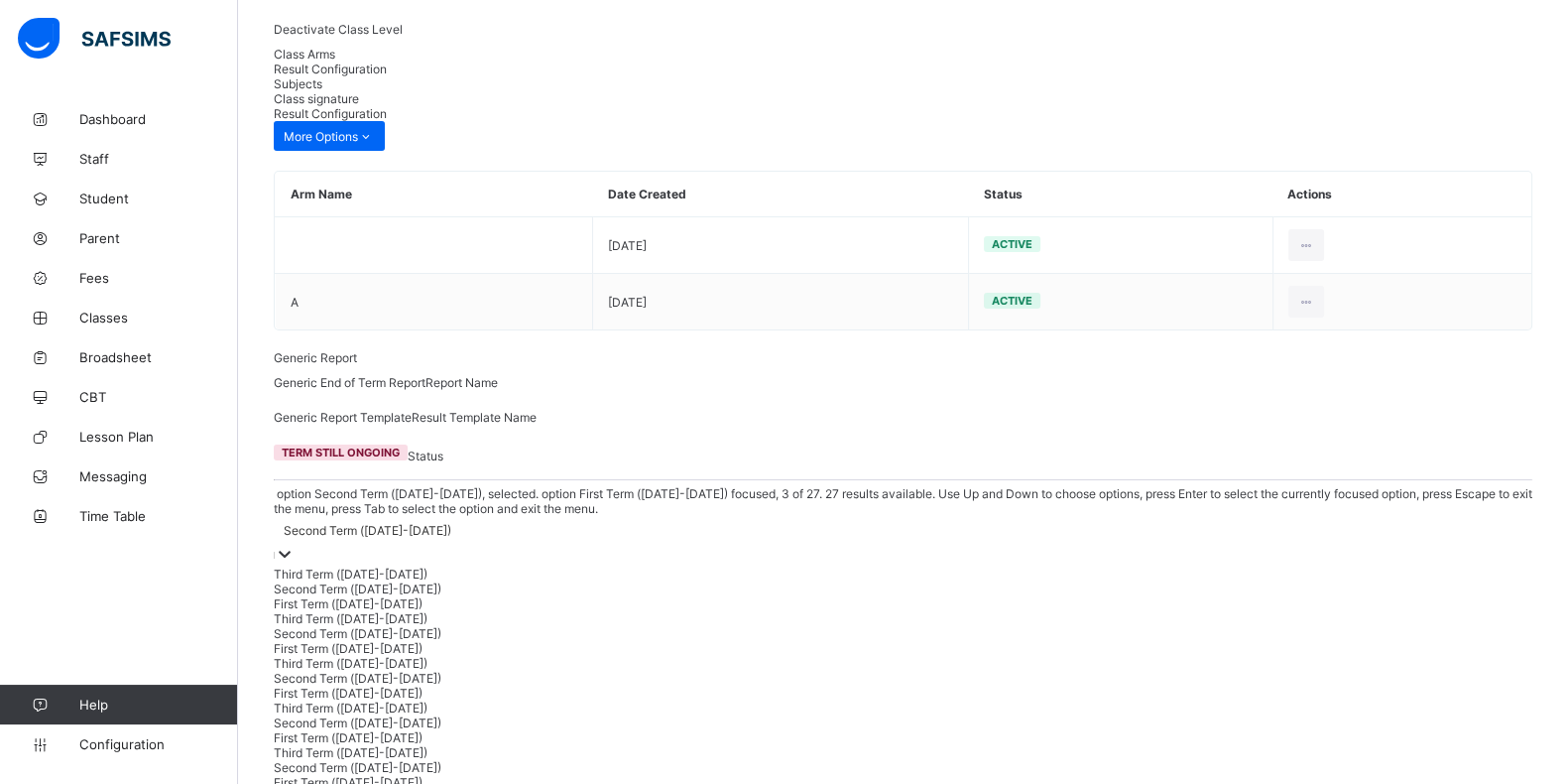 click on "First Term (2024-2025)" at bounding box center [903, 603] 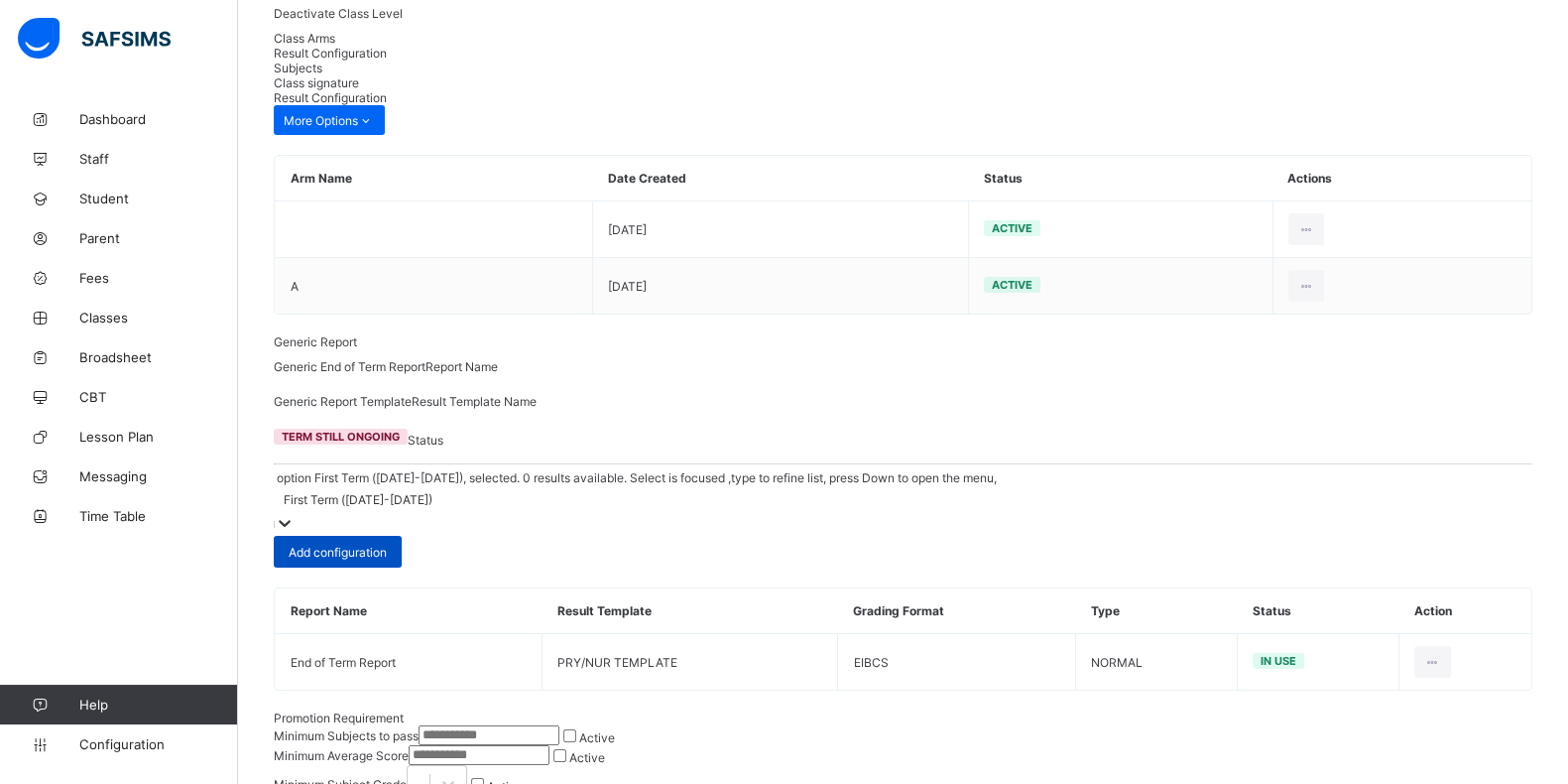 scroll, scrollTop: 144, scrollLeft: 0, axis: vertical 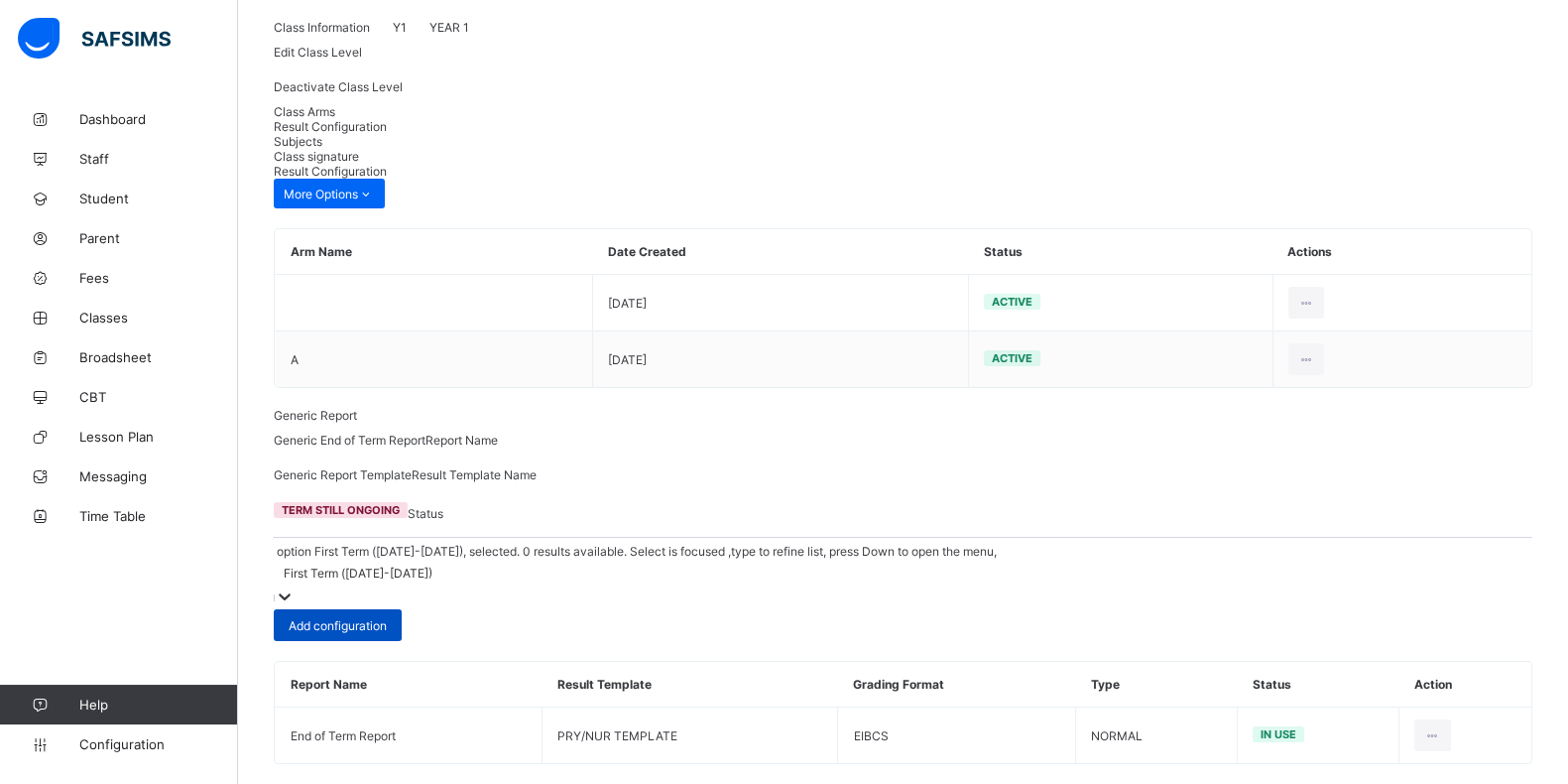 click on "Add configuration" at bounding box center (337, 625) 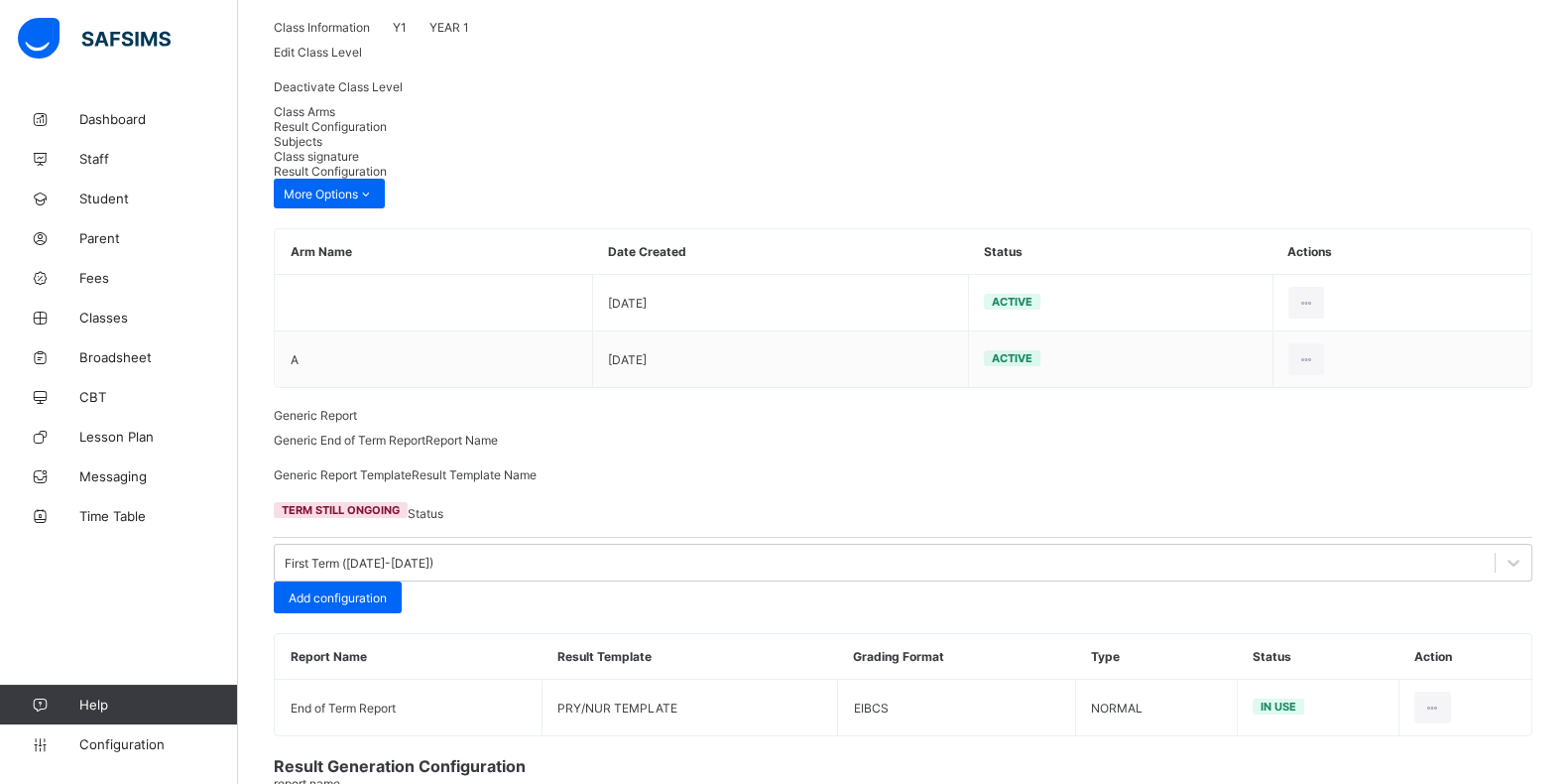 click on "Preview" at bounding box center (1495, 1146) 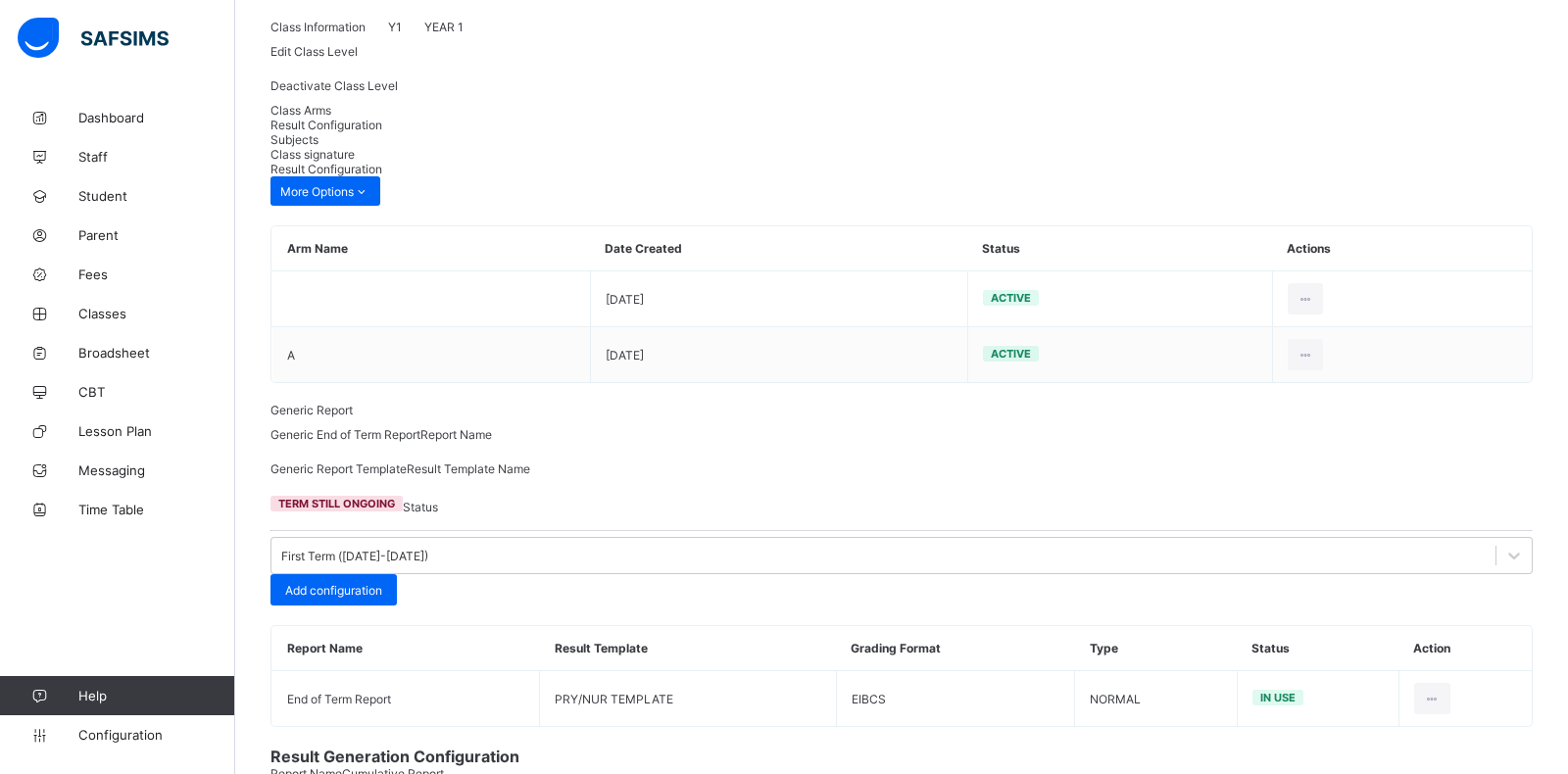 click on "Save" at bounding box center (1503, 1246) 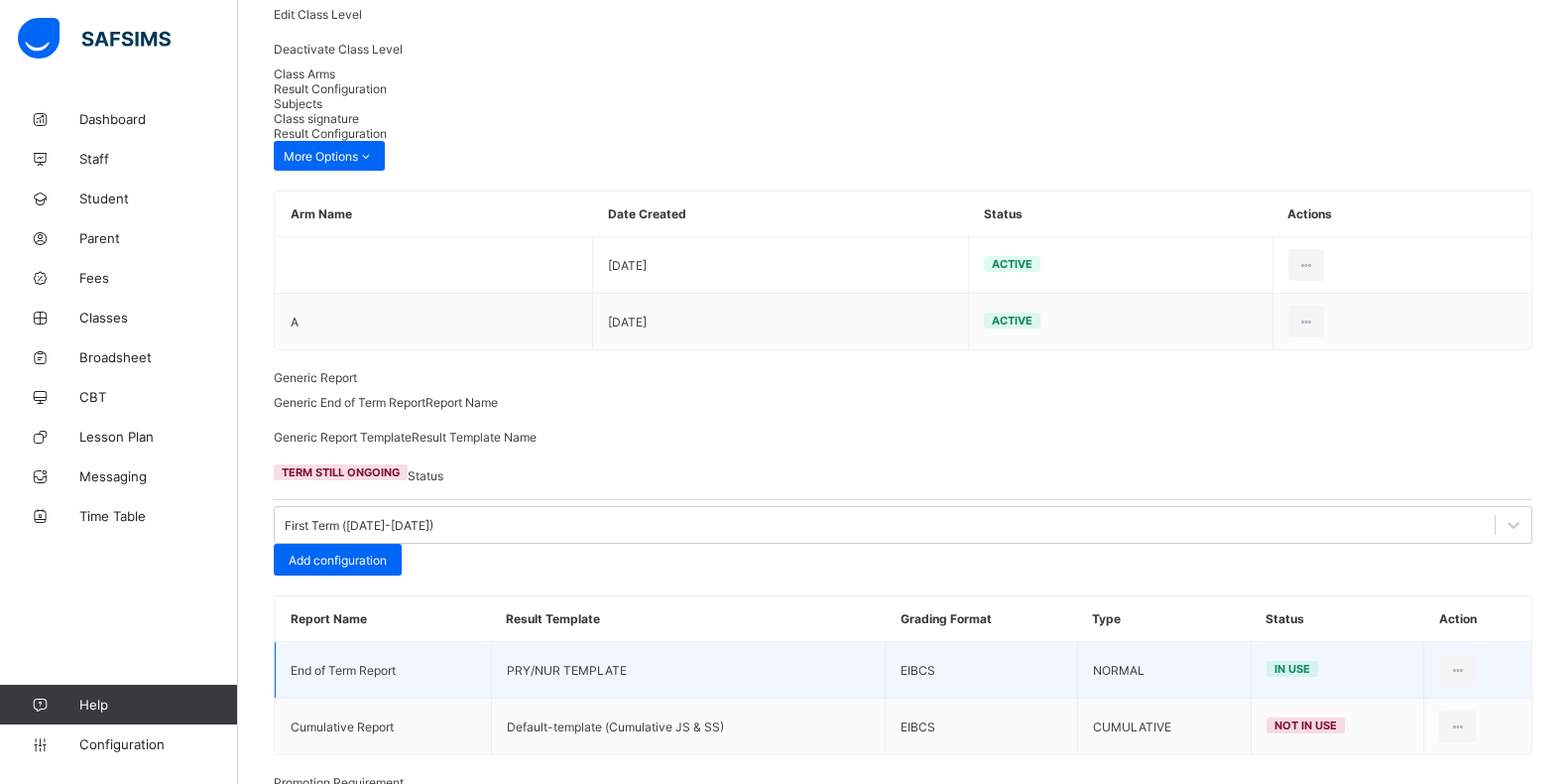 scroll, scrollTop: 201, scrollLeft: 0, axis: vertical 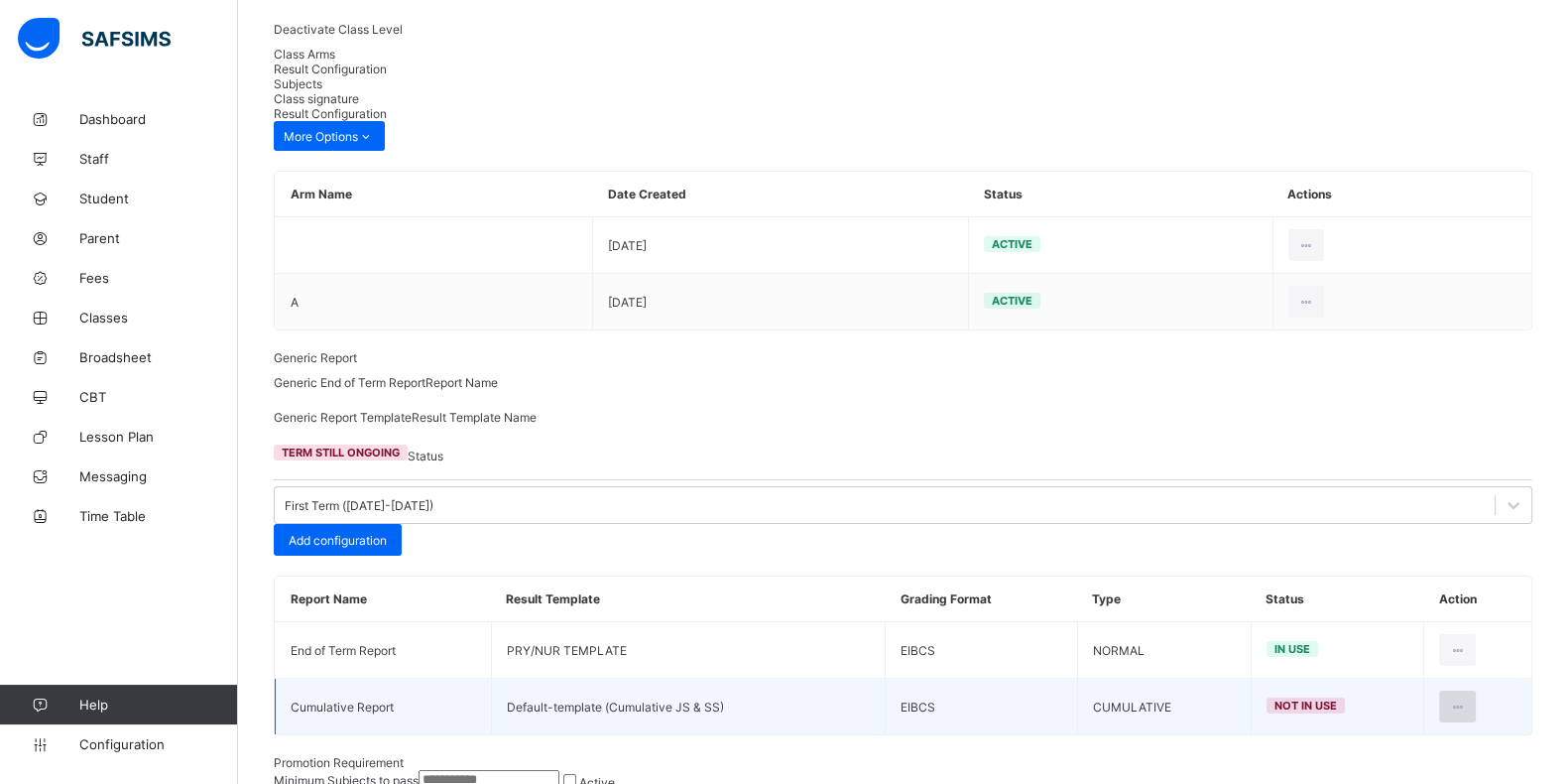 click at bounding box center (1457, 707) 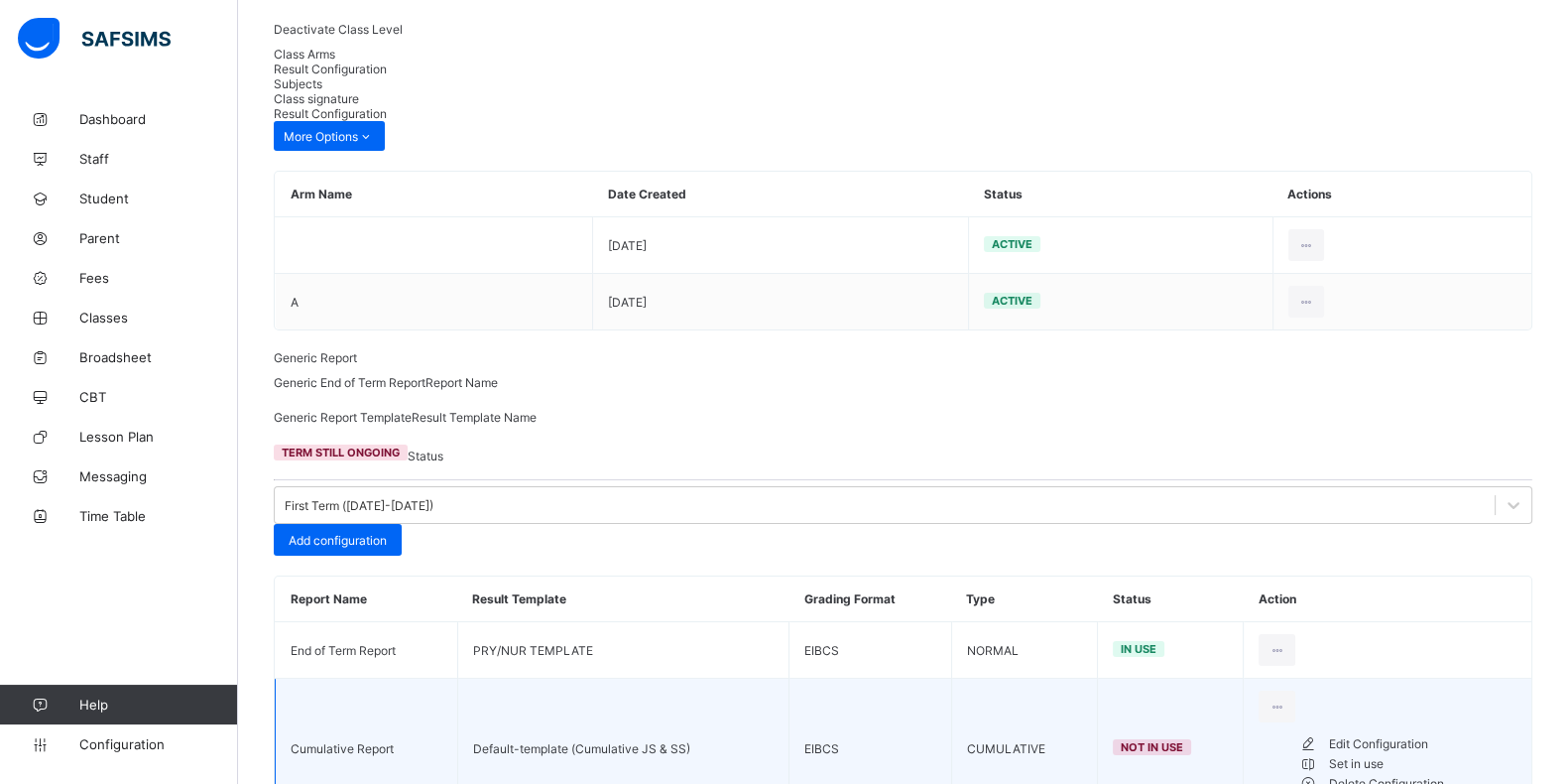 click on "Set in use" at bounding box center (1407, 764) 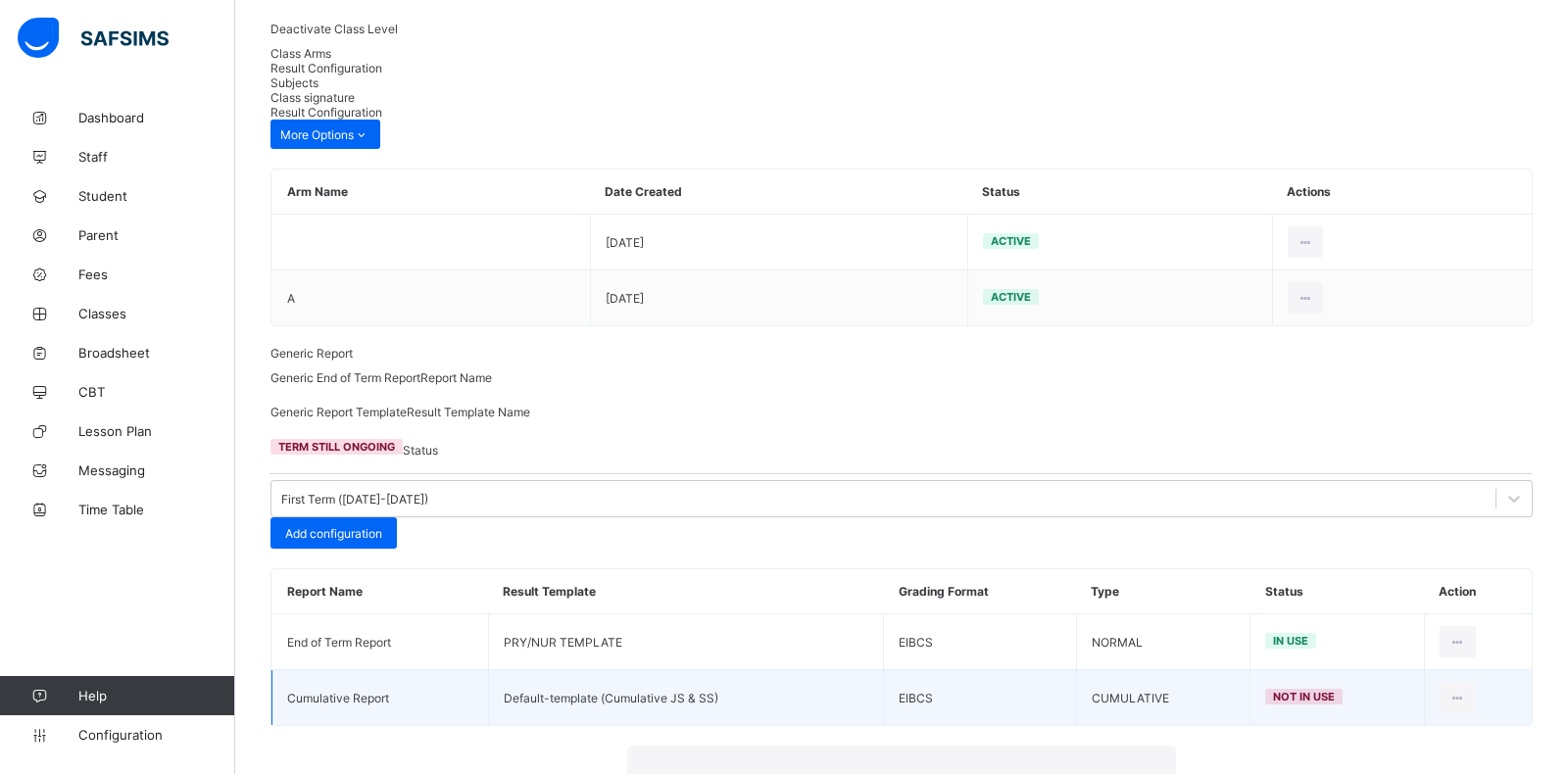 click on "Yes, Set in Use" at bounding box center [1101, 952] 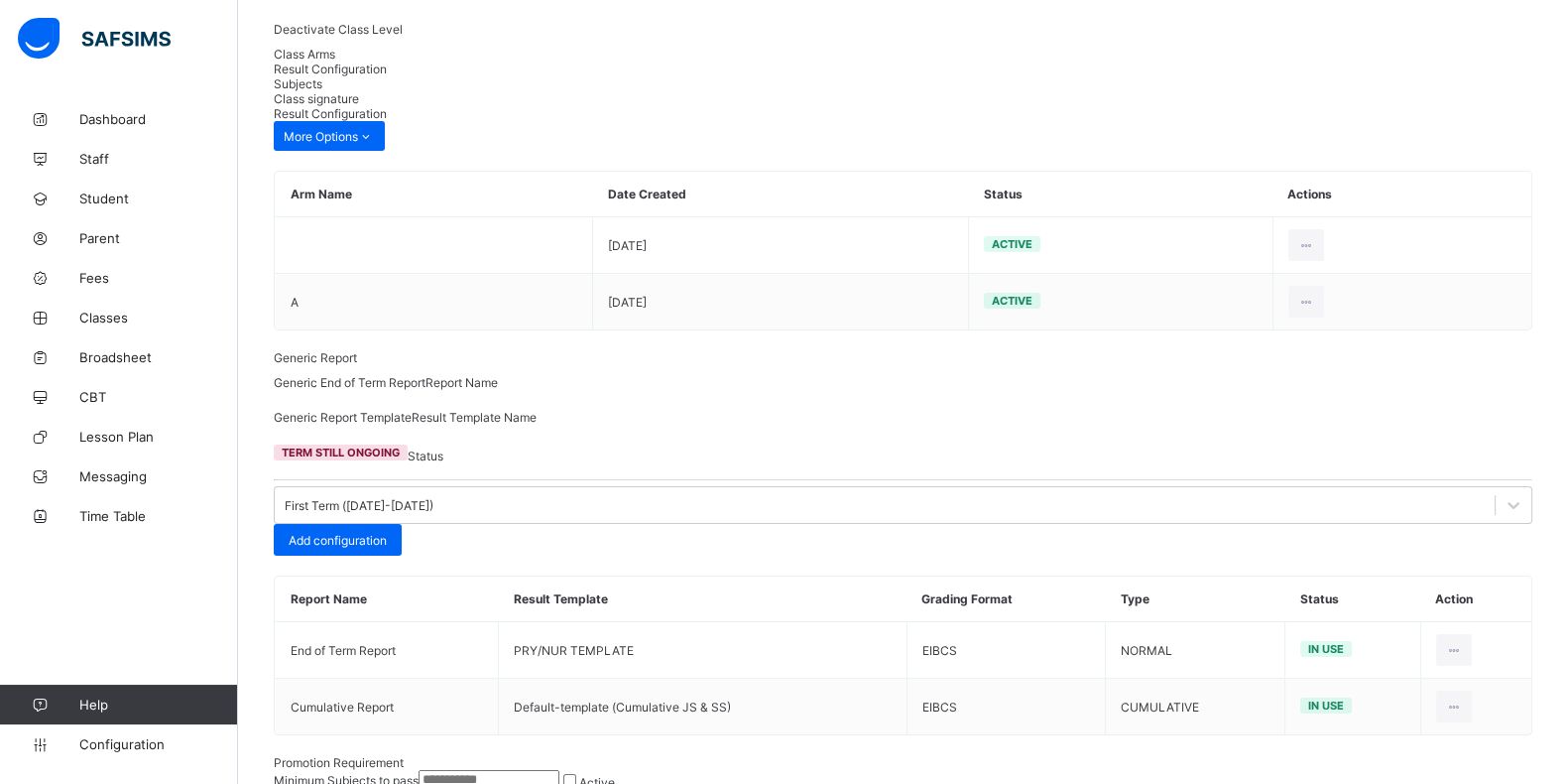 scroll, scrollTop: 0, scrollLeft: 0, axis: both 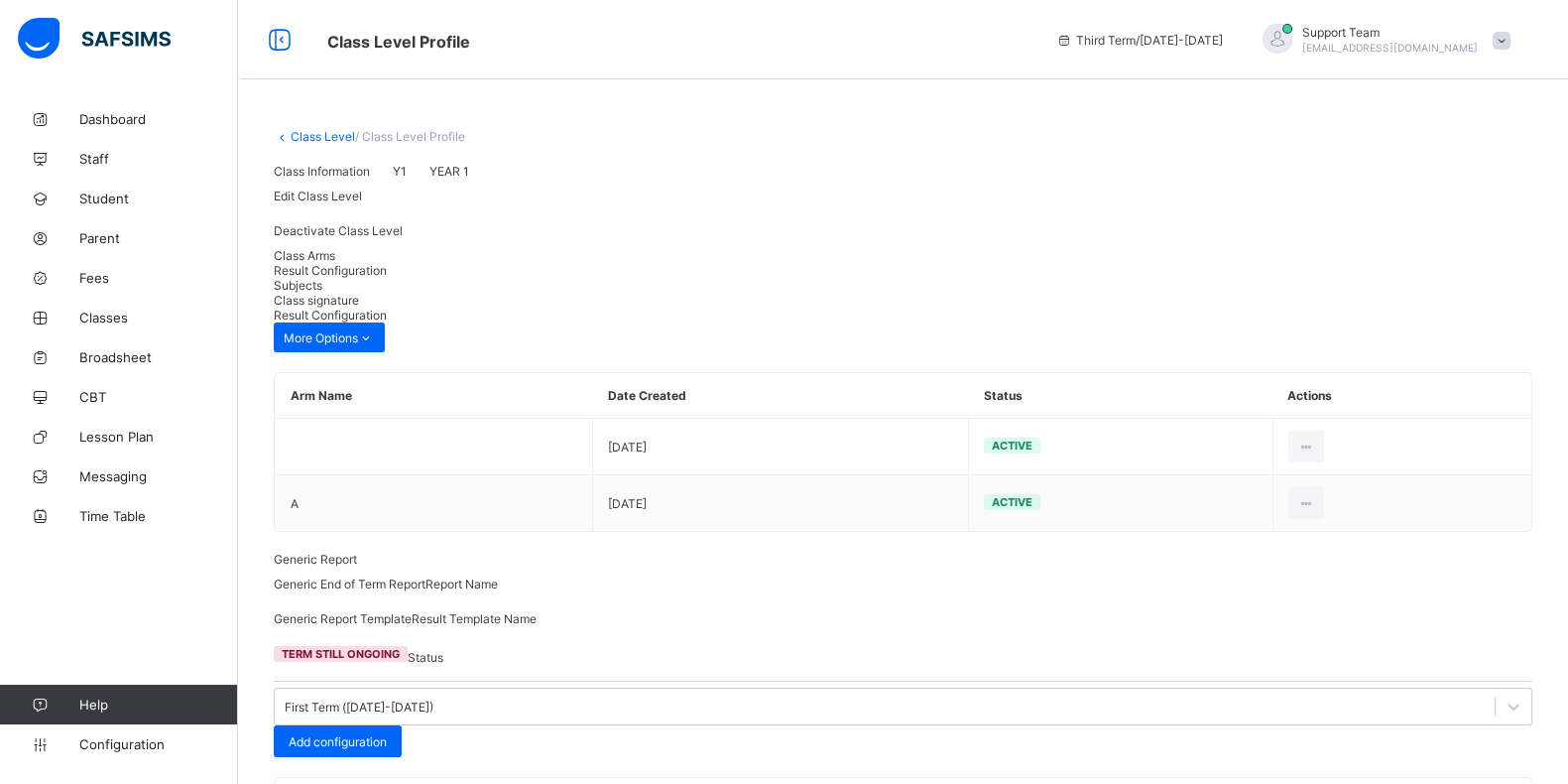click on "Class Level" at bounding box center [322, 136] 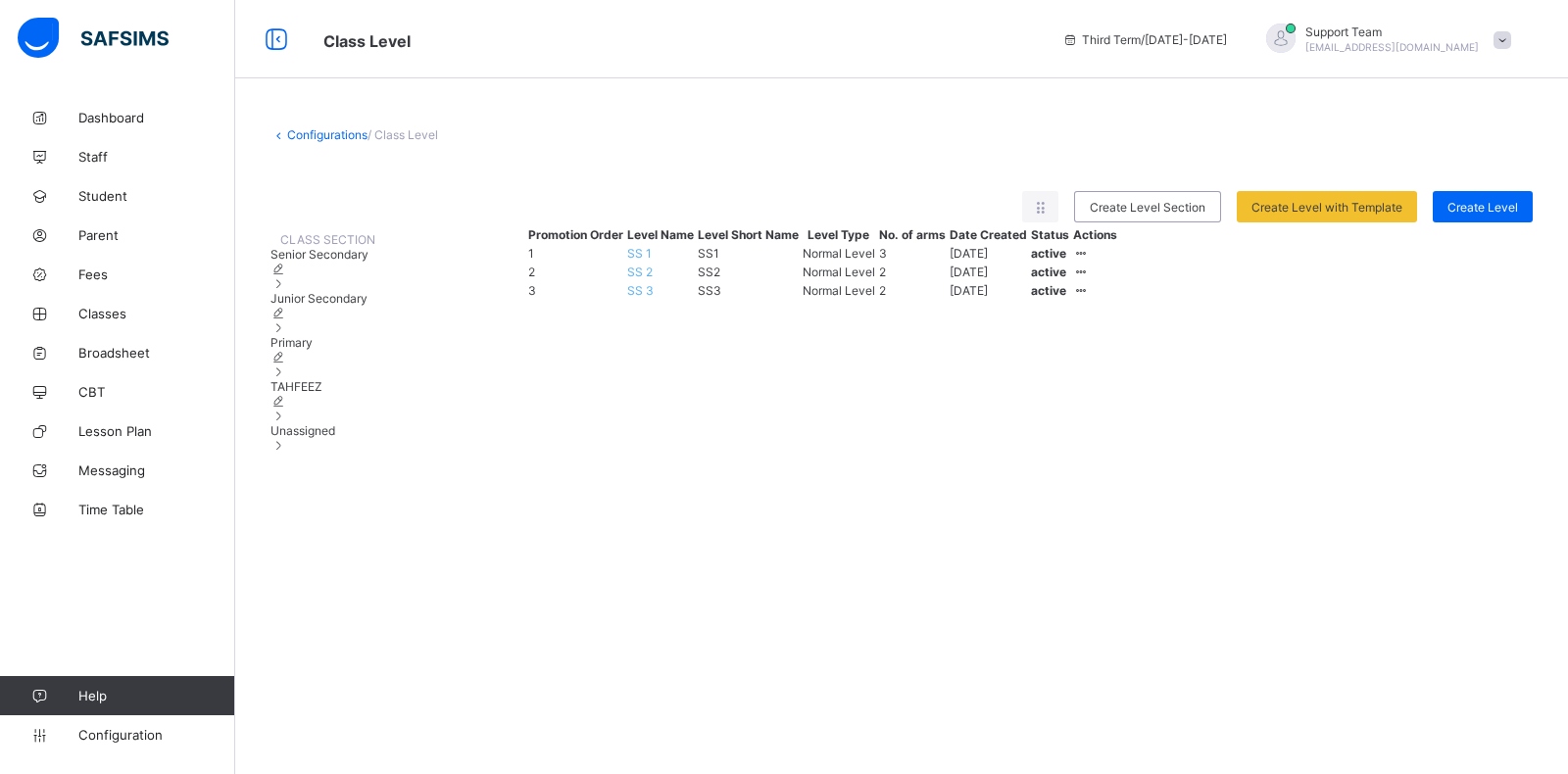drag, startPoint x: 318, startPoint y: 385, endPoint x: 338, endPoint y: 384, distance: 20.024984 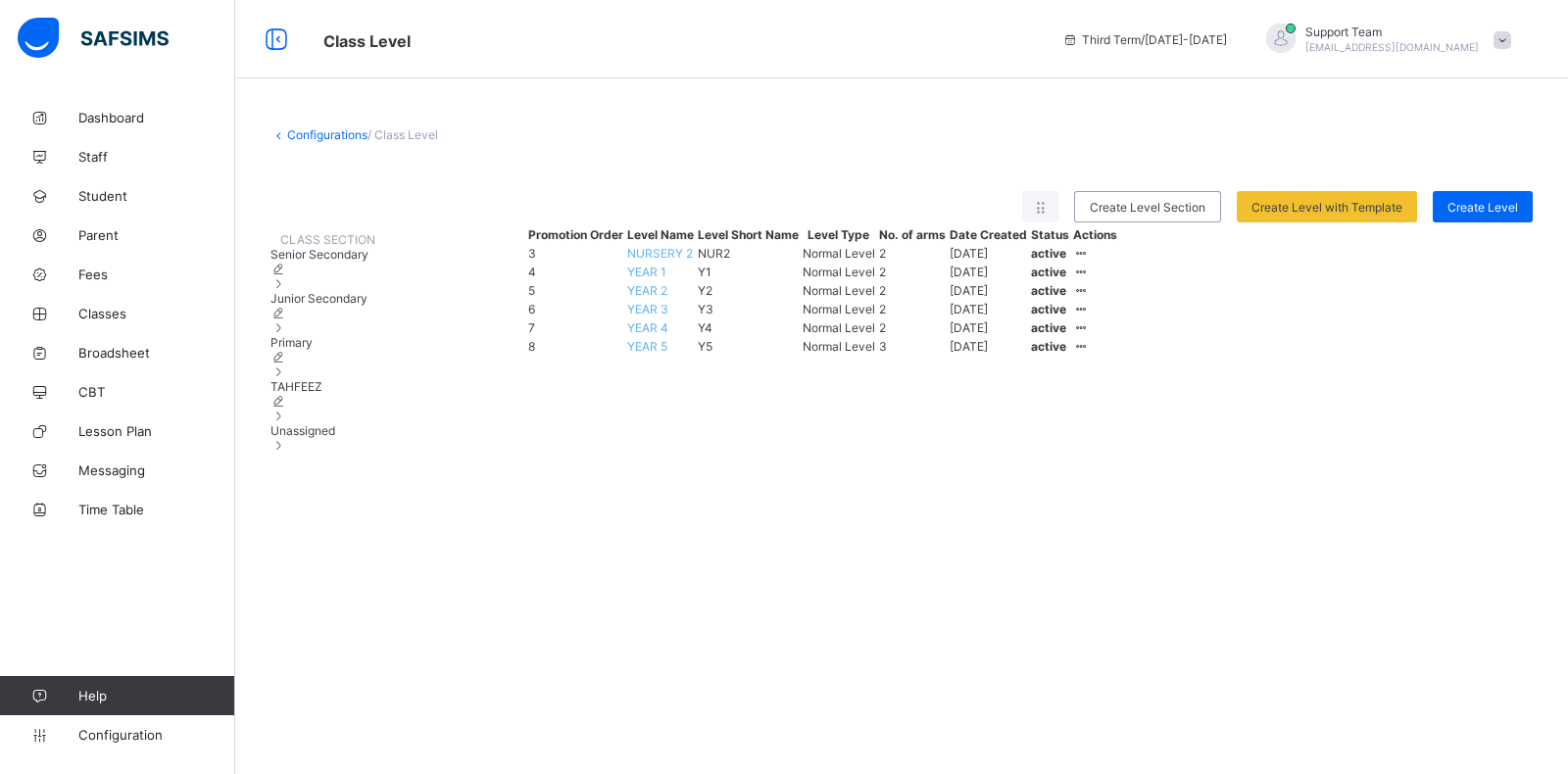 click on "NURSERY 2" at bounding box center [660, 253] 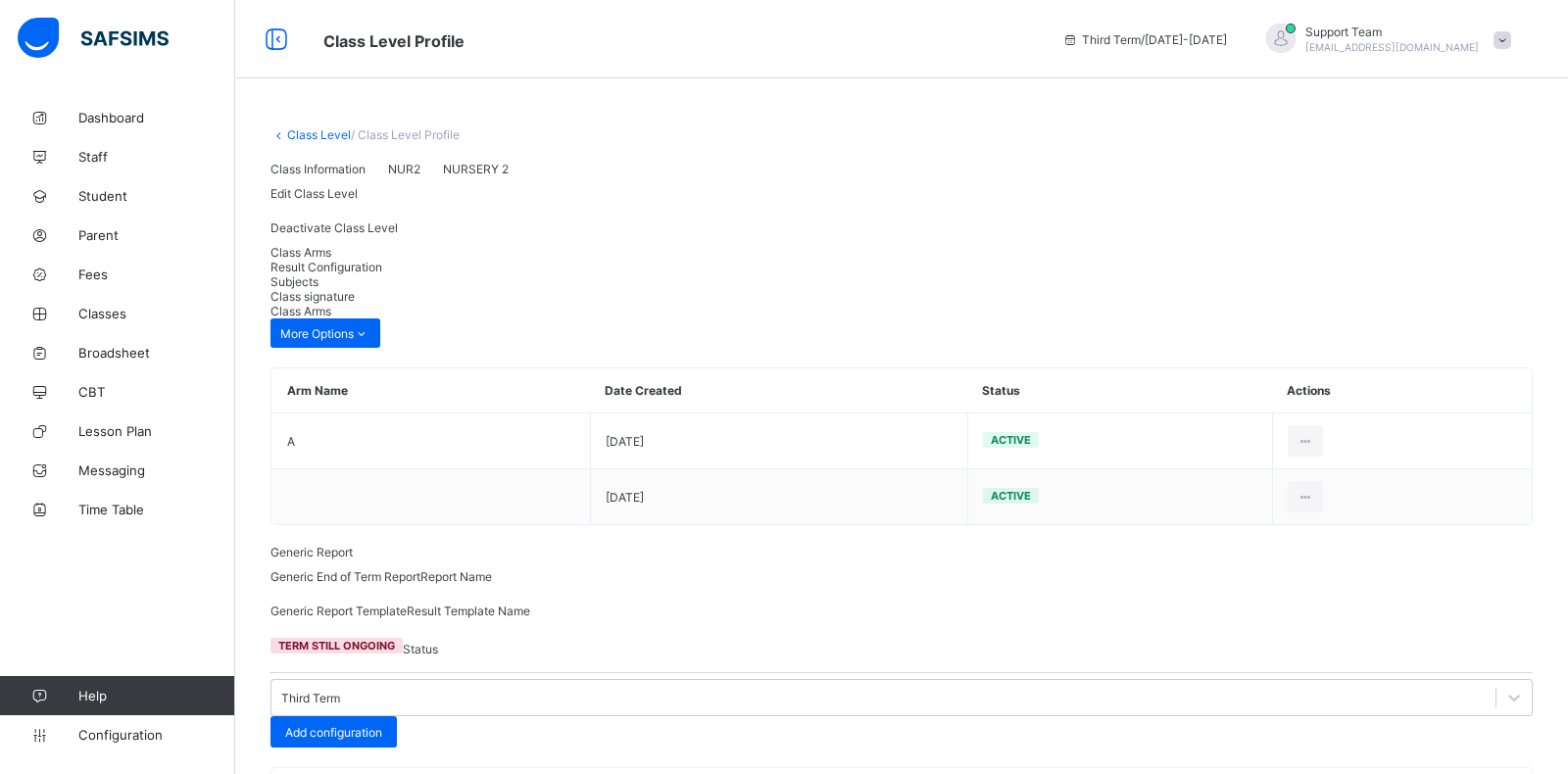 click on "Result Configuration" at bounding box center [326, 266] 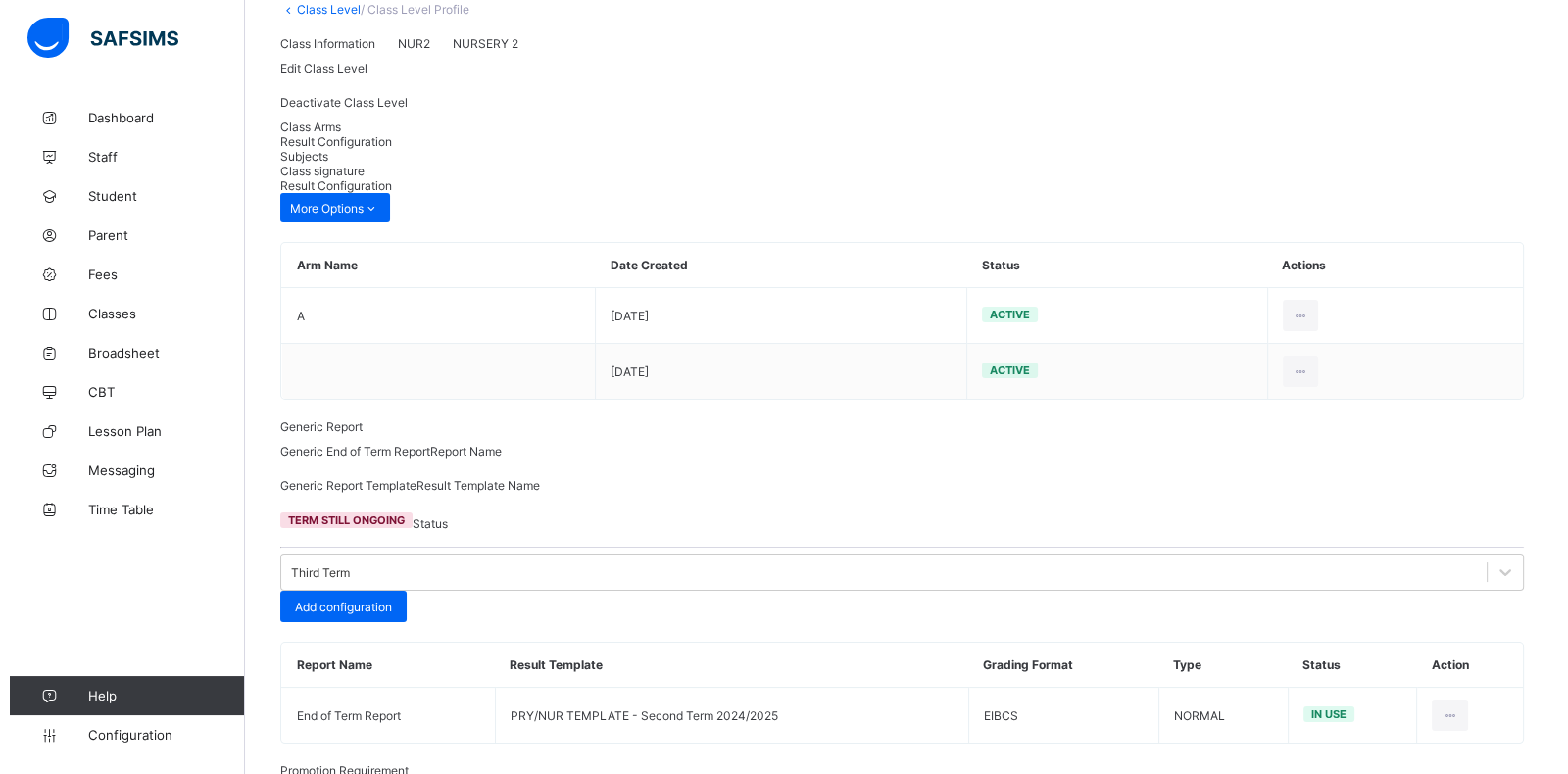 scroll, scrollTop: 142, scrollLeft: 0, axis: vertical 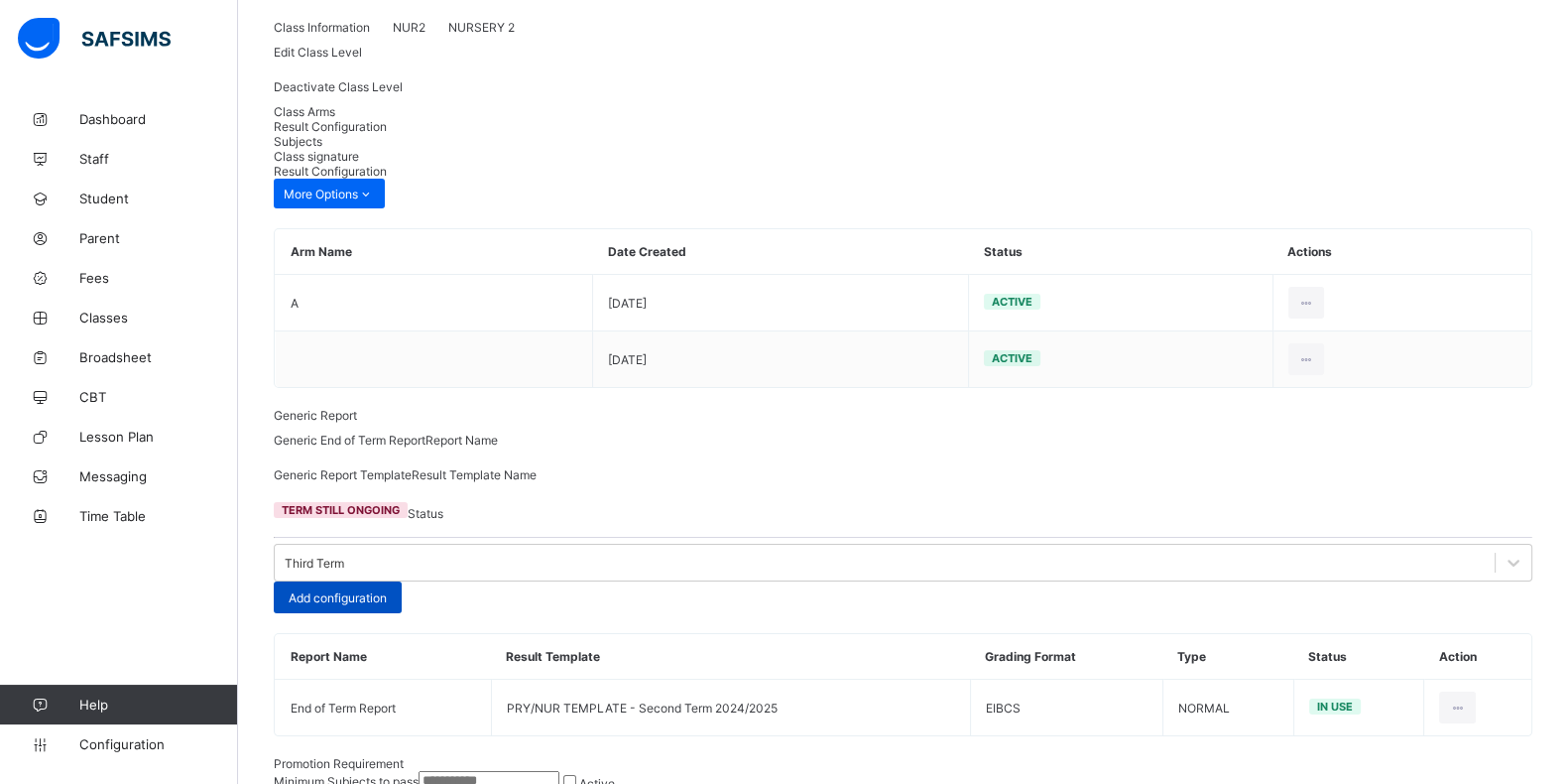 click on "Add configuration" at bounding box center (337, 597) 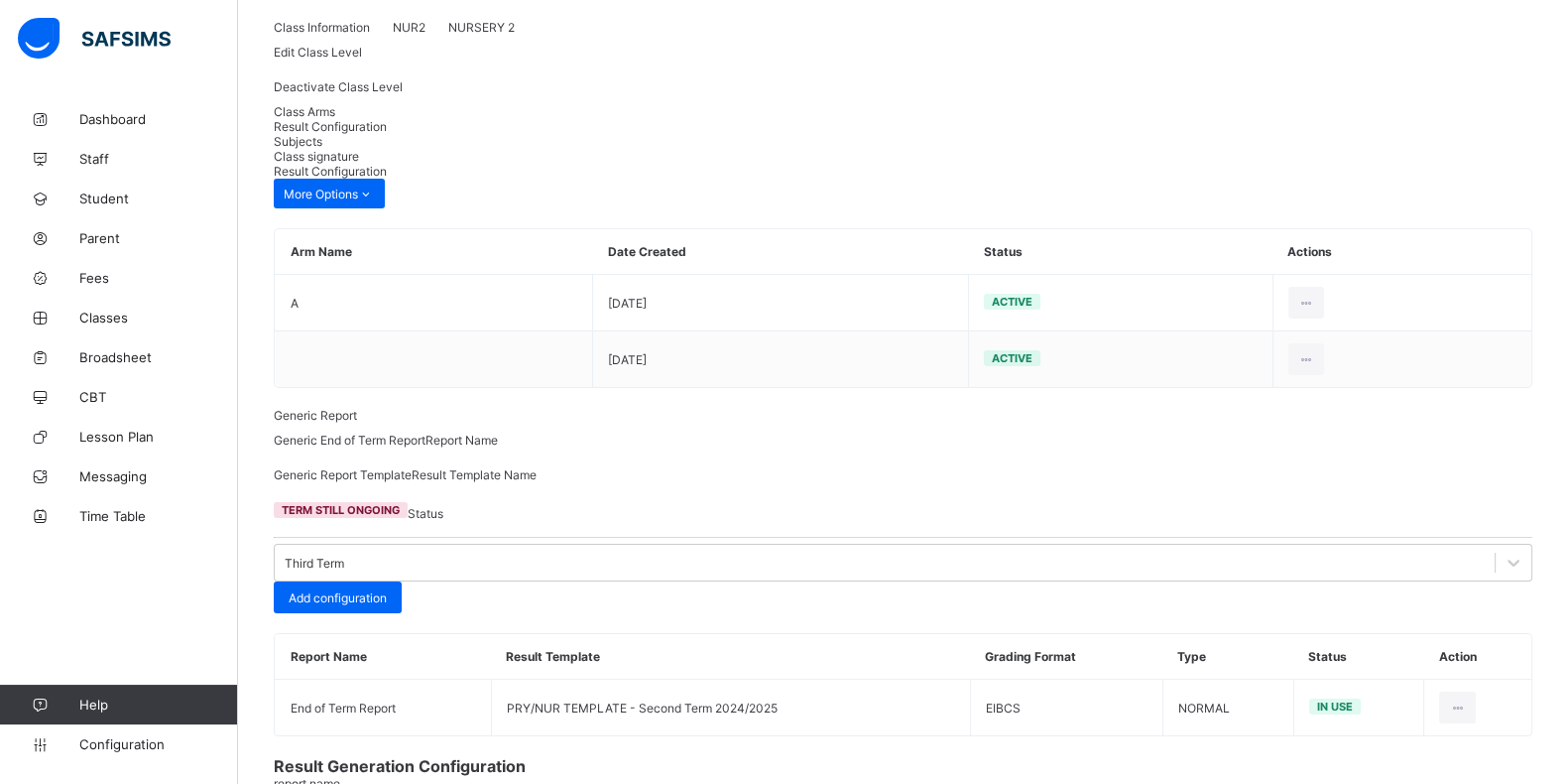 click at bounding box center [344, 801] 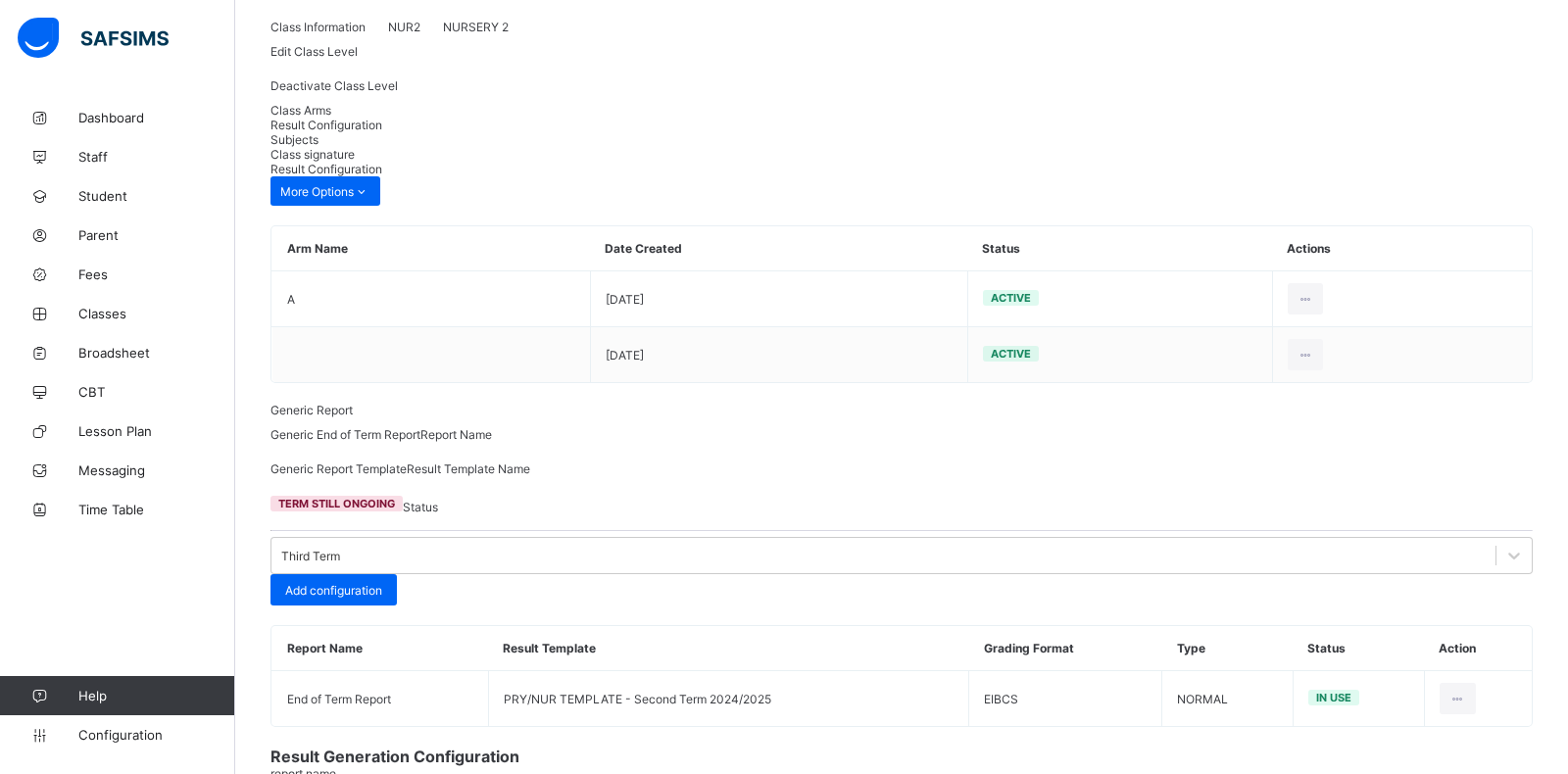 type on "**********" 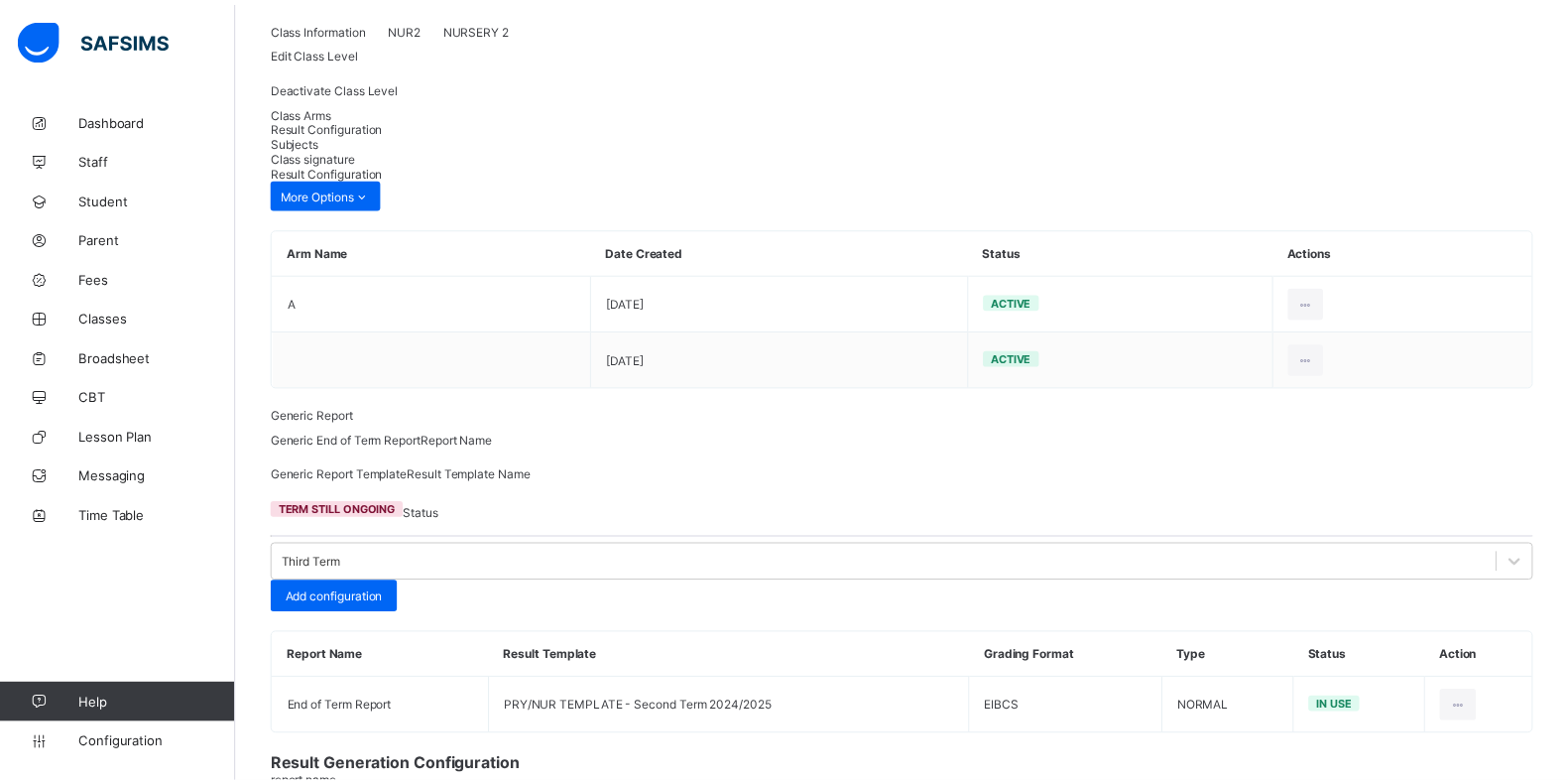 scroll, scrollTop: 0, scrollLeft: 0, axis: both 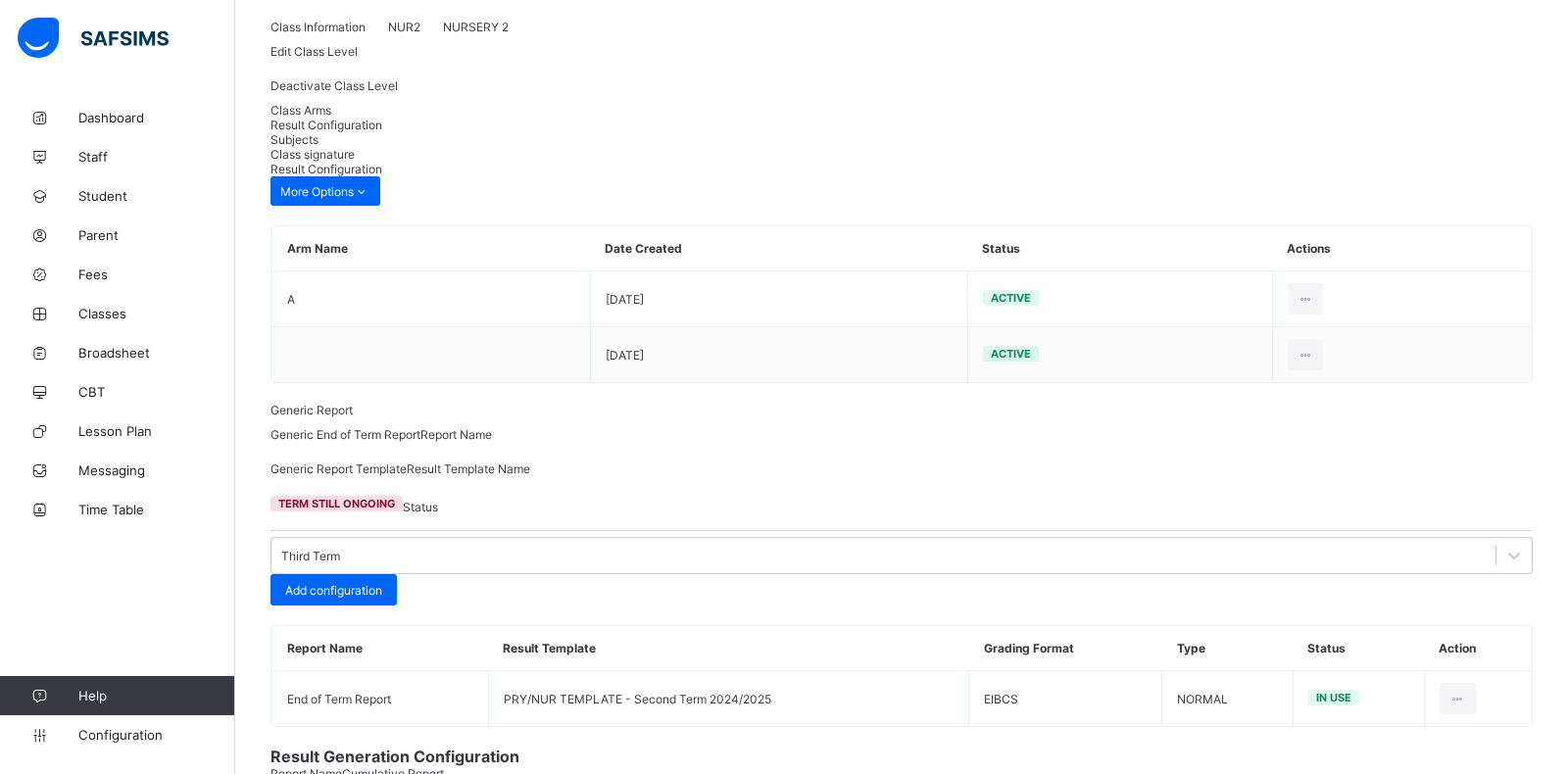 click on "Save" at bounding box center [1503, 1246] 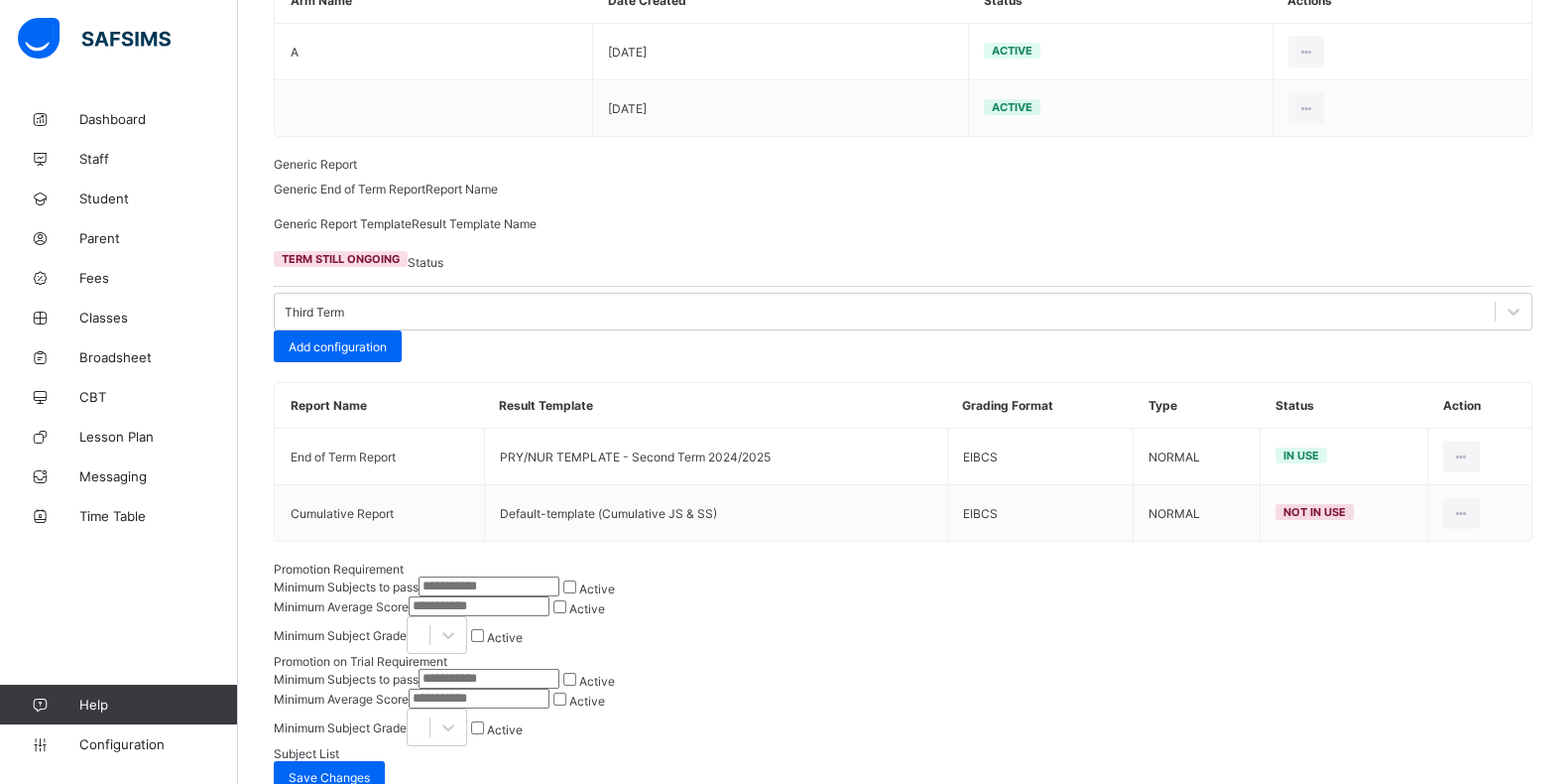 scroll, scrollTop: 201, scrollLeft: 0, axis: vertical 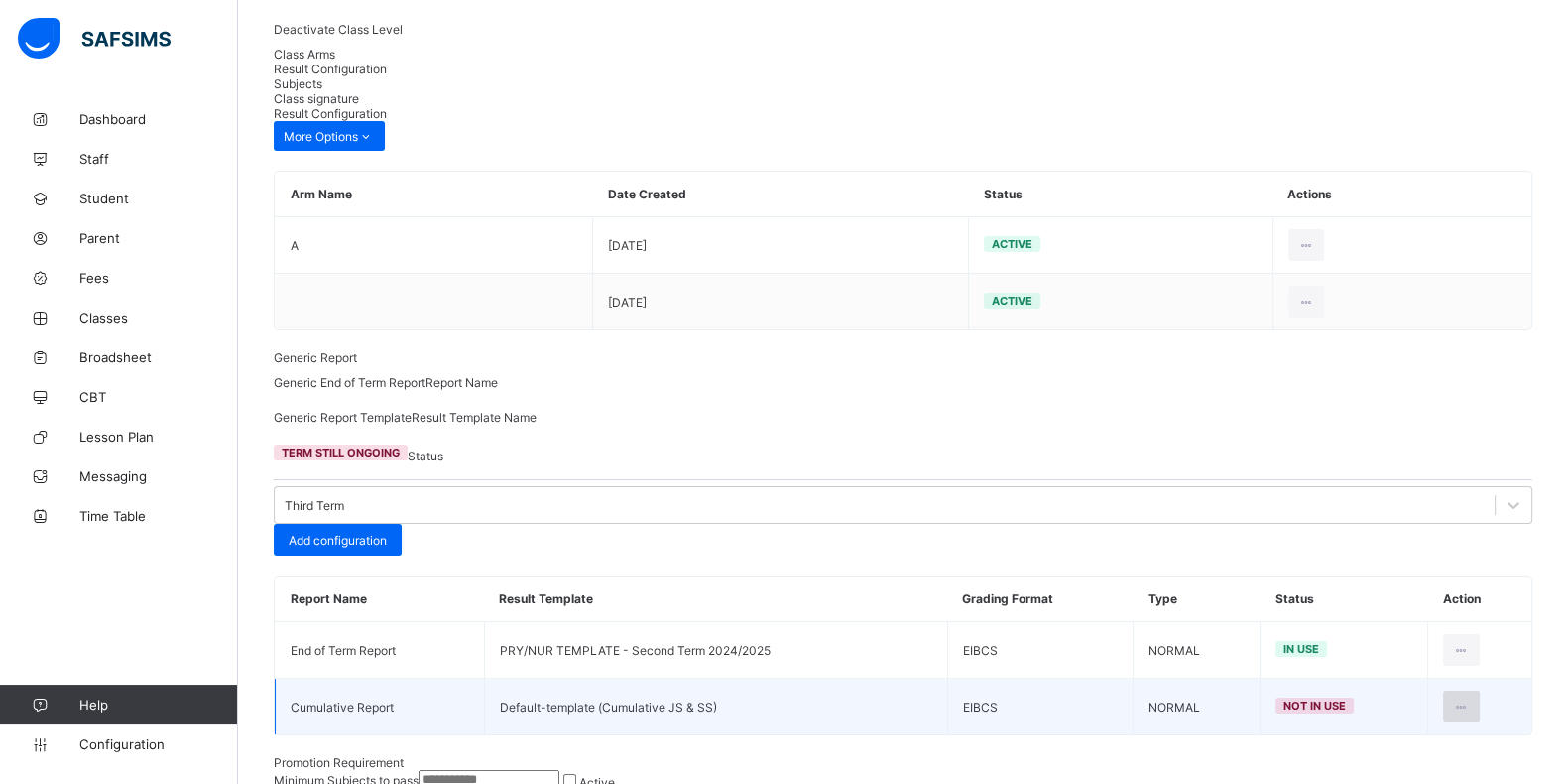 click at bounding box center (1461, 707) 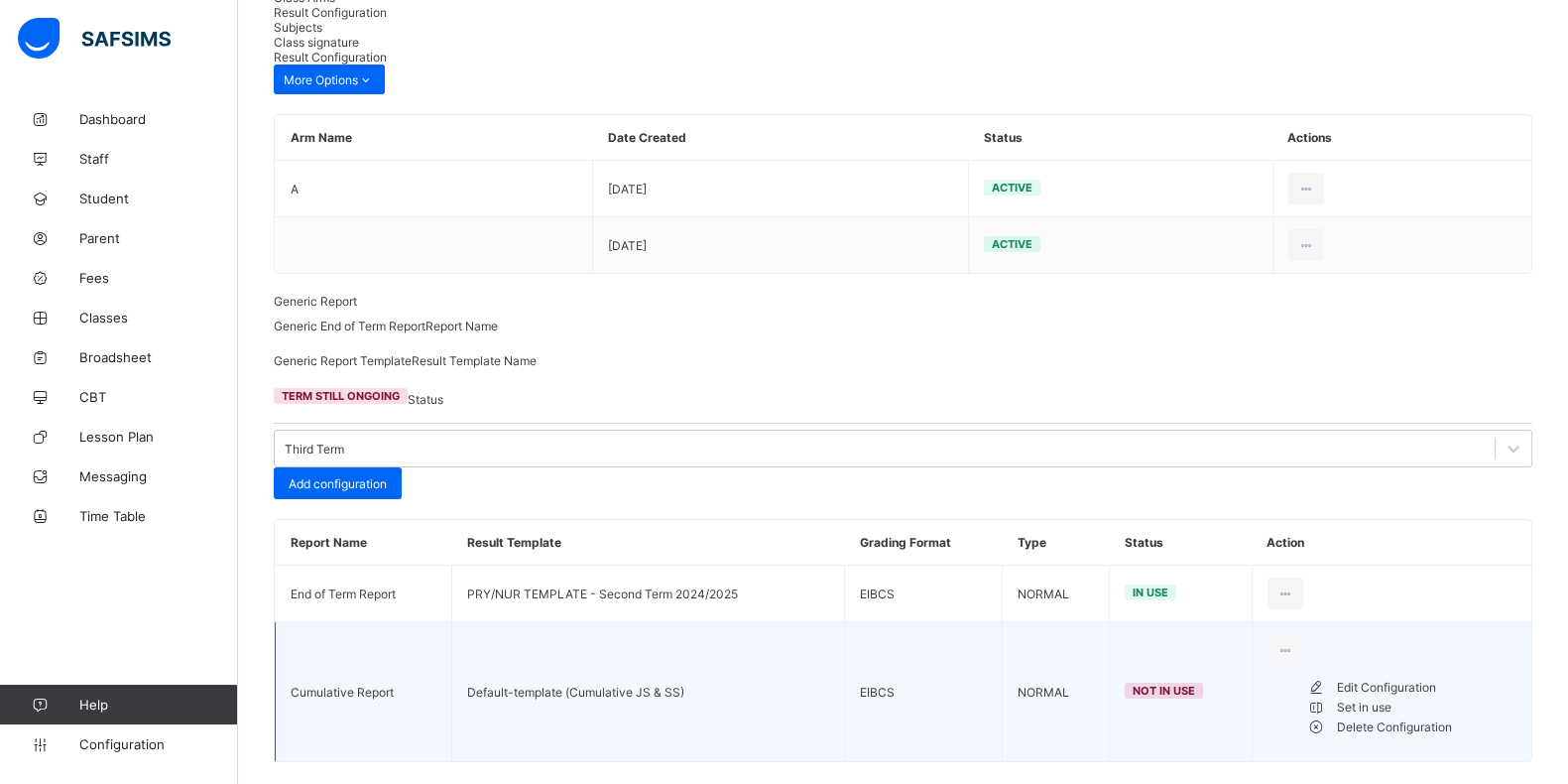 click on "Set in use" at bounding box center (1412, 708) 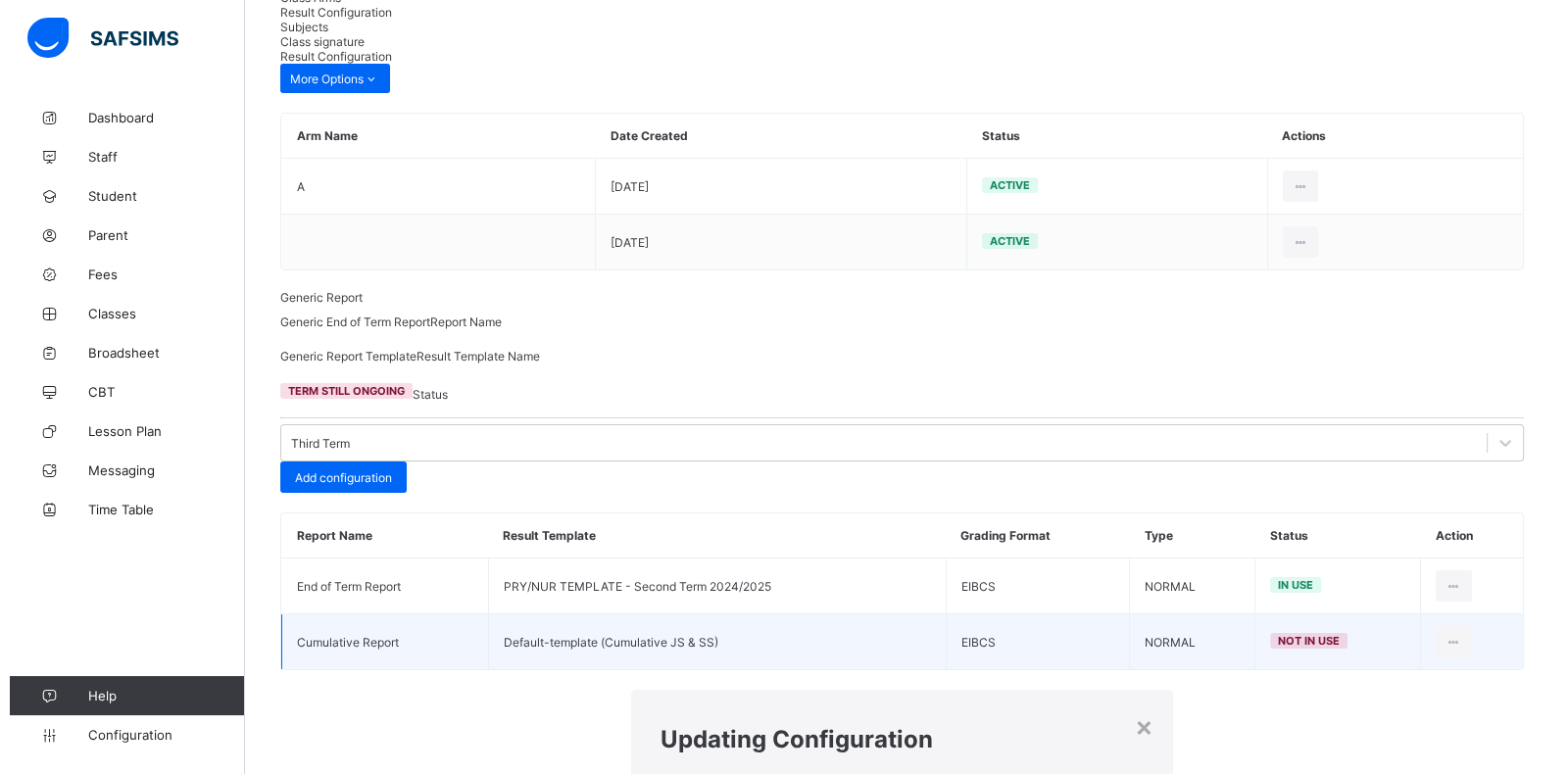 scroll, scrollTop: 199, scrollLeft: 0, axis: vertical 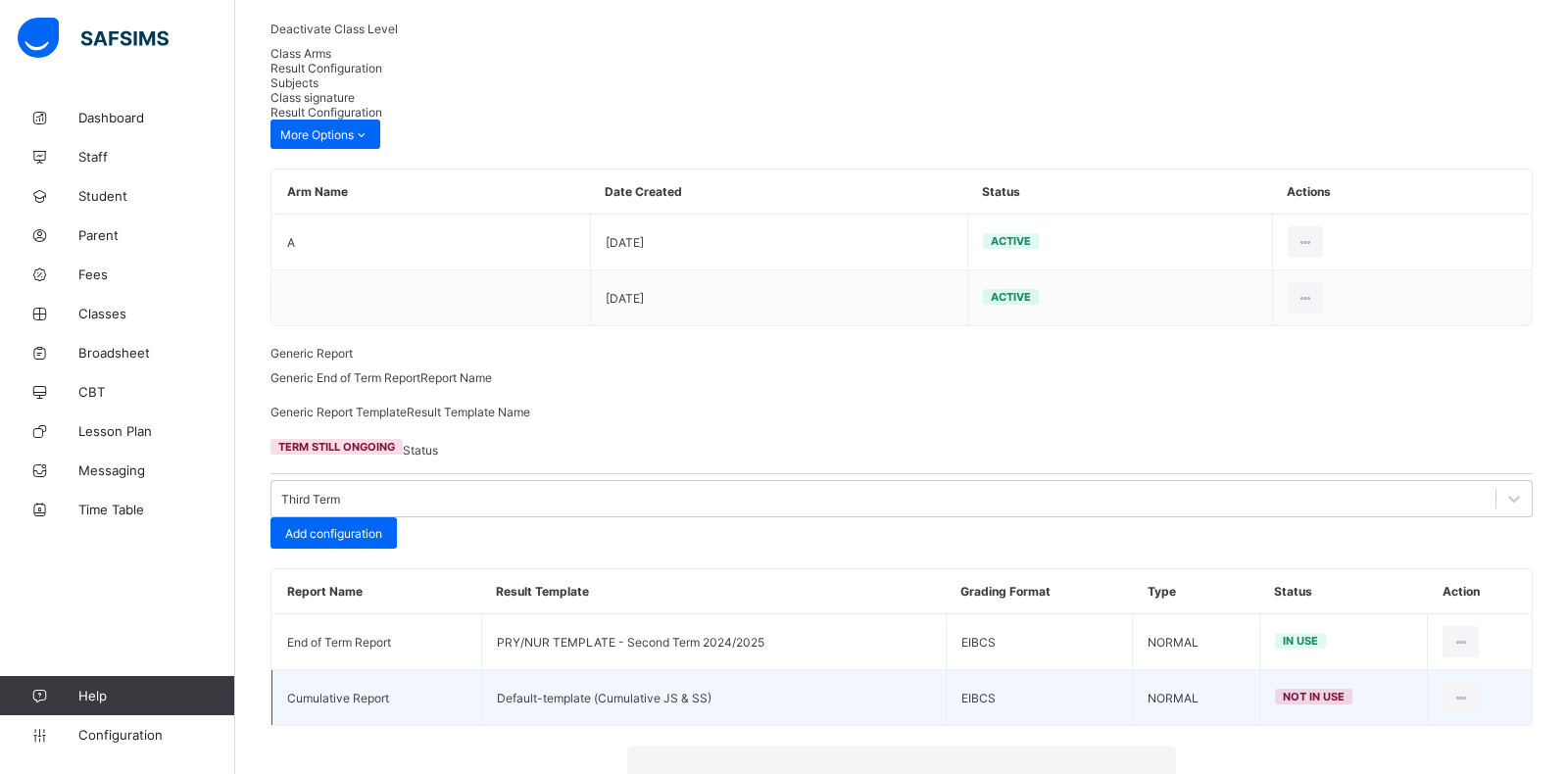 click on "Yes, Set in Use" at bounding box center (1101, 952) 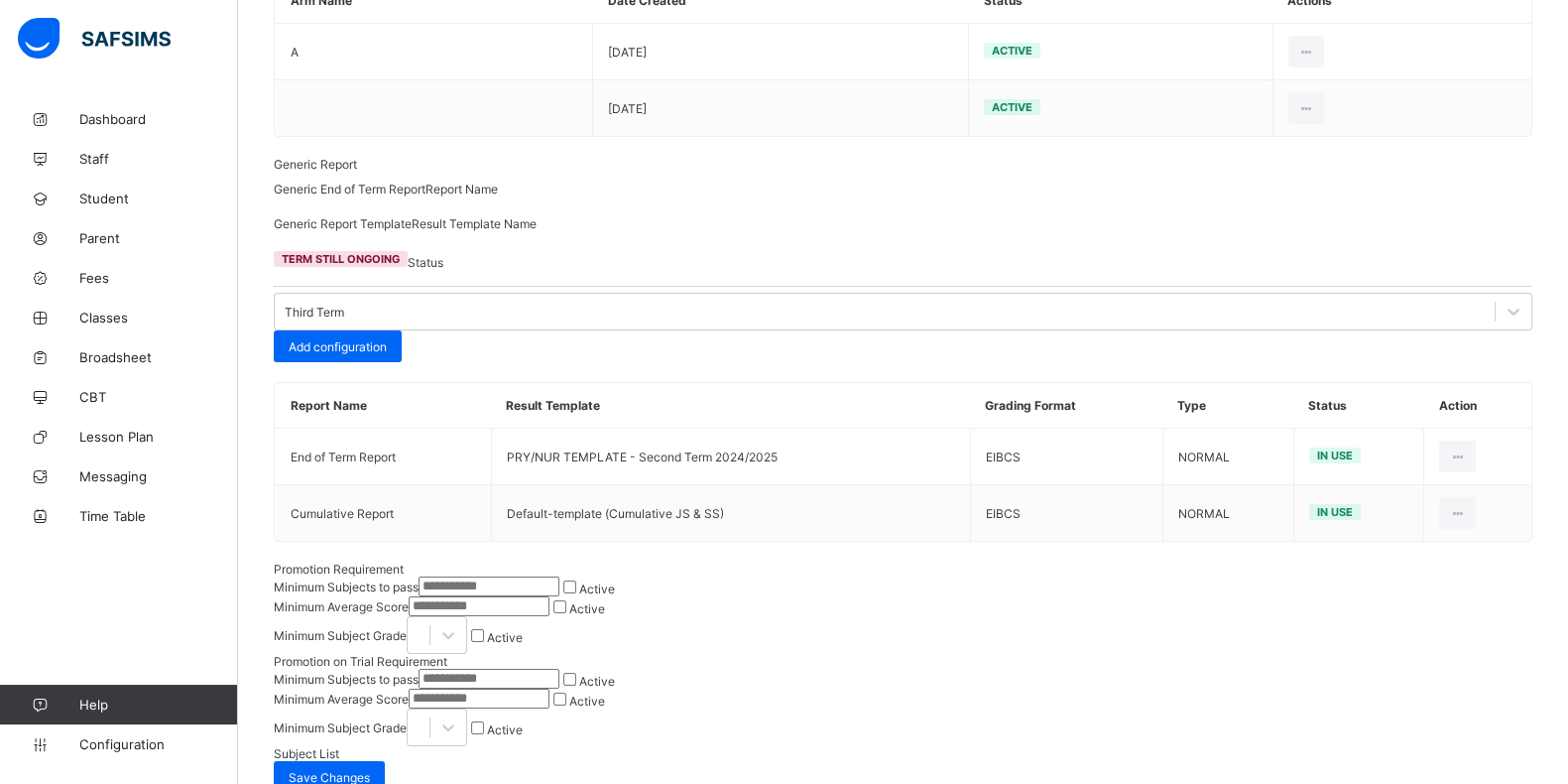 scroll, scrollTop: 201, scrollLeft: 0, axis: vertical 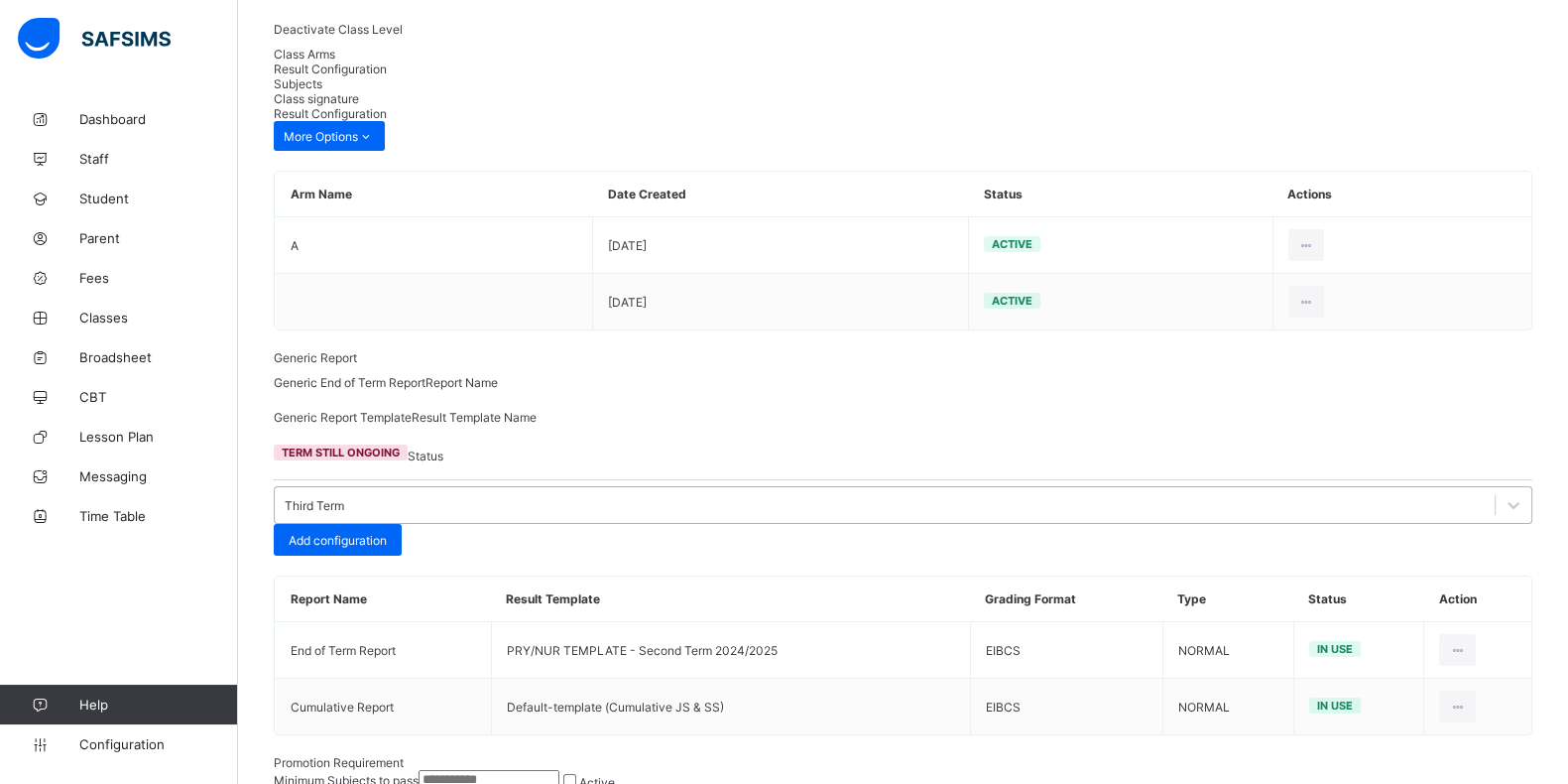 click on "Third Term" at bounding box center (314, 505) 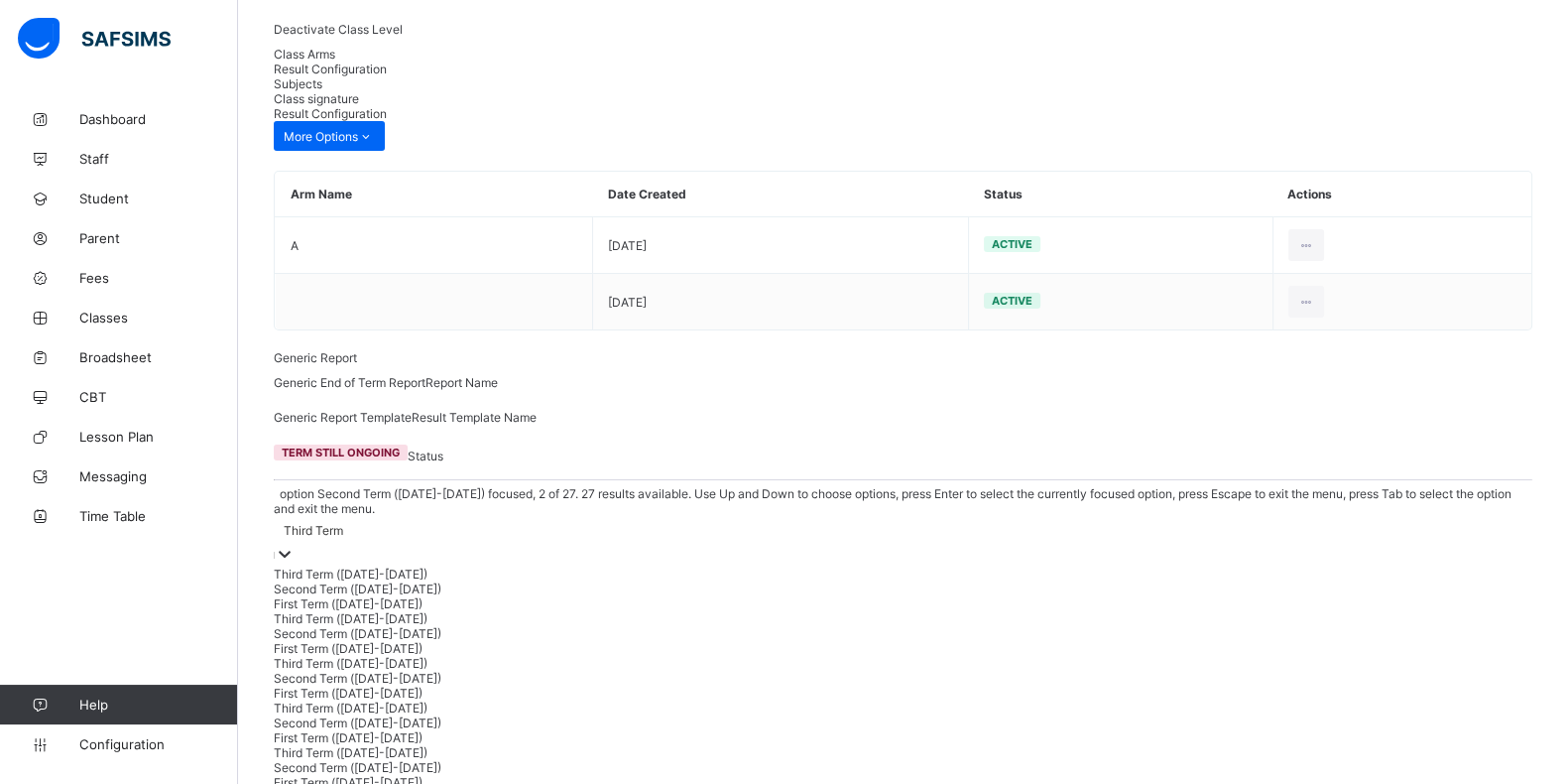click on "Second Term (2024-2025)" at bounding box center [903, 588] 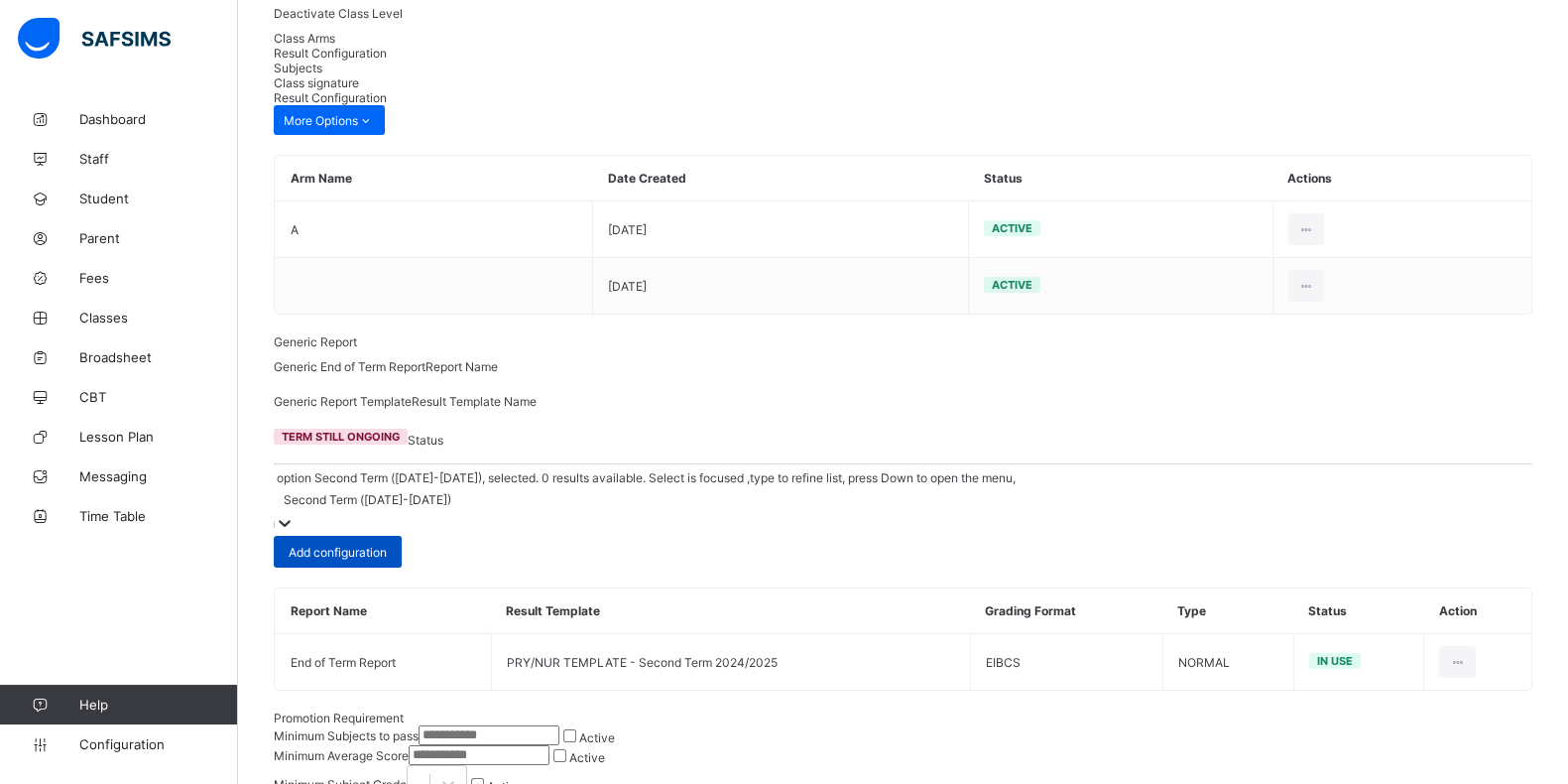 scroll, scrollTop: 144, scrollLeft: 0, axis: vertical 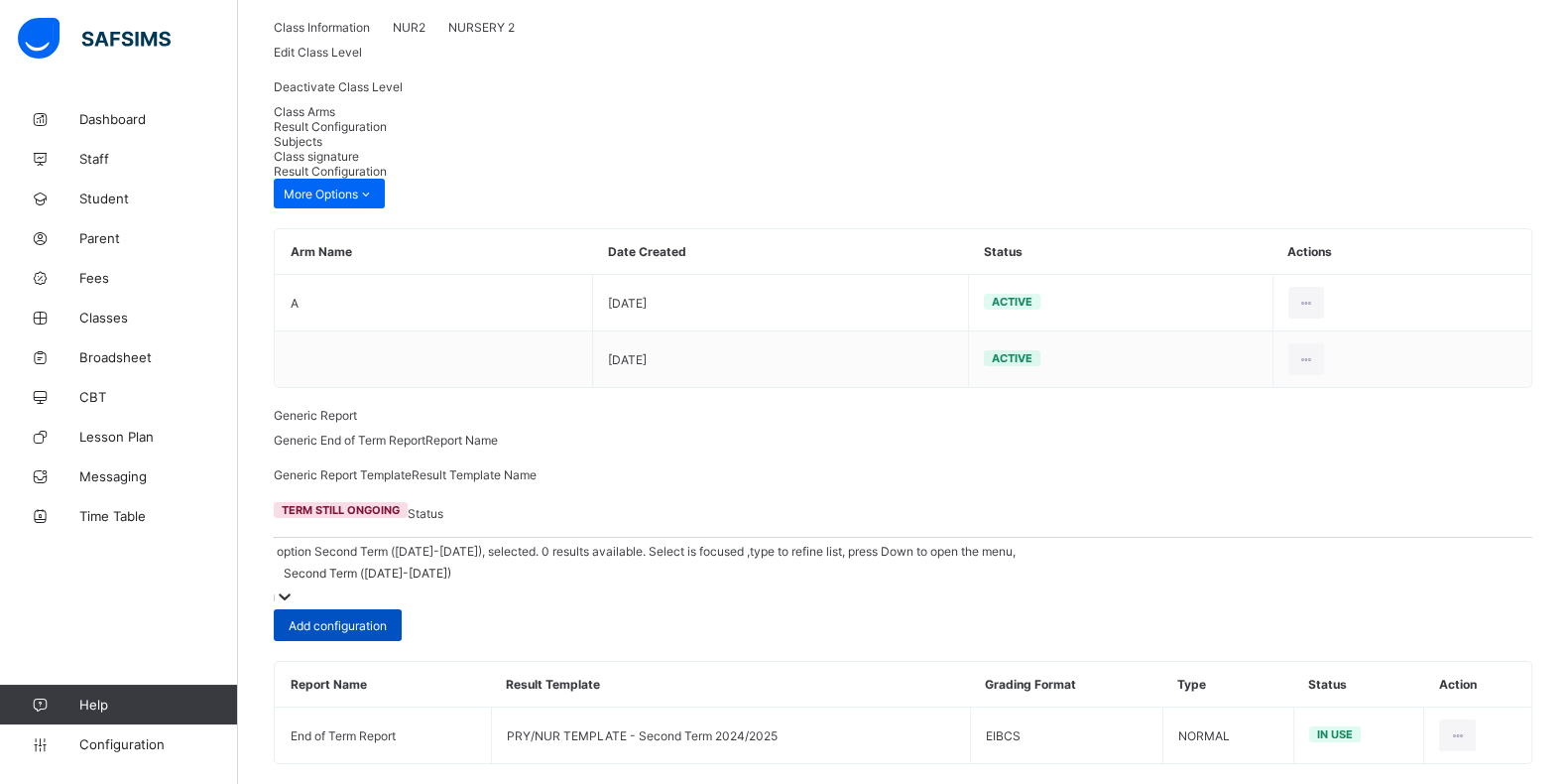 click at bounding box center (274, 531) 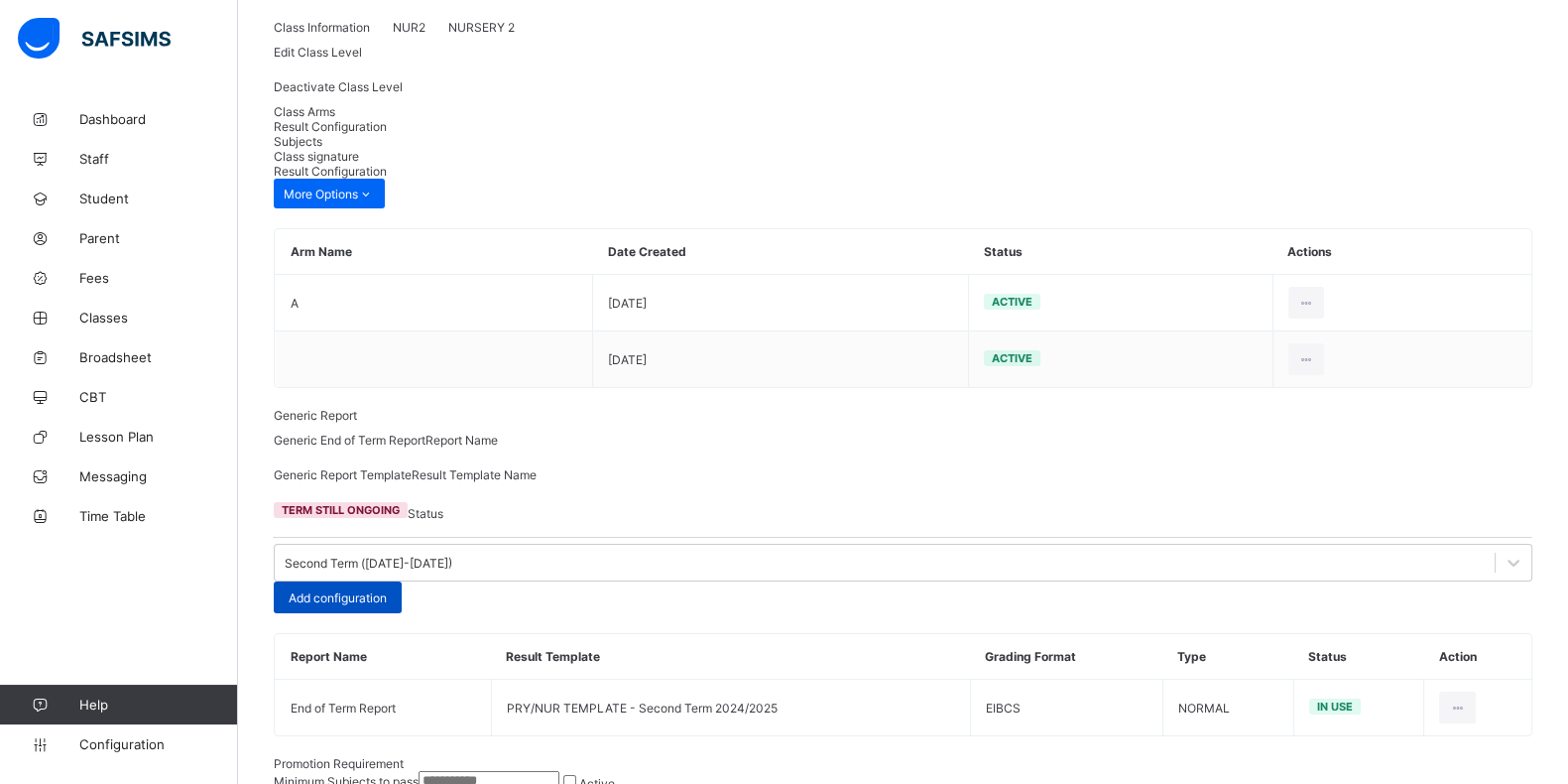 click on "Add configuration" at bounding box center (337, 597) 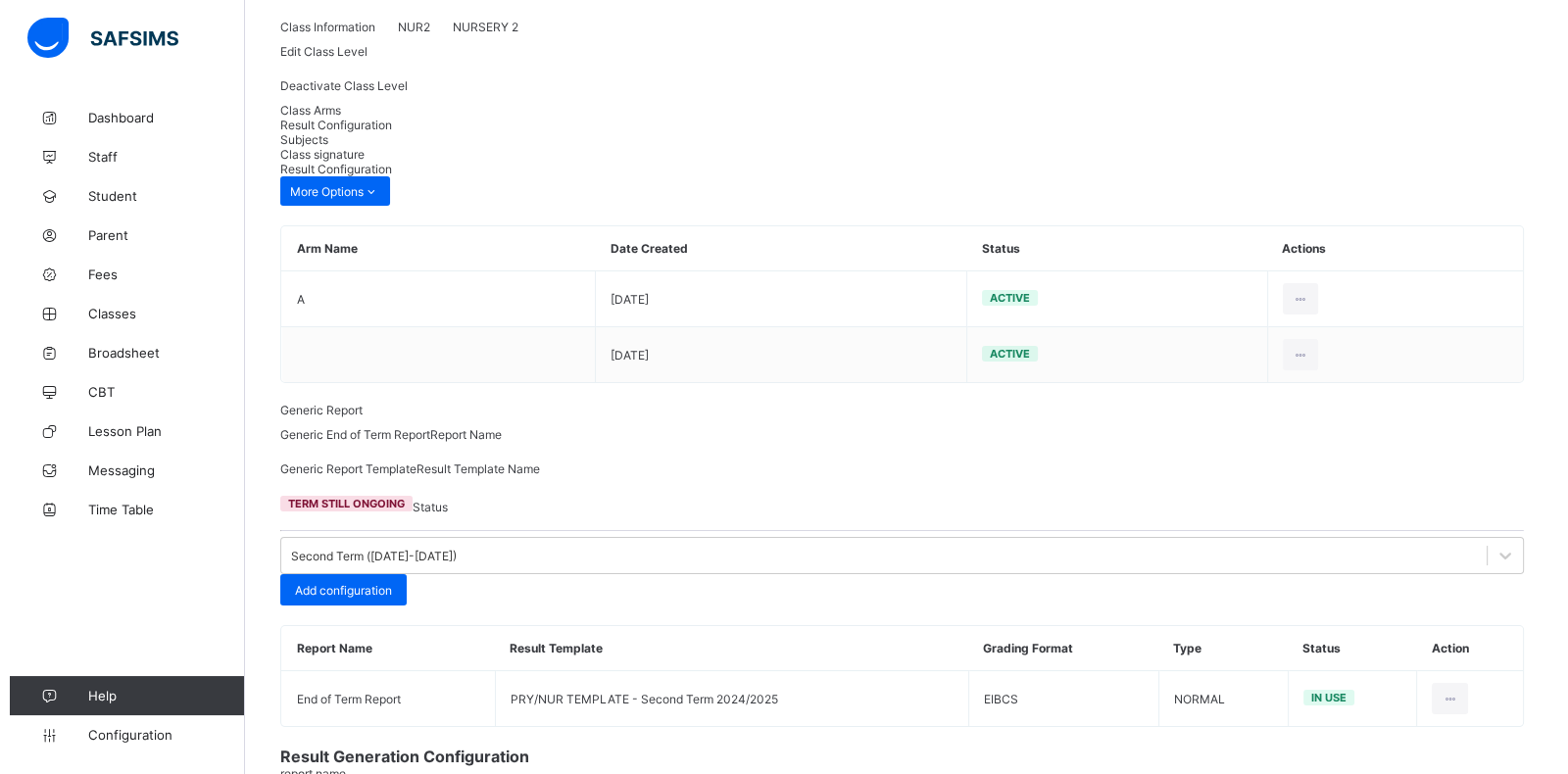 scroll, scrollTop: 99, scrollLeft: 0, axis: vertical 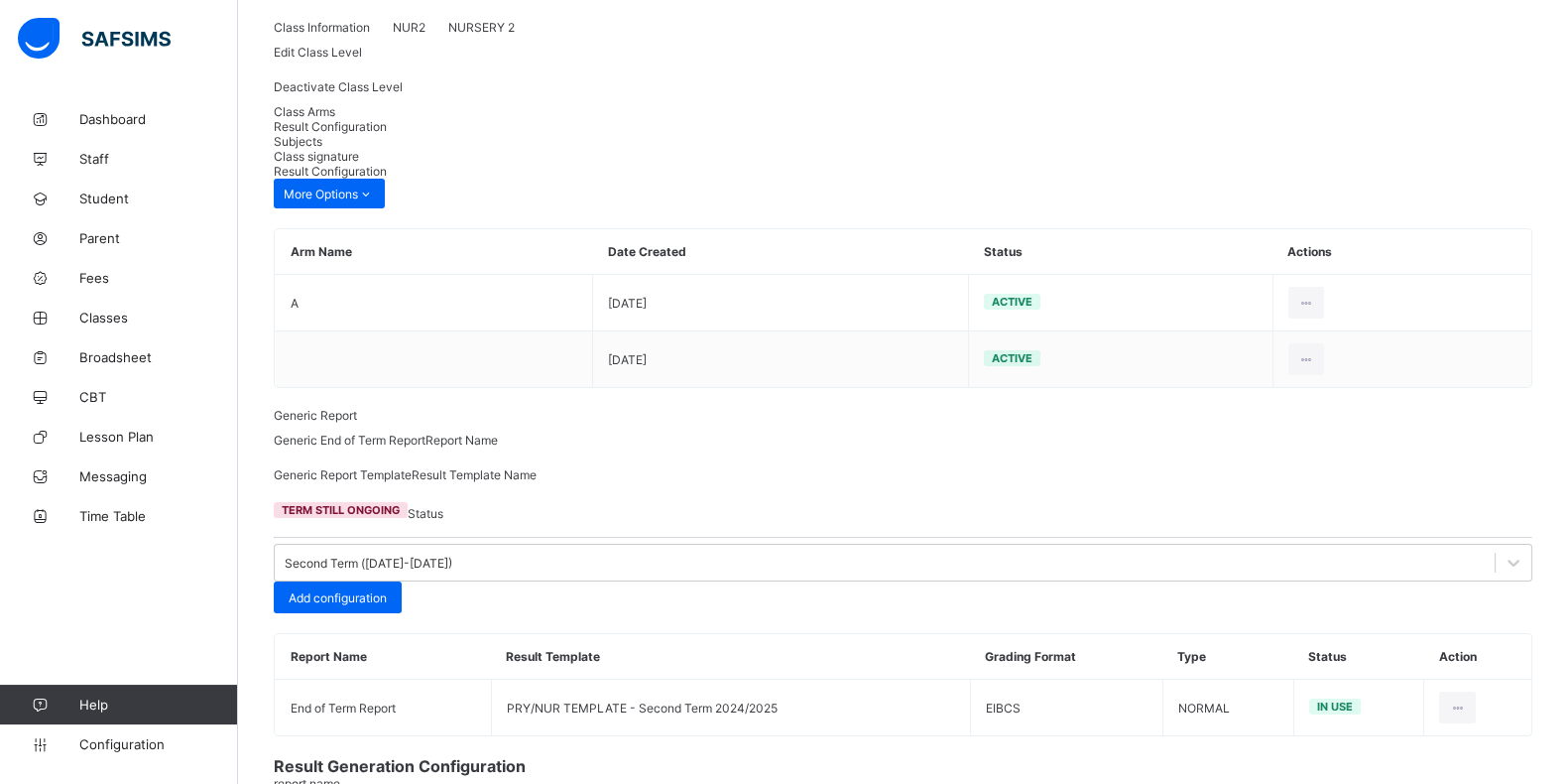 click on "Preview" at bounding box center (1495, 1190) 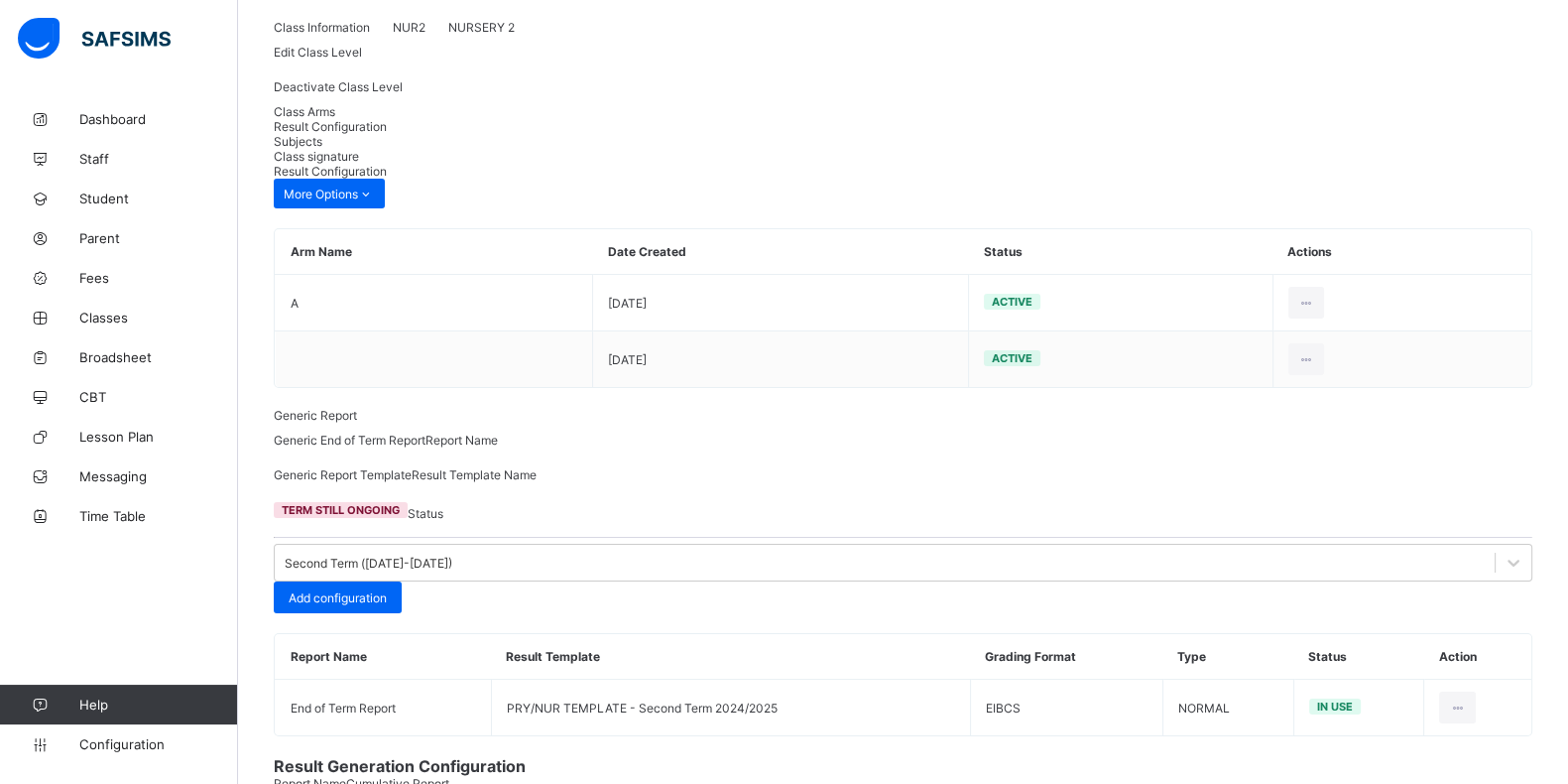 scroll, scrollTop: 0, scrollLeft: 0, axis: both 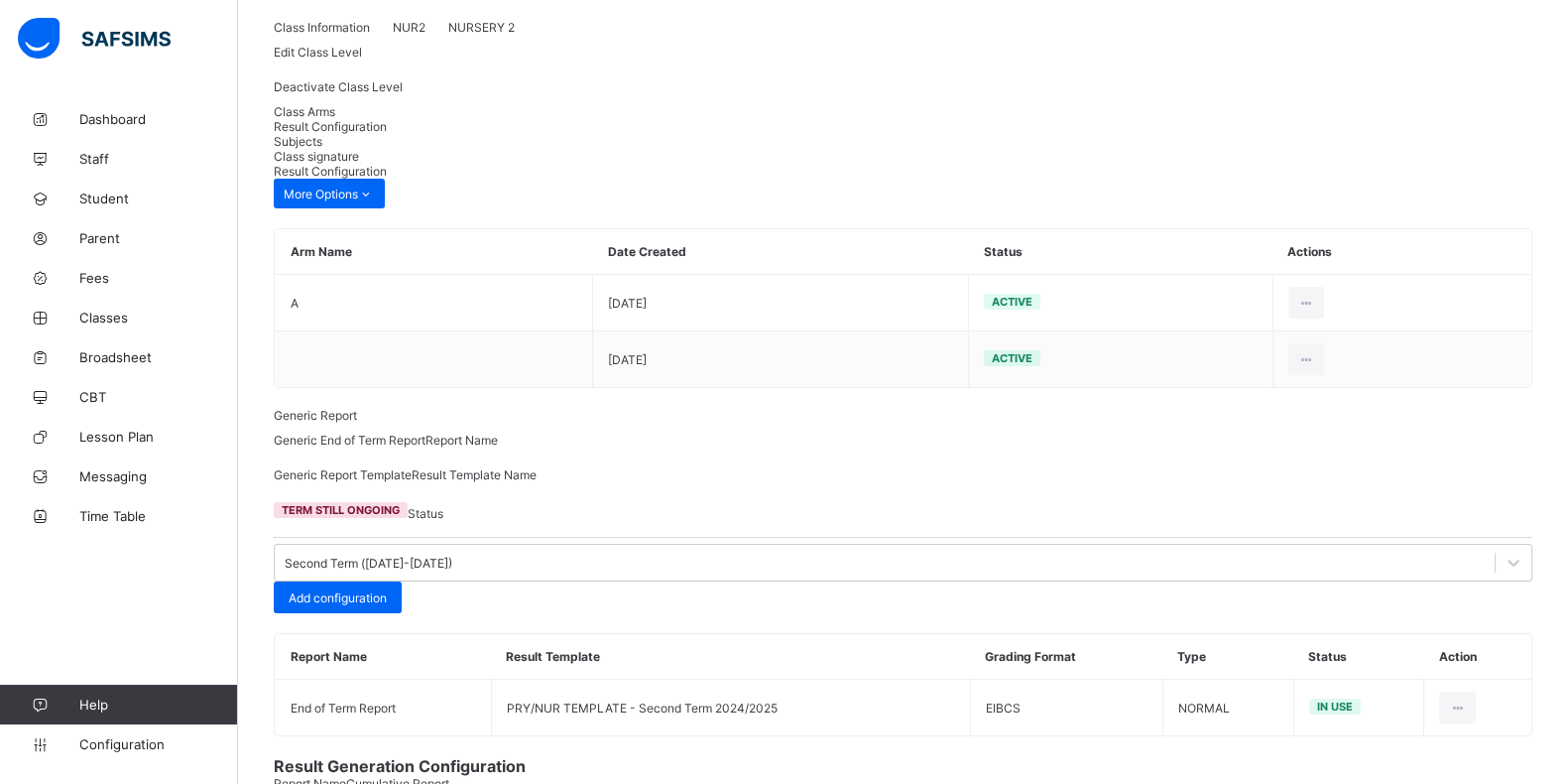 click on "Save" at bounding box center (1503, 1262) 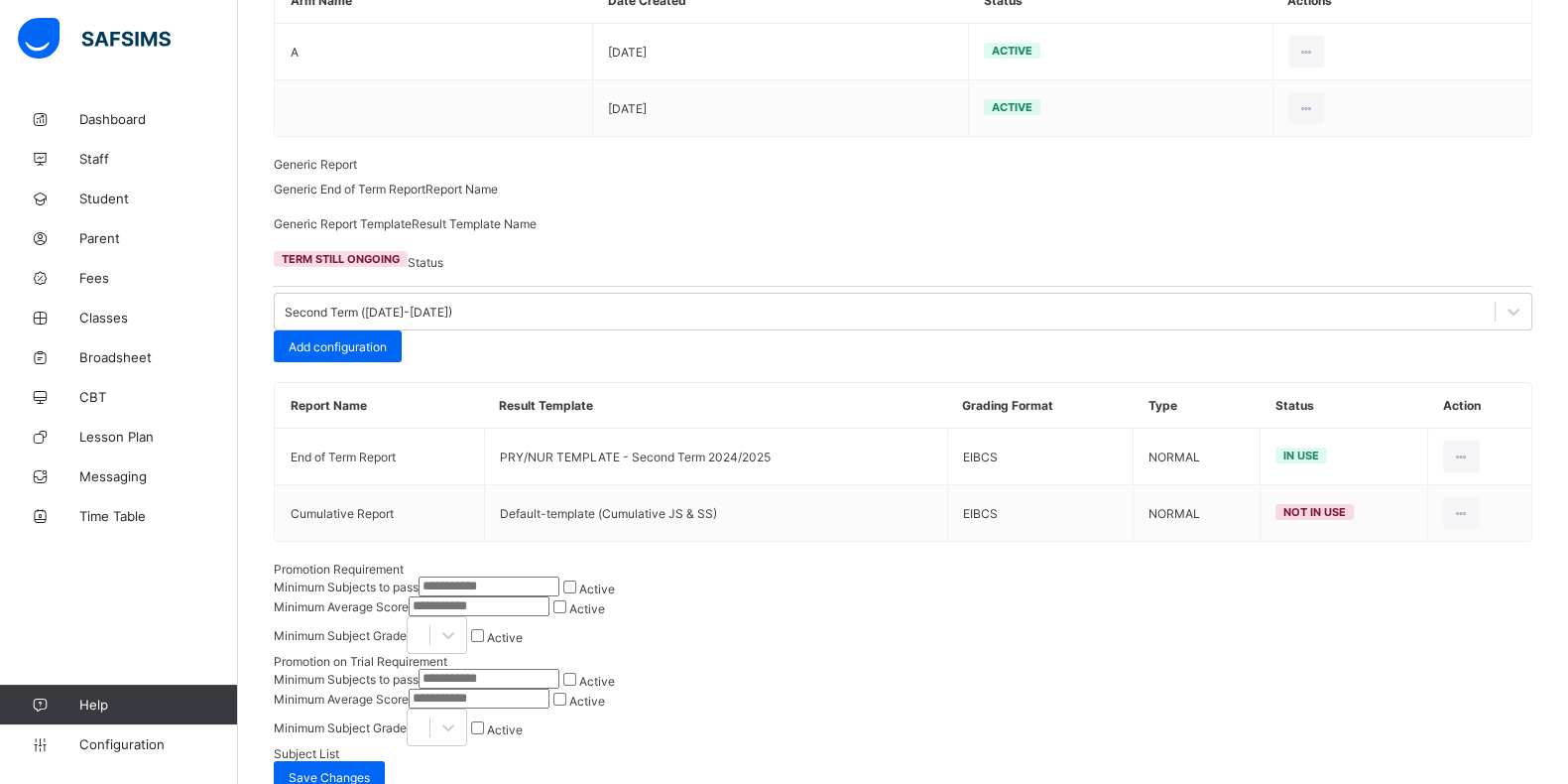 scroll, scrollTop: 201, scrollLeft: 0, axis: vertical 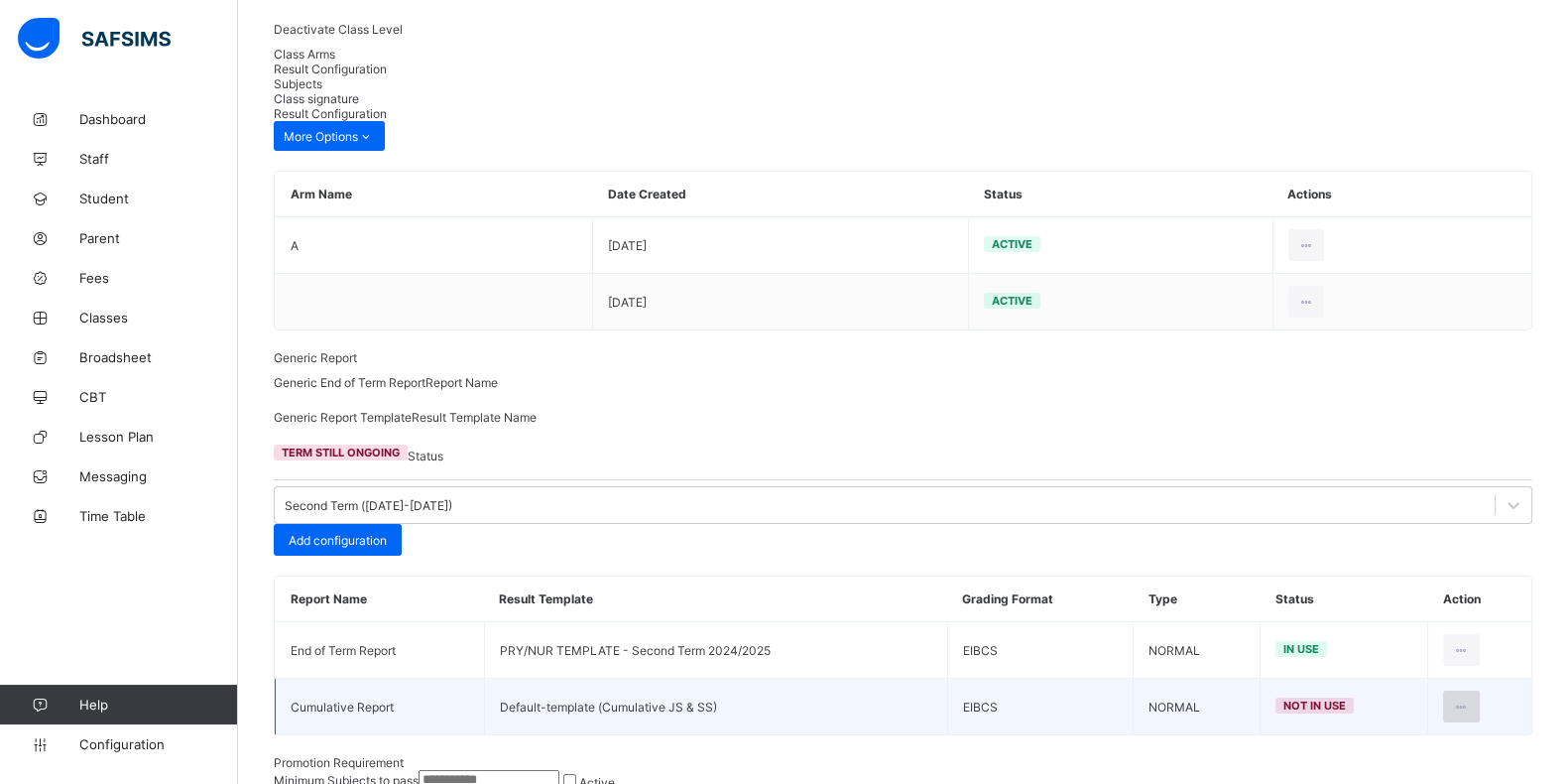 click at bounding box center [1461, 707] 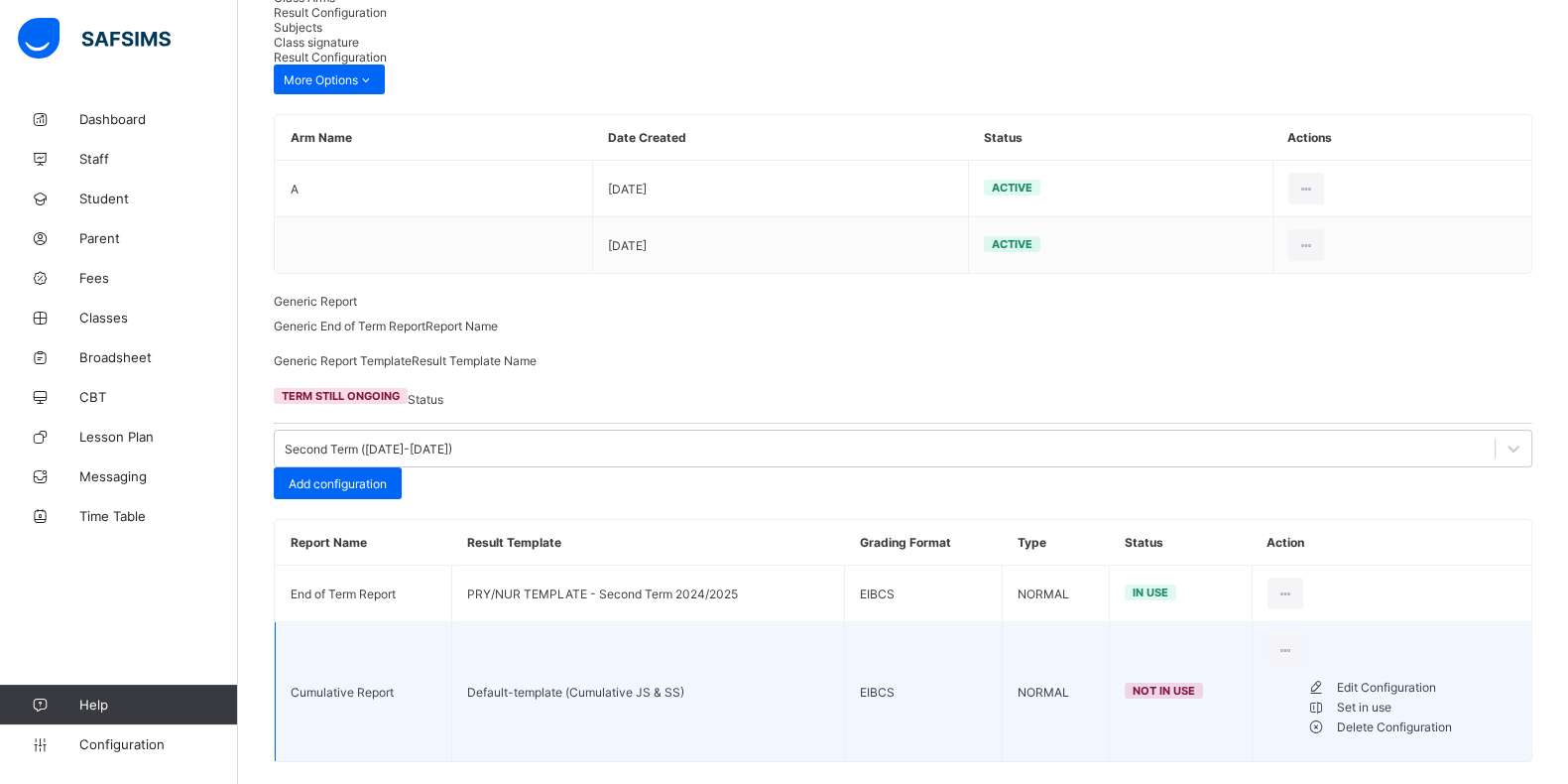 click on "Set in use" at bounding box center (1427, 708) 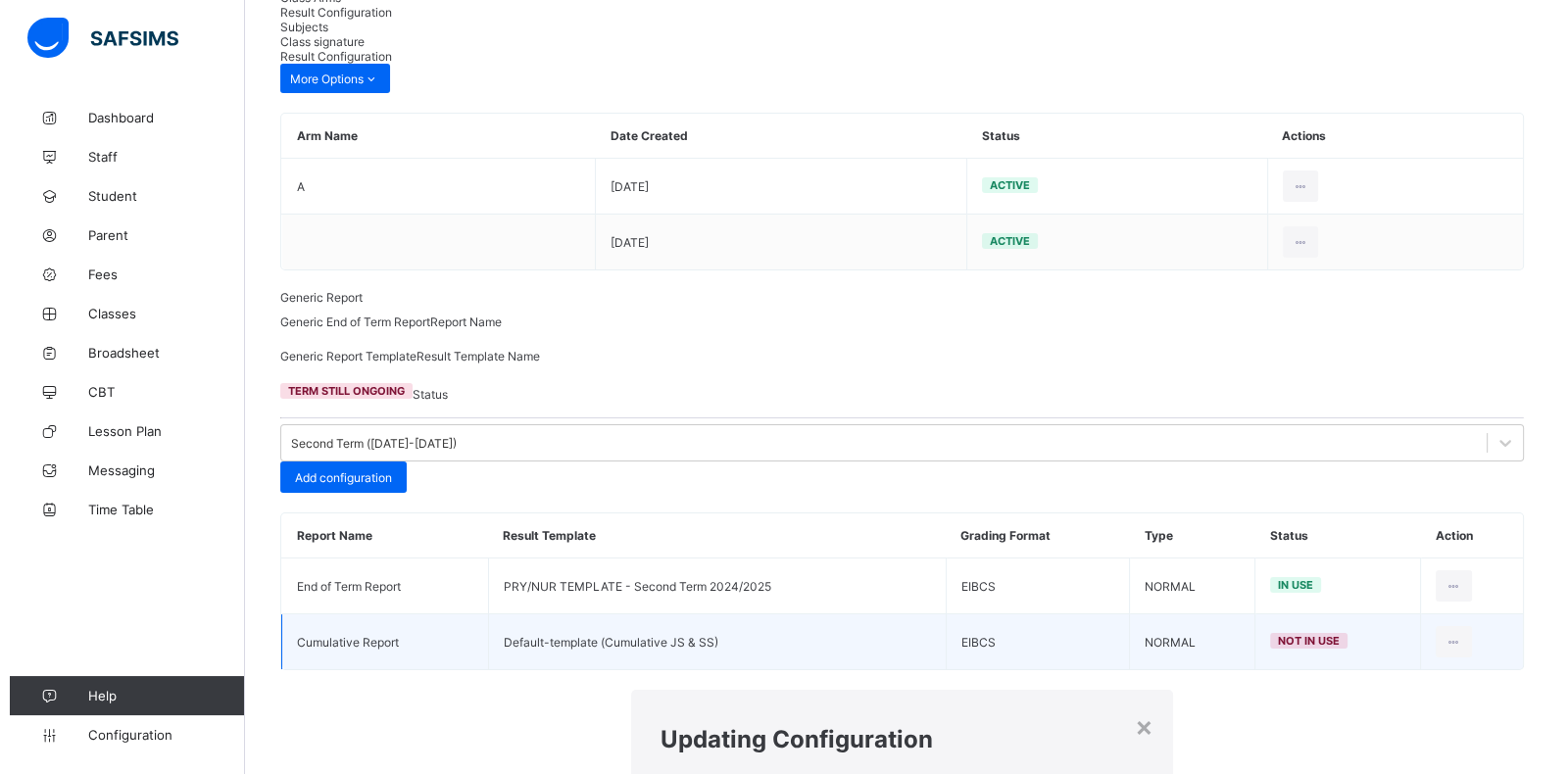 scroll, scrollTop: 199, scrollLeft: 0, axis: vertical 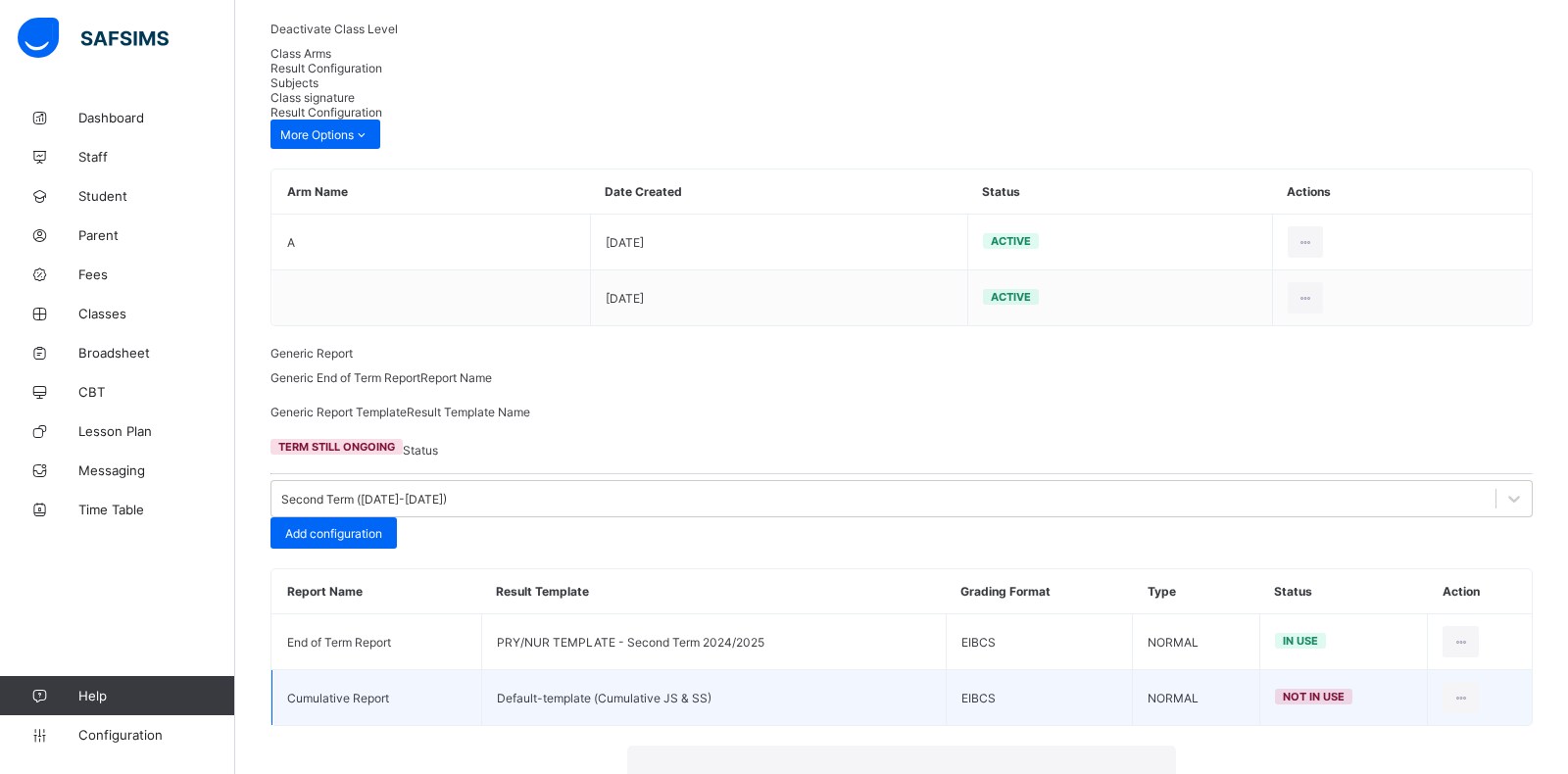 click on "Yes, Set in Use" at bounding box center [1101, 952] 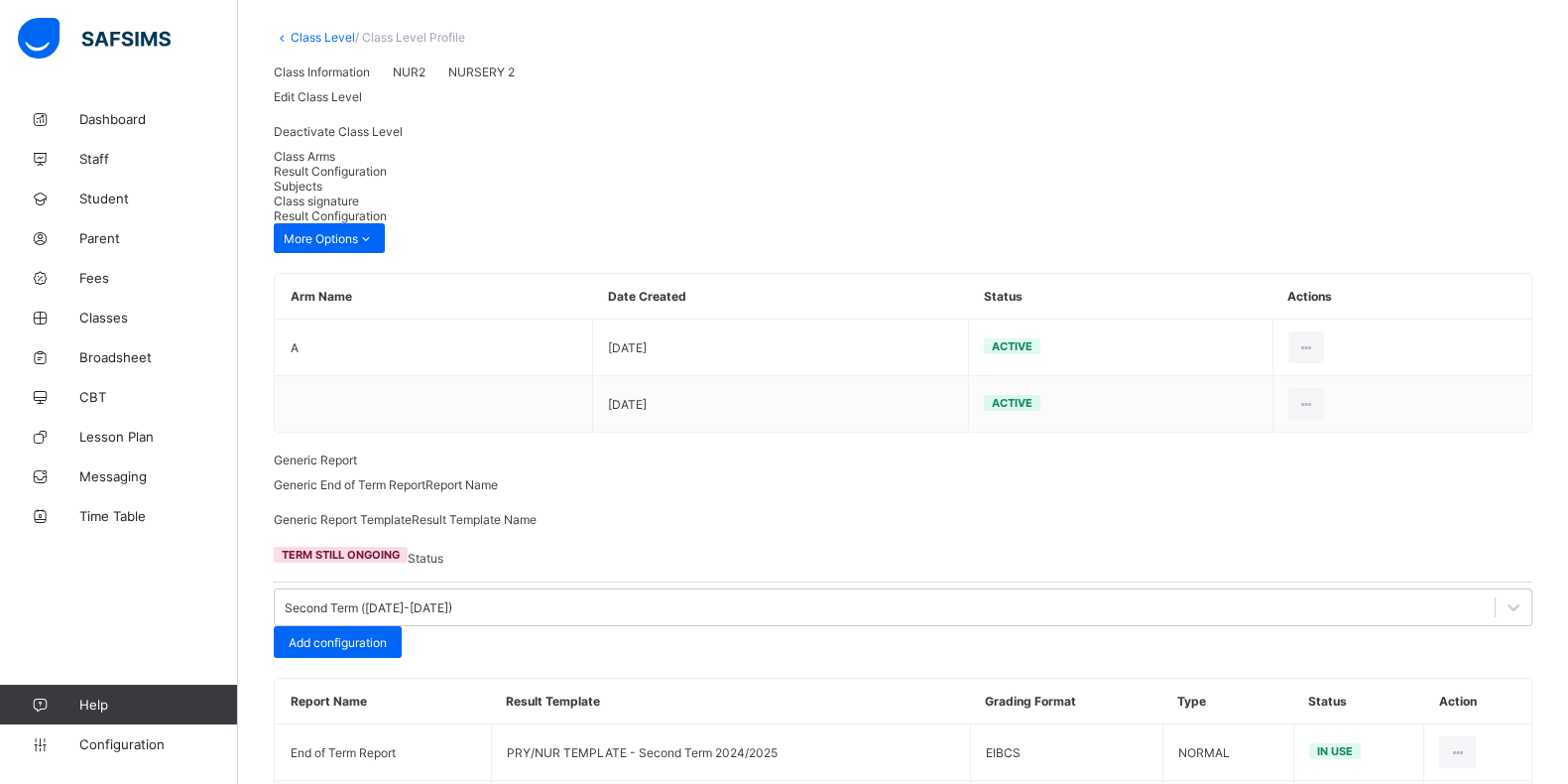 scroll, scrollTop: 0, scrollLeft: 0, axis: both 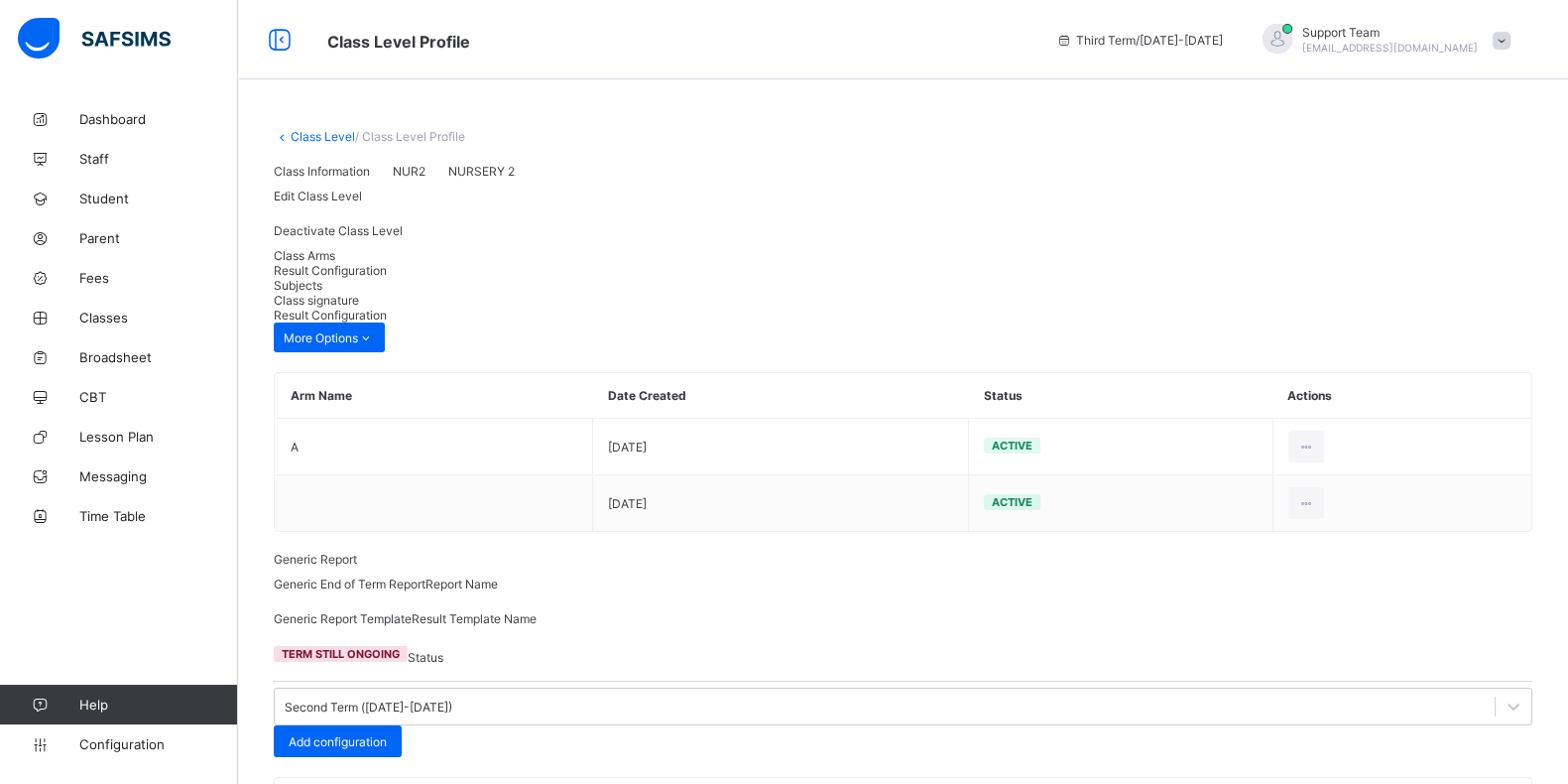 click on "Class Level" at bounding box center (322, 136) 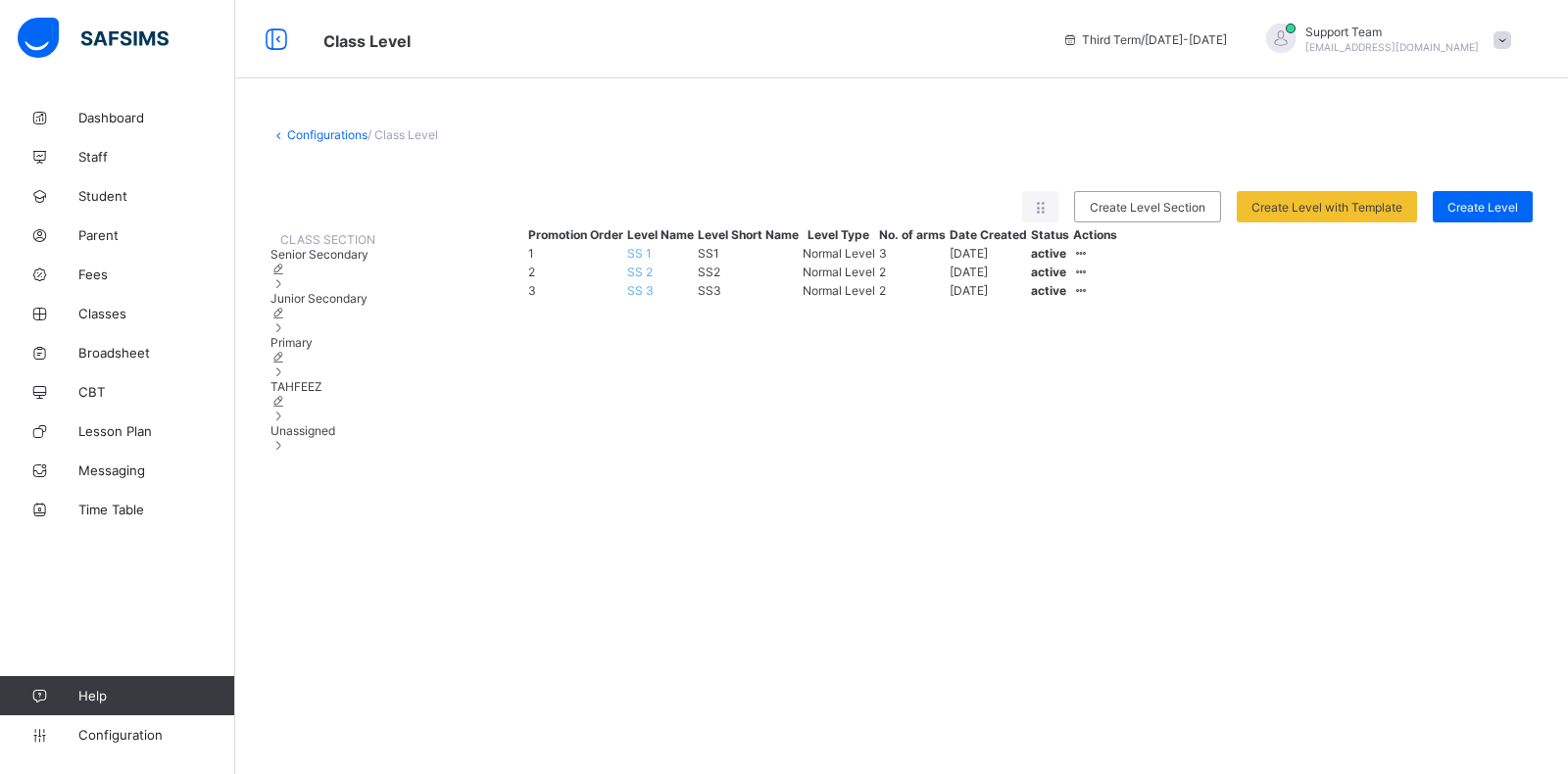 click on "Primary" at bounding box center (291, 342) 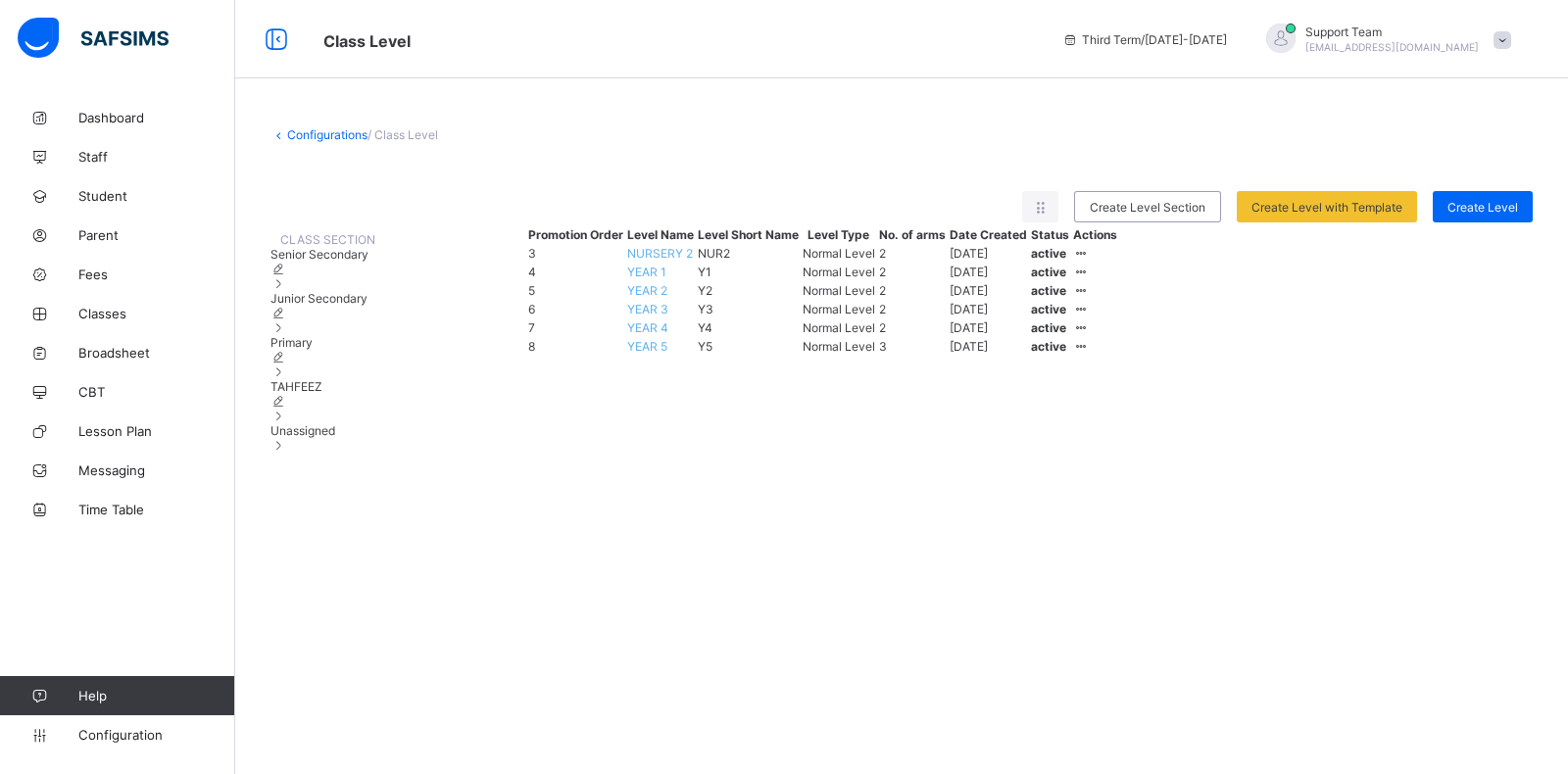 click on "YEAR 2" at bounding box center (647, 290) 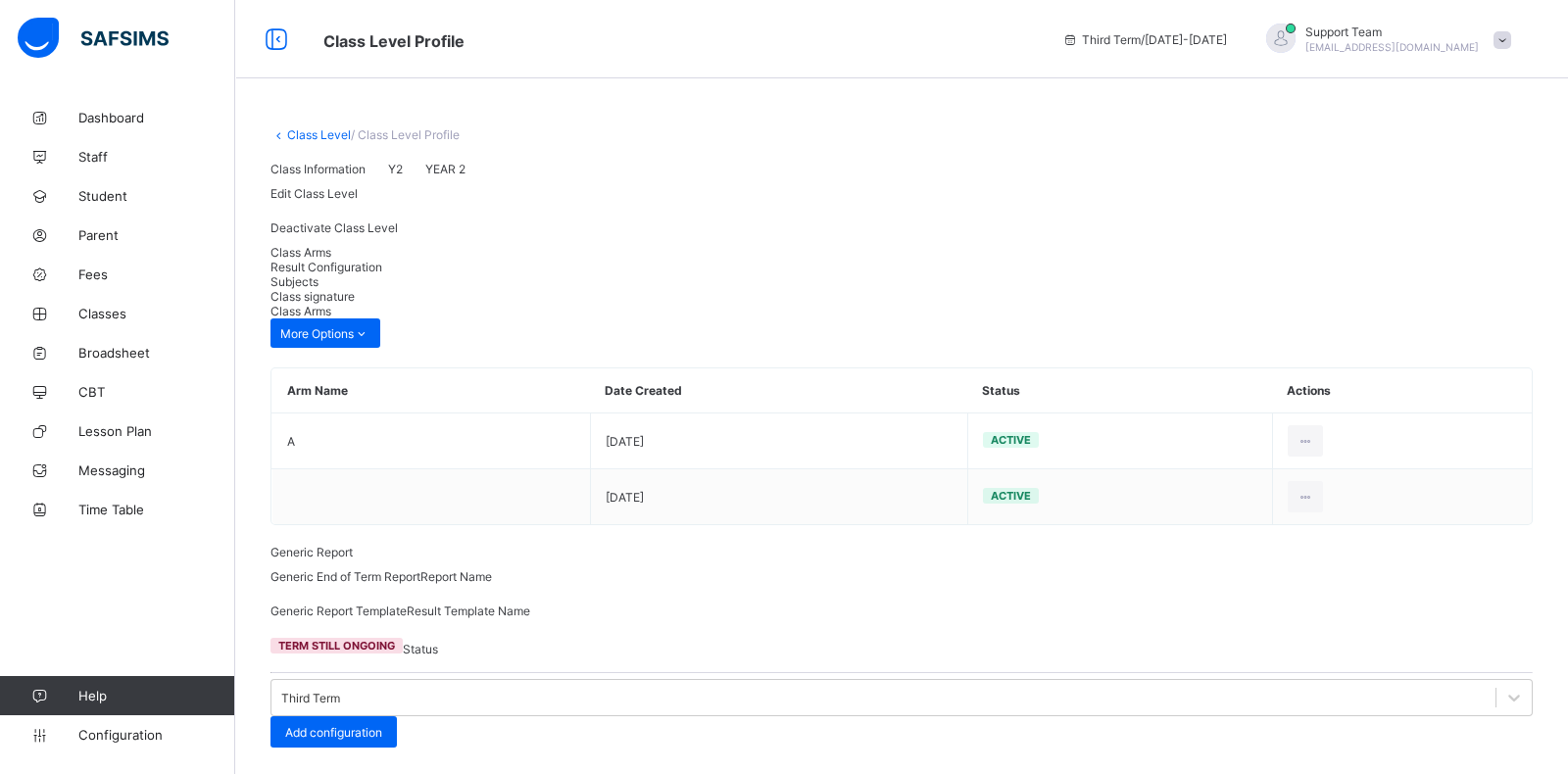 click on "Result Configuration" at bounding box center (326, 266) 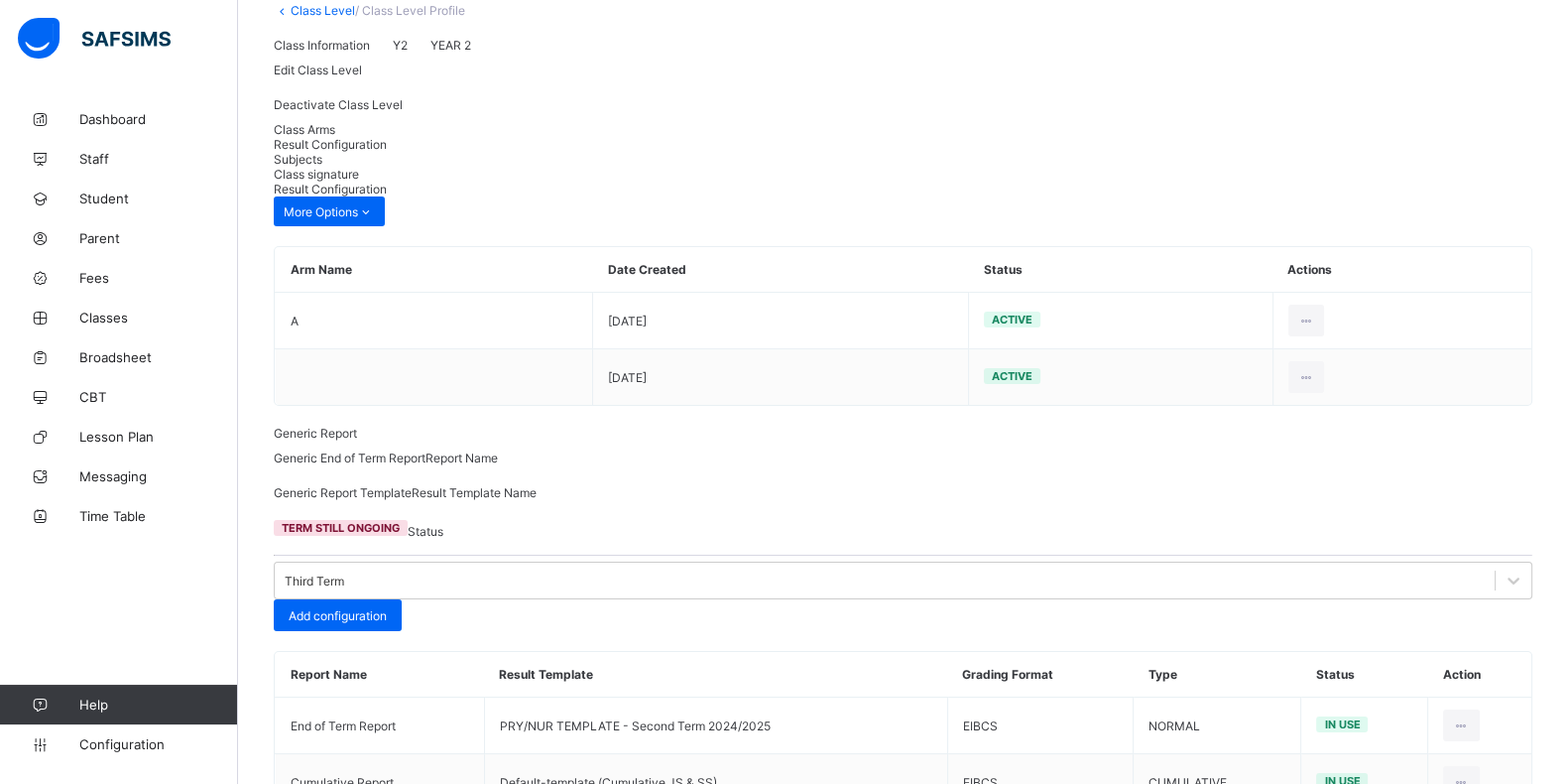 scroll, scrollTop: 0, scrollLeft: 0, axis: both 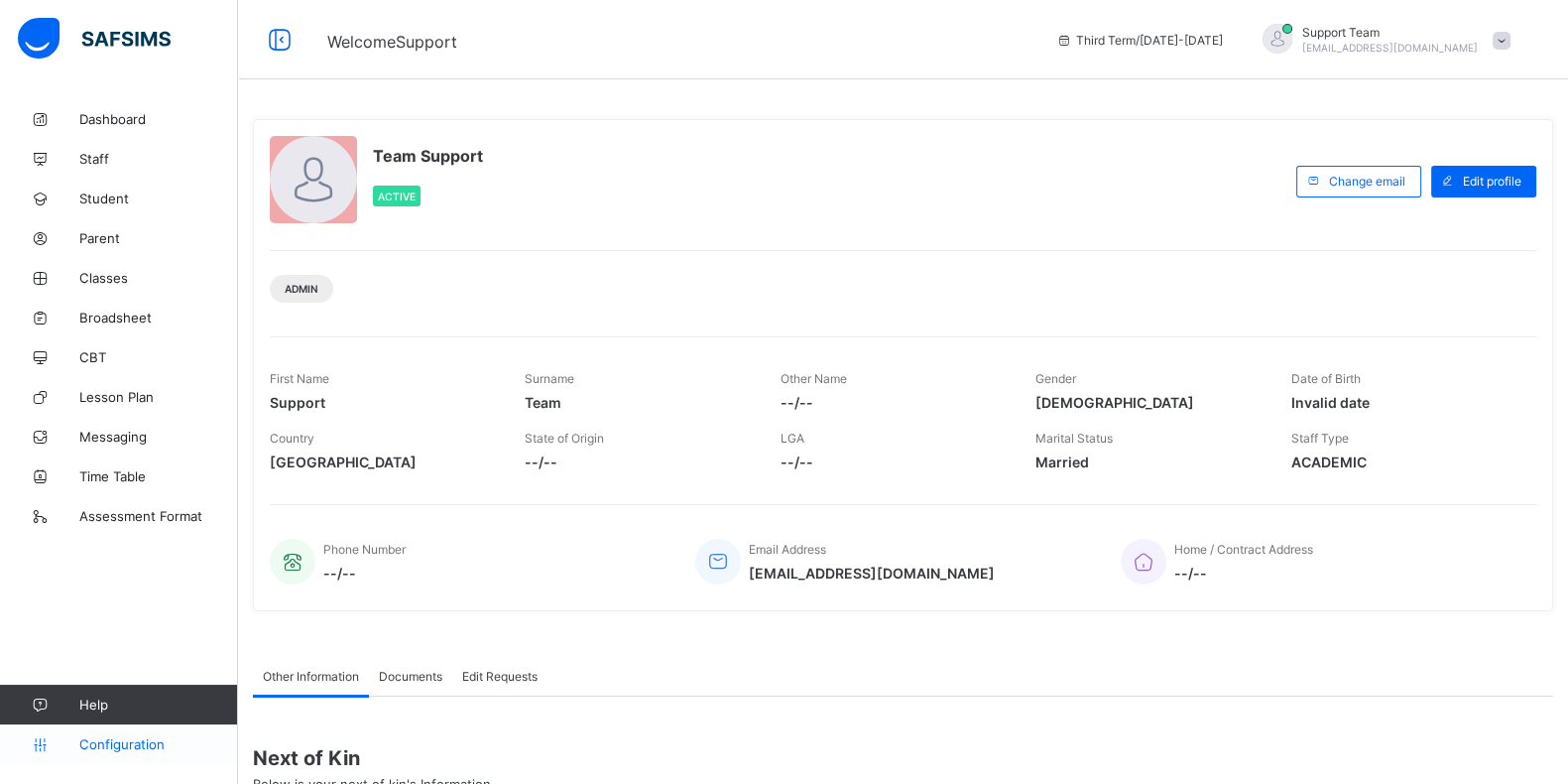 click on "Configuration" at bounding box center (158, 744) 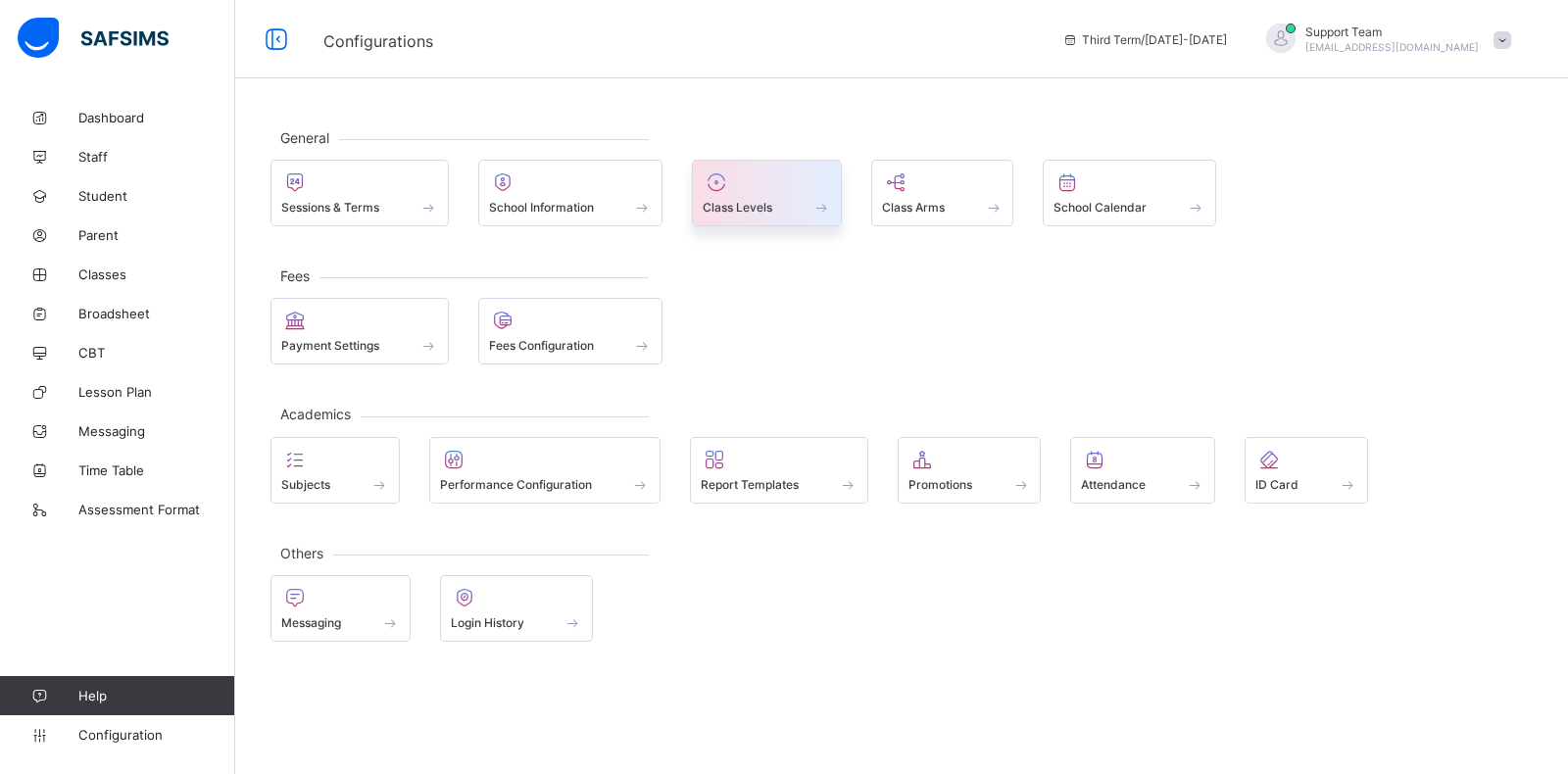 click at bounding box center (766, 182) 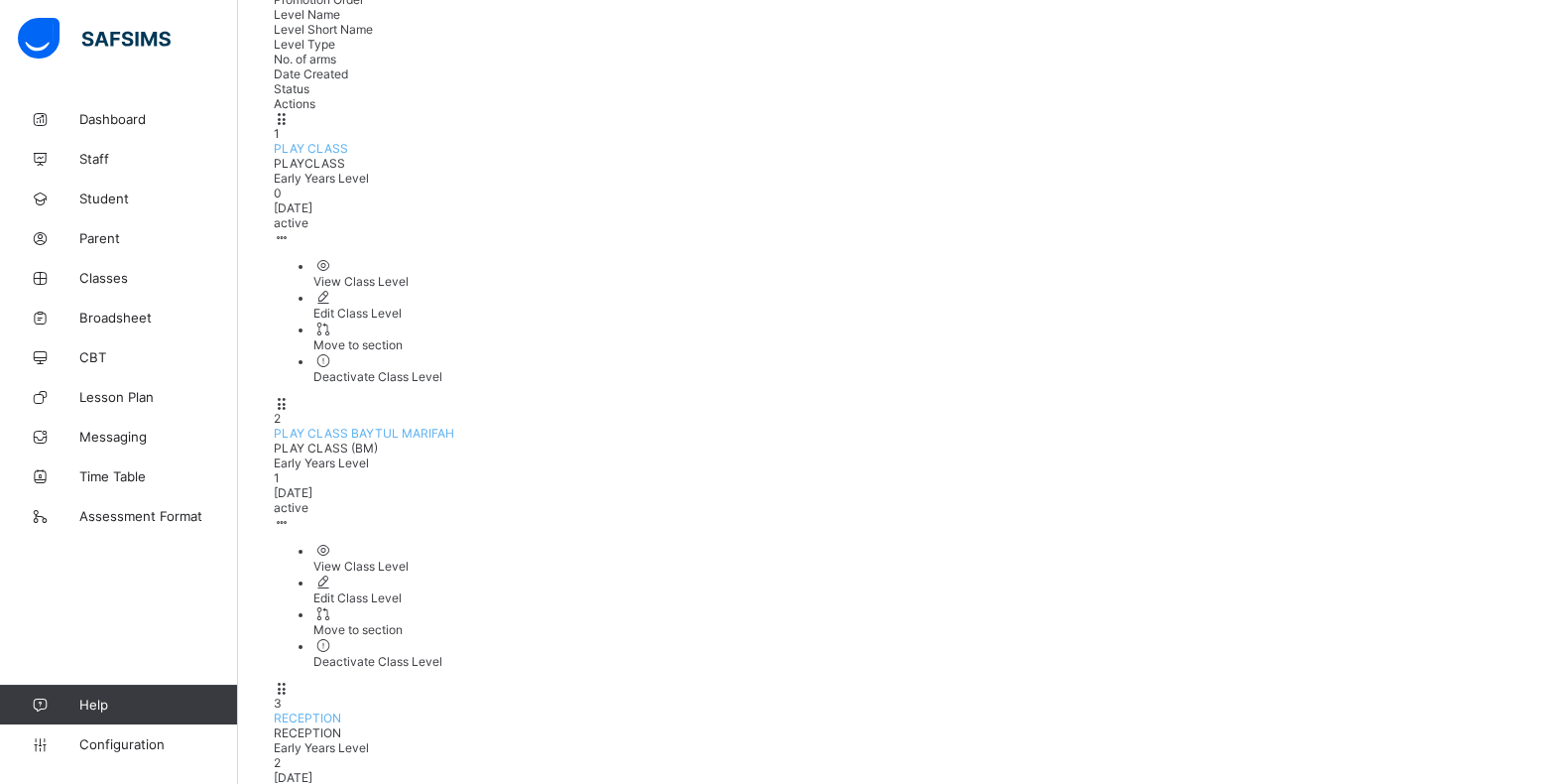 scroll, scrollTop: 307, scrollLeft: 0, axis: vertical 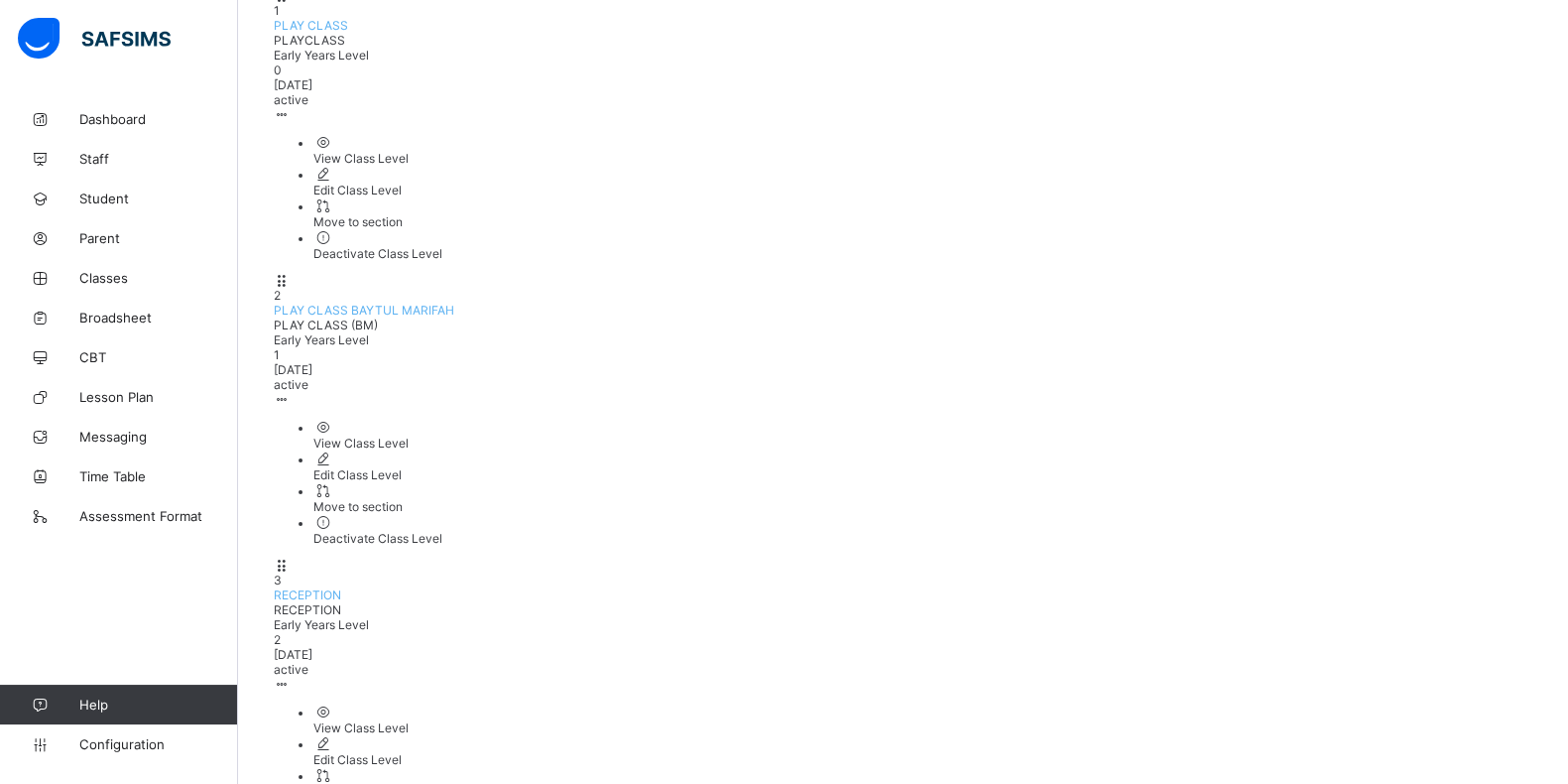 click on "Upper Primary 6" at bounding box center (318, 3443) 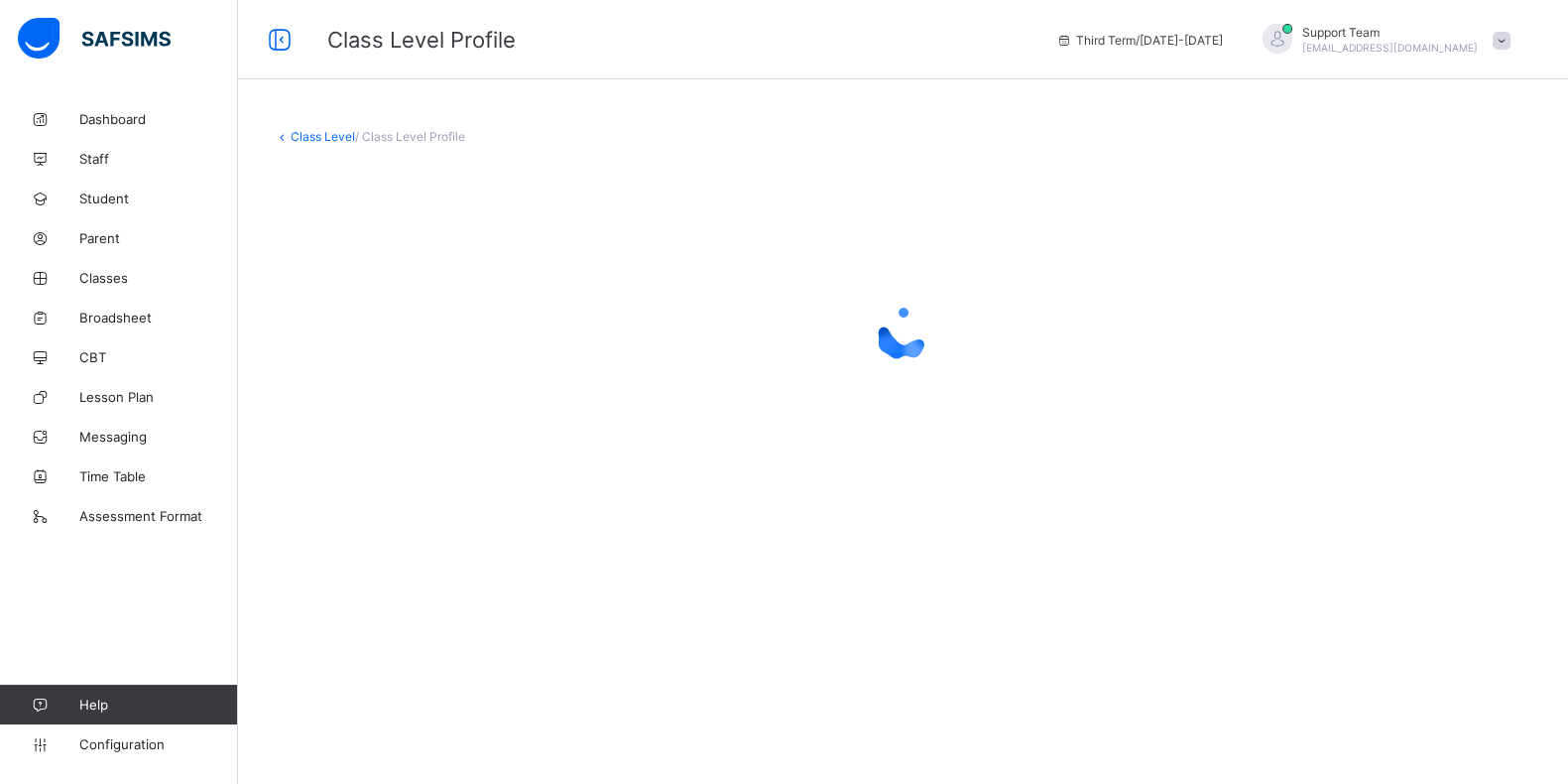scroll, scrollTop: 0, scrollLeft: 0, axis: both 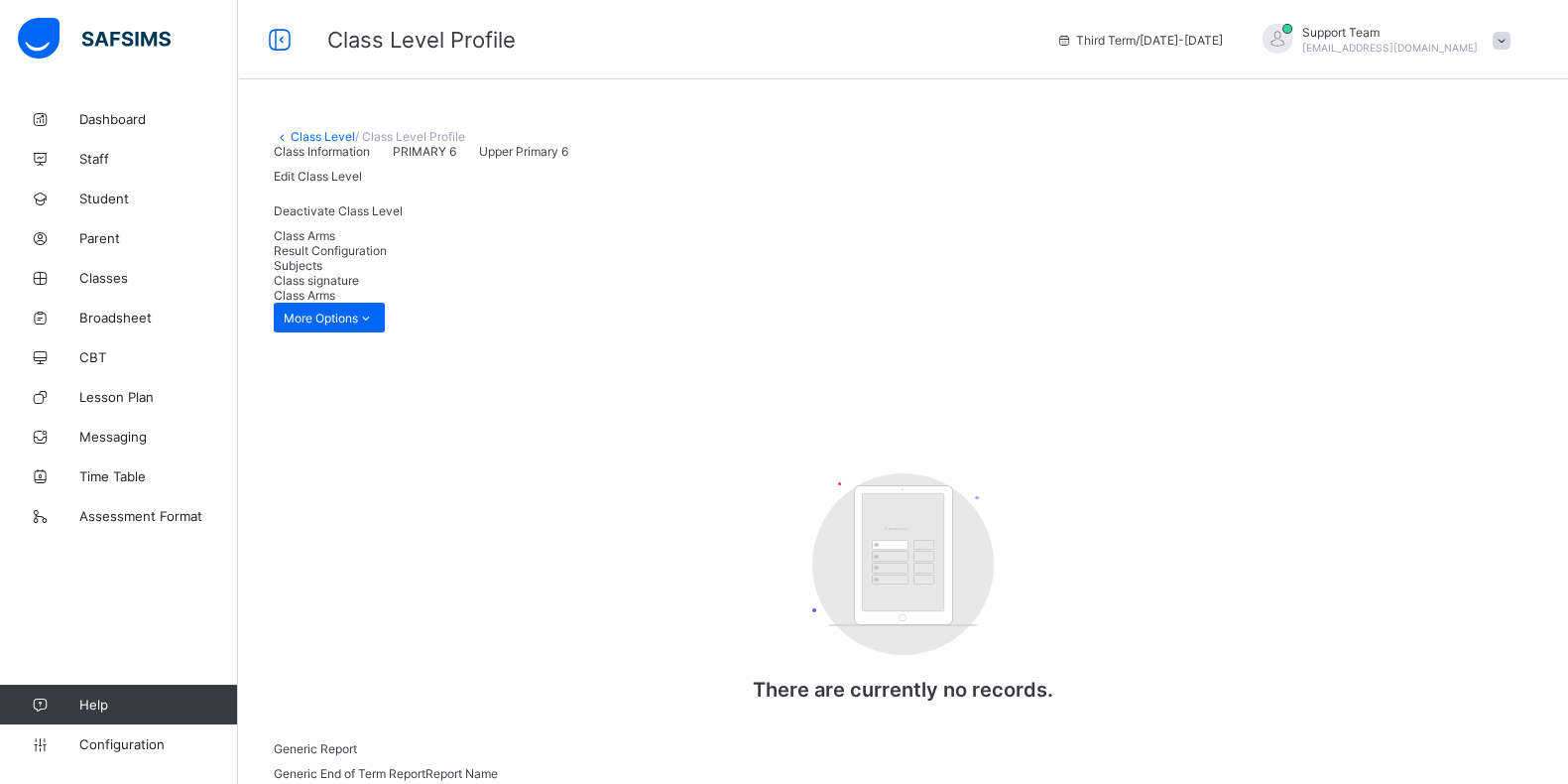 click on "Result Configuration" at bounding box center [330, 250] 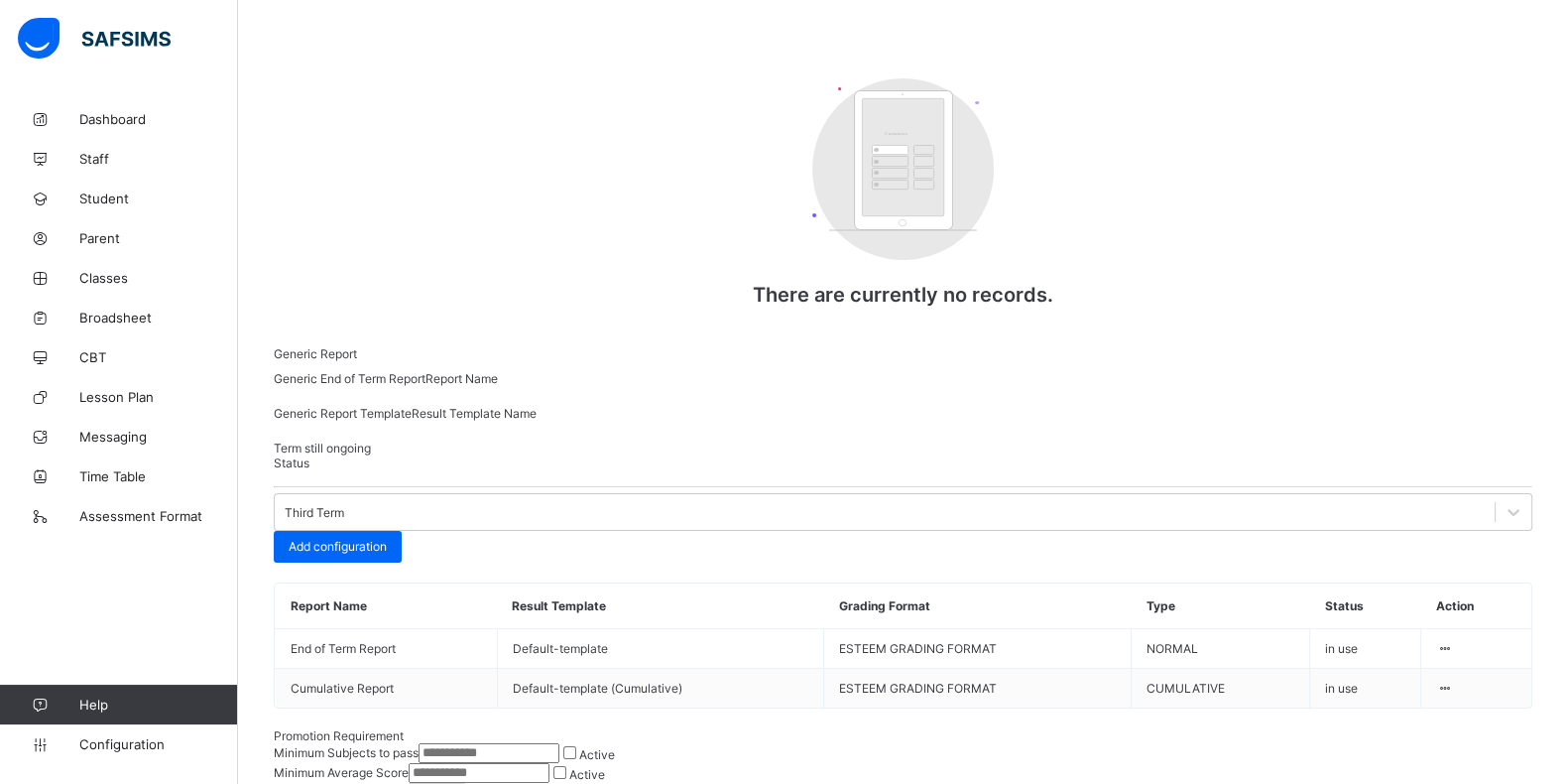 scroll, scrollTop: 201, scrollLeft: 0, axis: vertical 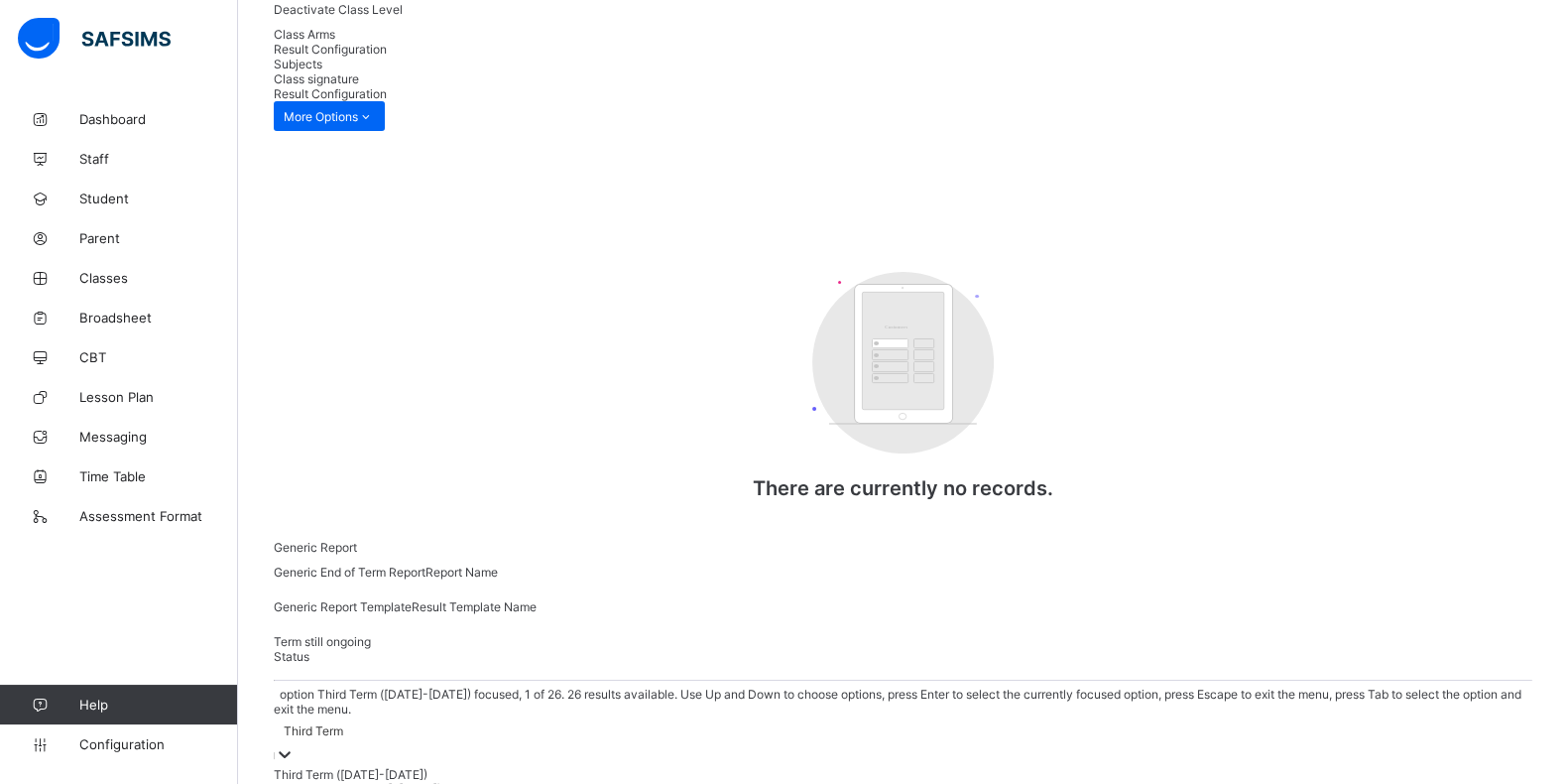 click on "Third Term" at bounding box center (903, 741) 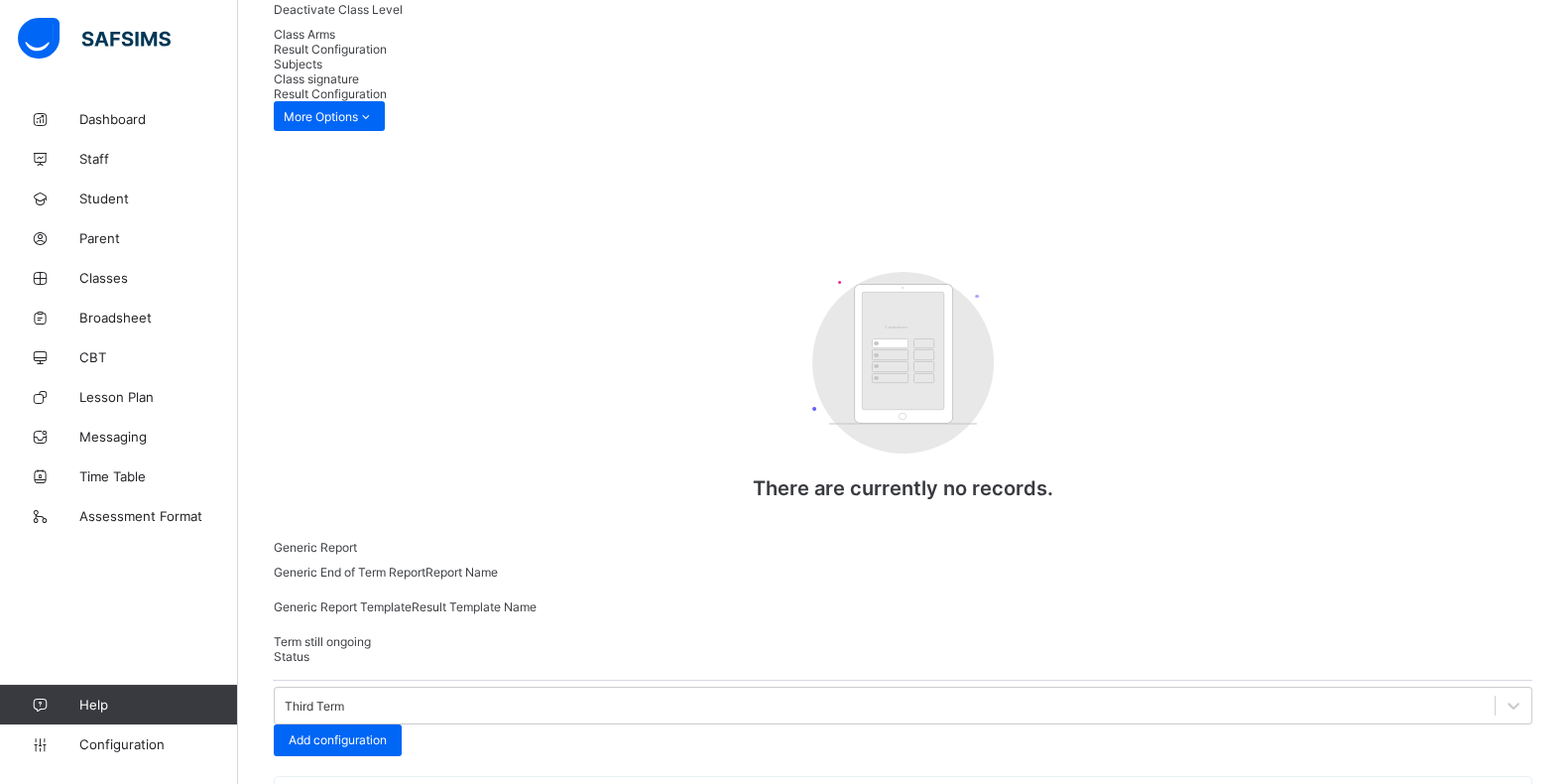click at bounding box center (274, 674) 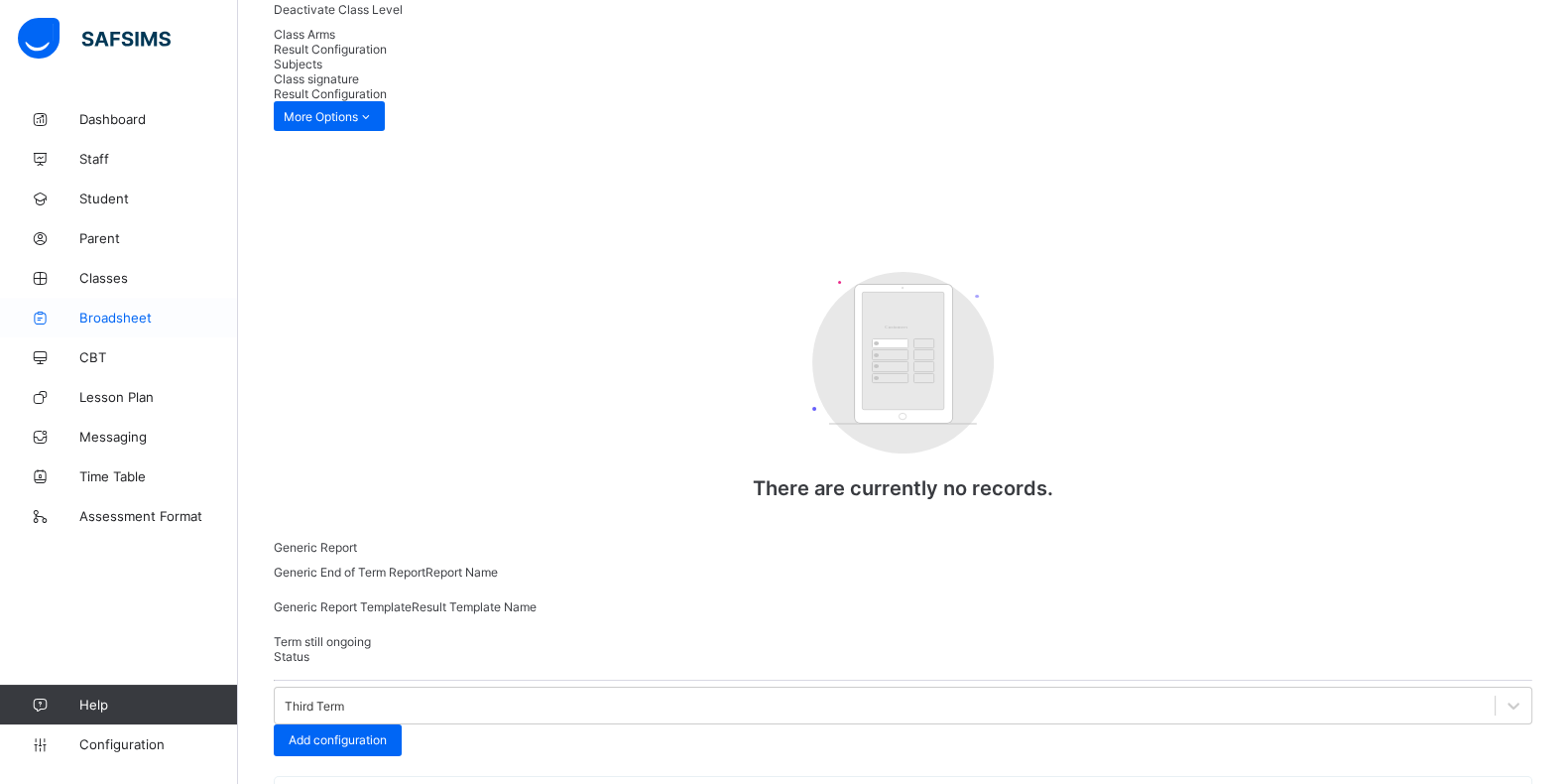 click on "Broadsheet" at bounding box center [159, 318] 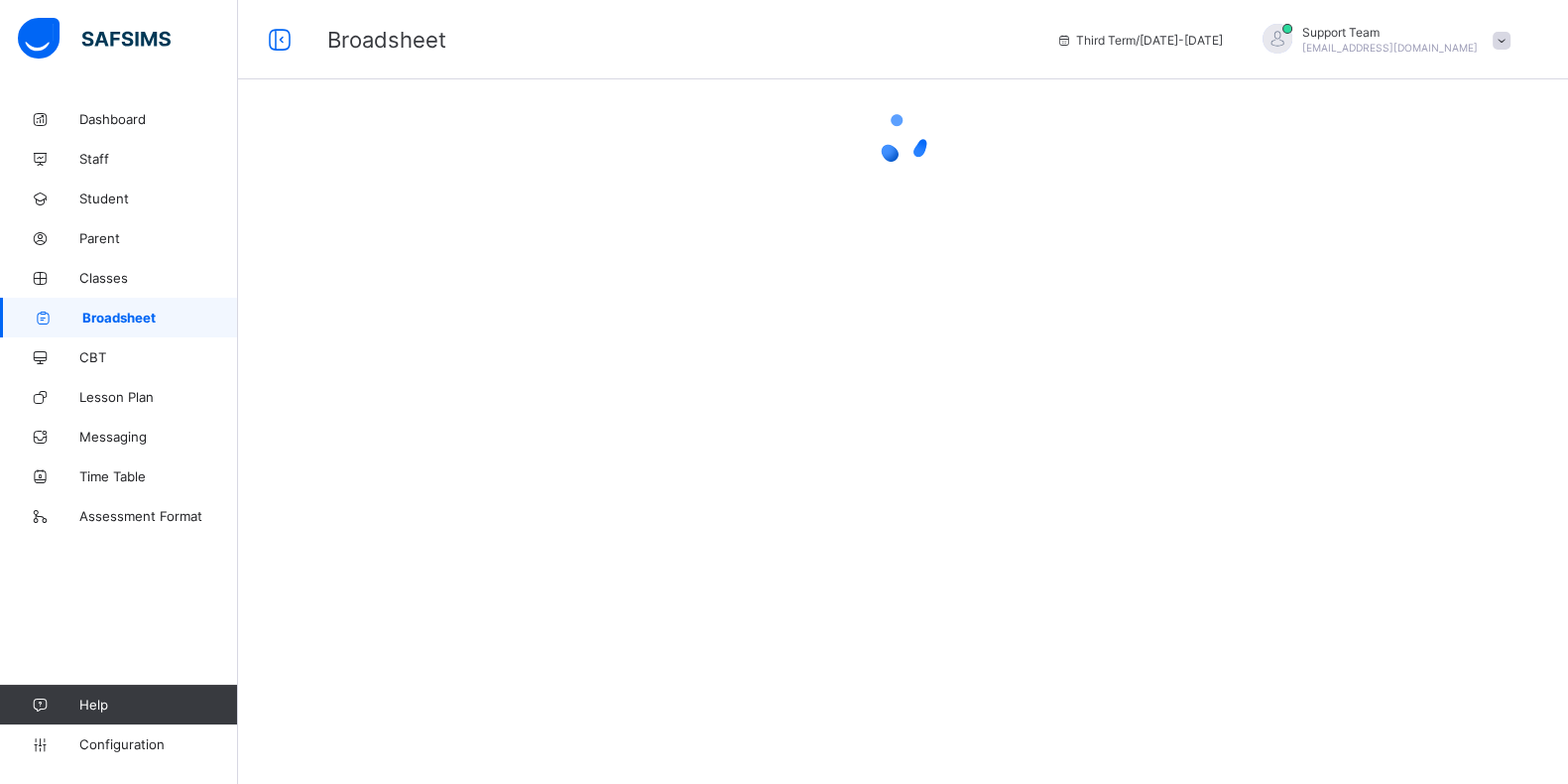 scroll, scrollTop: 0, scrollLeft: 0, axis: both 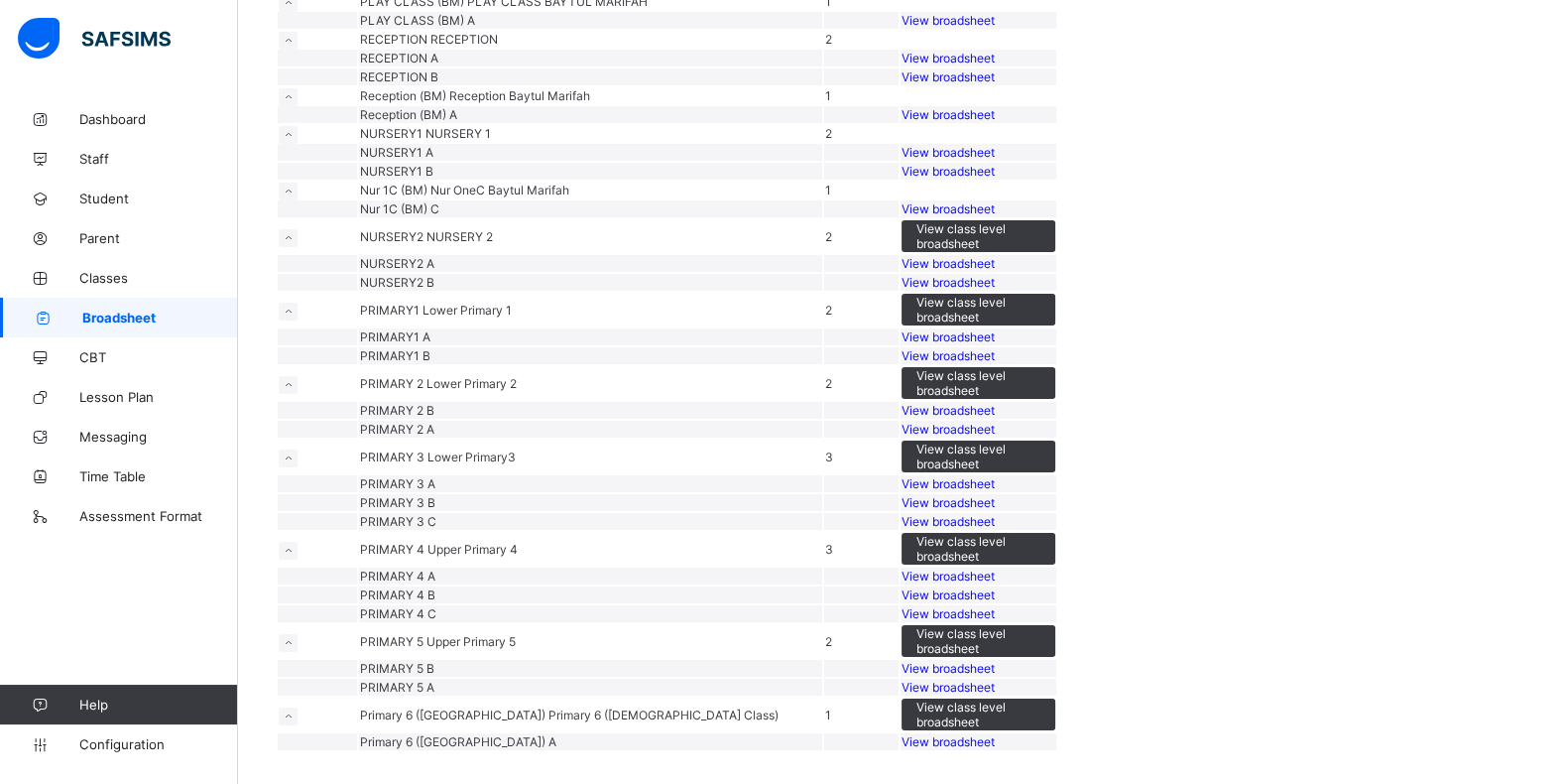 click on "View broadsheet" at bounding box center [948, 741] 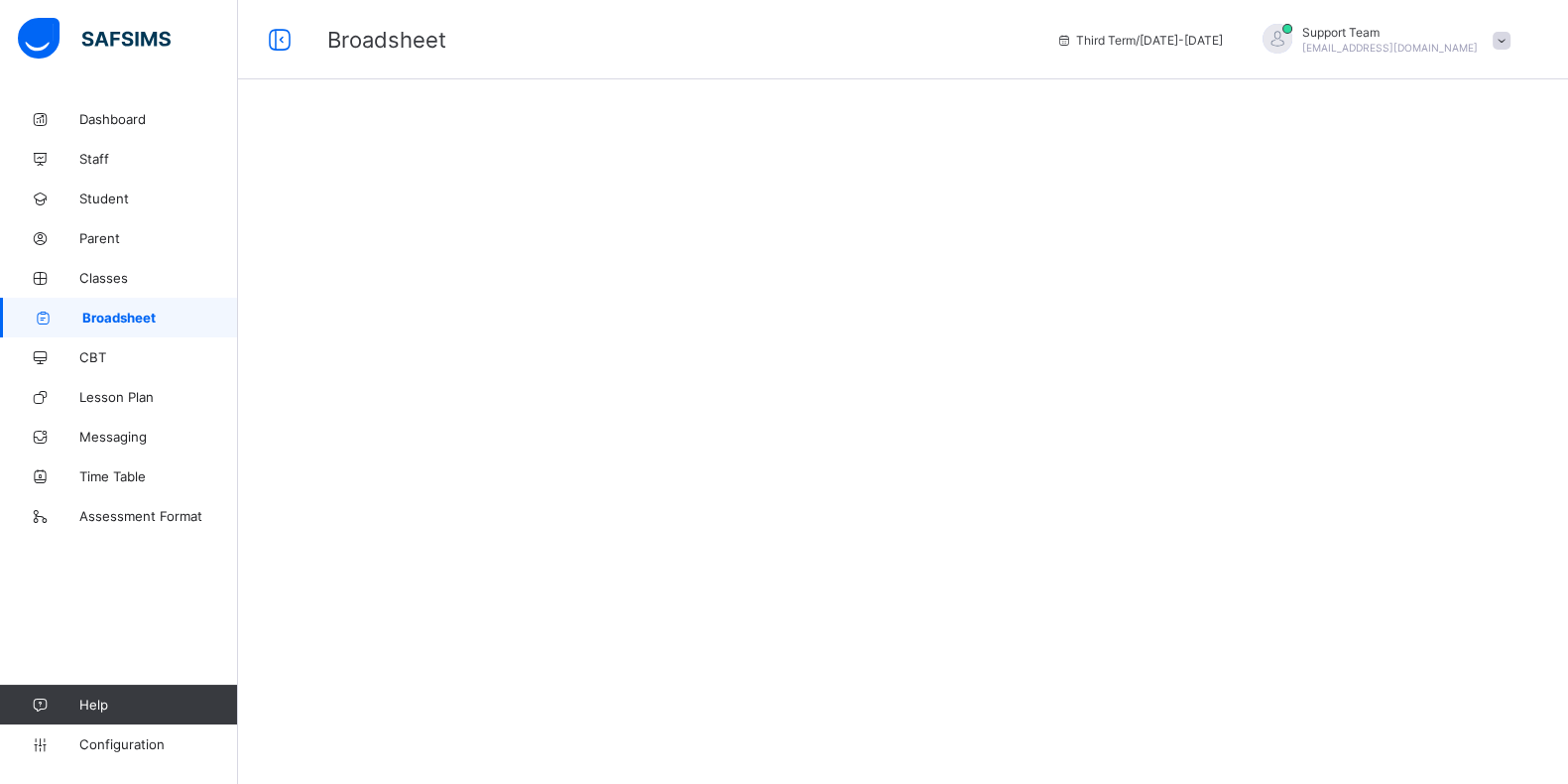 scroll, scrollTop: 0, scrollLeft: 0, axis: both 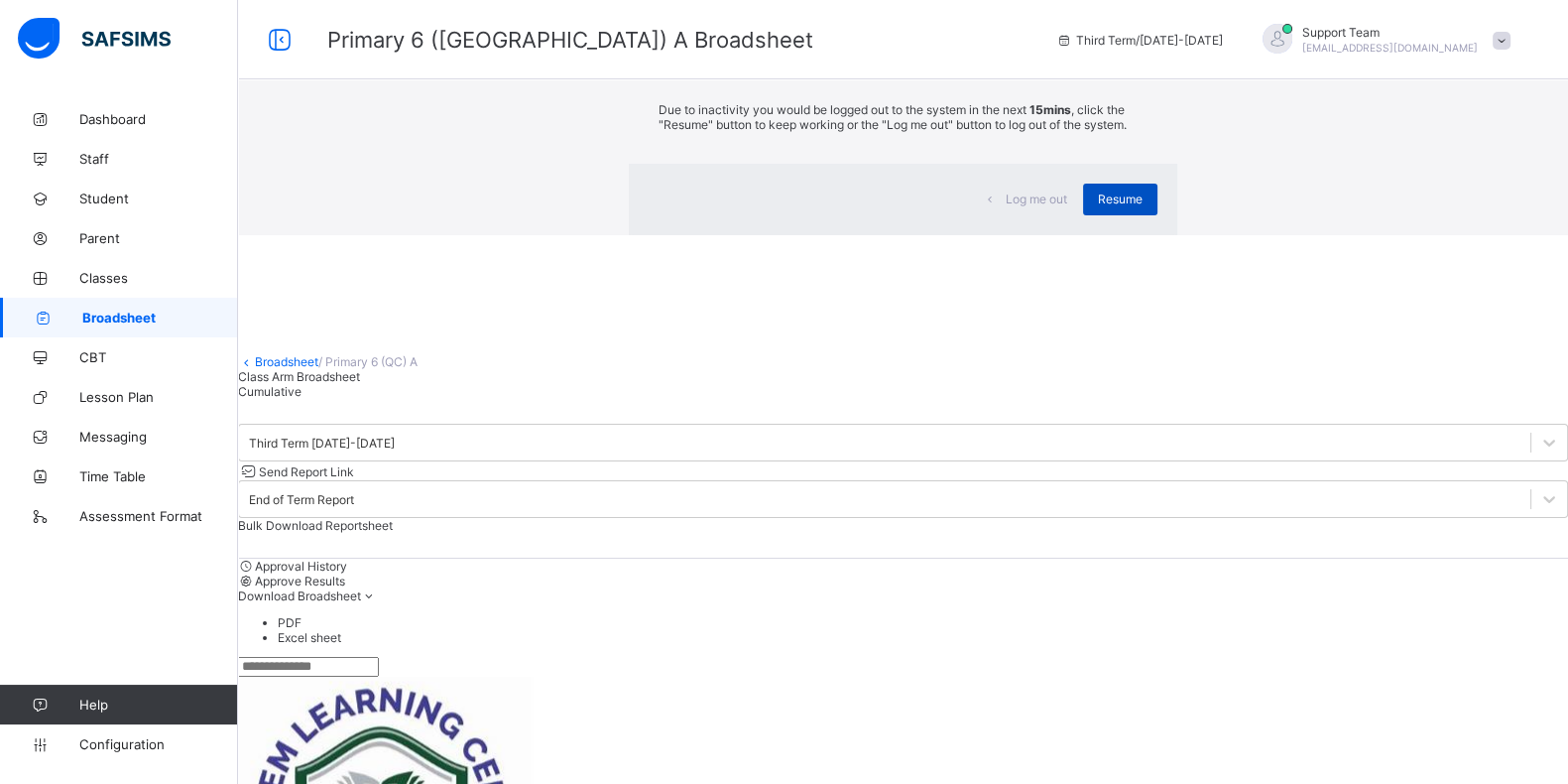 click on "Resume" at bounding box center [1120, 199] 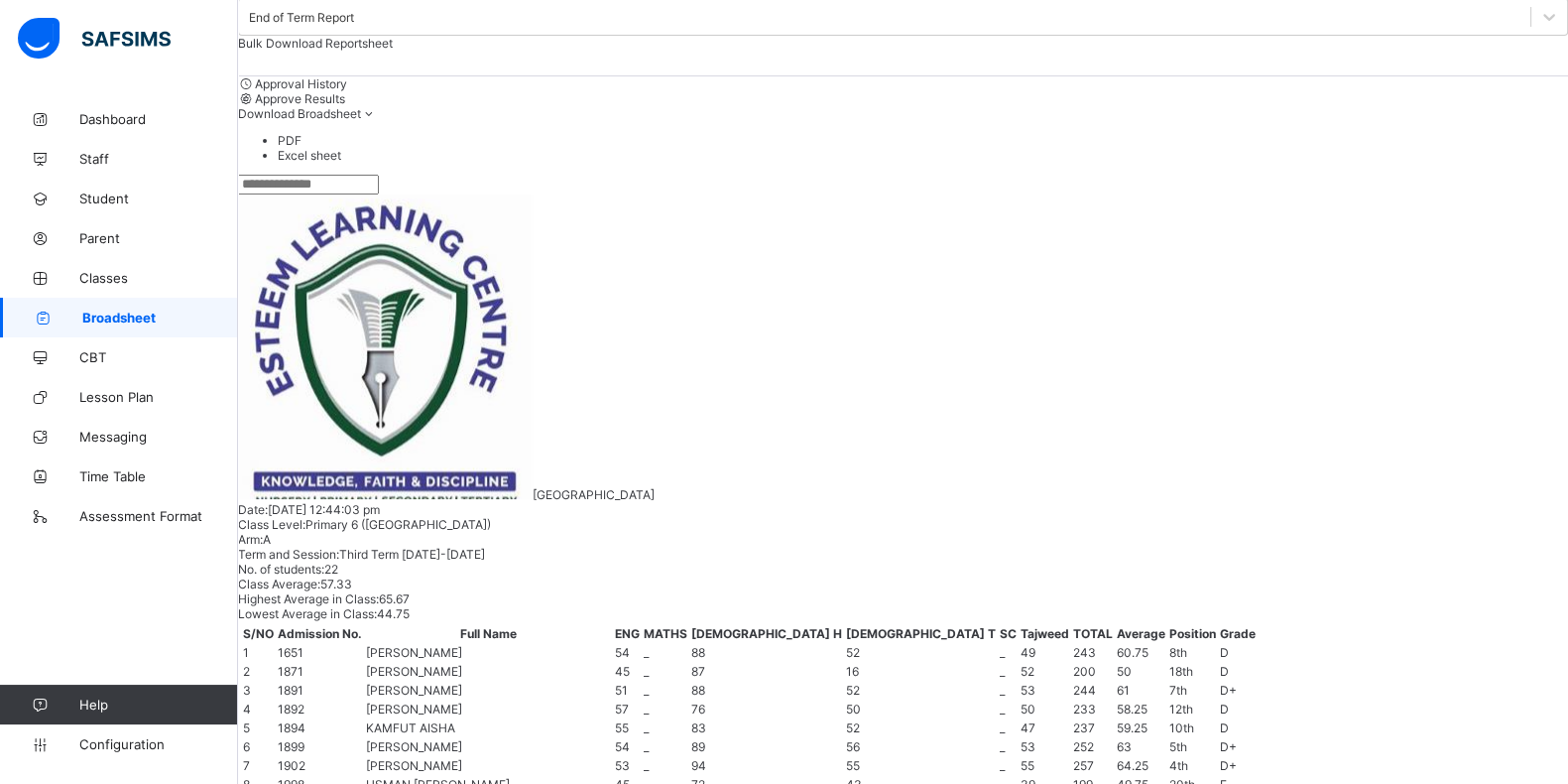 scroll, scrollTop: 0, scrollLeft: 0, axis: both 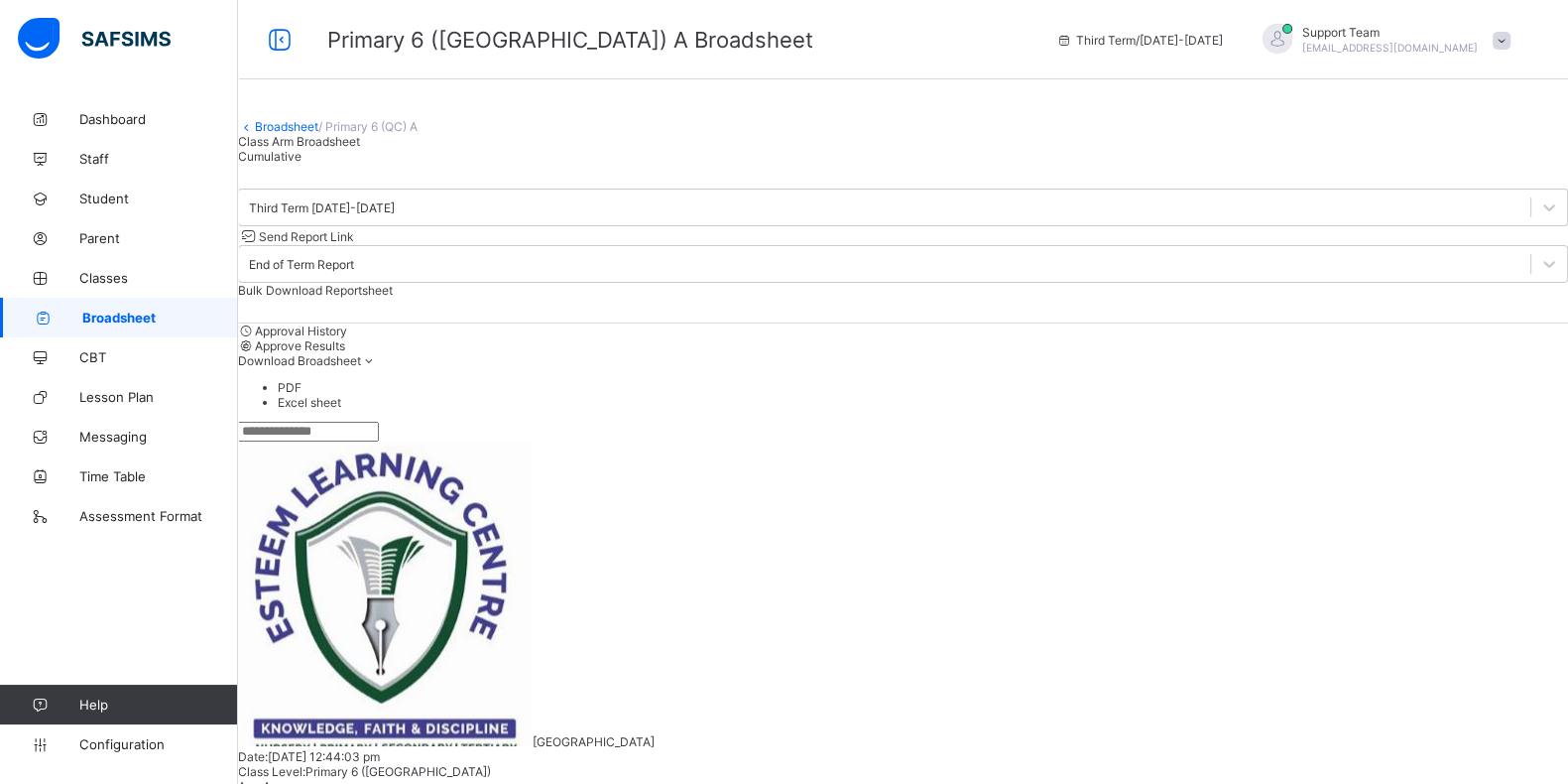 click on "Cumulative" at bounding box center (270, 156) 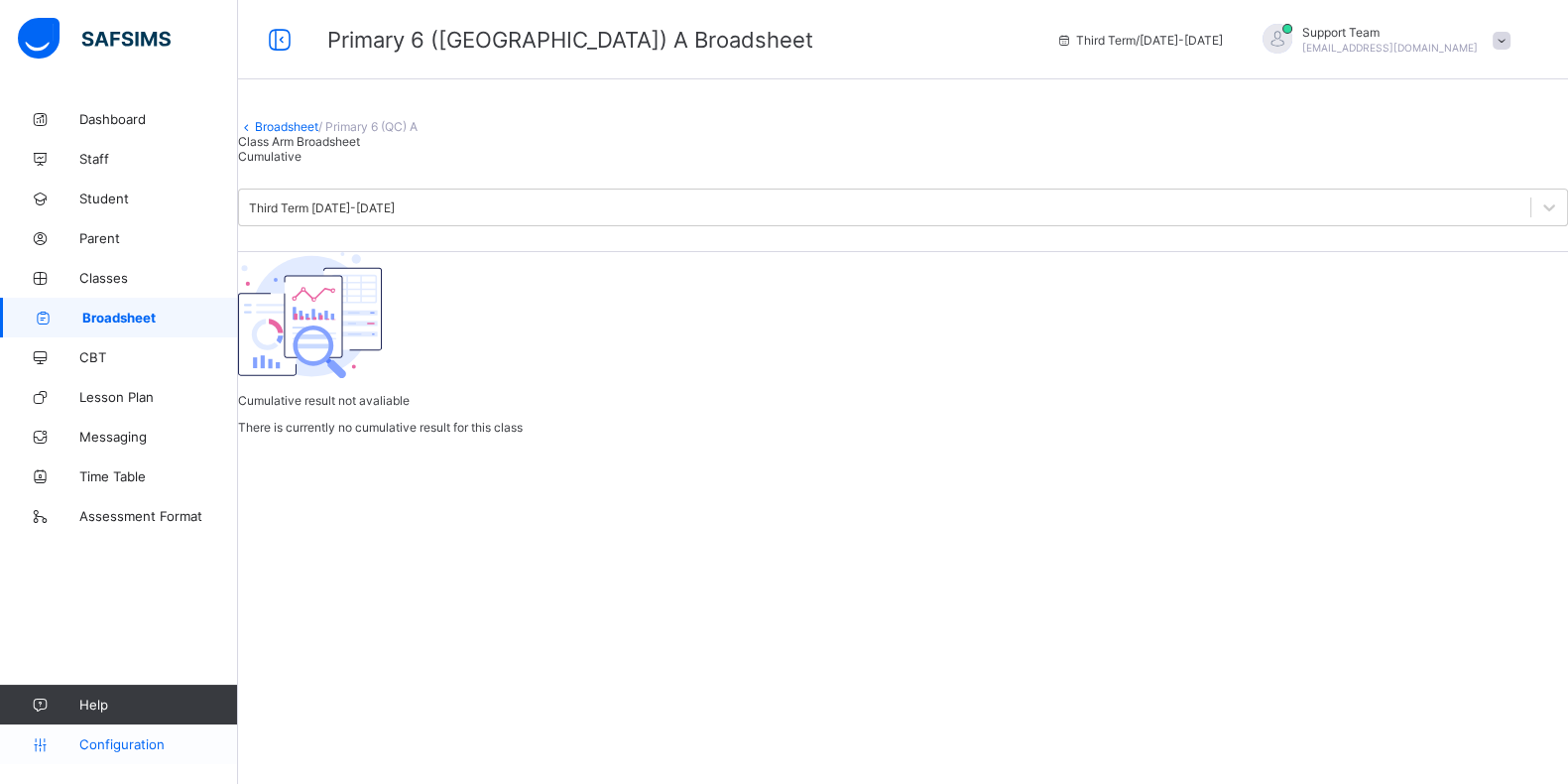 click on "Configuration" at bounding box center (158, 744) 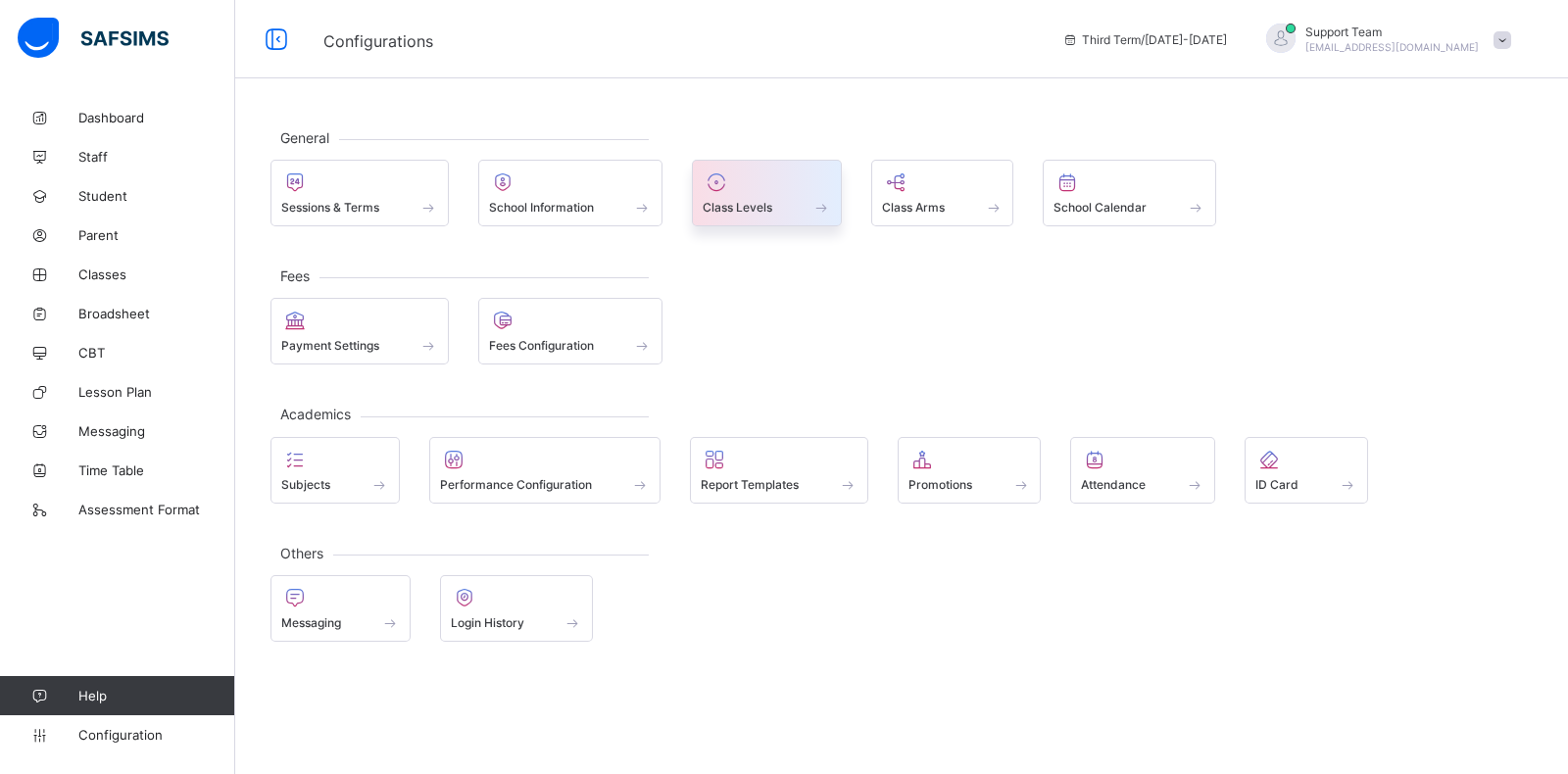 click on "Class Levels" at bounding box center (737, 207) 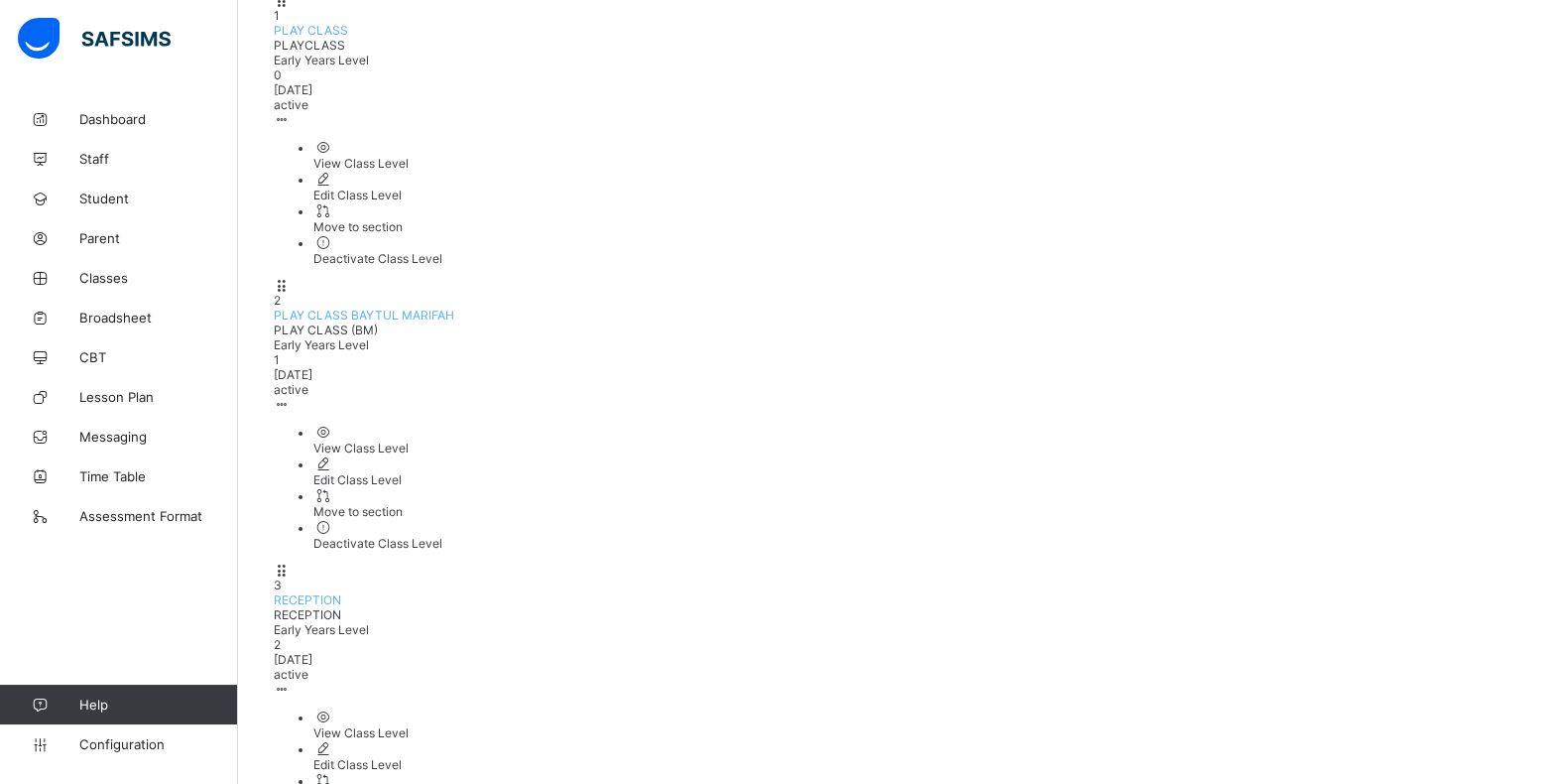 scroll, scrollTop: 307, scrollLeft: 0, axis: vertical 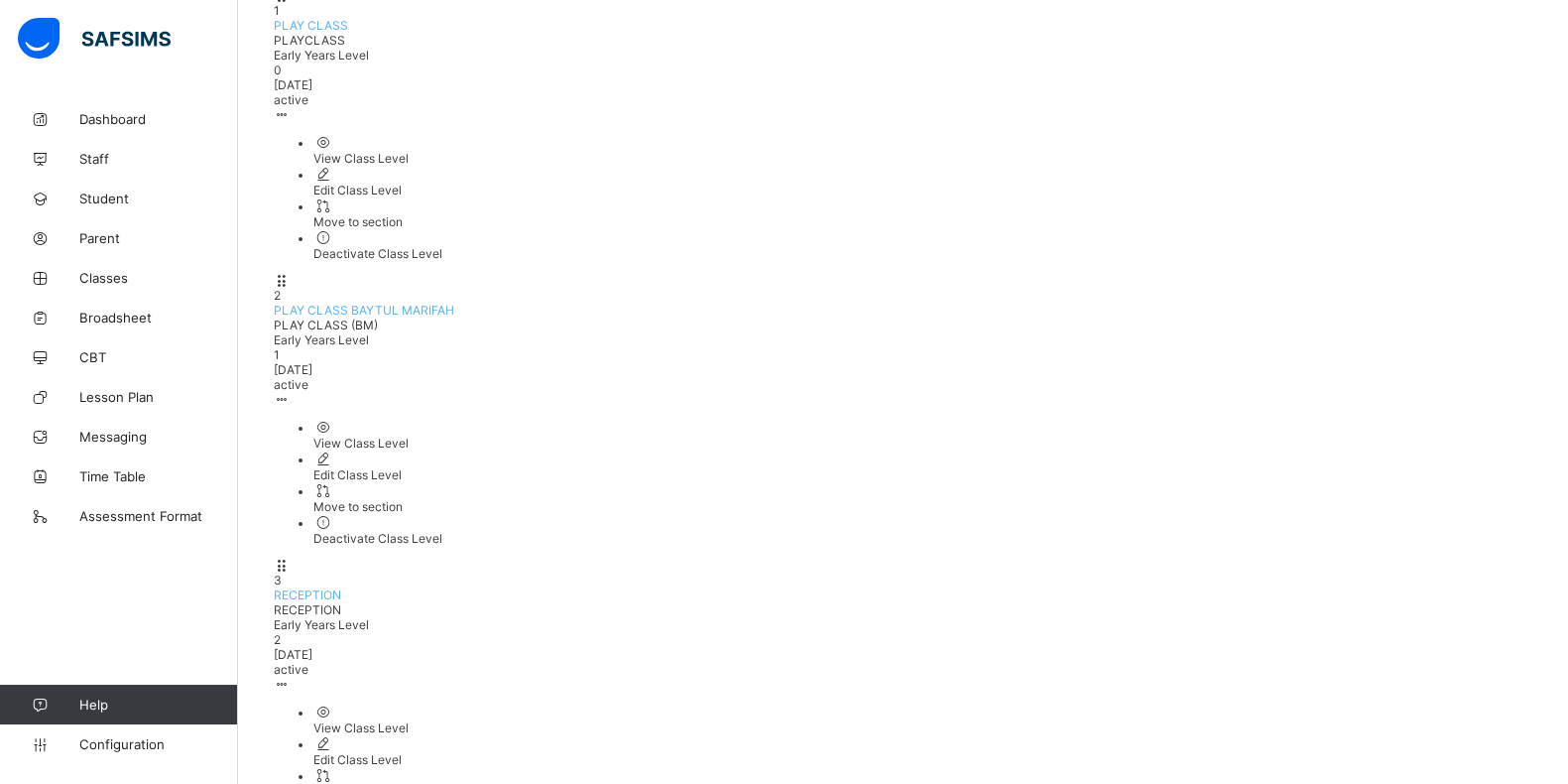 click on "Upper Primary 6" at bounding box center (318, 3443) 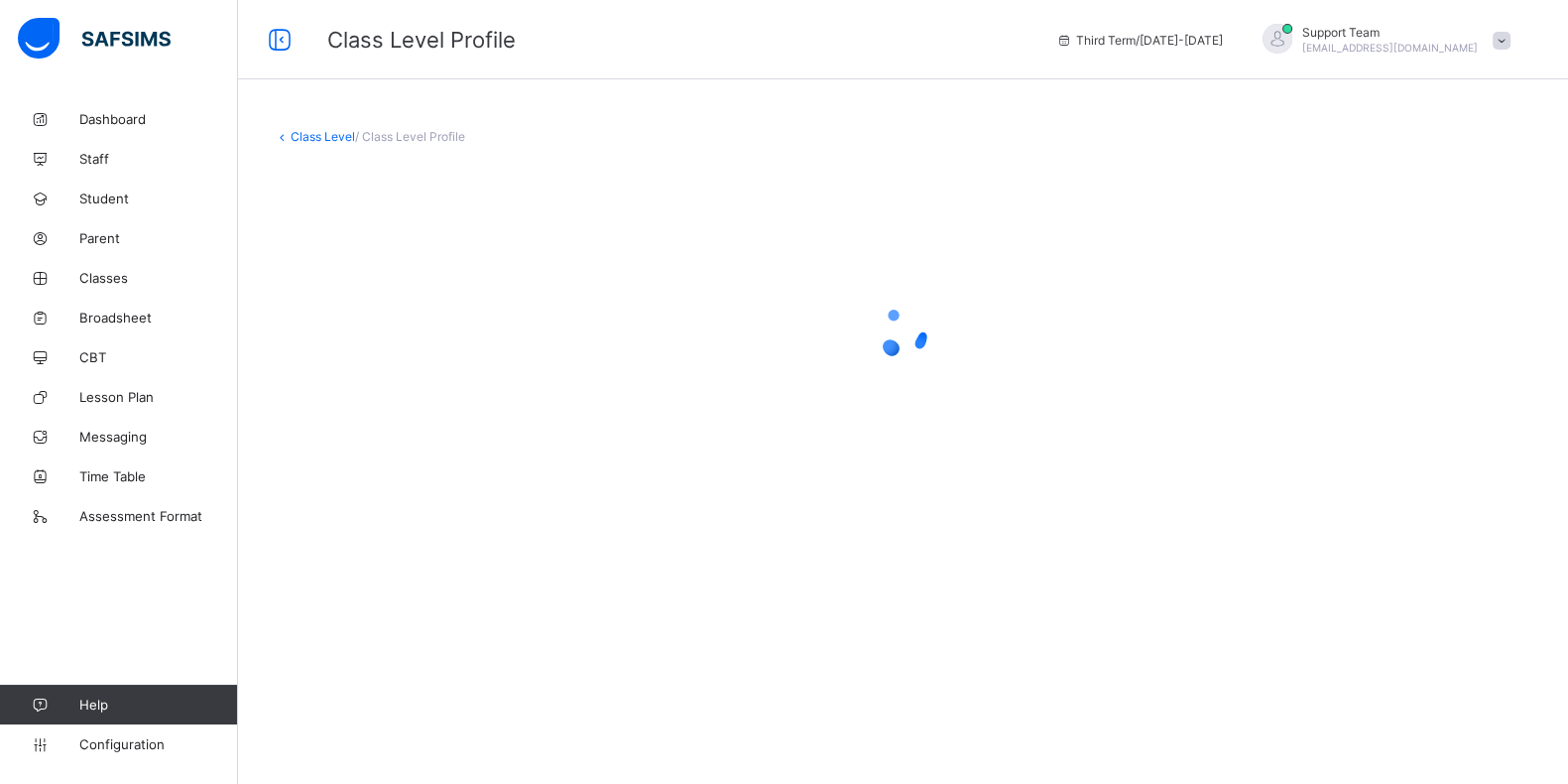 scroll, scrollTop: 0, scrollLeft: 0, axis: both 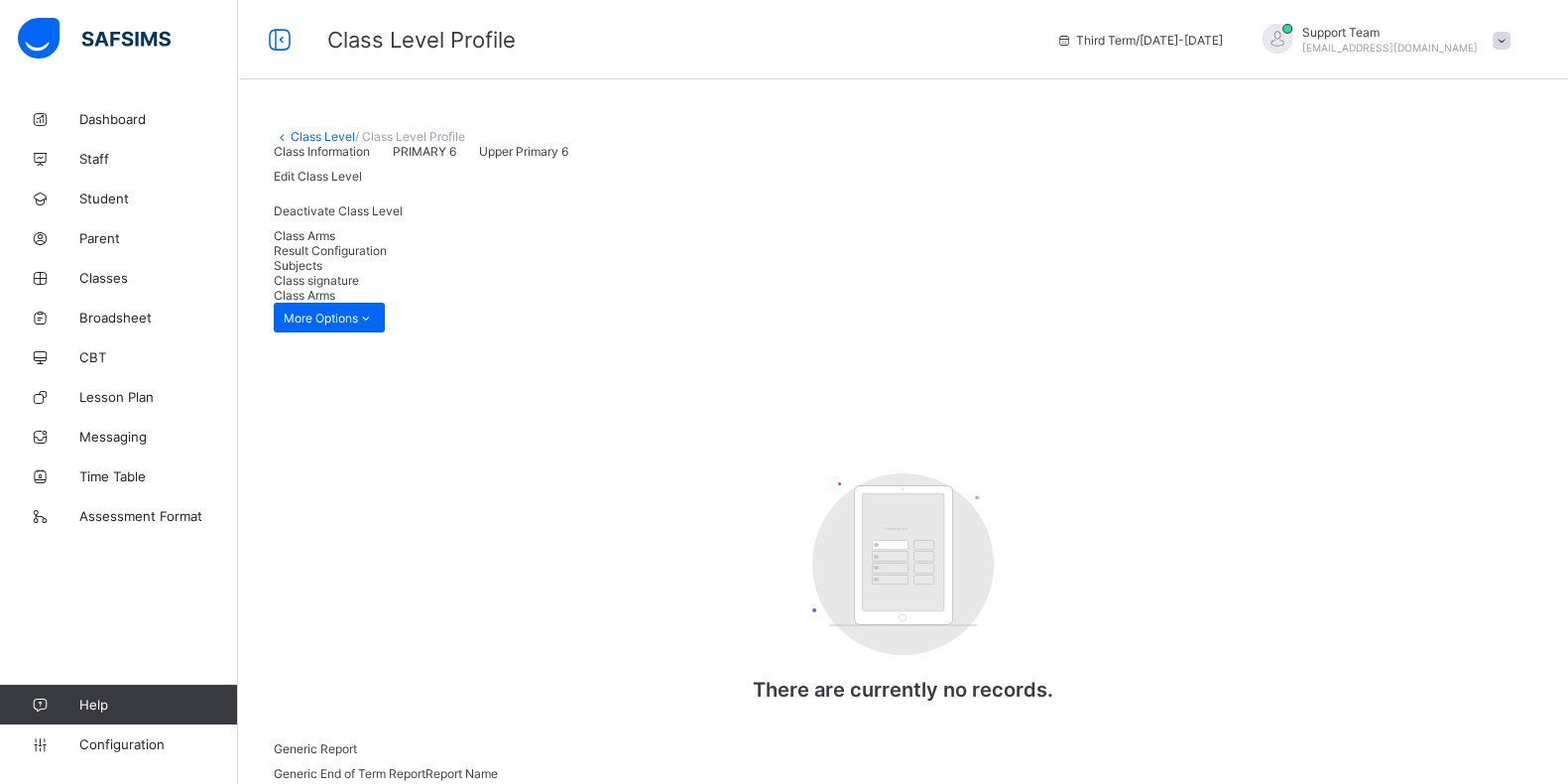 click on "Result Configuration" at bounding box center [903, 250] 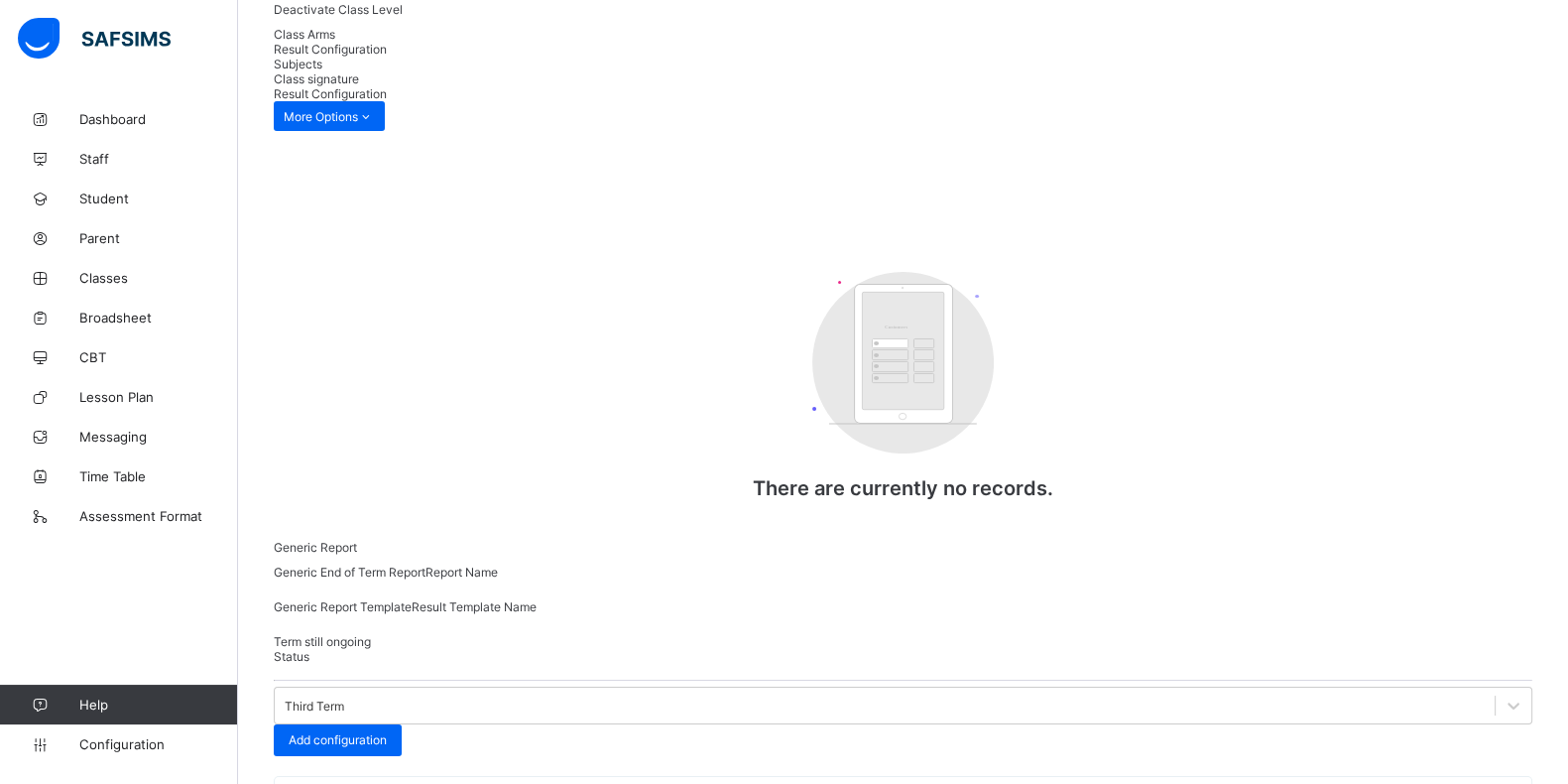 scroll, scrollTop: 0, scrollLeft: 0, axis: both 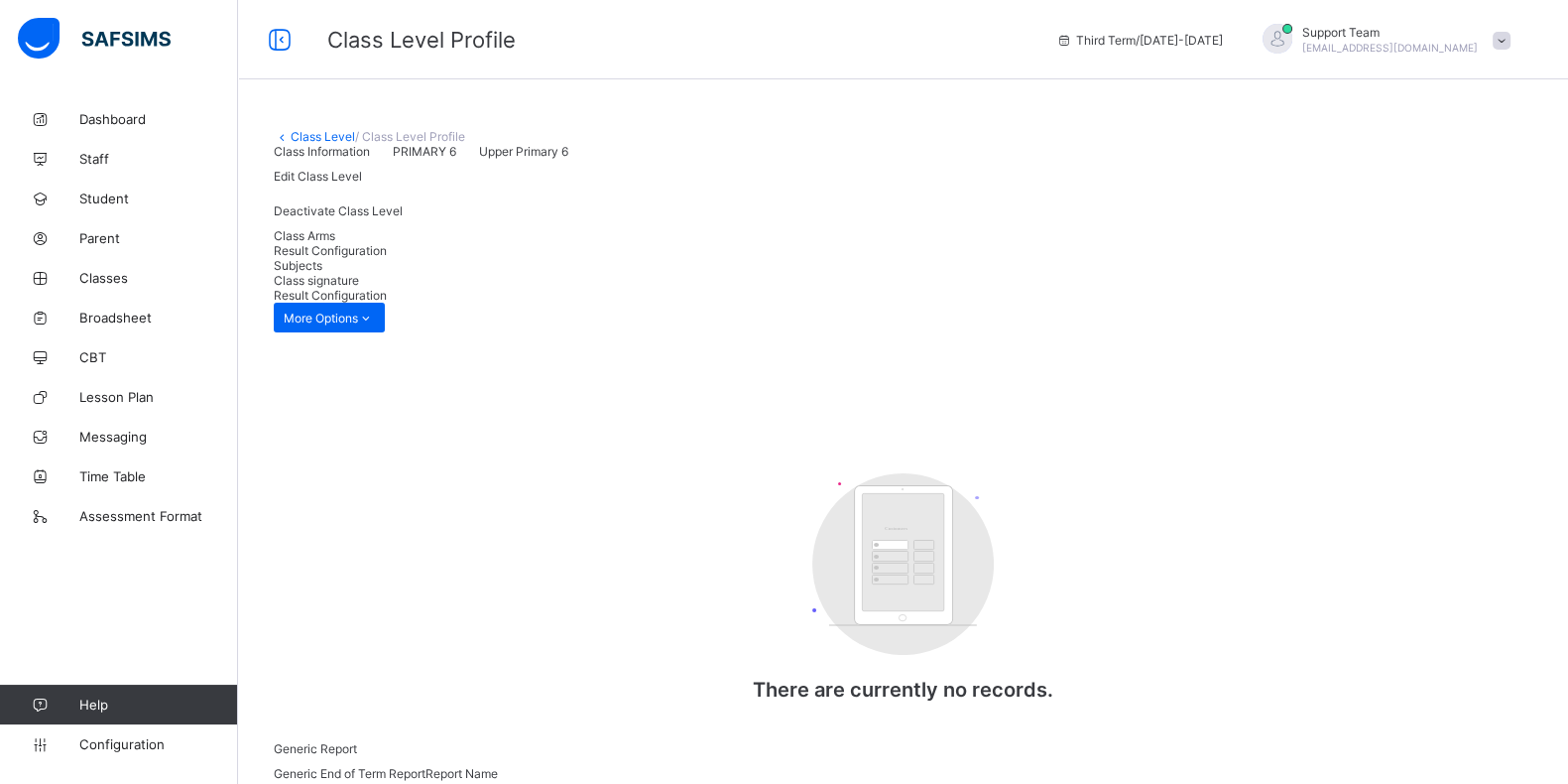 click on "Class Level" at bounding box center (322, 136) 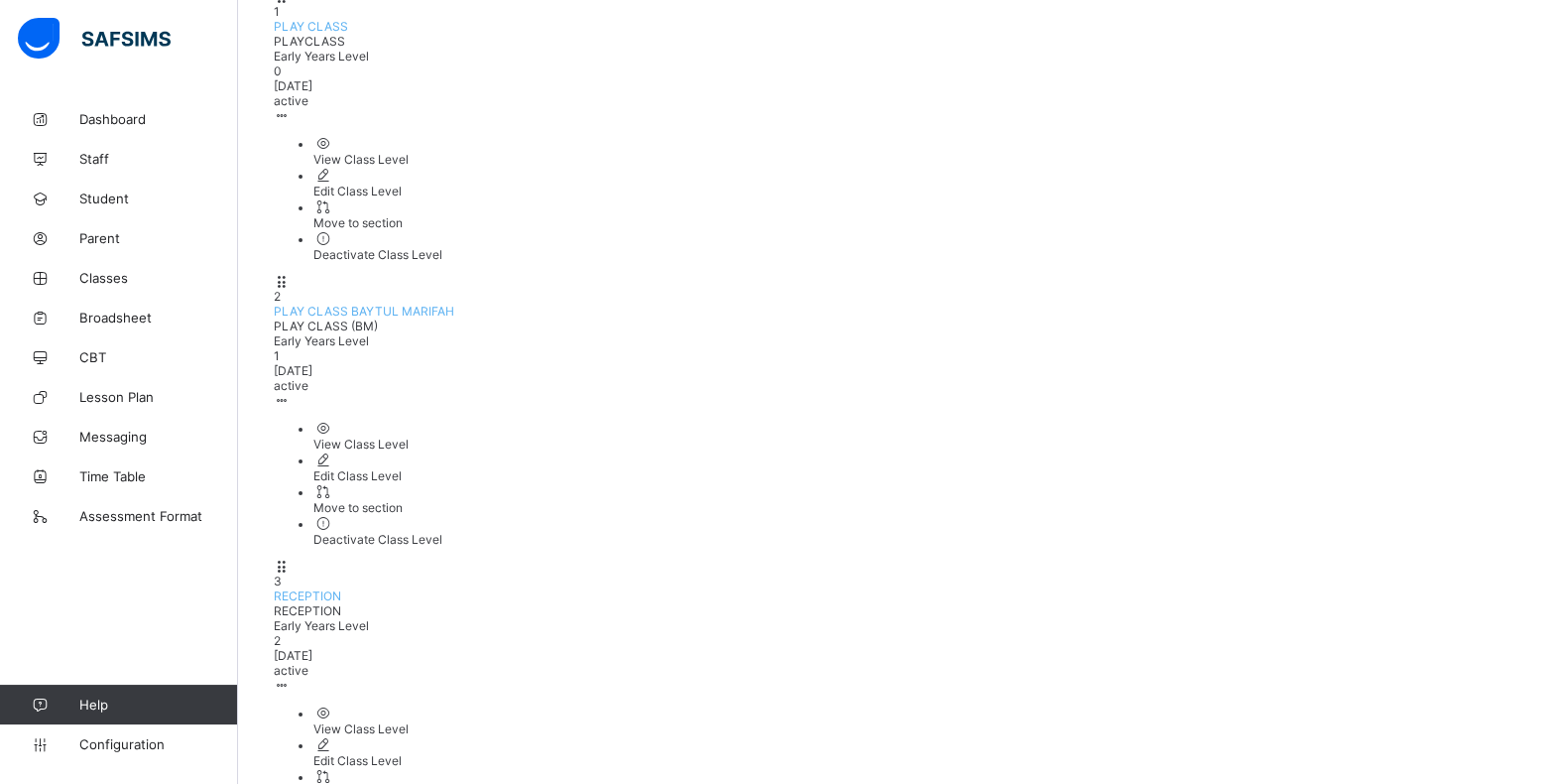 scroll, scrollTop: 307, scrollLeft: 0, axis: vertical 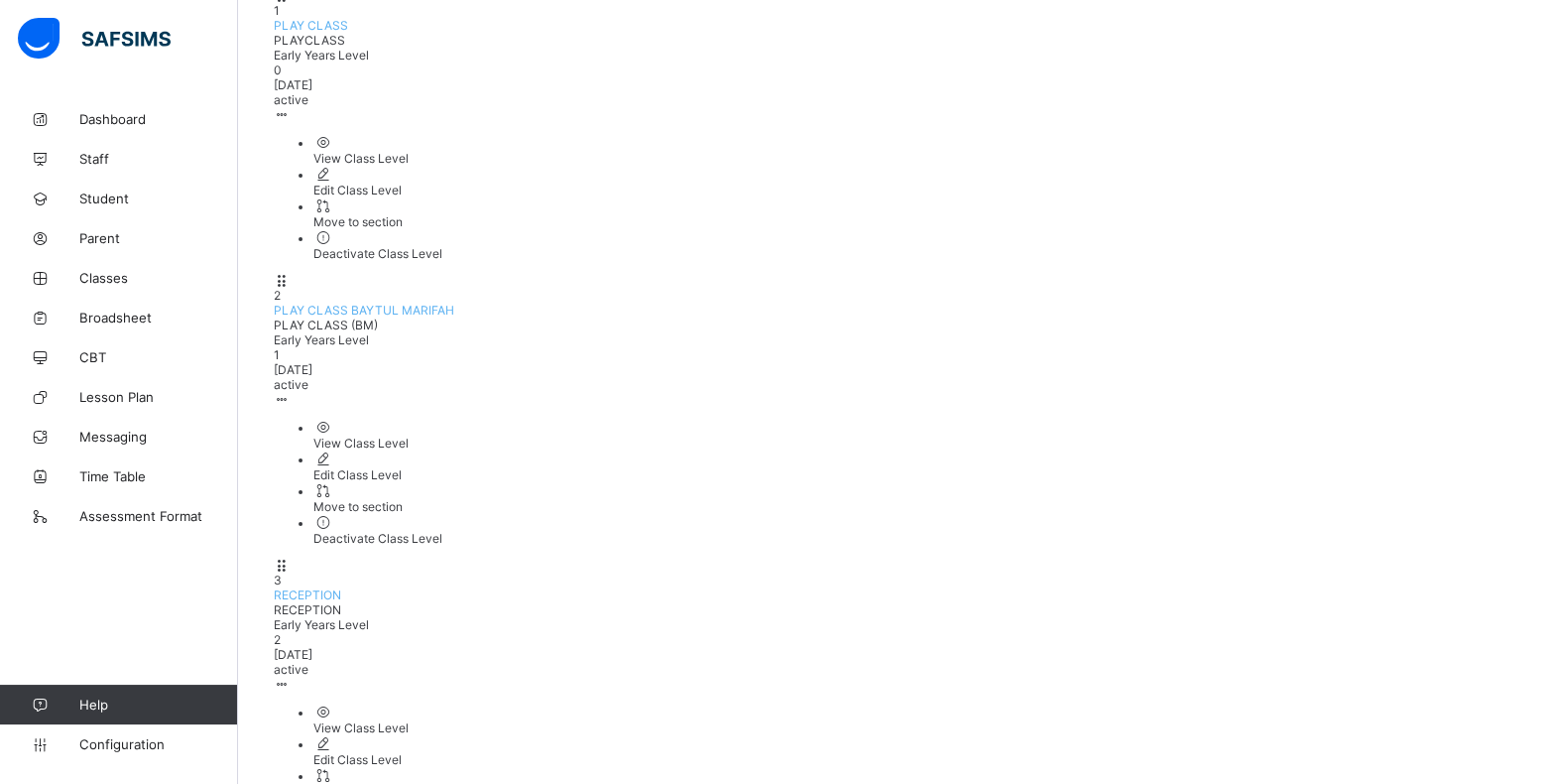 click on "Primary 6 (Qur'an Class)" at bounding box center [389, 3727] 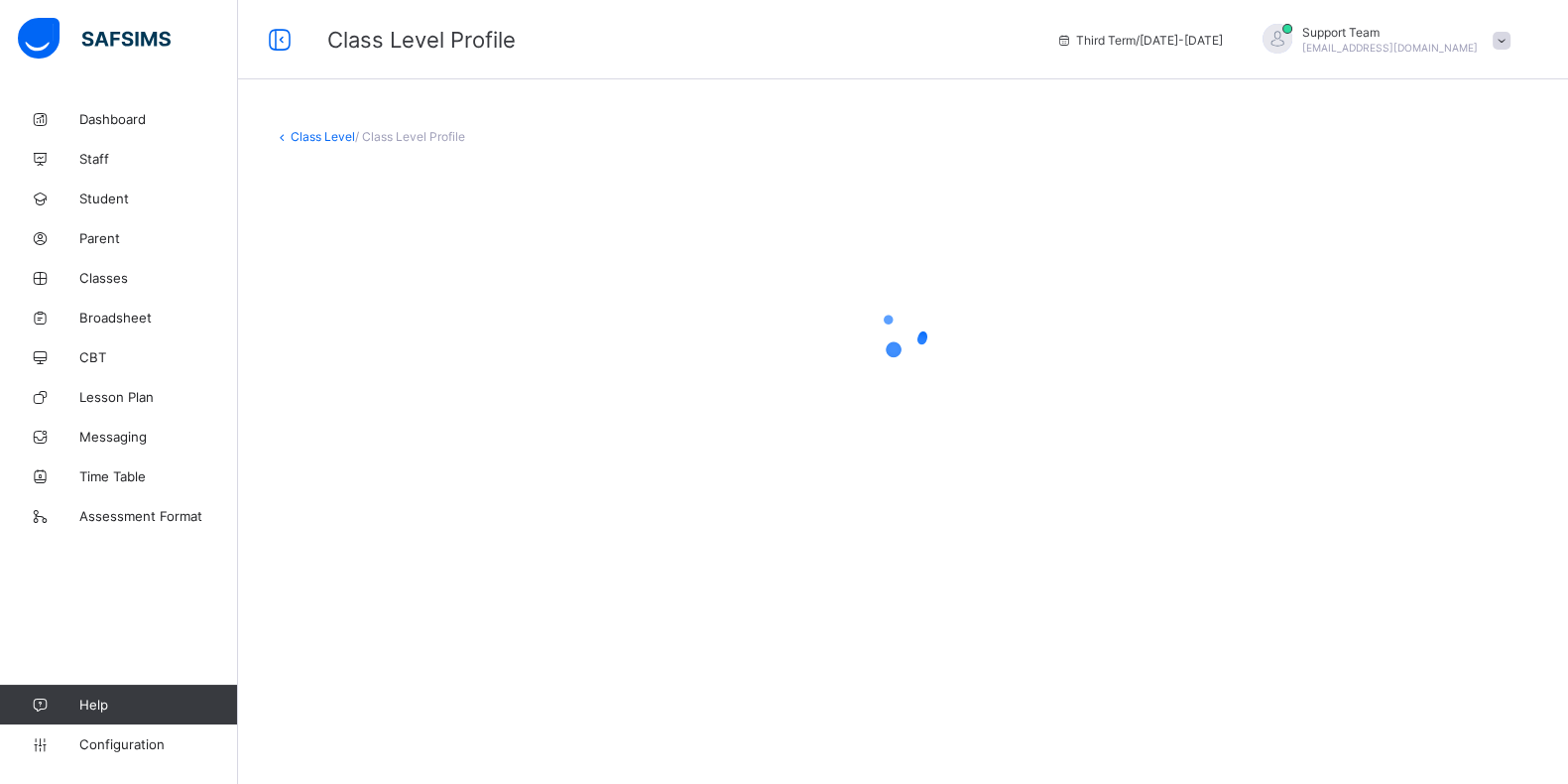 scroll, scrollTop: 0, scrollLeft: 0, axis: both 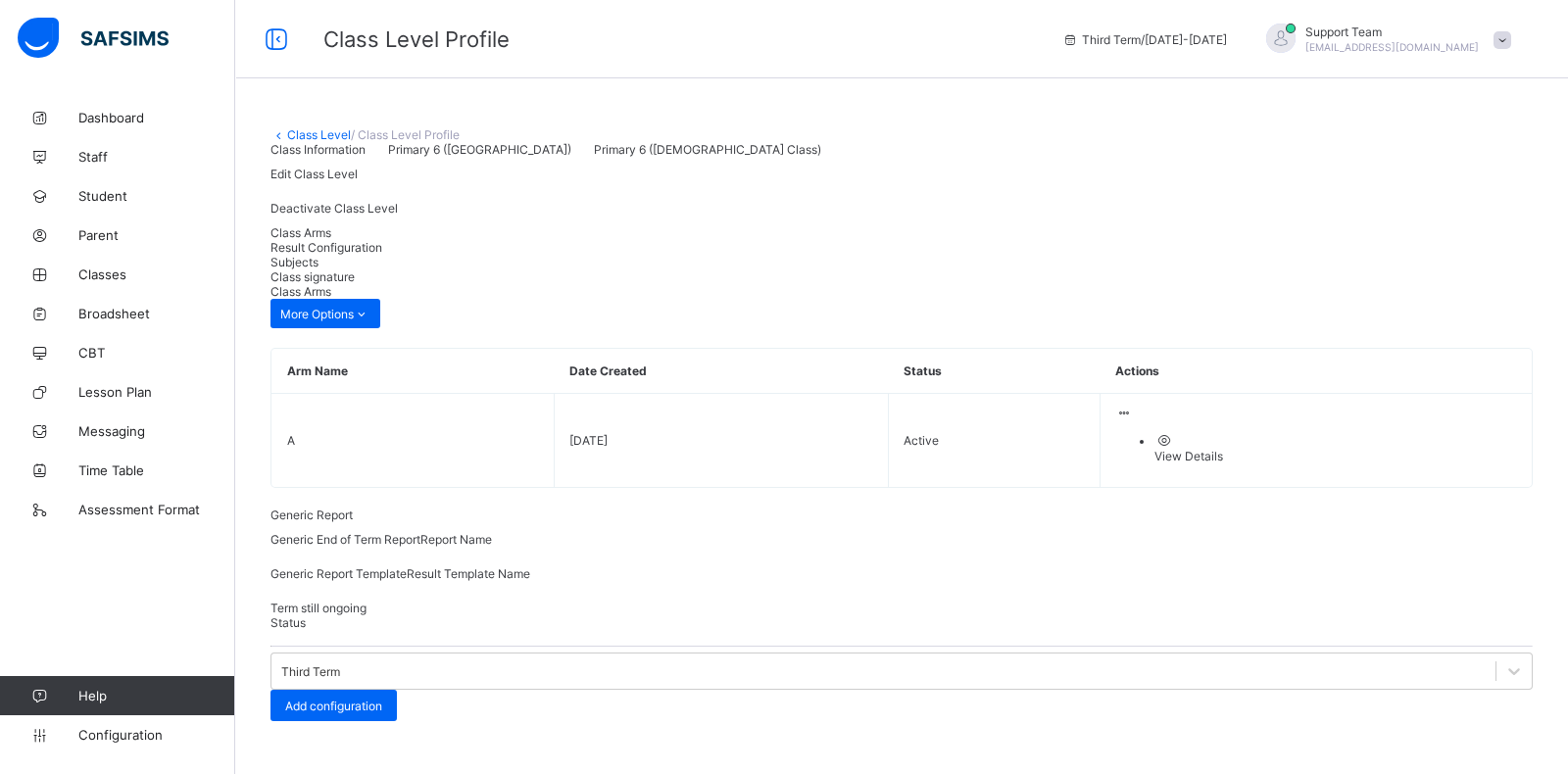 click on "Result Configuration" at bounding box center [902, 247] 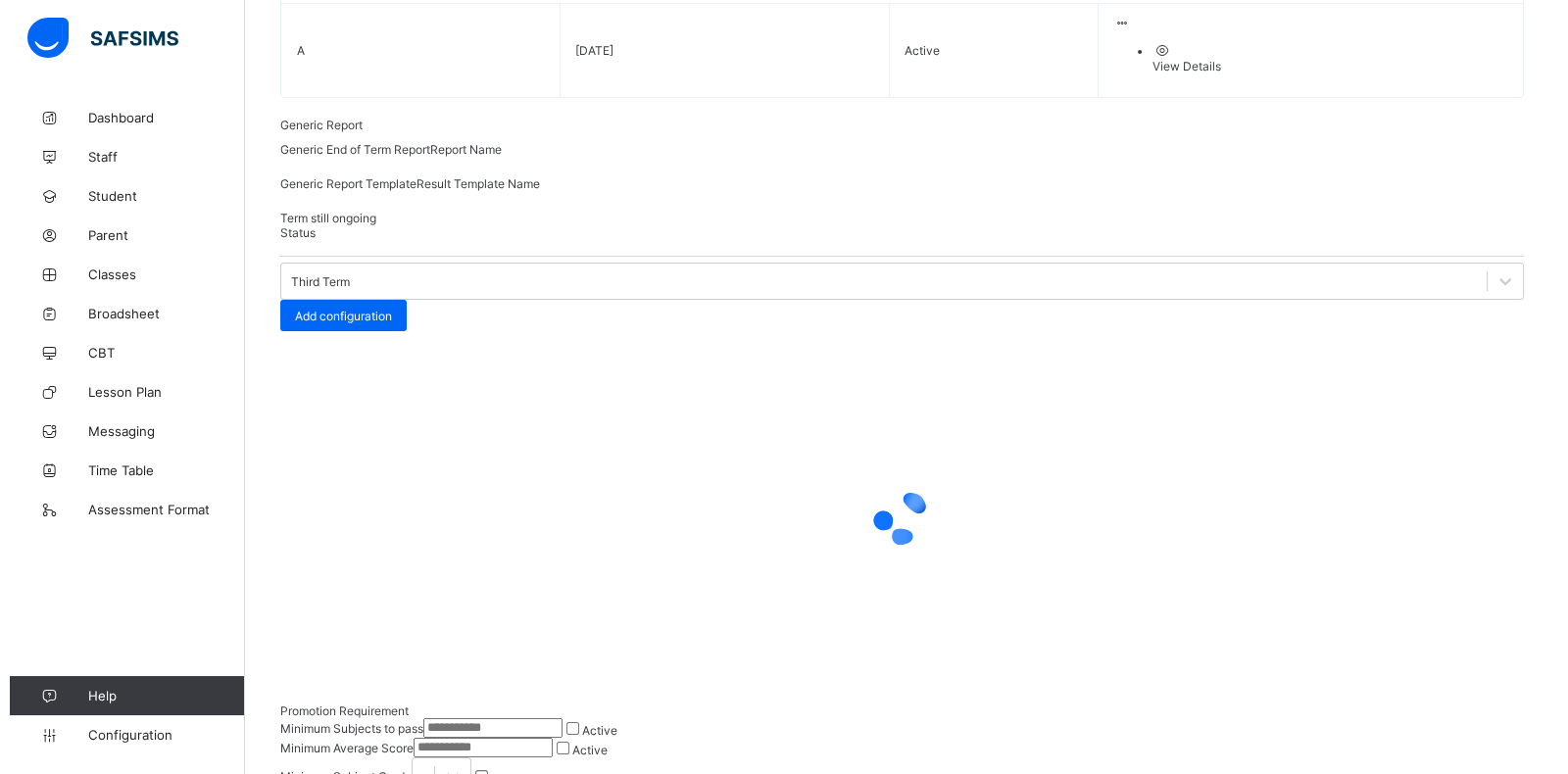 scroll, scrollTop: 142, scrollLeft: 0, axis: vertical 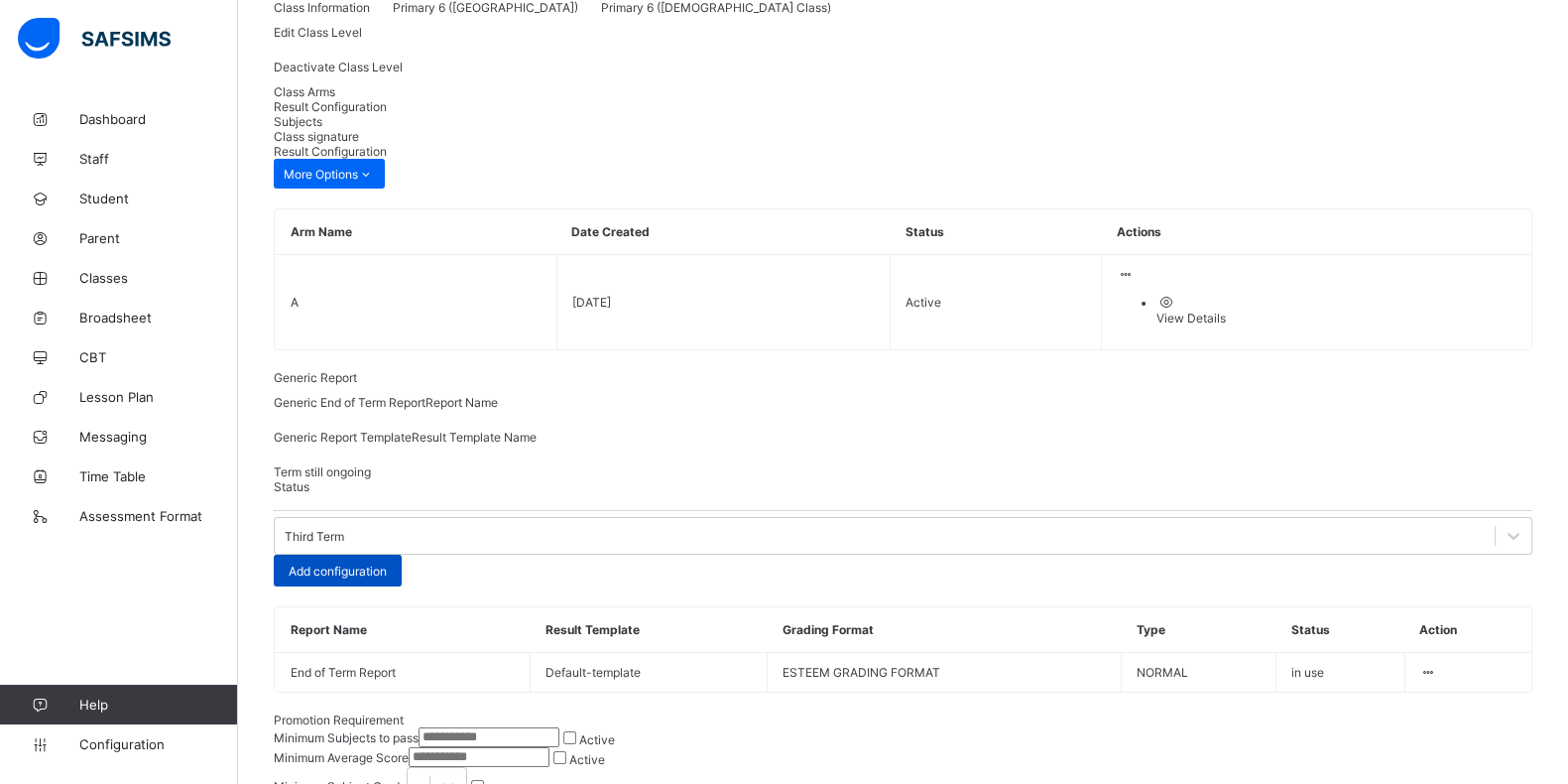 click on "Add configuration" at bounding box center (337, 571) 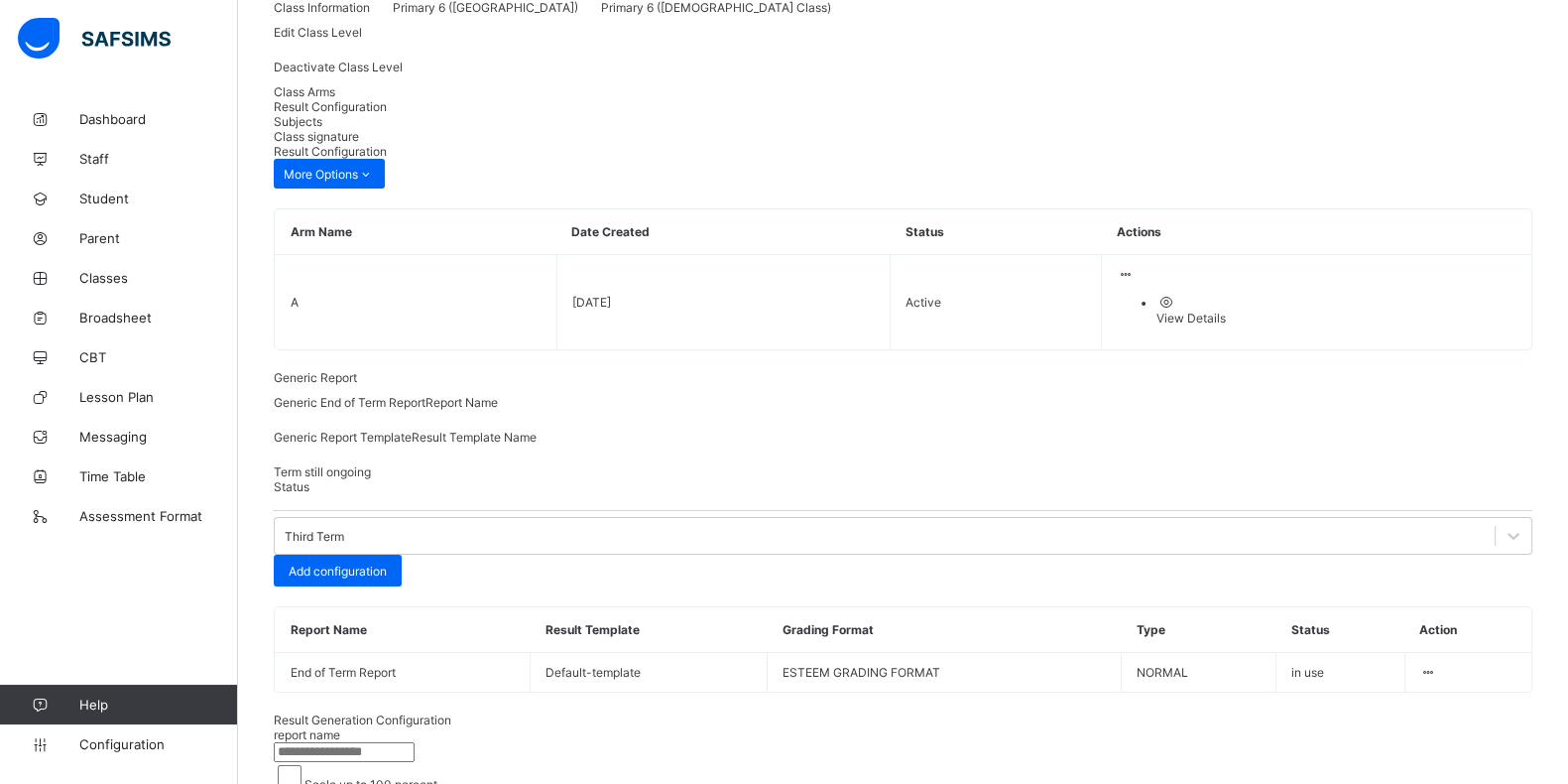 click at bounding box center [344, 752] 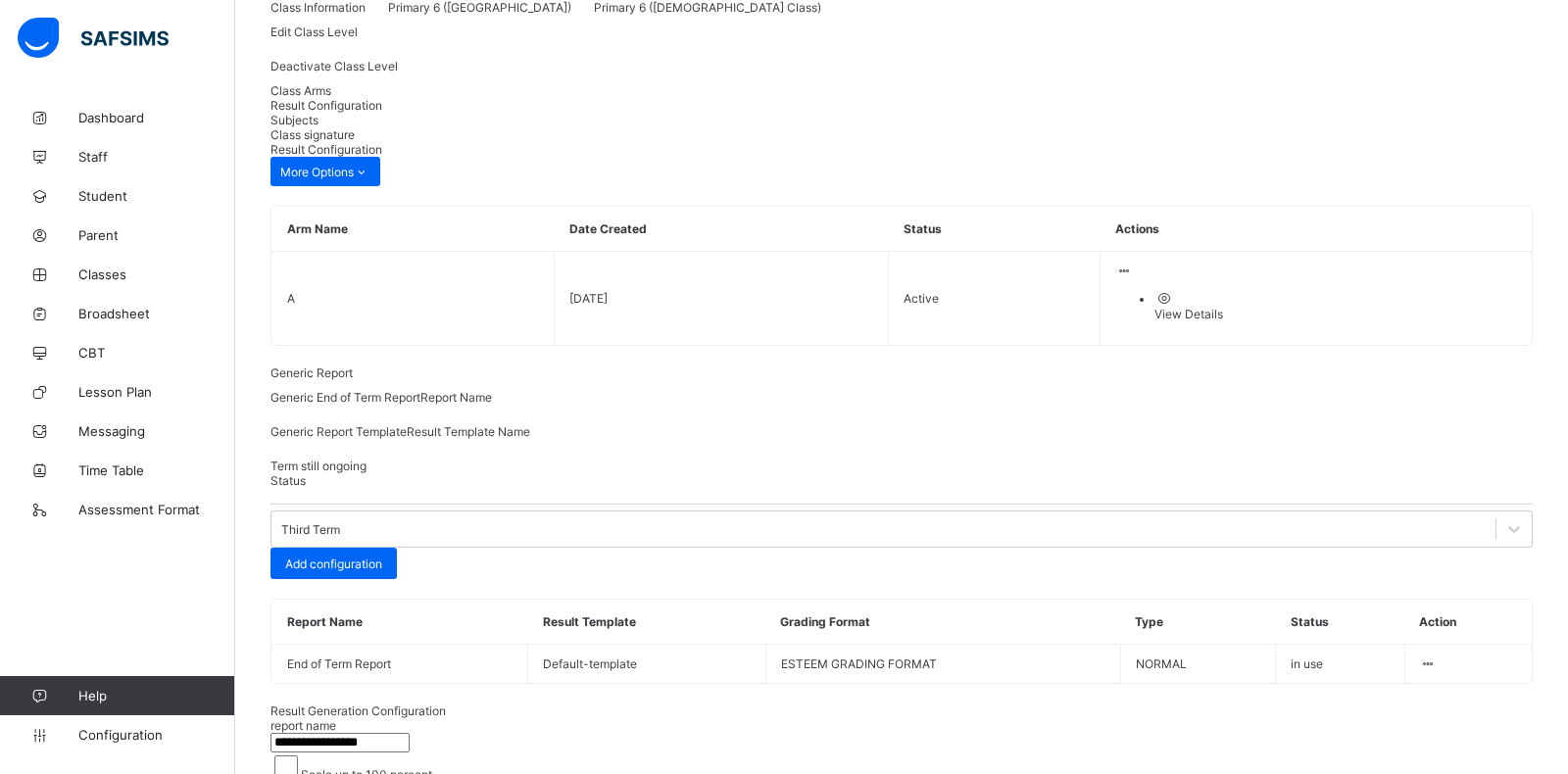 type on "**********" 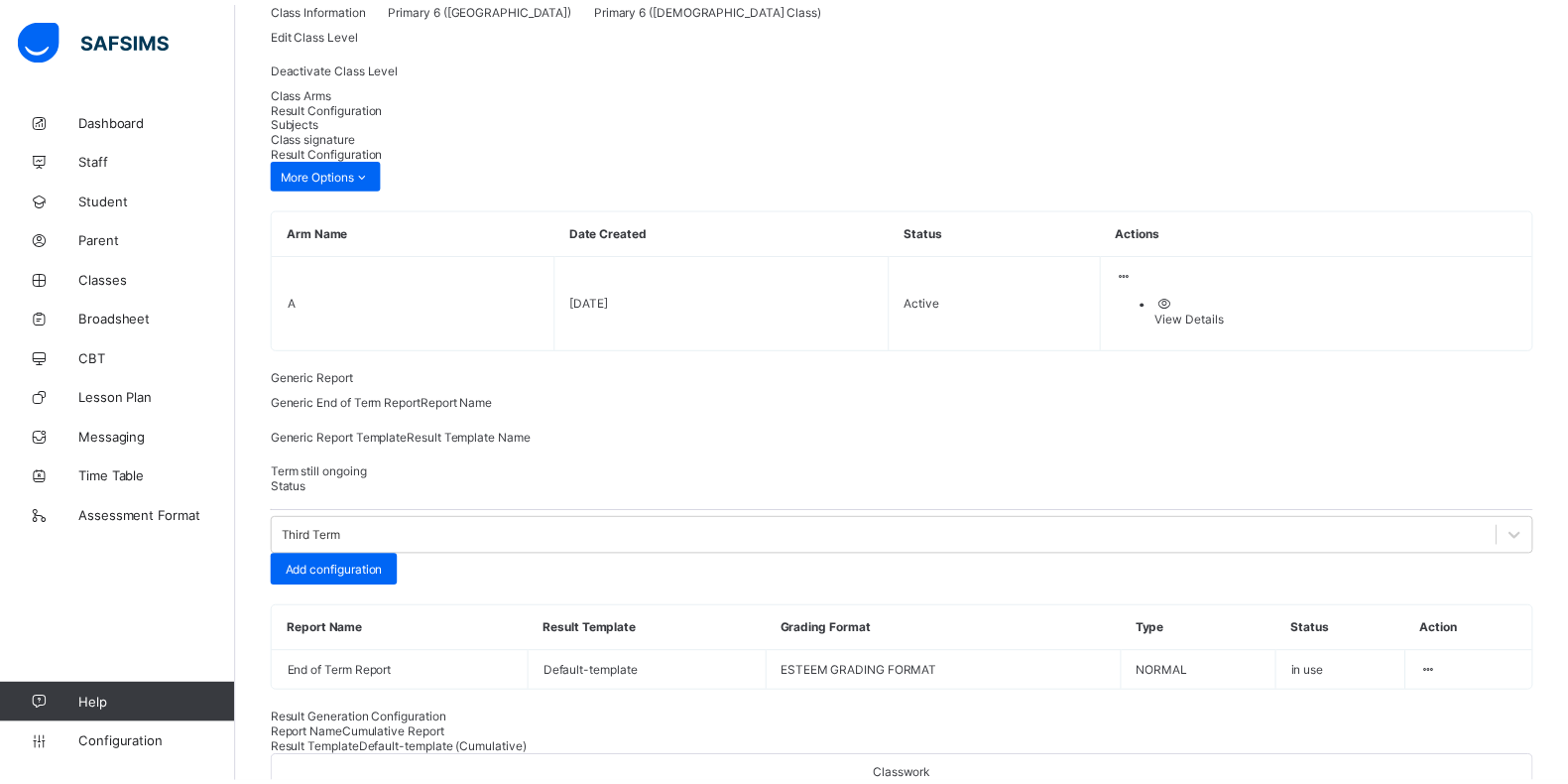 scroll, scrollTop: 0, scrollLeft: 0, axis: both 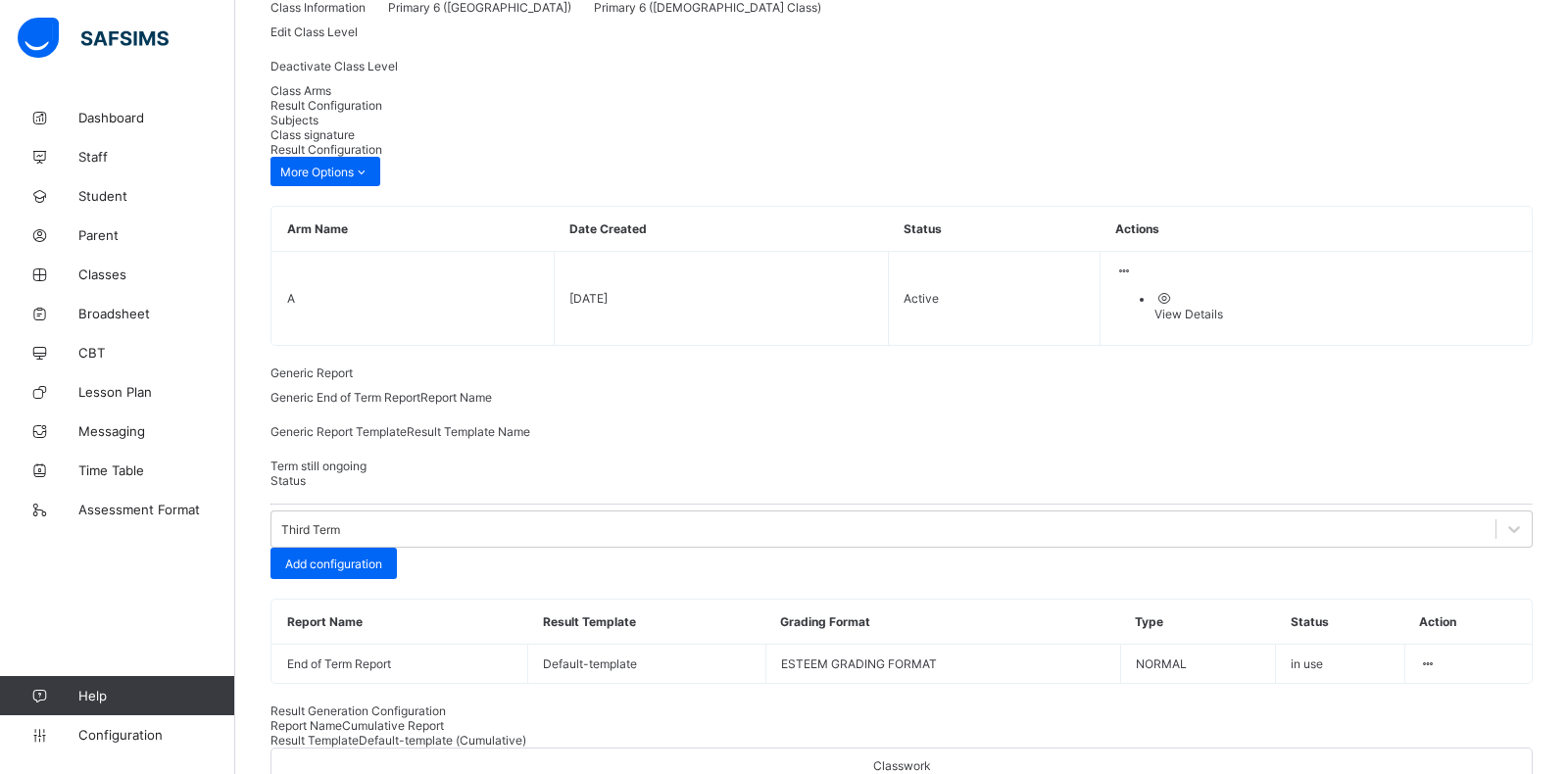 click on "Save" at bounding box center [1503, 1198] 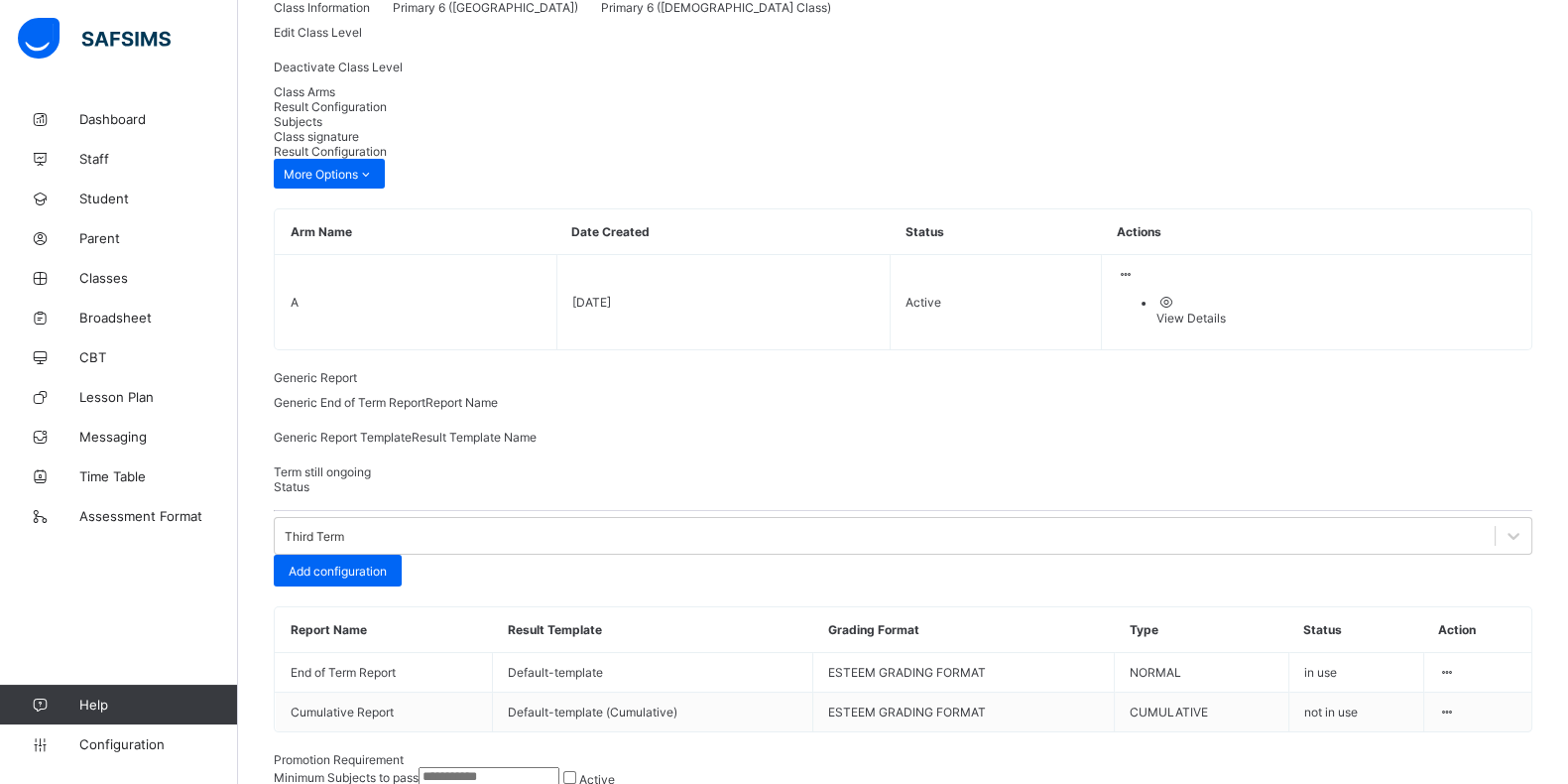 scroll, scrollTop: 201, scrollLeft: 0, axis: vertical 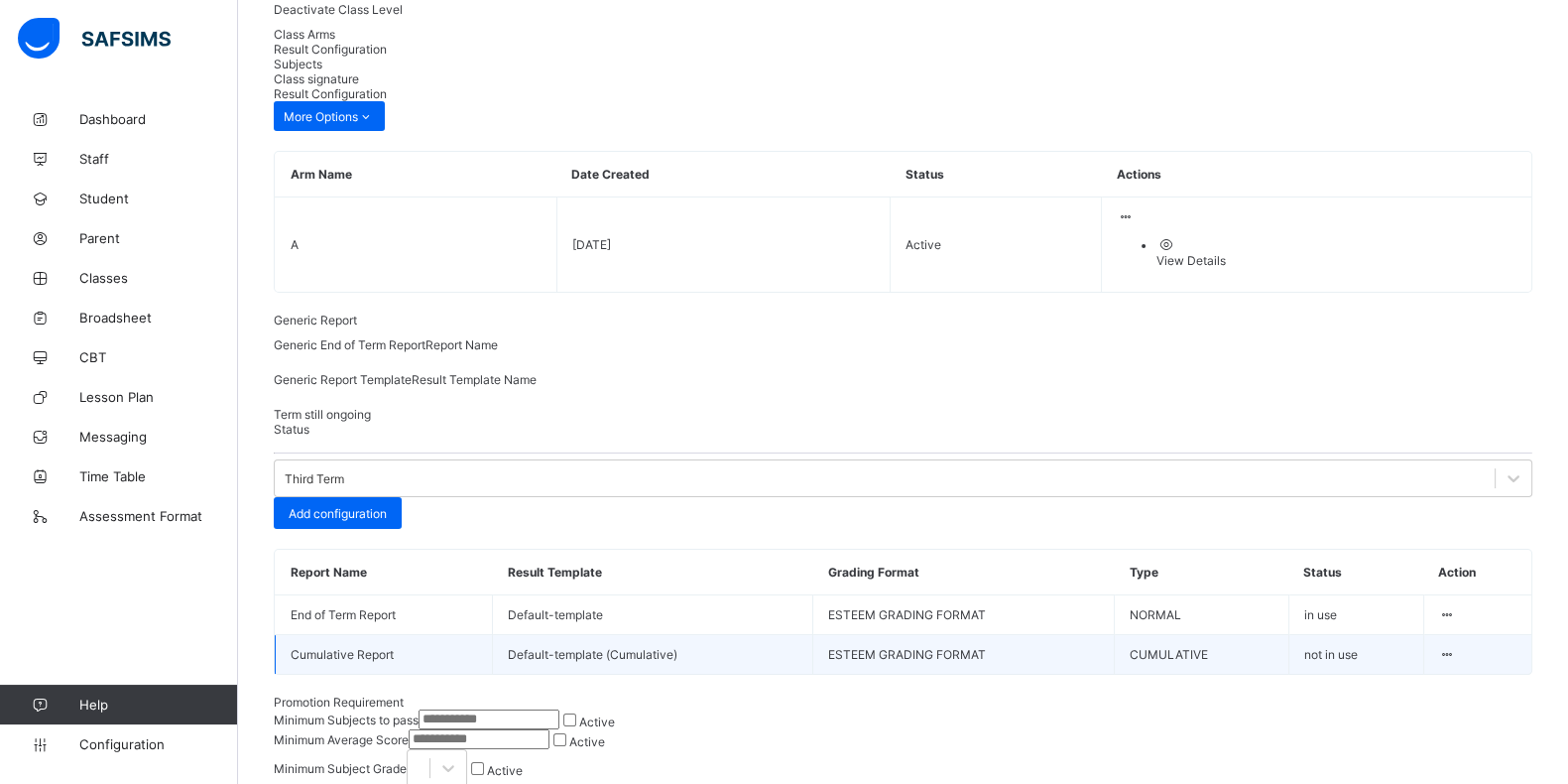 click at bounding box center [1447, 654] 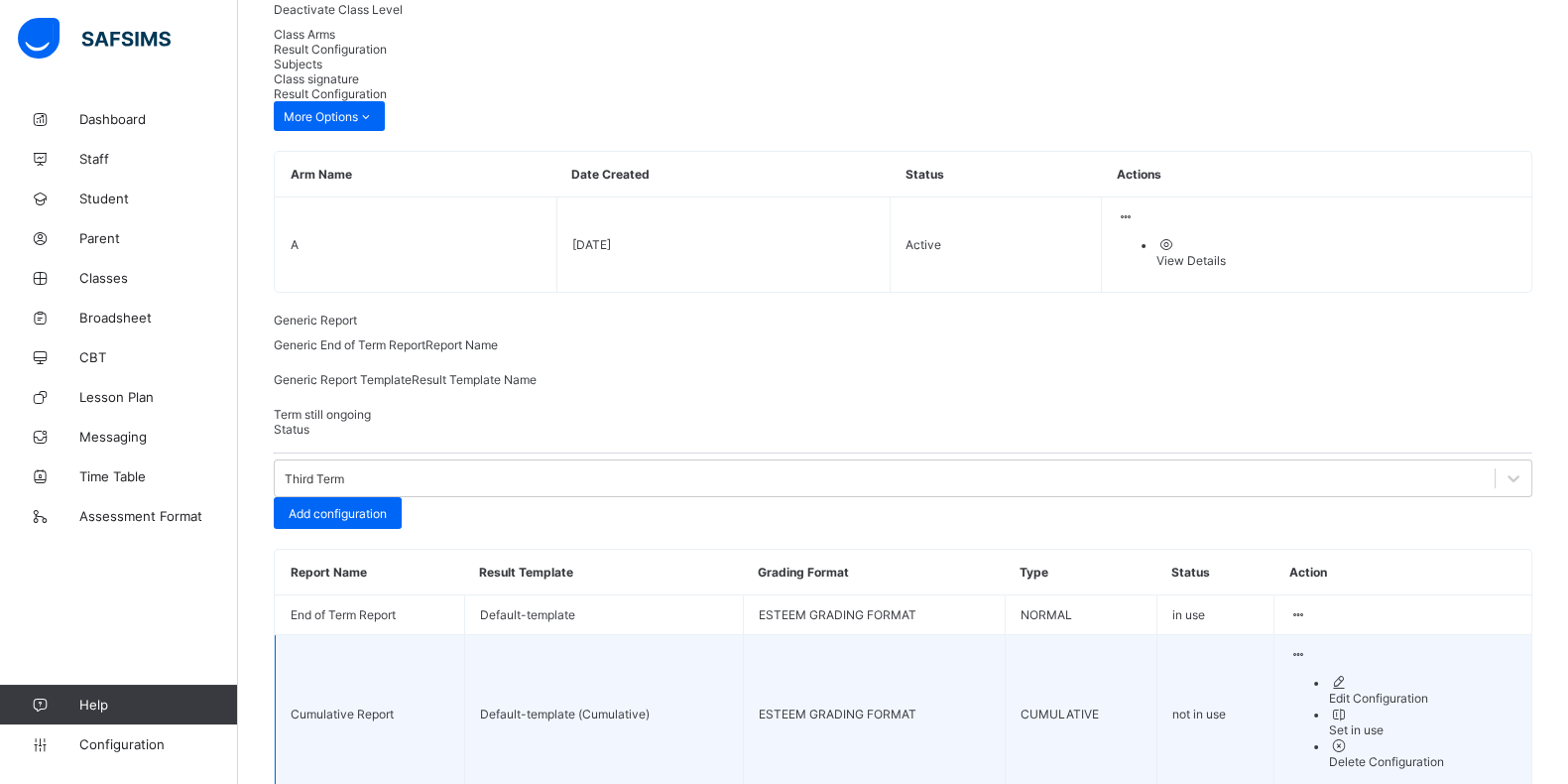click on "Set in use" at bounding box center (1422, 721) 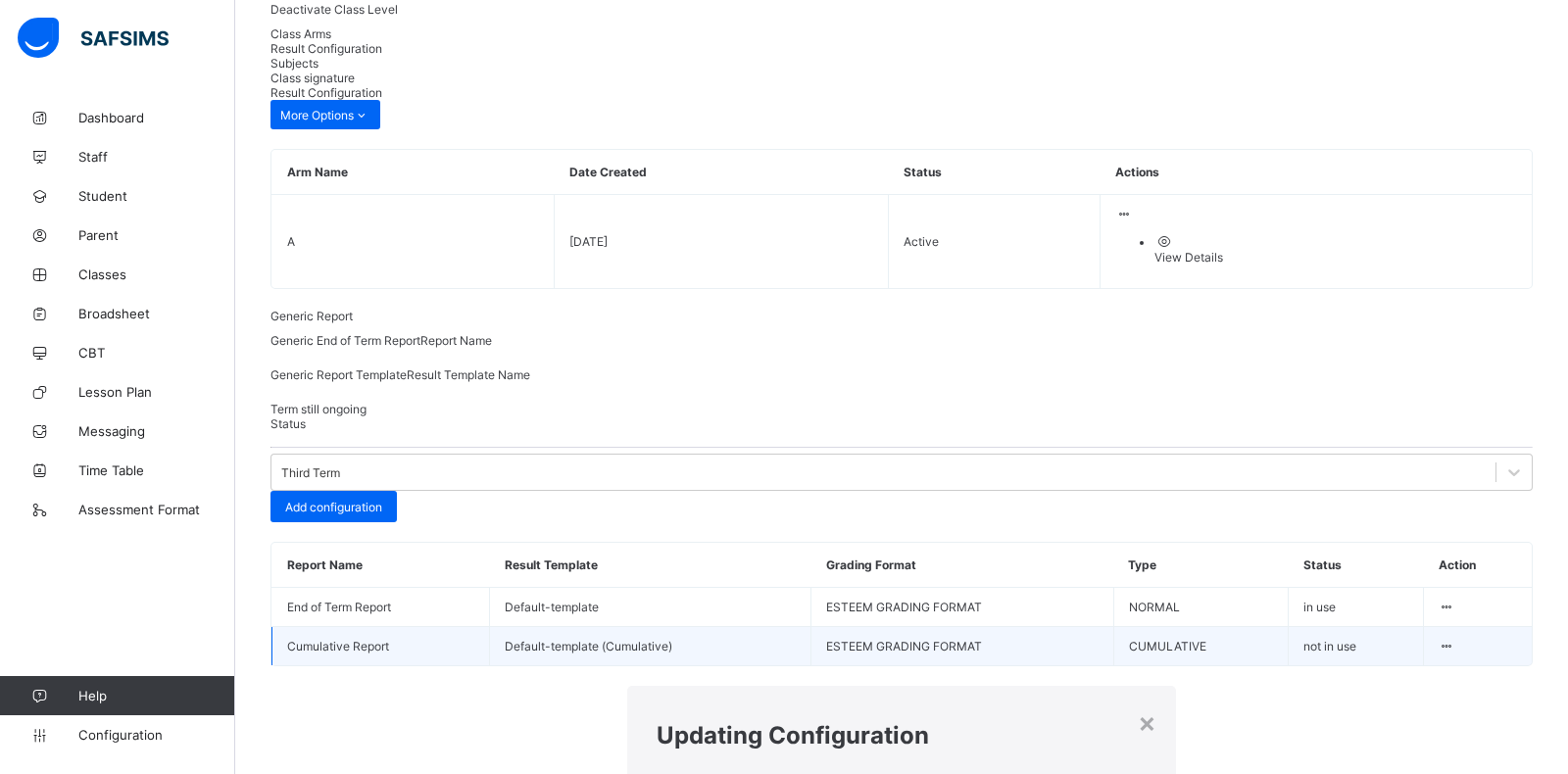 click on "Yes, Set in Use" at bounding box center [1101, 893] 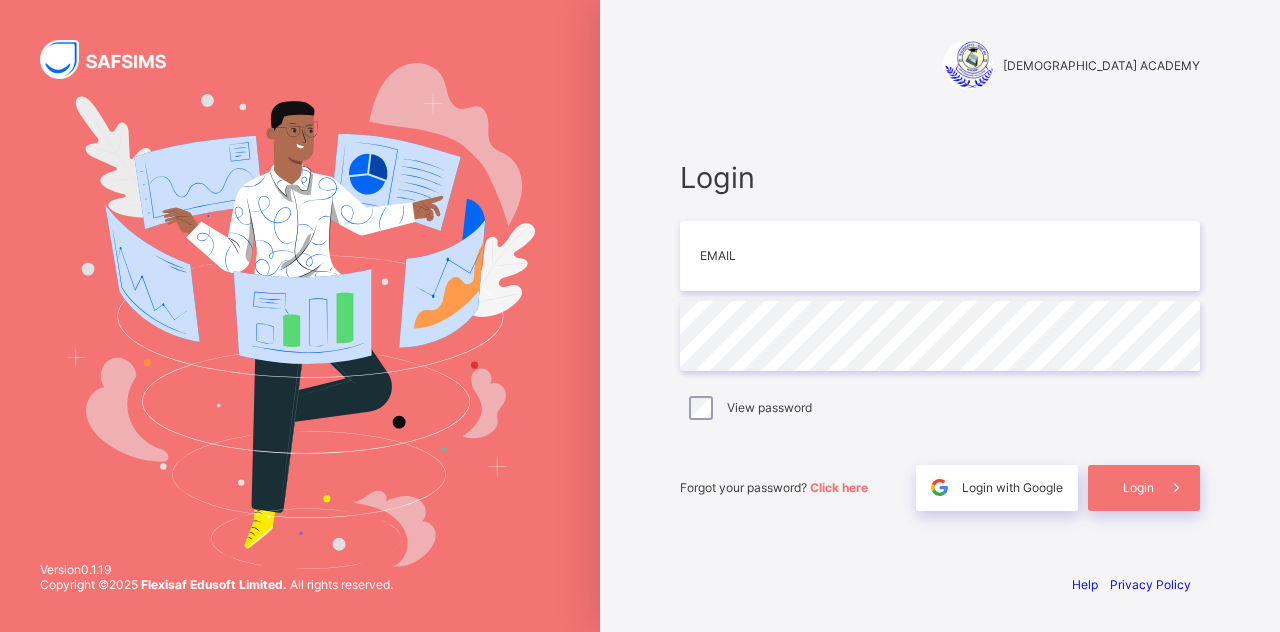 scroll, scrollTop: 0, scrollLeft: 0, axis: both 